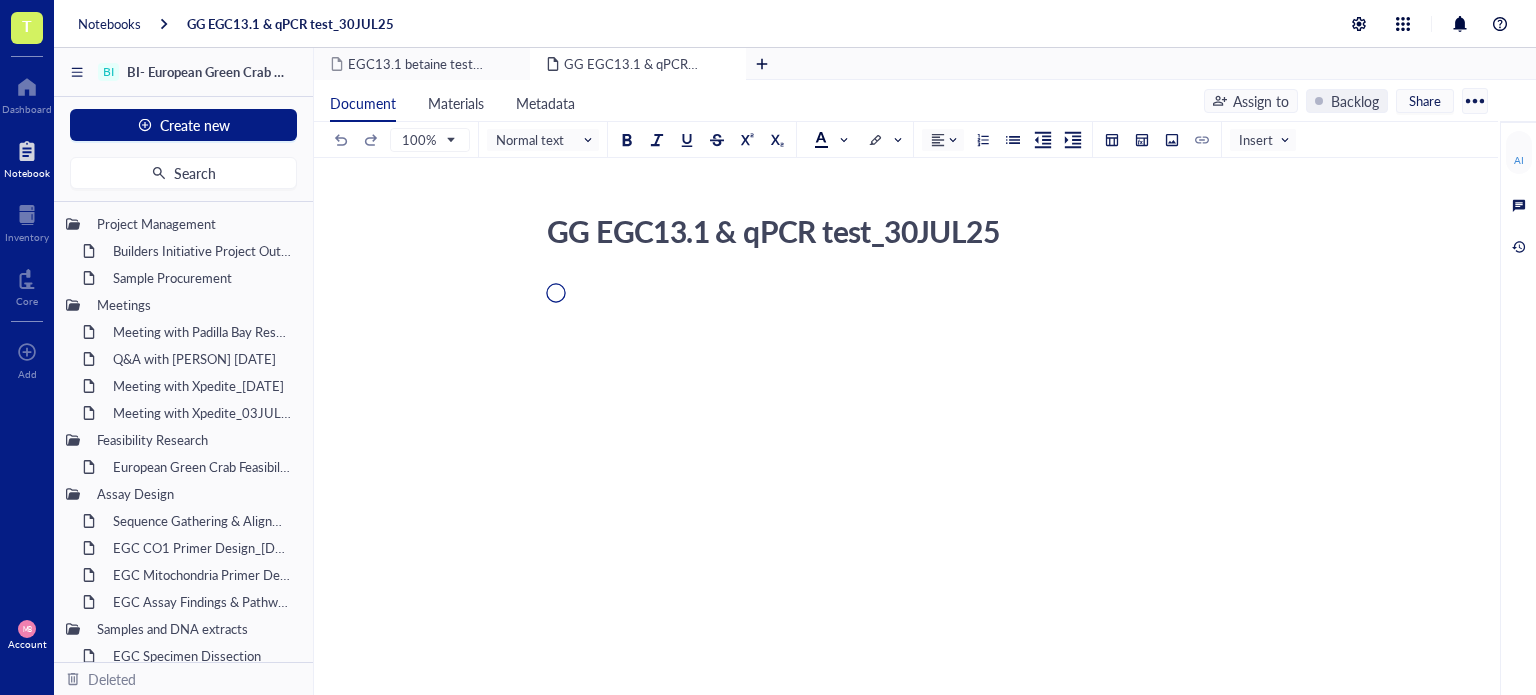 scroll, scrollTop: 0, scrollLeft: 0, axis: both 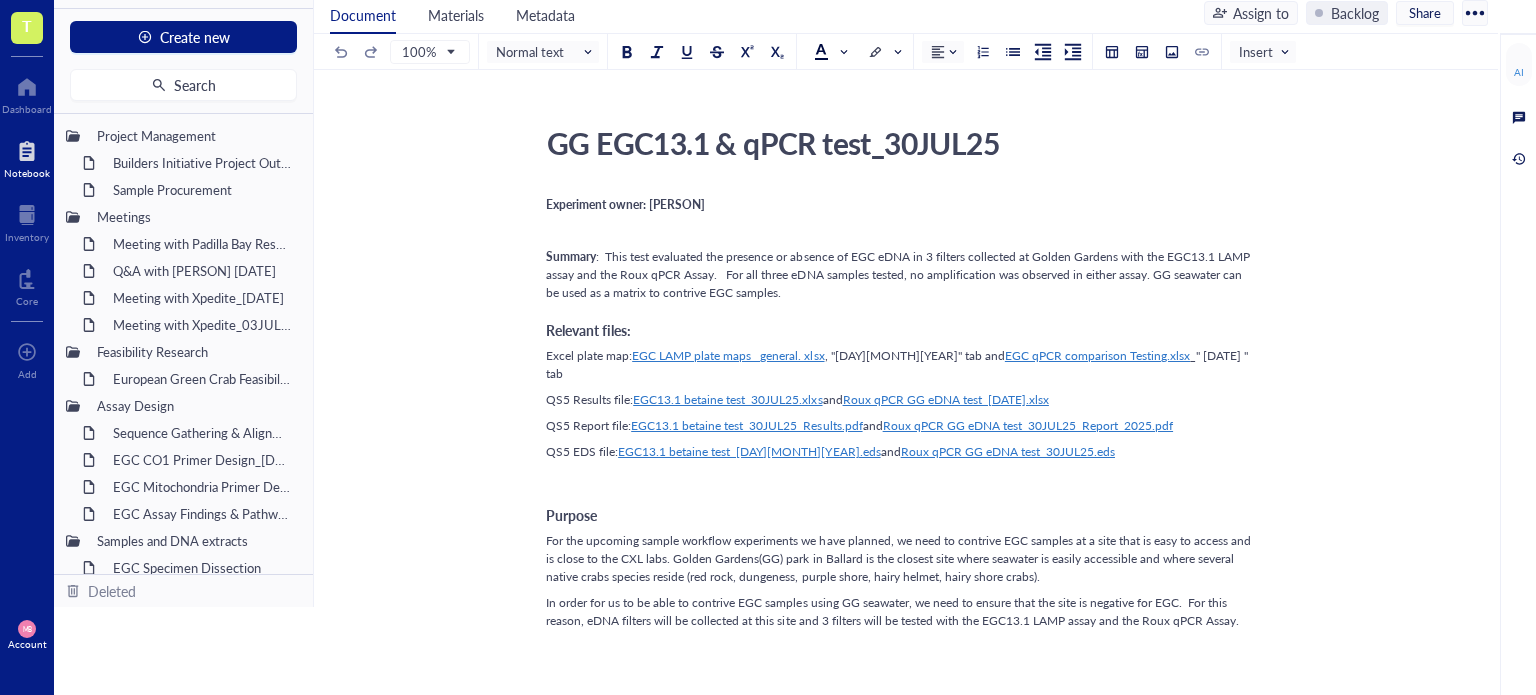 click on "T" at bounding box center (27, 28) 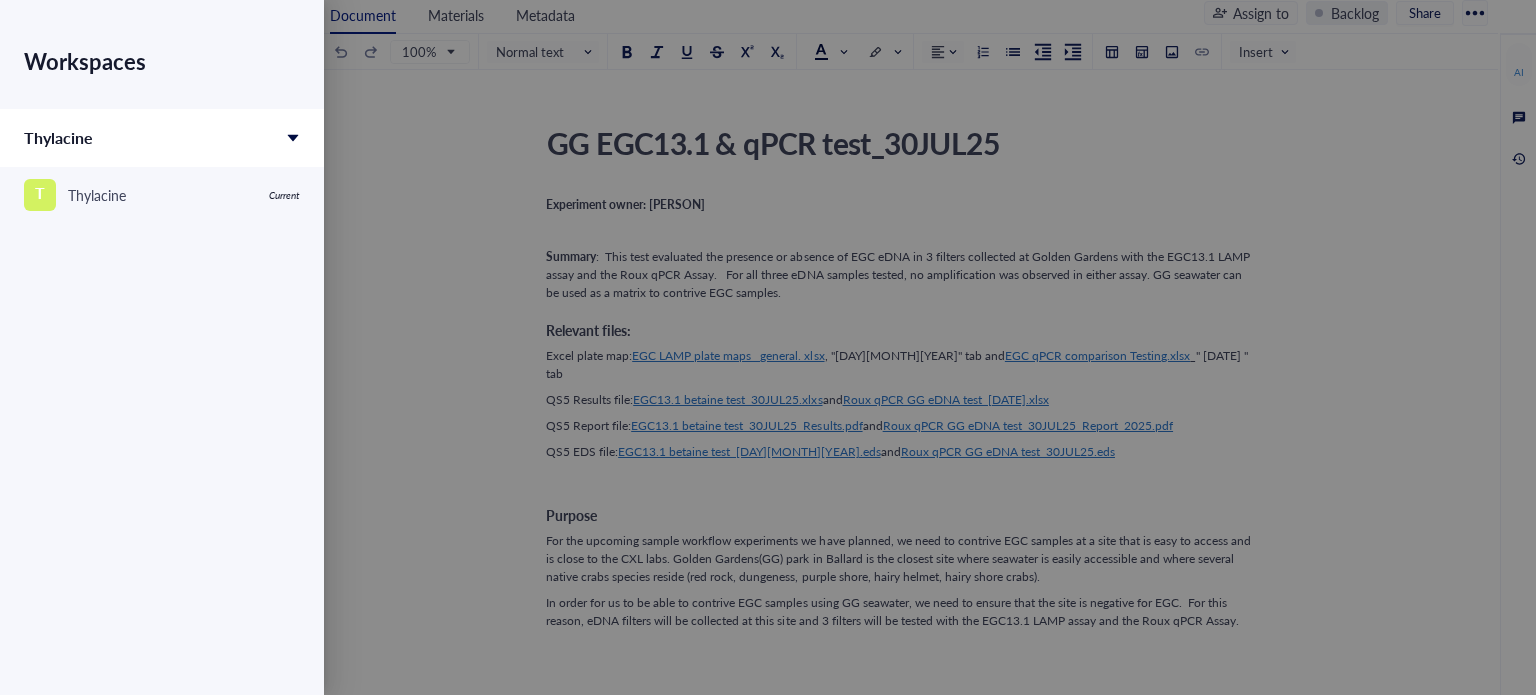 click at bounding box center (768, 347) 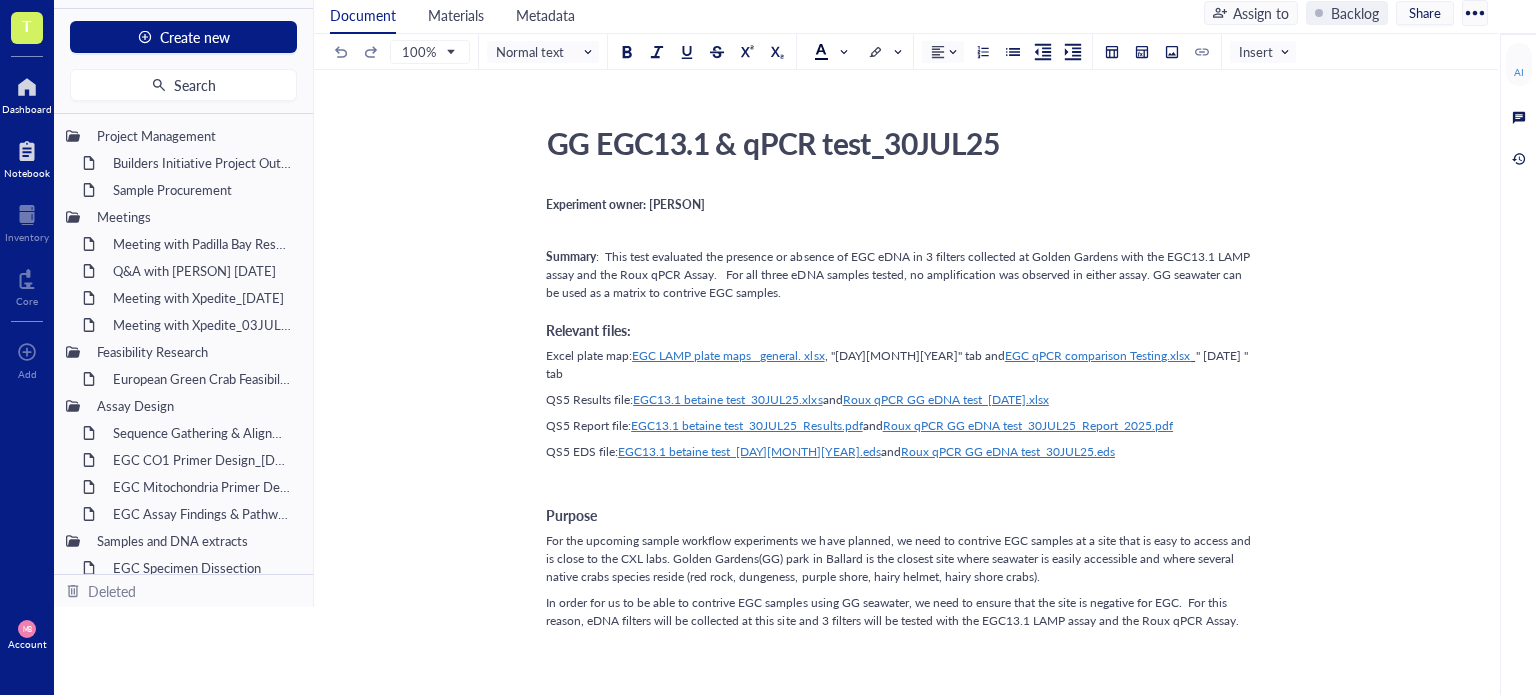 click at bounding box center (27, 87) 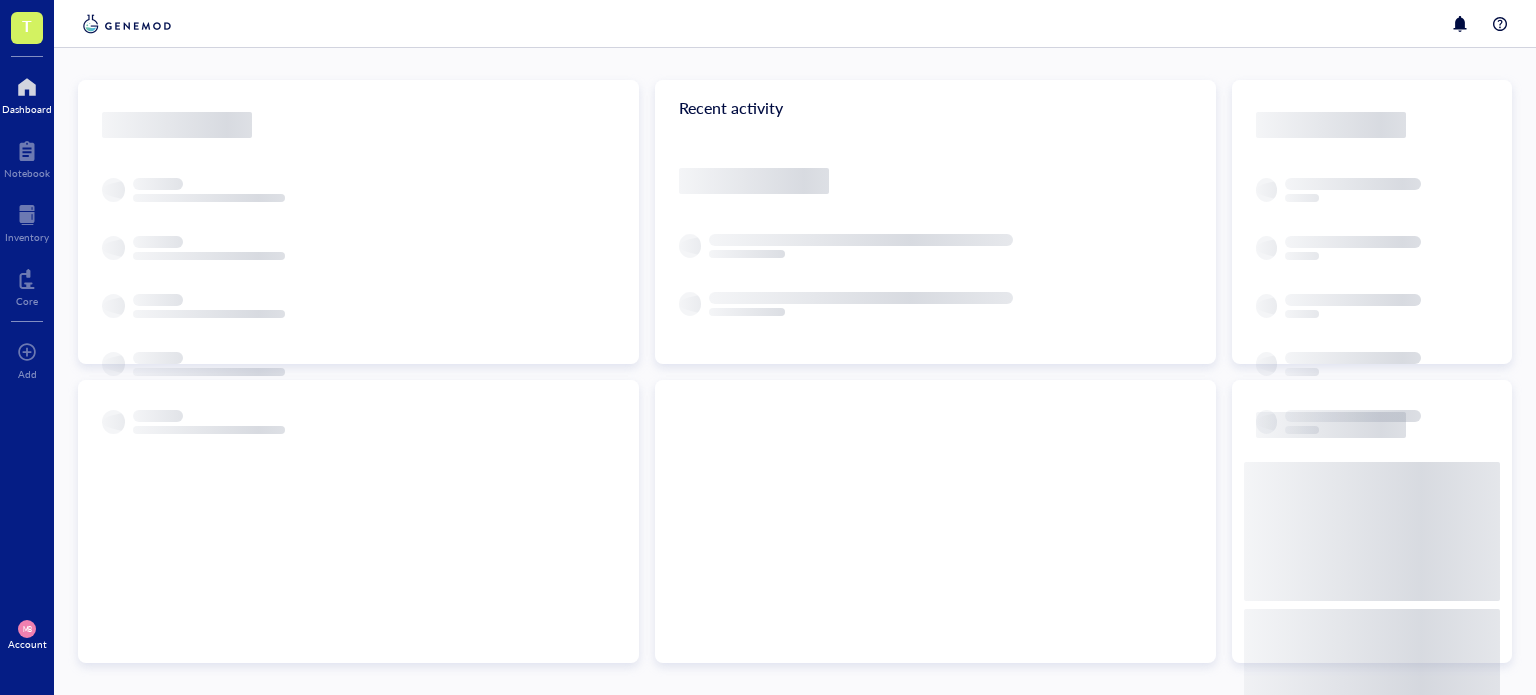 scroll, scrollTop: 0, scrollLeft: 0, axis: both 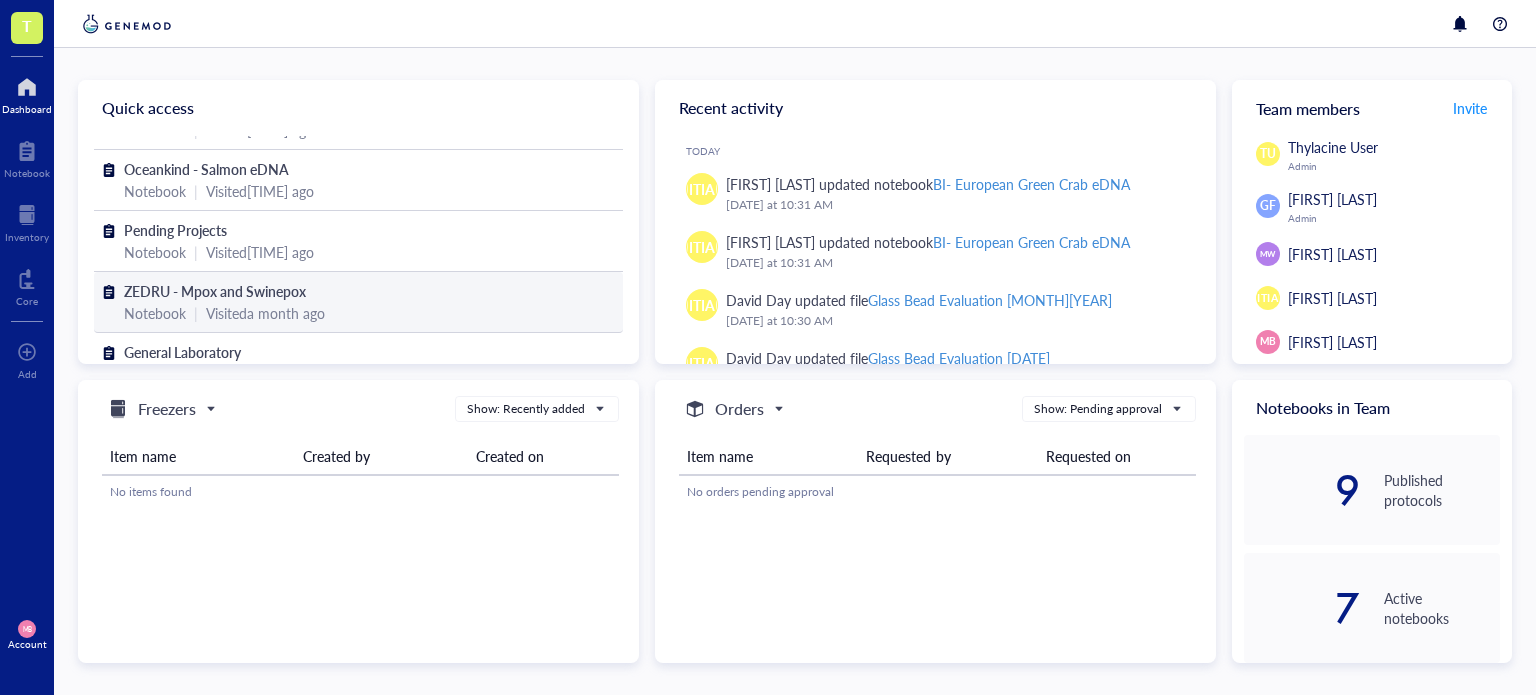click on "ZEDRU - Mpox and Swinepox" at bounding box center [215, 291] 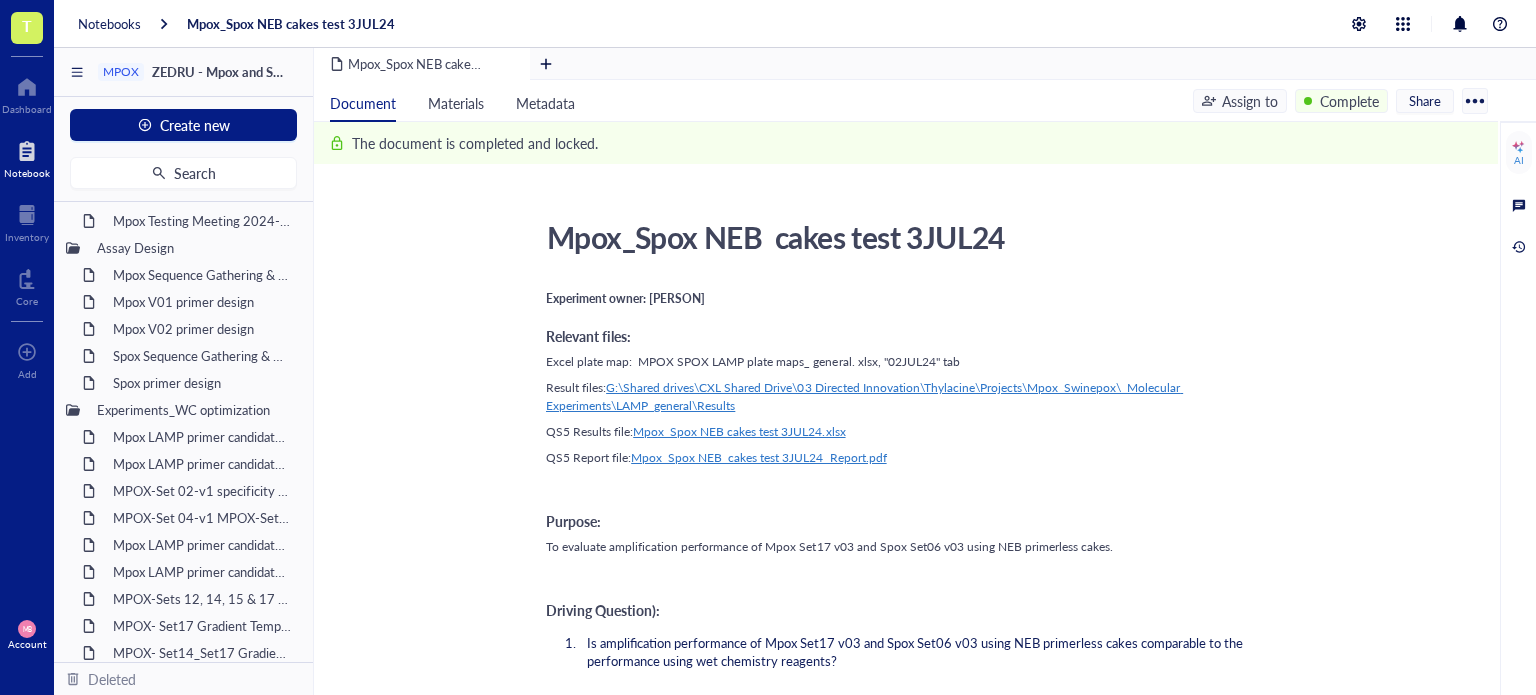 scroll, scrollTop: 0, scrollLeft: 0, axis: both 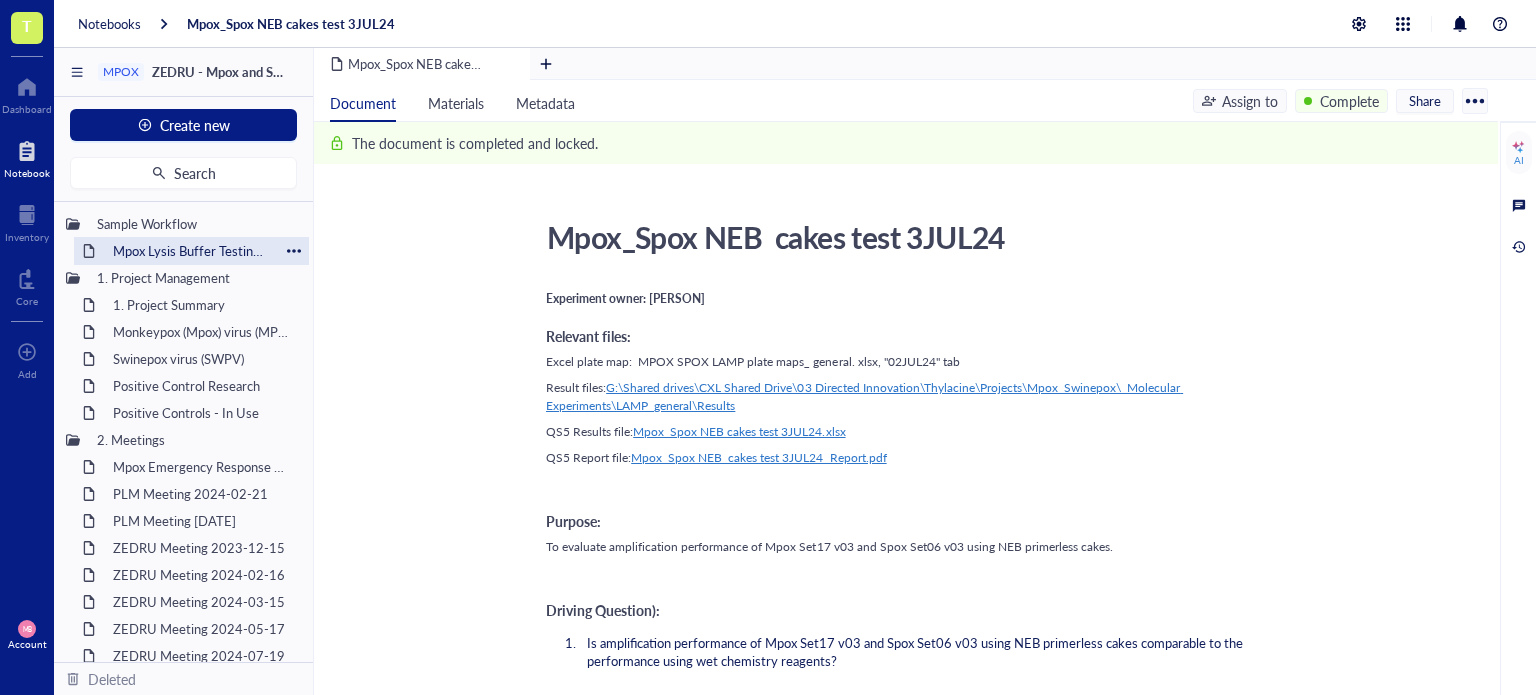 click on "Mpox Lysis Buffer Testing plan" at bounding box center [191, 251] 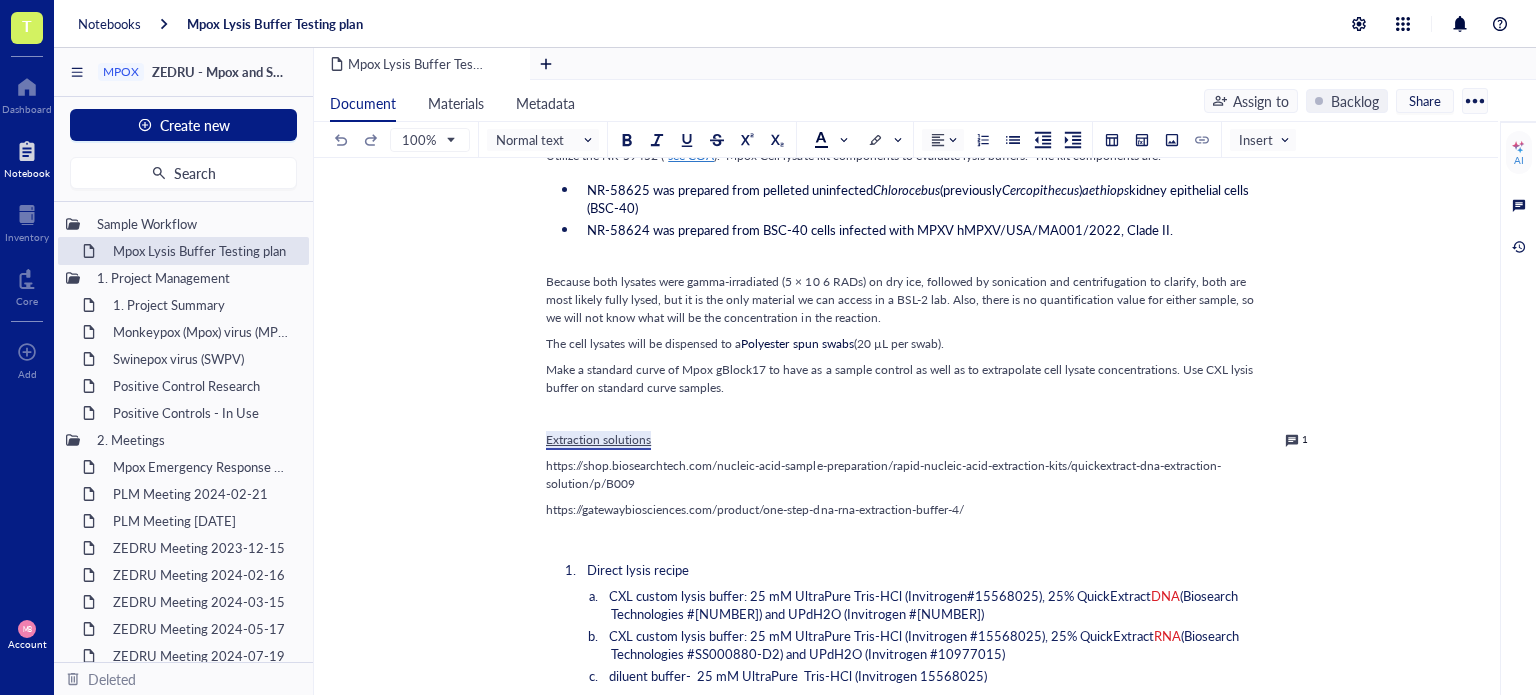 scroll, scrollTop: 300, scrollLeft: 0, axis: vertical 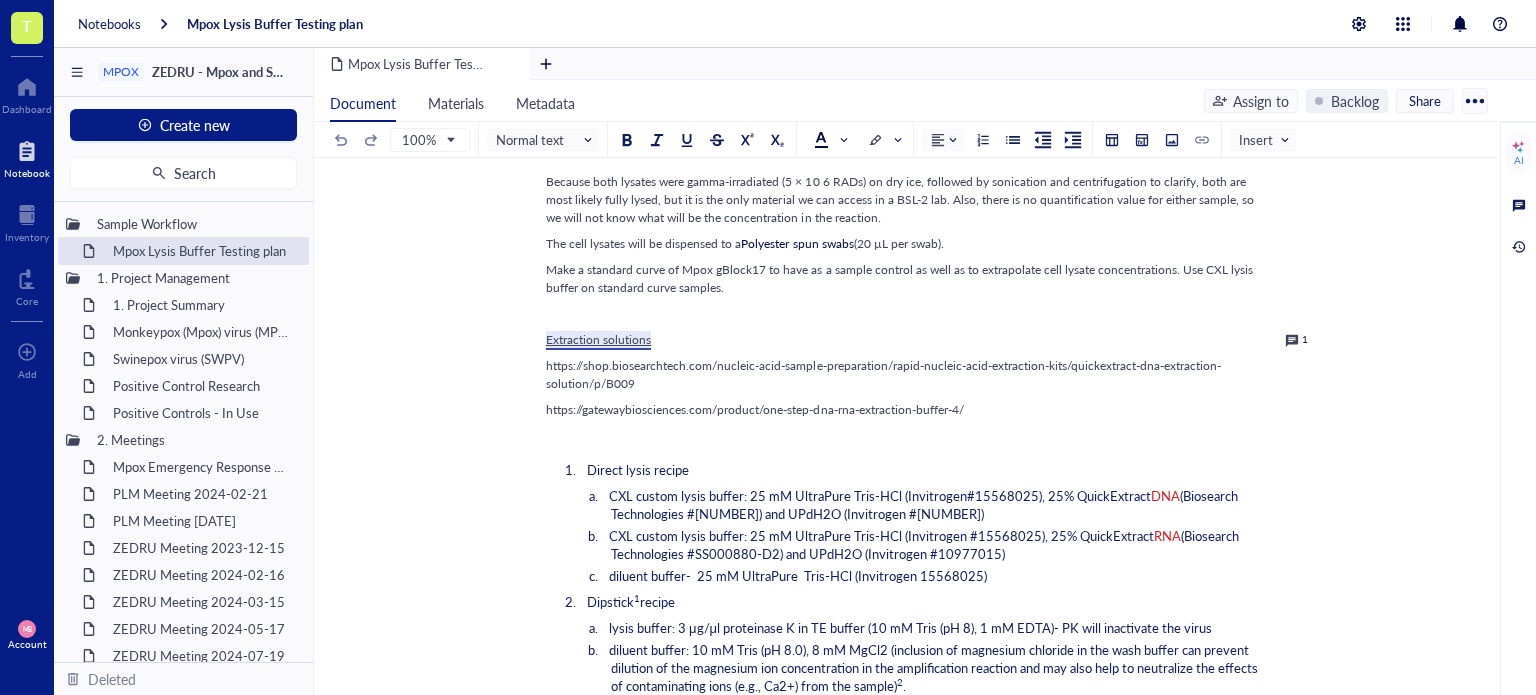click on "Mpox Lysis Buffer Testing plan Mpox Lysis Buffer Testing plan Entry author: [PERSON] Available samples Utilize the NR-58625 ( see COA ). Mpox Cell lysate kit components to evaluate lysis buffers. The kit components are: NR-58625 was prepared from pelleted uninfected Chlorocebus (previously Cercopithecus) aethiops kidney epithelial cells (BSC-40) NR-58624 was prepared from BSC-40 cells infected with MPXV hMPXV/USA/MA001/2022, Clade II.
Because both lysates were gamma-irradiated (5 × 10 6 RADs) on dry ice, followed by sonication and centrifugation to clarify, both are most likely fully lysed, but it is the only material we can access in a BSL-2 lab. Also, there is no quantification value for either sample, so we will not know what will be the concentration in the reaction. The cell lysates will be dispensed to a Polyester spun swabs (20 µL per swab). ﻿ Extraction solutions 1 https://gatewaybiosciences.com/product/one-step-dna-rna-extraction-buffer-4/ ﻿ Direct lysis recipe DNA RNA" at bounding box center (902, 669) 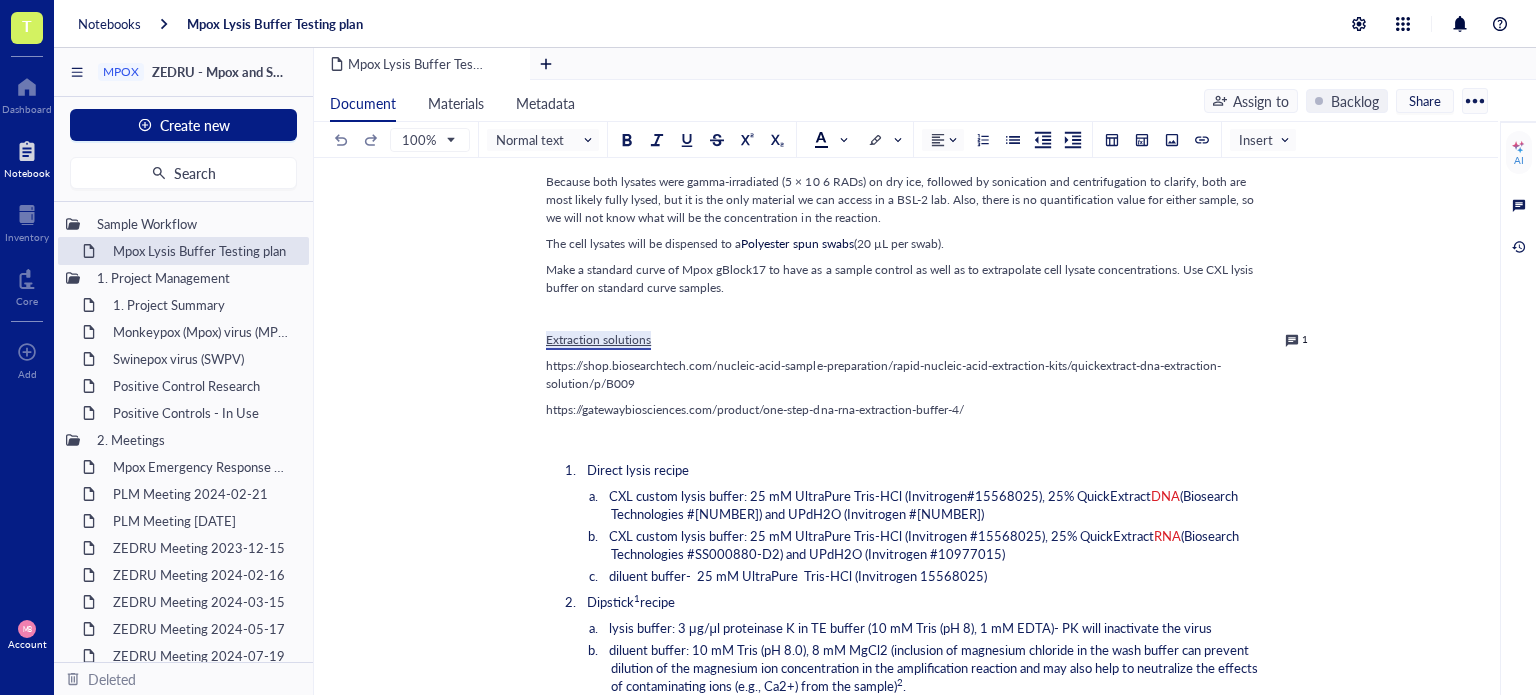 click on "Entry author: [PERSON] Available samples Utilize the NR-59452 ( see COA ). Mpox Cell lysate kit components to evaluate lysis buffers. The kit components are: NR-58625 was prepared from pelleted uninfected Chlorocebus (previously Cercopithecus) aethiops kidney epithelial cells (BSC-40) NR-58624 was prepared from BSC-40 cells infected with MPXV hMPXV/USA/MA001/2022, Clade II.
Because both lysates were gamma-irradiated (5 × 10 6 RADs) on dry ice, followed by sonication and centrifugation to clarify, both are most likely fully lysed, but it is the only material we can access in a BSL-2 lab. Also, there is no quantification value for either sample, so we will not know what will be the concentration in the reaction. The cell lysates will be dispensed to a Polyester spun swabs (20 µL per swab). Make a standard curve of Mpox gBlock17 to have as a sample control as well as to extrapolate cell lysate concentrations. Use CXL lysis buffer on standard curve samples. ﻿ Extraction solutions 1 1" at bounding box center (902, 706) 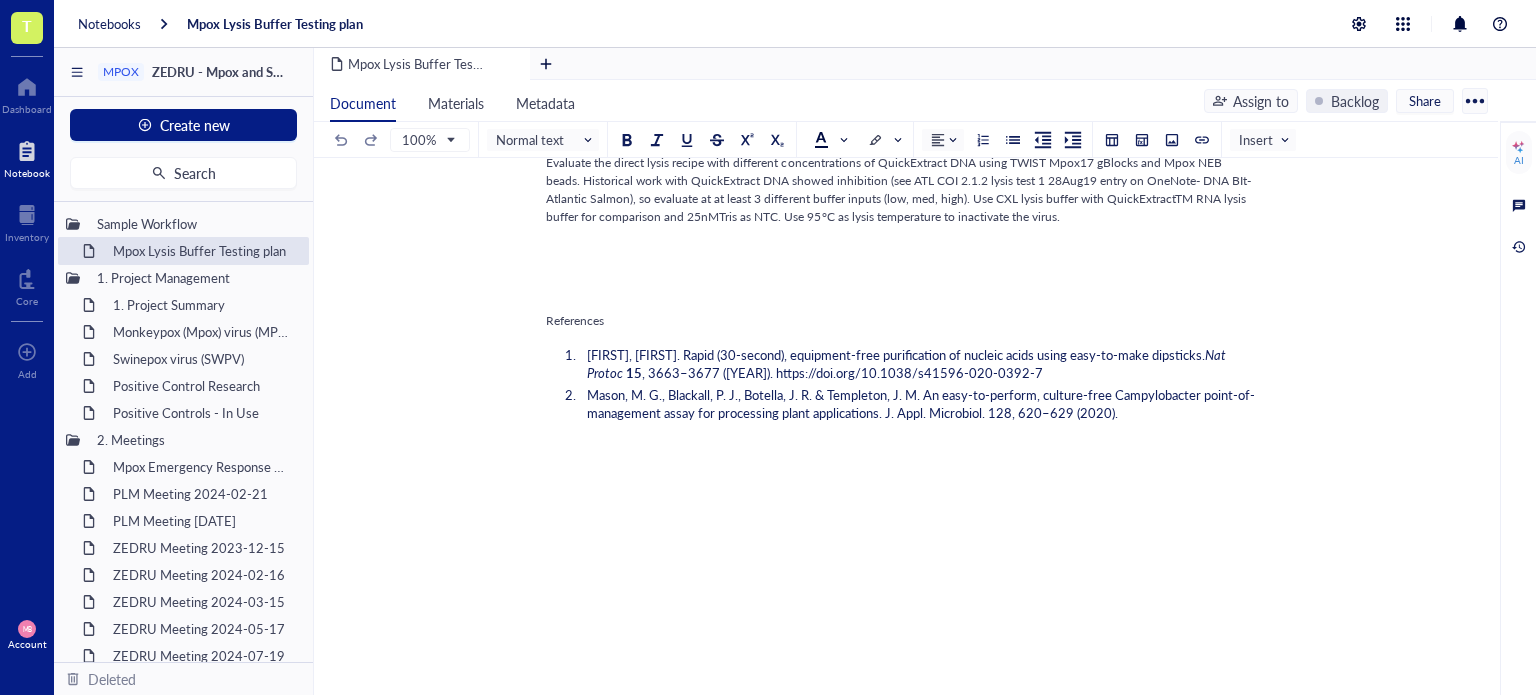 scroll, scrollTop: 900, scrollLeft: 0, axis: vertical 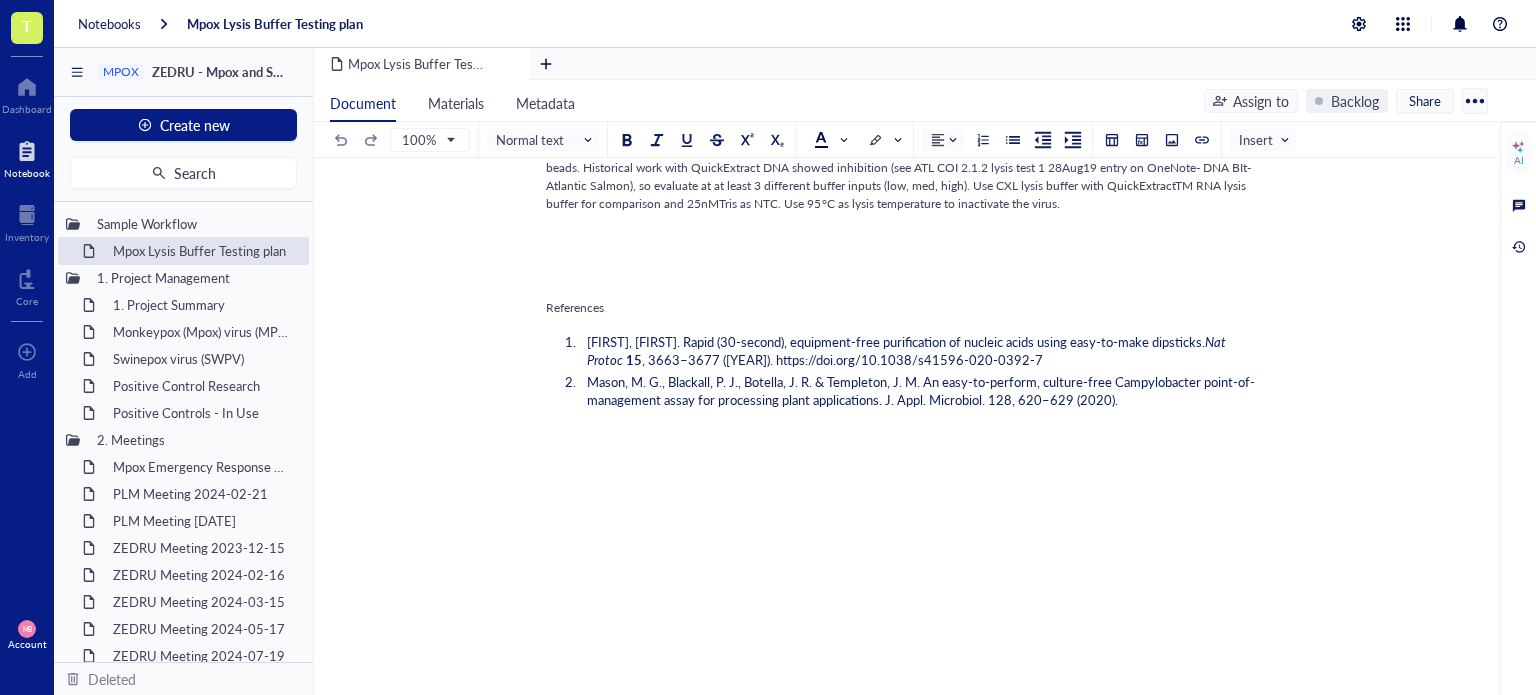 click on "Entry author: [PERSON] Available samples Utilize the NR-59452 ( see COA ). Mpox Cell lysate kit components to evaluate lysis buffers. The kit components are: NR-58625 was prepared from pelleted uninfected Chlorocebus (previously Cercopithecus) aethiops kidney epithelial cells (BSC-40) NR-58624 was prepared from BSC-40 cells infected with MPXV hMPXV/USA/MA001/2022, Clade II.
Because both lysates were gamma-irradiated (5 × 10 6 RADs) on dry ice, followed by sonication and centrifugation to clarify, both are most likely fully lysed, but it is the only material we can access in a BSL-2 lab. Also, there is no quantification value for either sample, so we will not know what will be the concentration in the reaction. The cell lysates will be dispensed to a Polyester spun swabs (20 µL per swab). Make a standard curve of Mpox gBlock17 to have as a sample control as well as to extrapolate cell lysate concentrations. Use CXL lysis buffer on standard curve samples. ﻿ Extraction solutions 1 1" at bounding box center (902, 106) 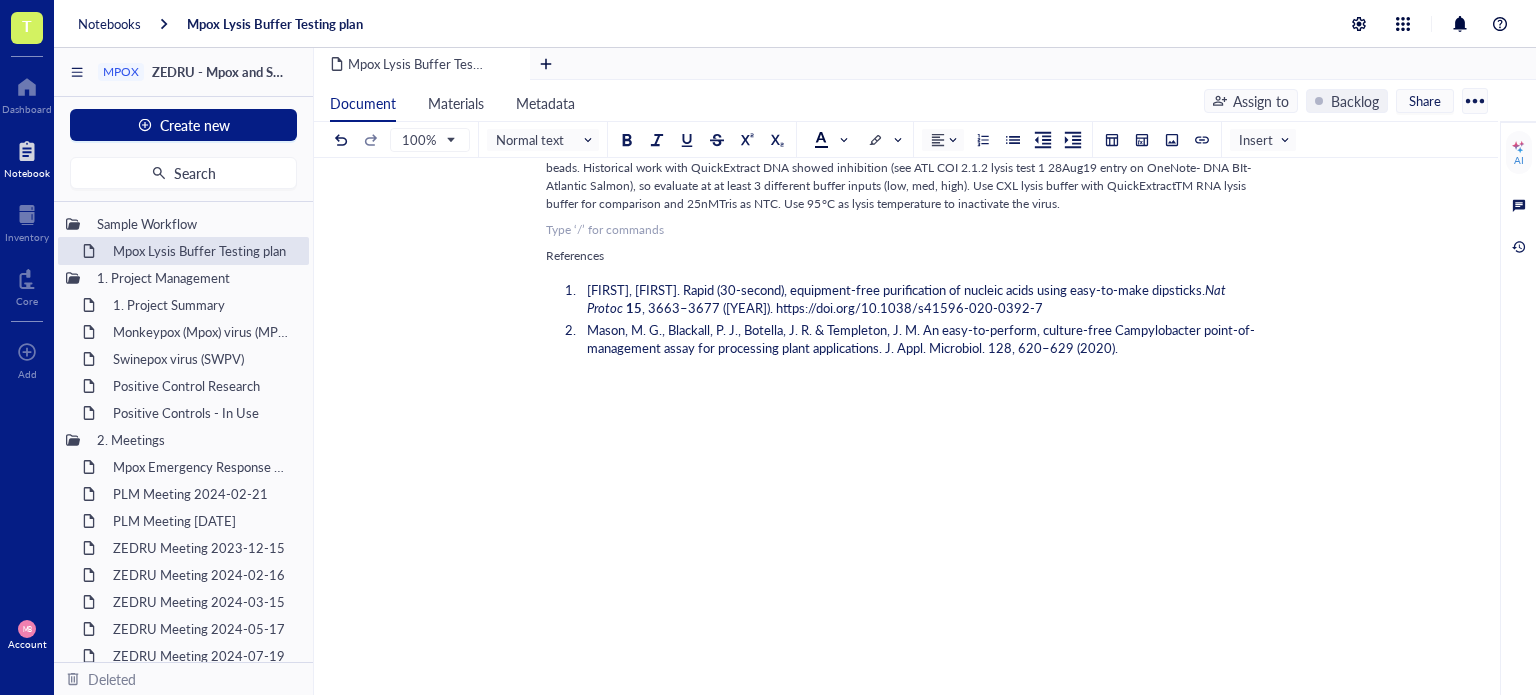 click on "Mpox Lysis Buffer Testing plan Mpox Lysis Buffer Testing plan Entry author: [PERSON] Available samples Utilize the NR-58625 ( see COA ). Mpox Cell lysate kit components to evaluate lysis buffers. The kit components are: NR-58625 was prepared from pelleted uninfected Chlorocebus (previously Cercopithecus) aethiops kidney epithelial cells (BSC-40) NR-58624 was prepared from BSC-40 cells infected with MPXV hMPXV/USA/MA001/2022, Clade II.
Because both lysates were gamma-irradiated (5 × 10 6 RADs) on dry ice, followed by sonication and centrifugation to clarify, both are most likely fully lysed, but it is the only material we can access in a BSL-2 lab. Also, there is no quantification value for either sample, so we will not know what will be the concentration in the reaction. The cell lysates will be dispensed to a Polyester spun swabs (20 µL per swab). ﻿ Extraction solutions 1 https://gatewaybiosciences.com/product/one-step-dna-rna-extraction-buffer-4/ ﻿ Direct lysis recipe DNA RNA" at bounding box center [902, 43] 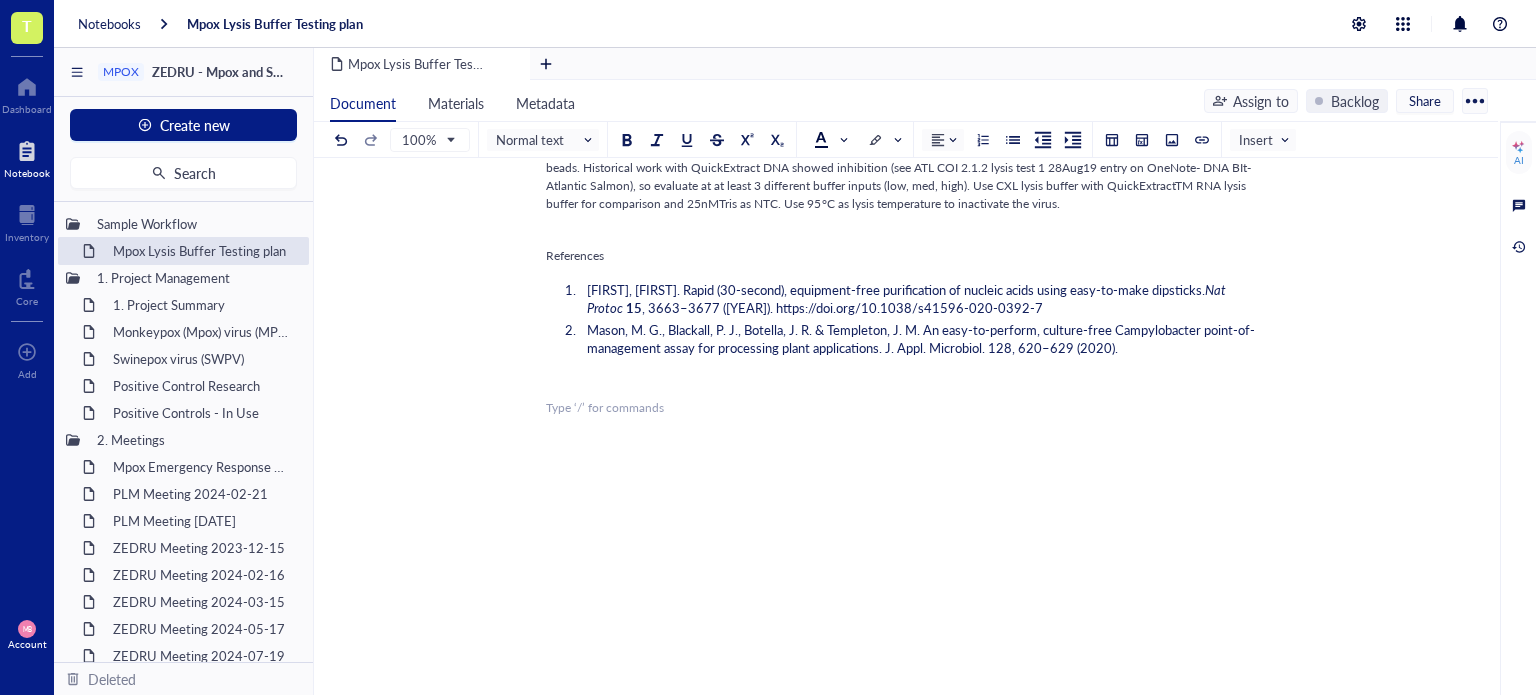type 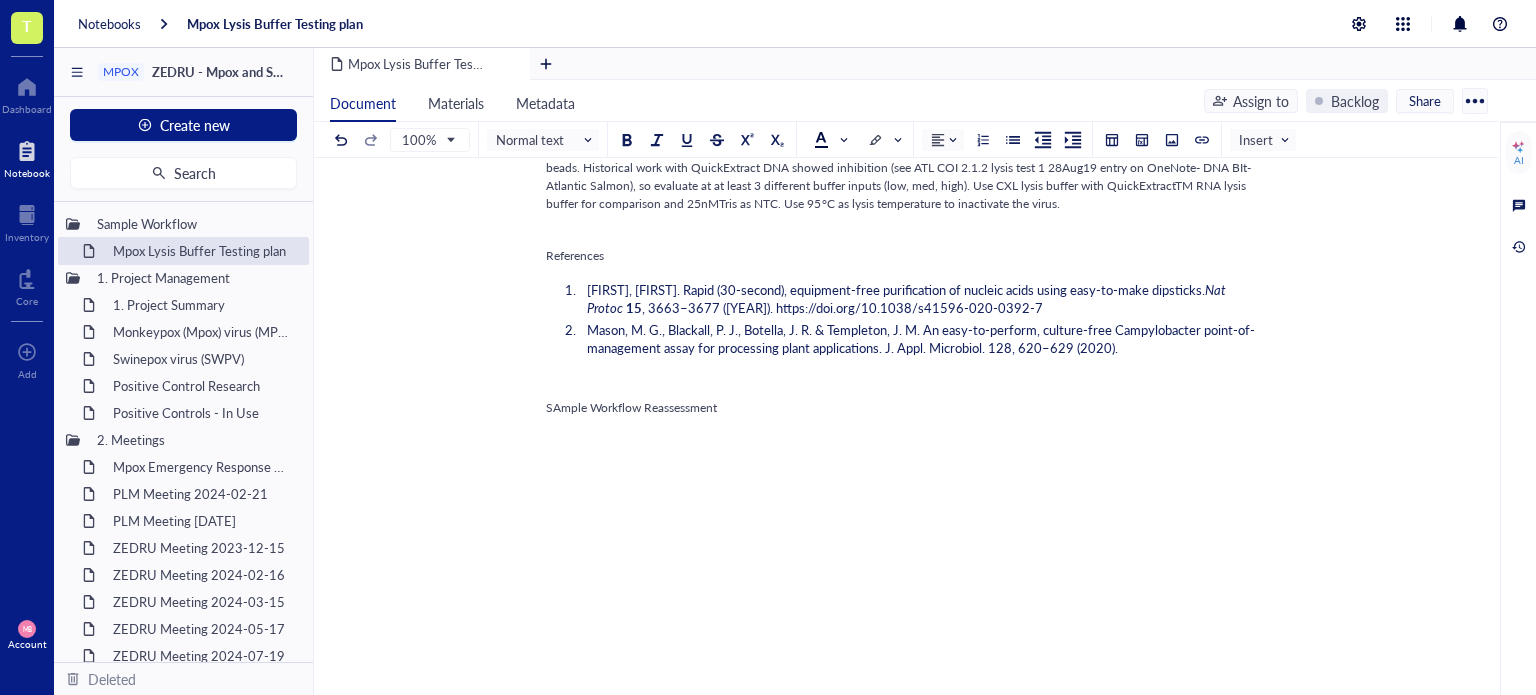 click on "SAmple Workflow Reassessment" at bounding box center [631, 407] 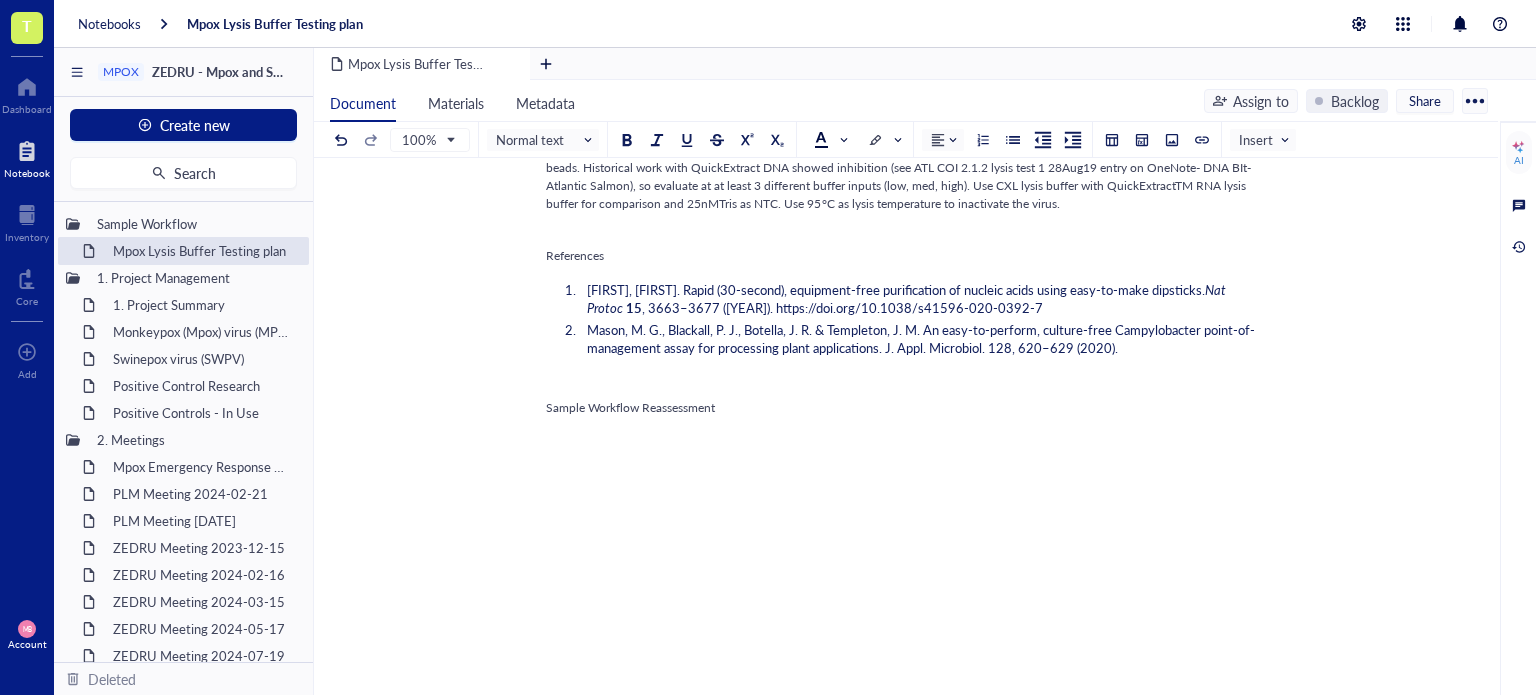 click on "Sample Workflow Reassessment" at bounding box center [902, 408] 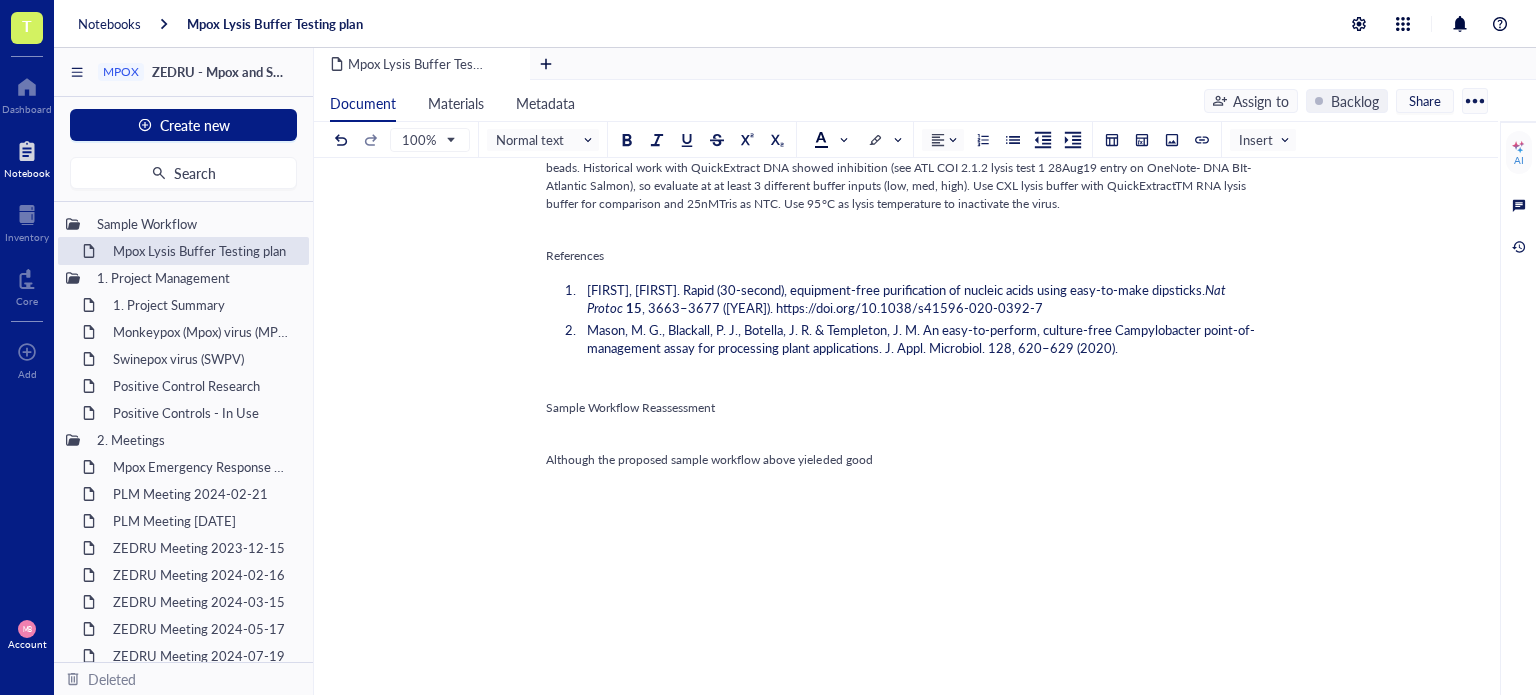 click on "Although the proposed sample workflow above yieleded good" at bounding box center [709, 459] 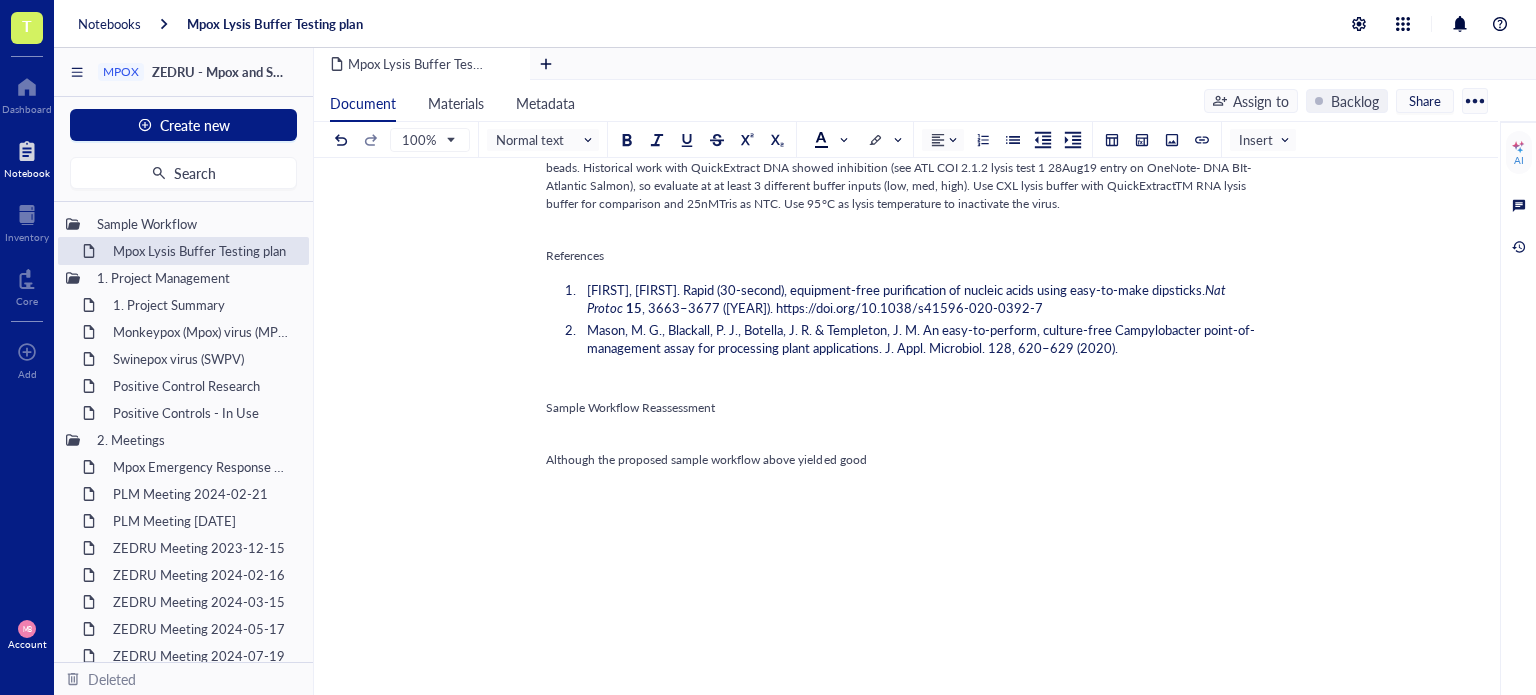 click on "Although the proposed sample workflow above yielded good" at bounding box center [902, 460] 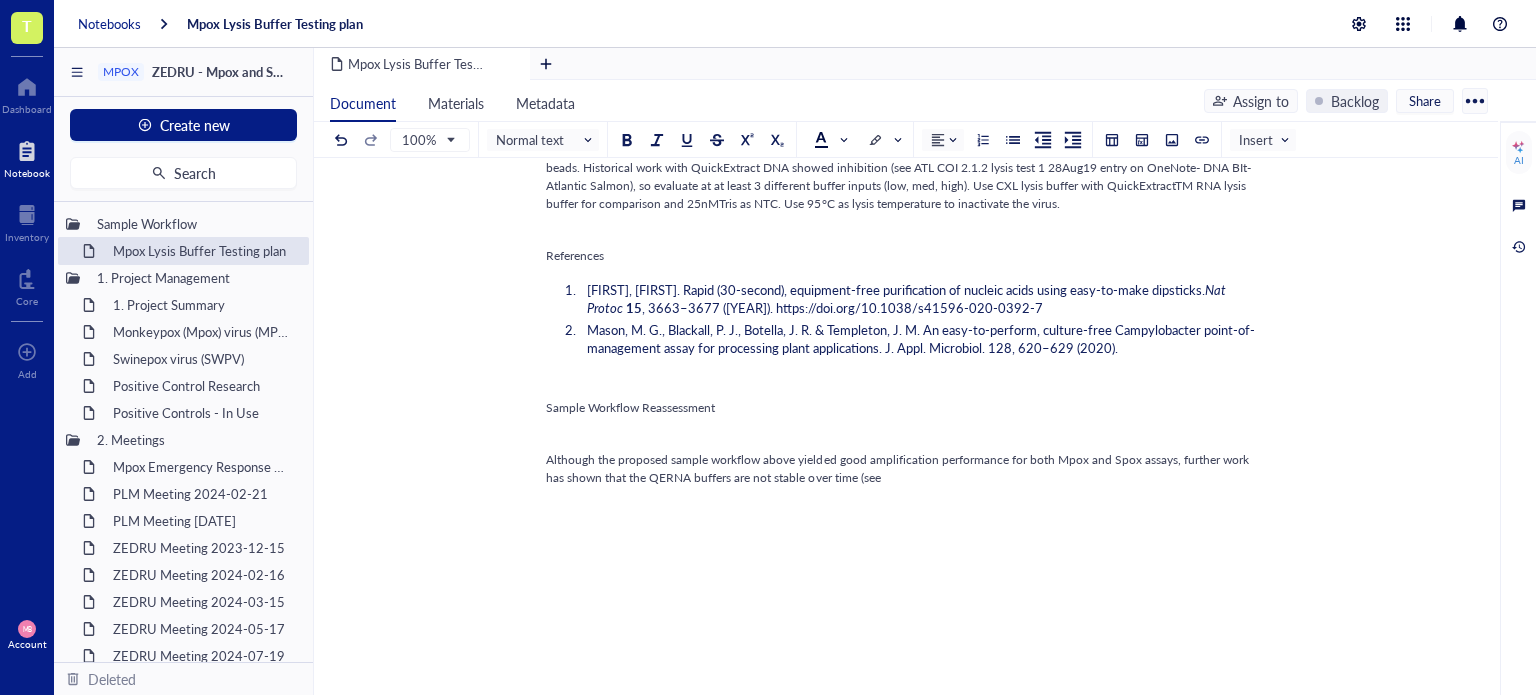click on "Notebooks" at bounding box center [109, 24] 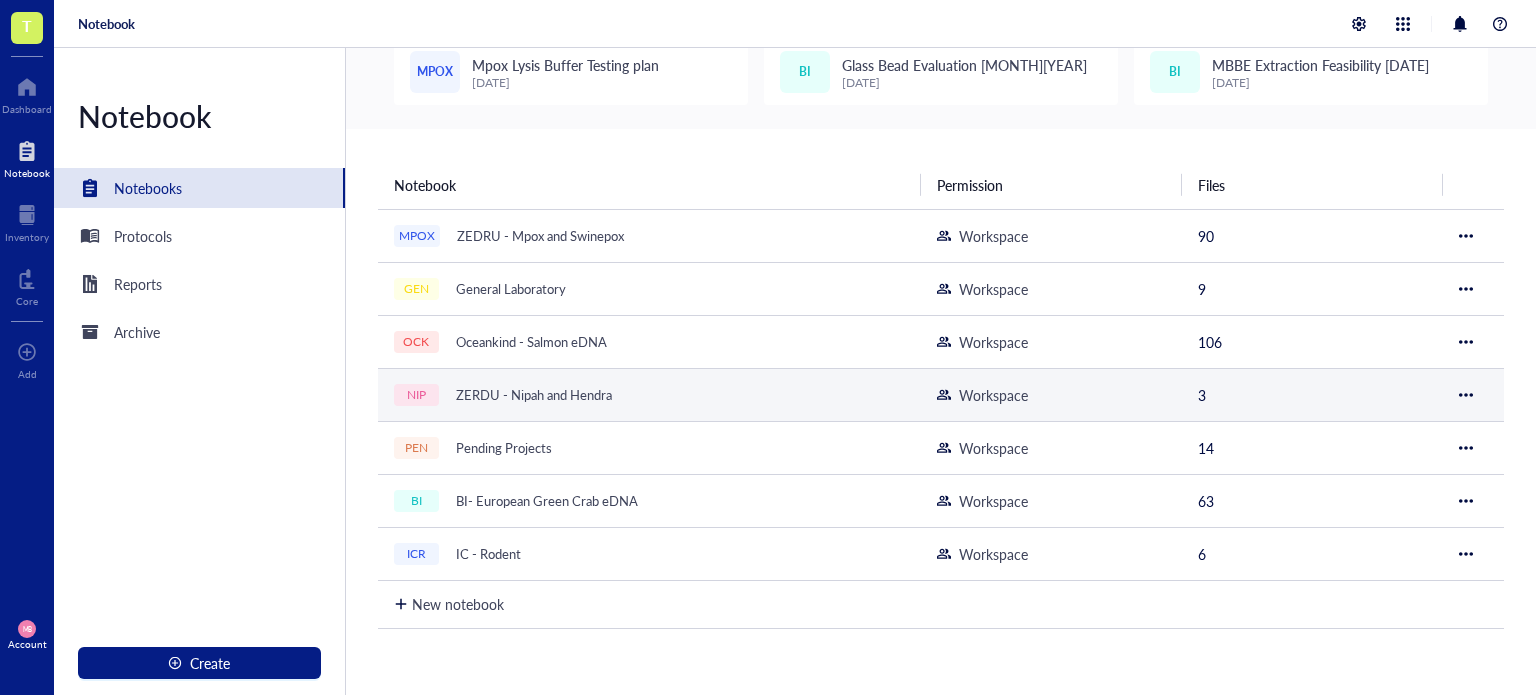 scroll, scrollTop: 100, scrollLeft: 0, axis: vertical 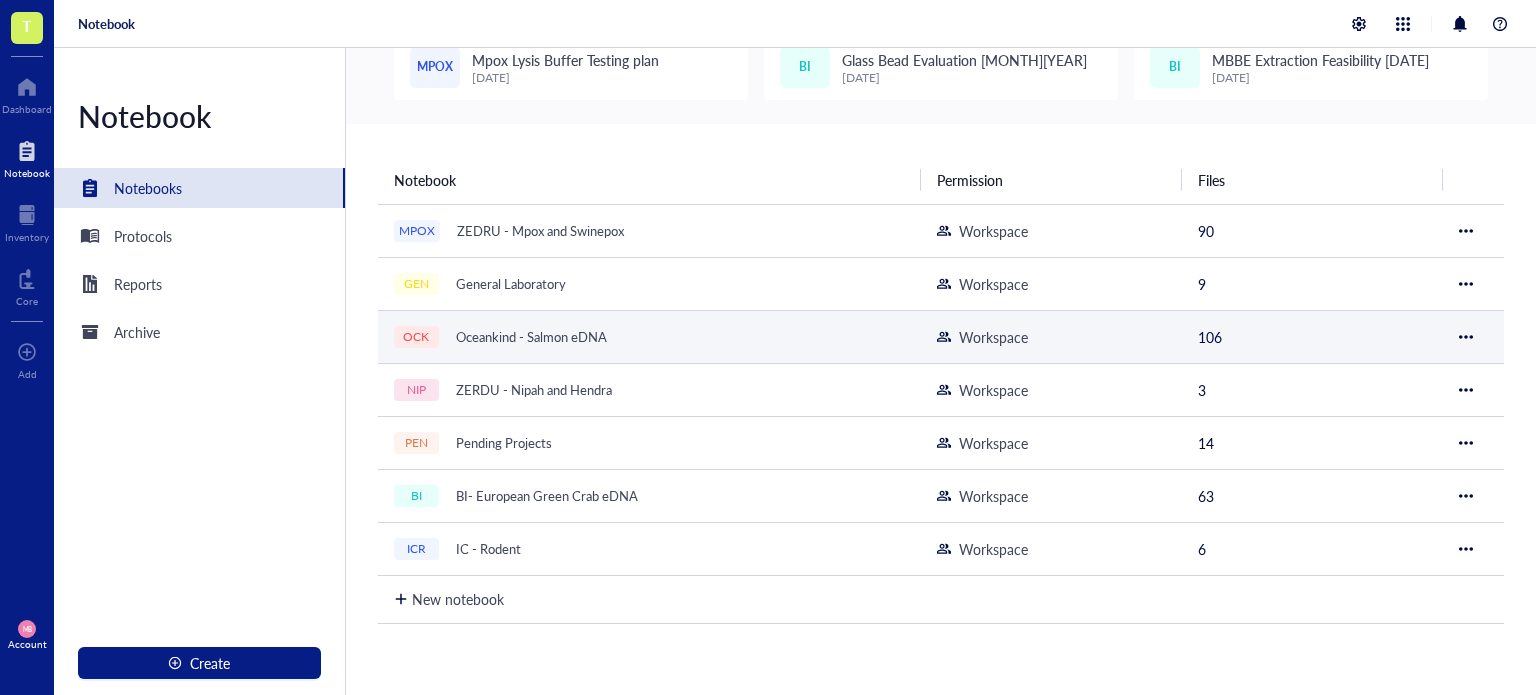 click on "Oceankind - Salmon eDNA" at bounding box center (531, 337) 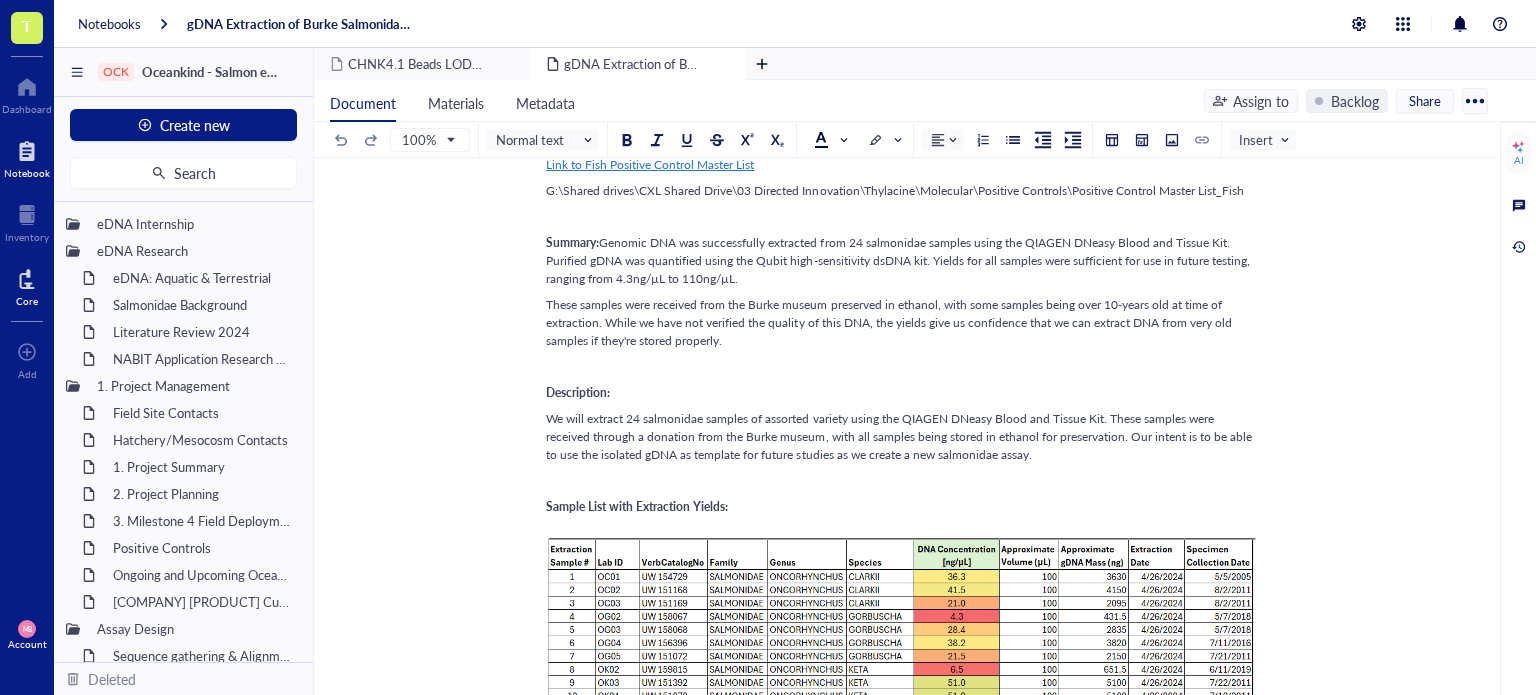 scroll, scrollTop: 100, scrollLeft: 0, axis: vertical 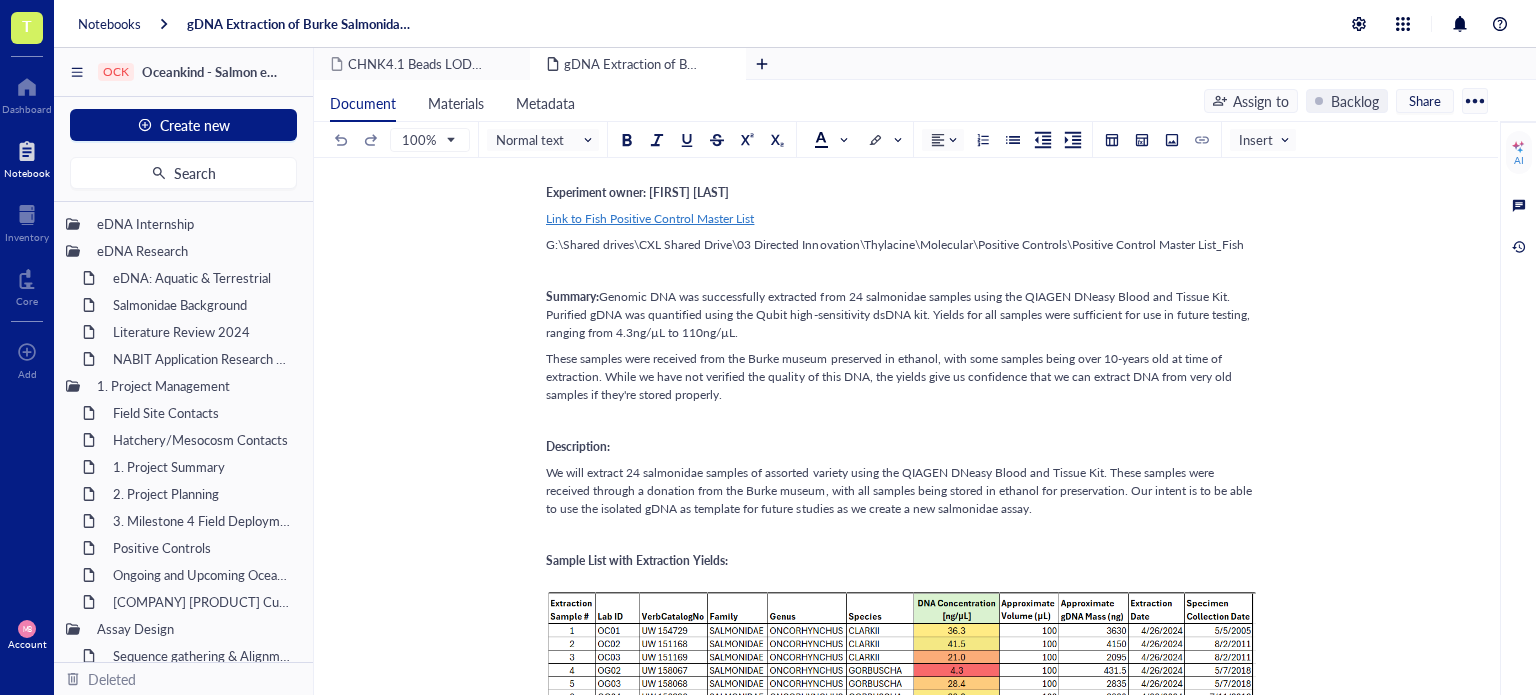 drag, startPoint x: 727, startPoint y: 66, endPoint x: 463, endPoint y: 47, distance: 264.68283 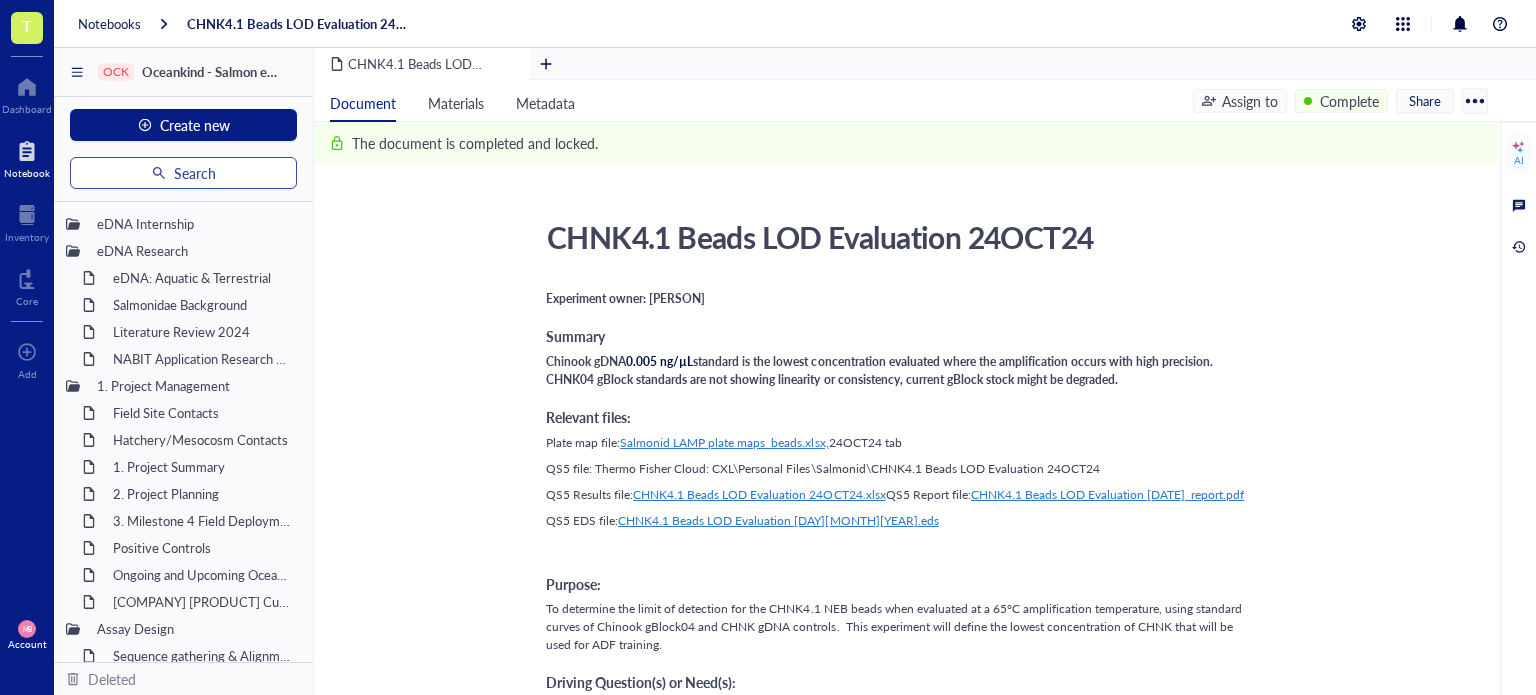 drag, startPoint x: 512, startPoint y: 63, endPoint x: 212, endPoint y: 184, distance: 323.4826 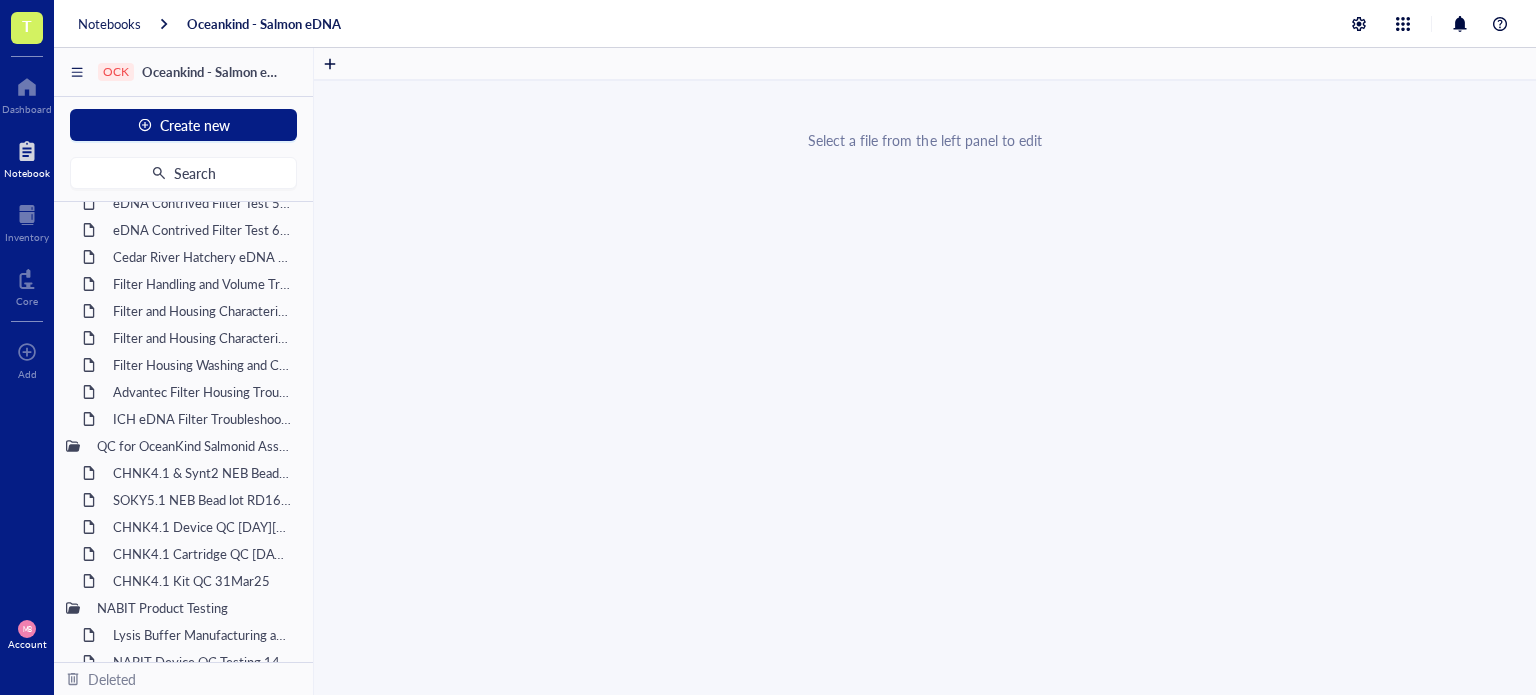 scroll, scrollTop: 2200, scrollLeft: 0, axis: vertical 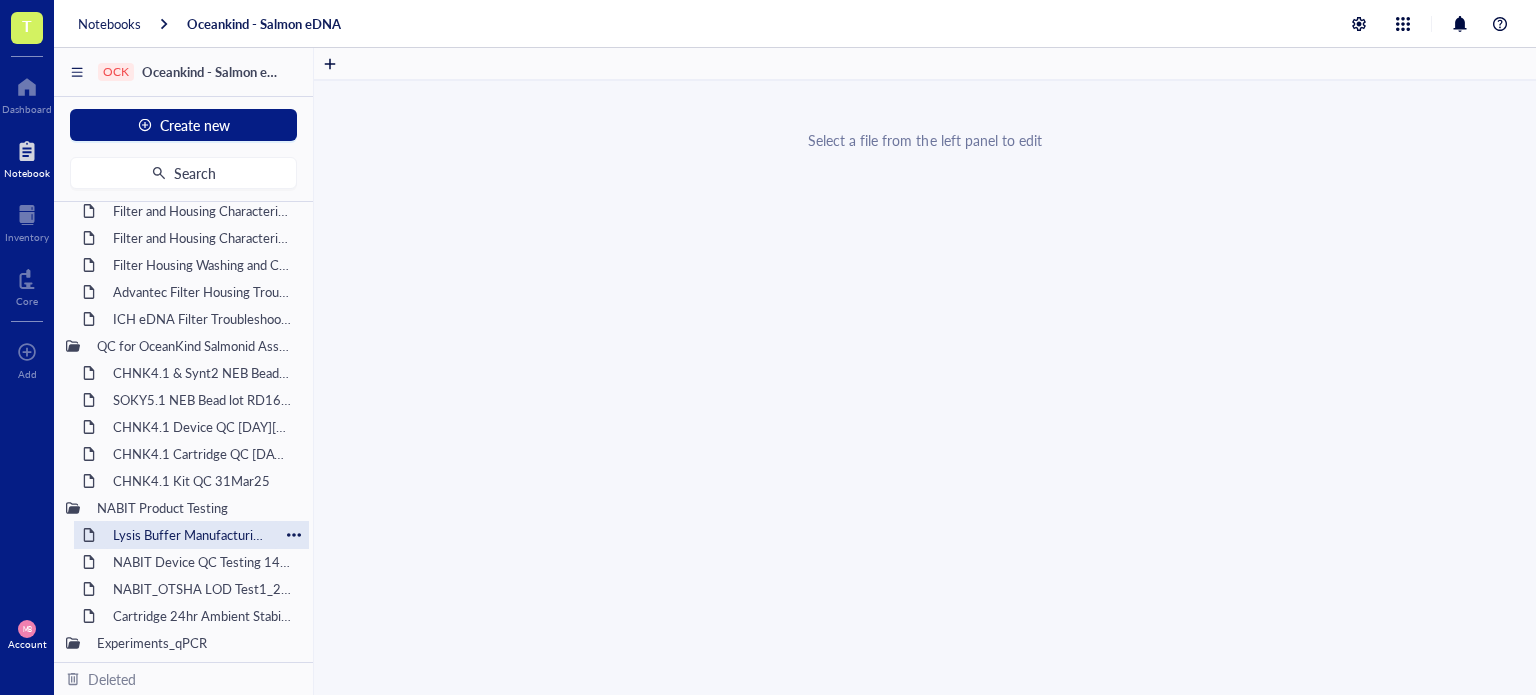 click on "Lysis Buffer Manufacturing and QC 1/21/25" at bounding box center [191, 535] 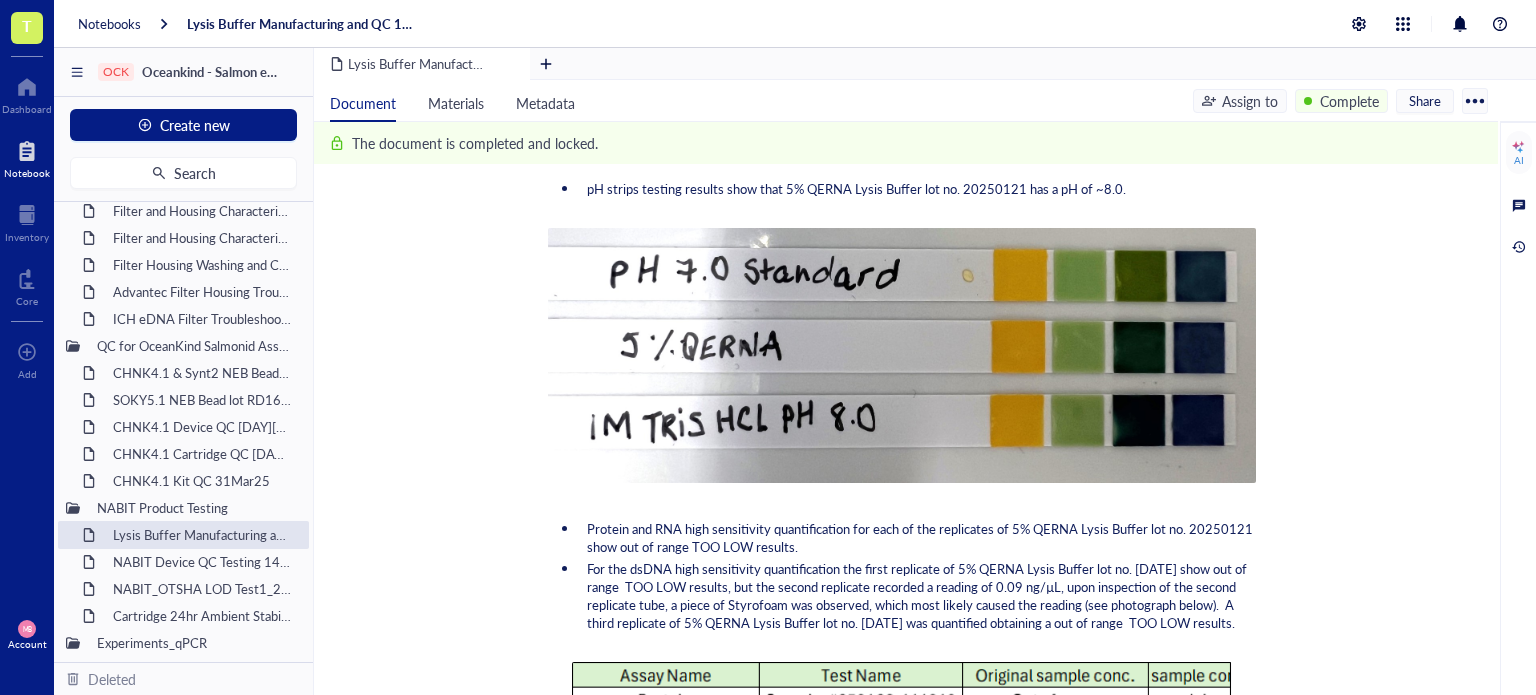 scroll, scrollTop: 2700, scrollLeft: 0, axis: vertical 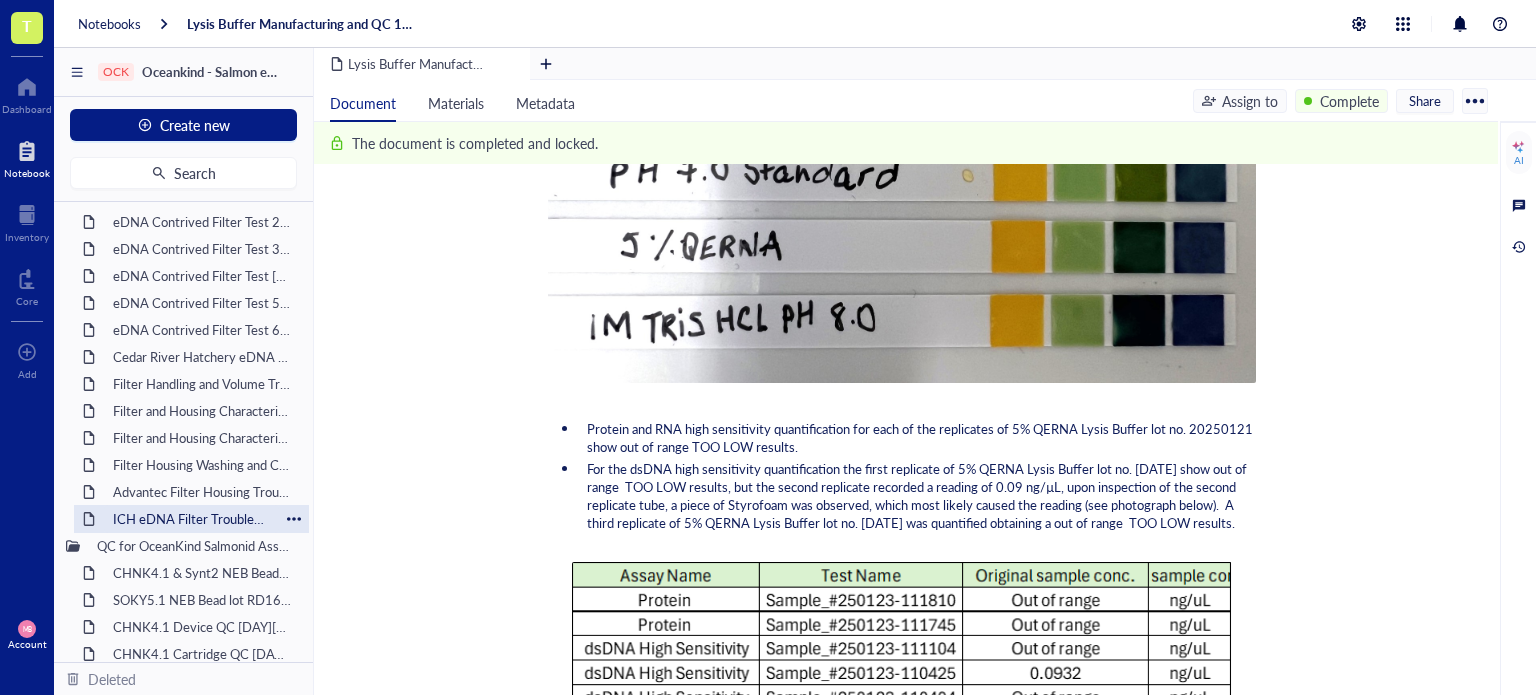 click on "ICH eDNA Filter Troubleshooting 7Apr25" at bounding box center (191, 519) 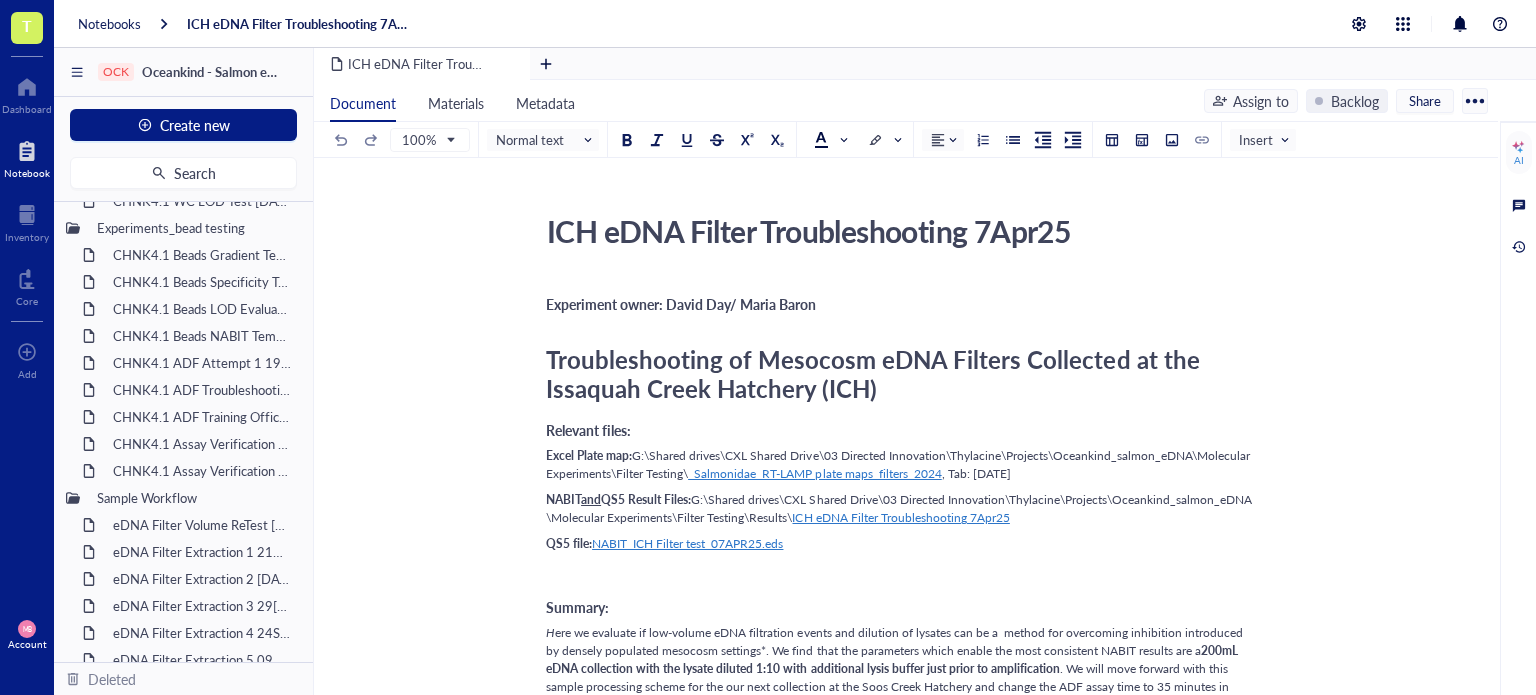 scroll, scrollTop: 1400, scrollLeft: 0, axis: vertical 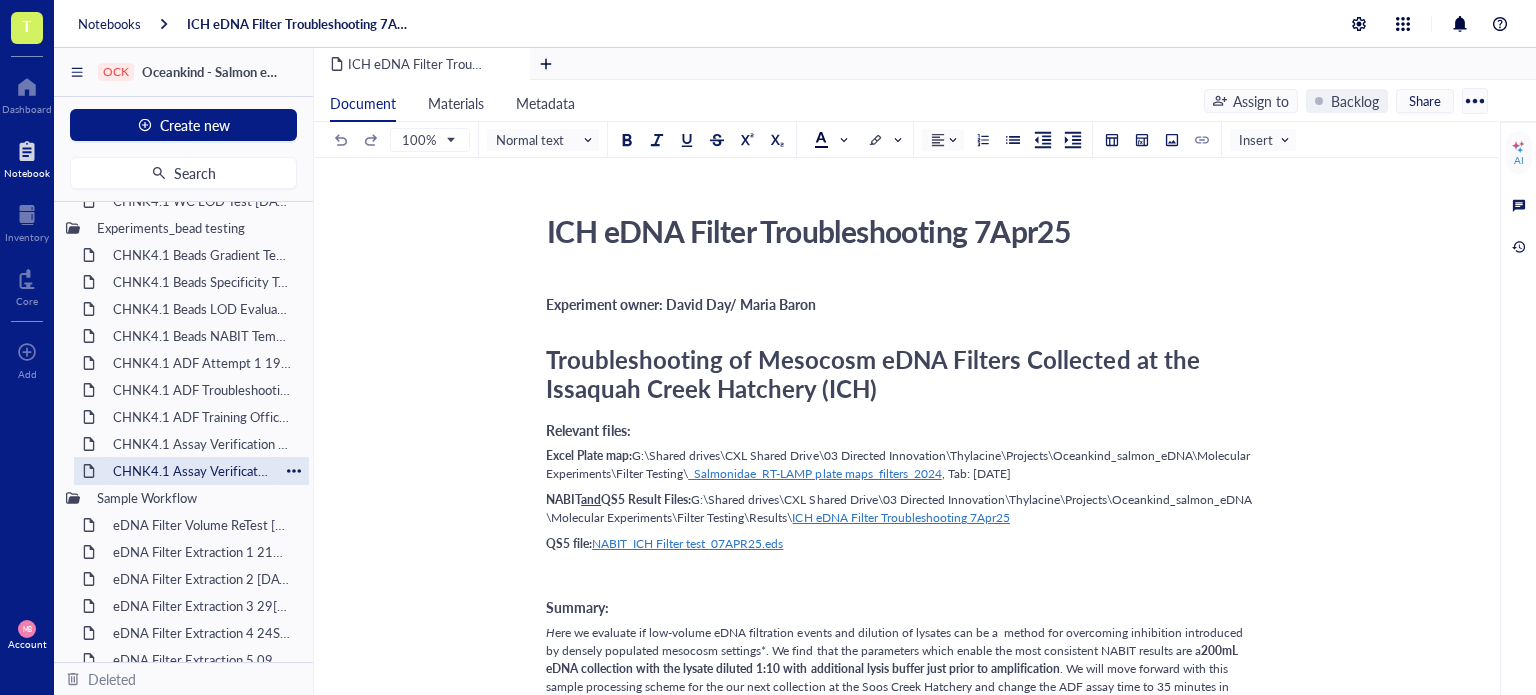 click on "CHNK4.1 Assay Verification 2 [DATE]" at bounding box center [191, 471] 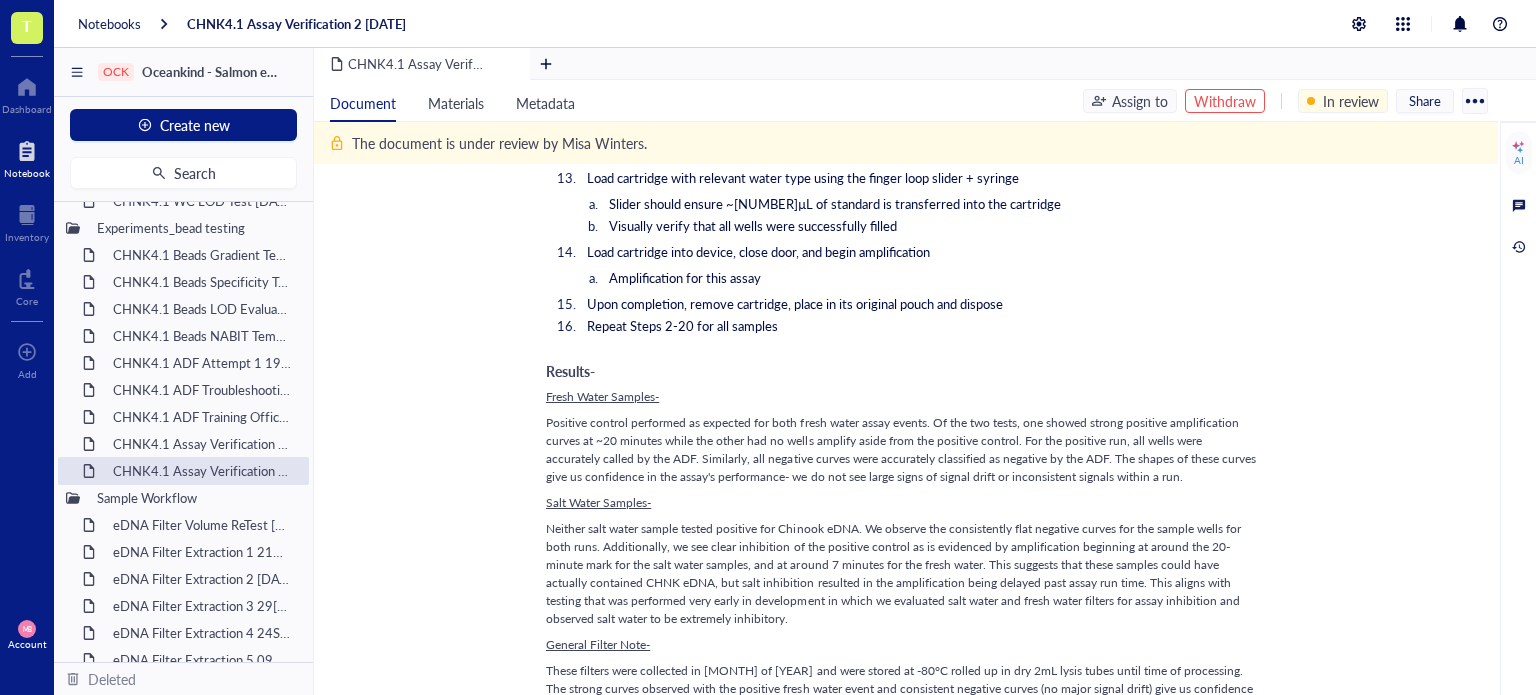 scroll, scrollTop: 2400, scrollLeft: 0, axis: vertical 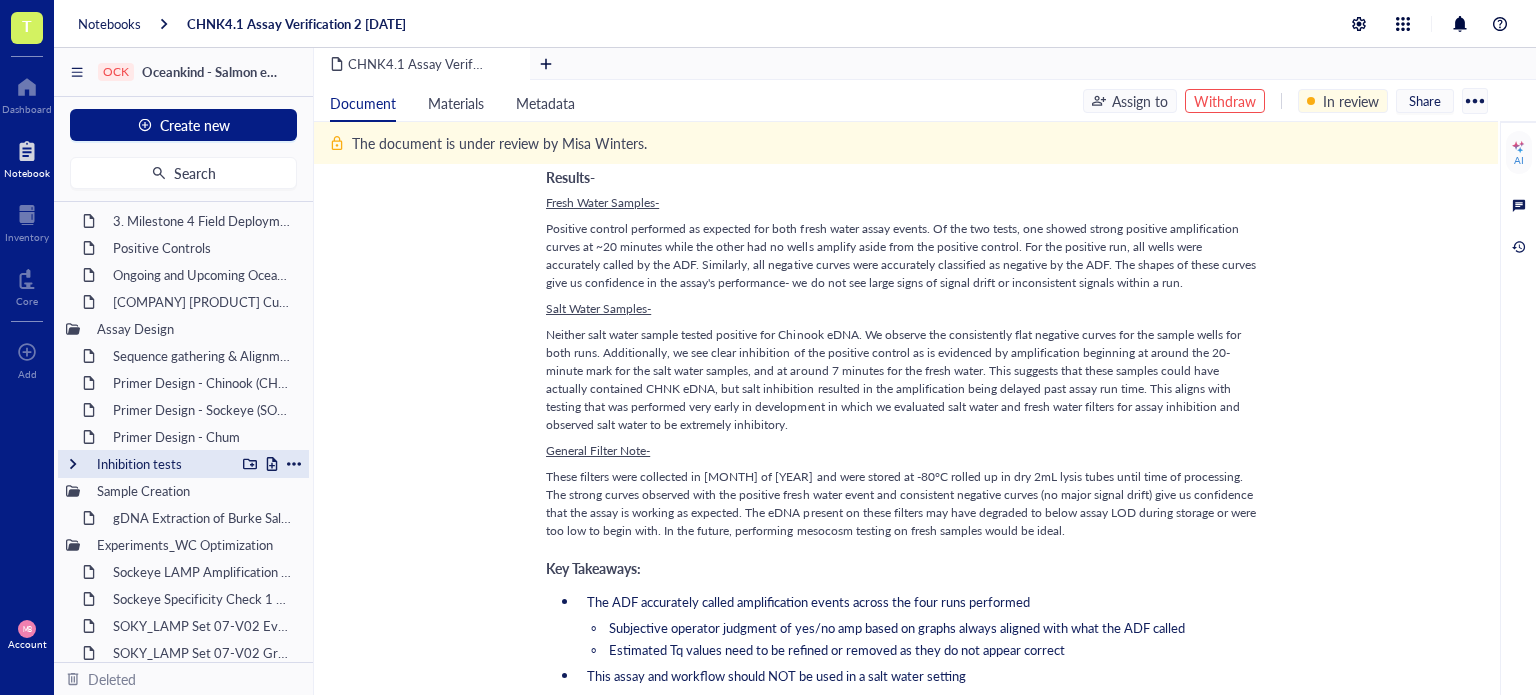 click on "Inhibition tests" at bounding box center [183, 464] 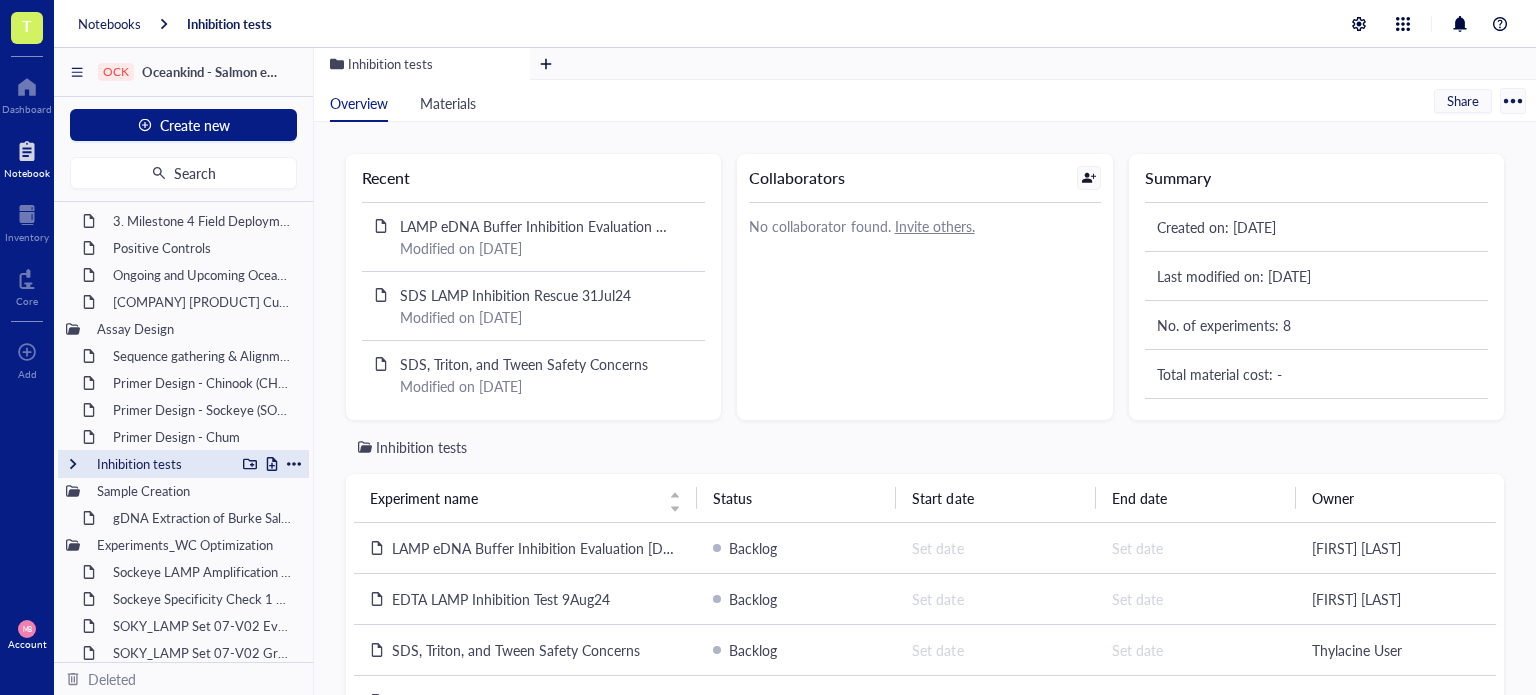 click at bounding box center (73, 464) 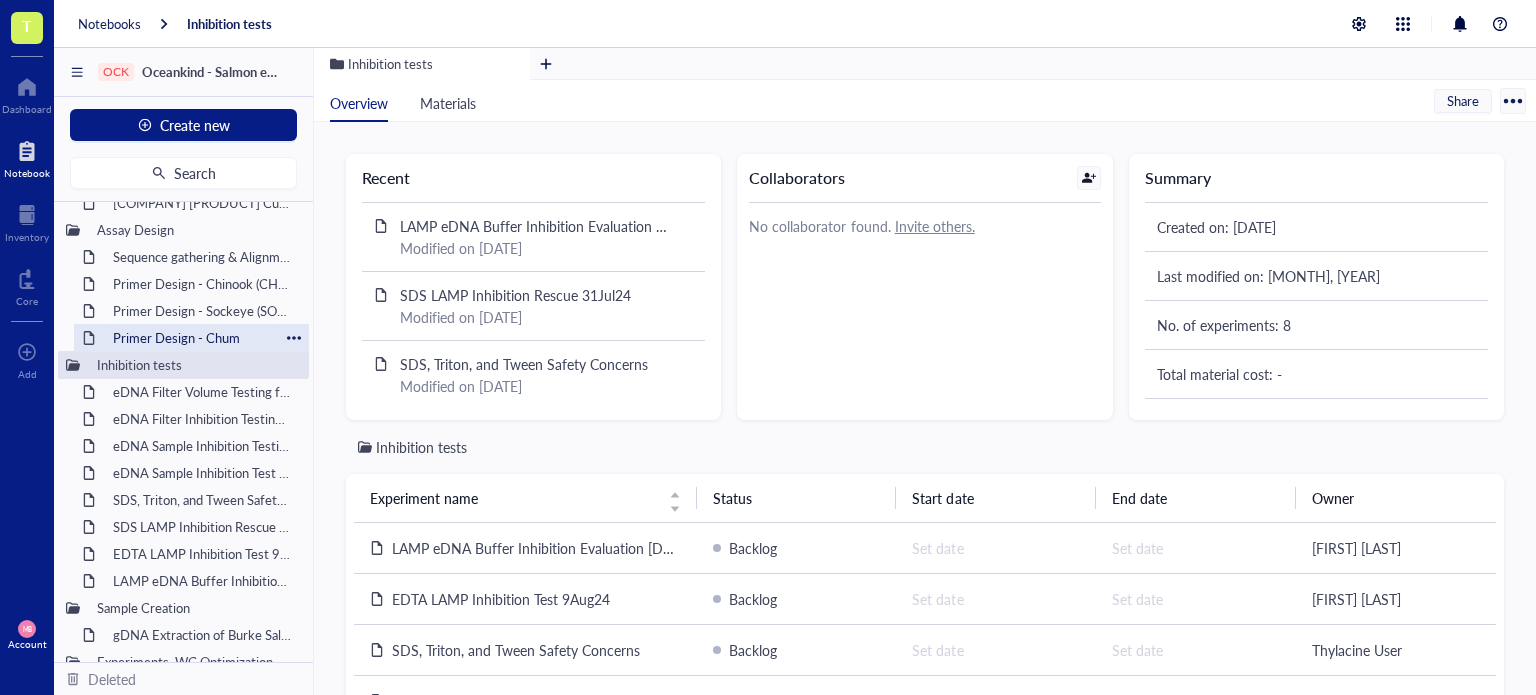 scroll, scrollTop: 400, scrollLeft: 0, axis: vertical 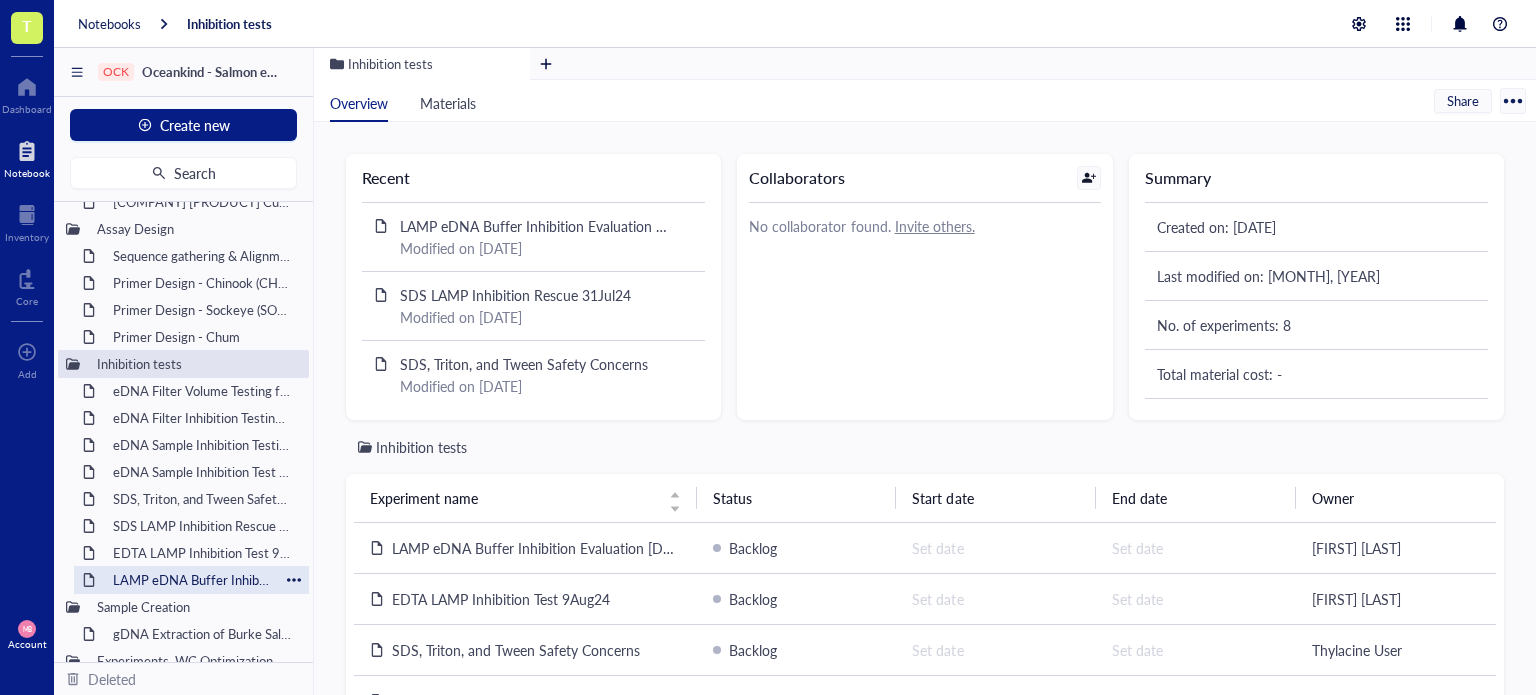 click on "LAMP eDNA Buffer Inhibition Evaluation [DATE]" at bounding box center (191, 580) 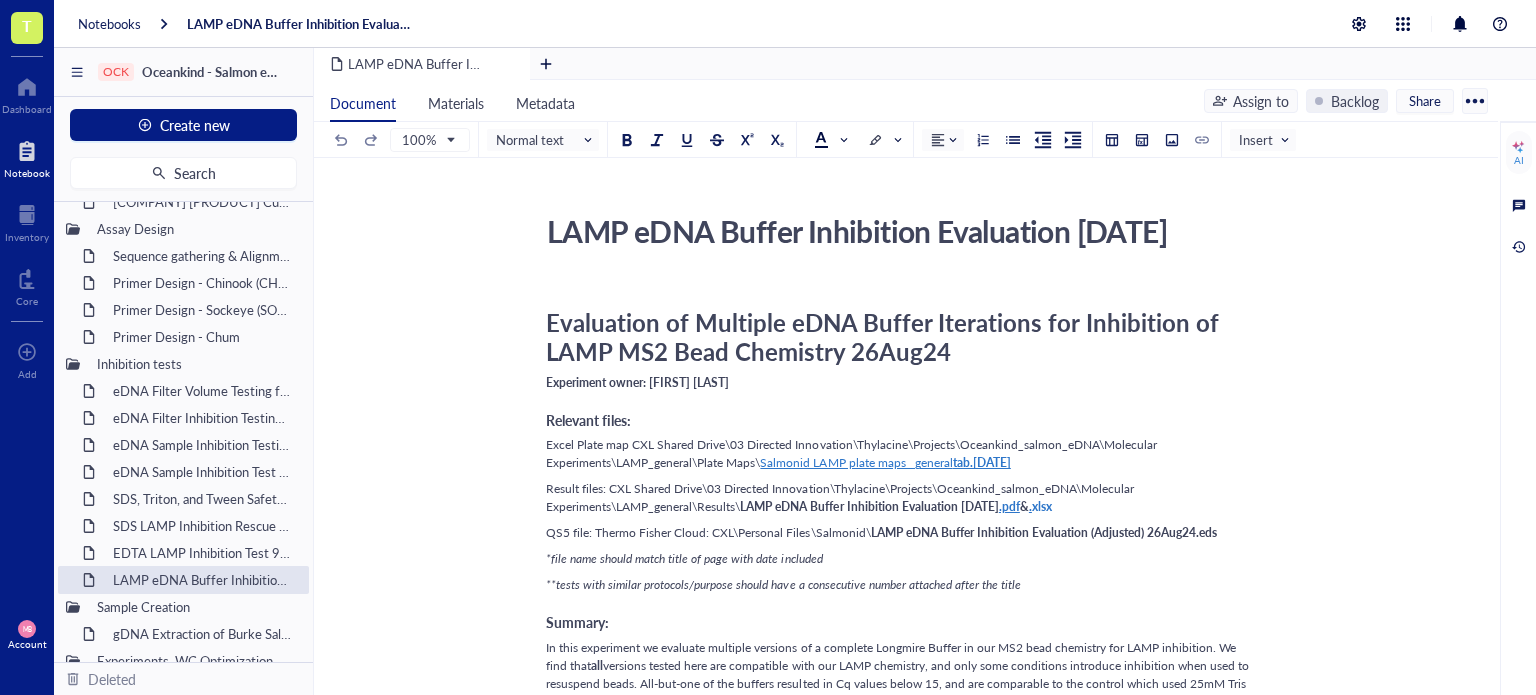scroll, scrollTop: 100, scrollLeft: 0, axis: vertical 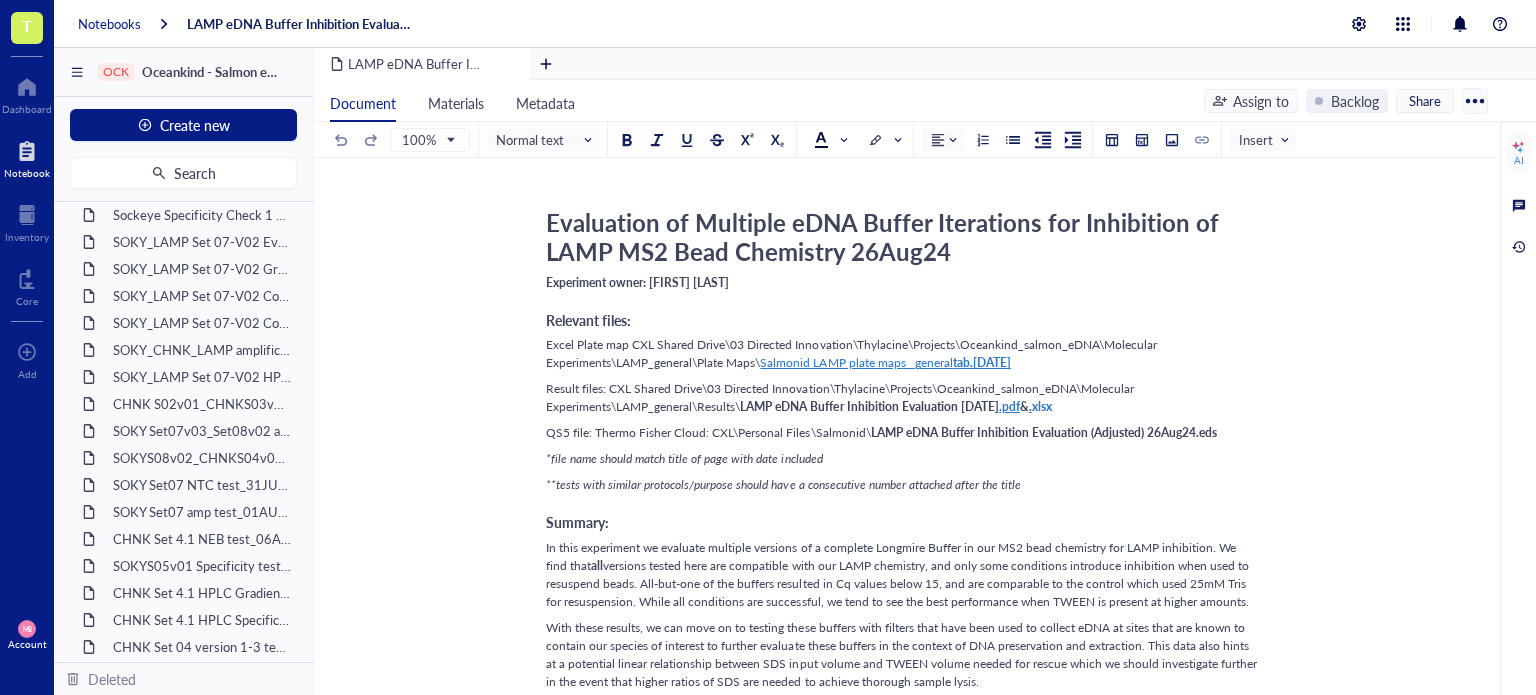 click on "Notebooks" at bounding box center (109, 24) 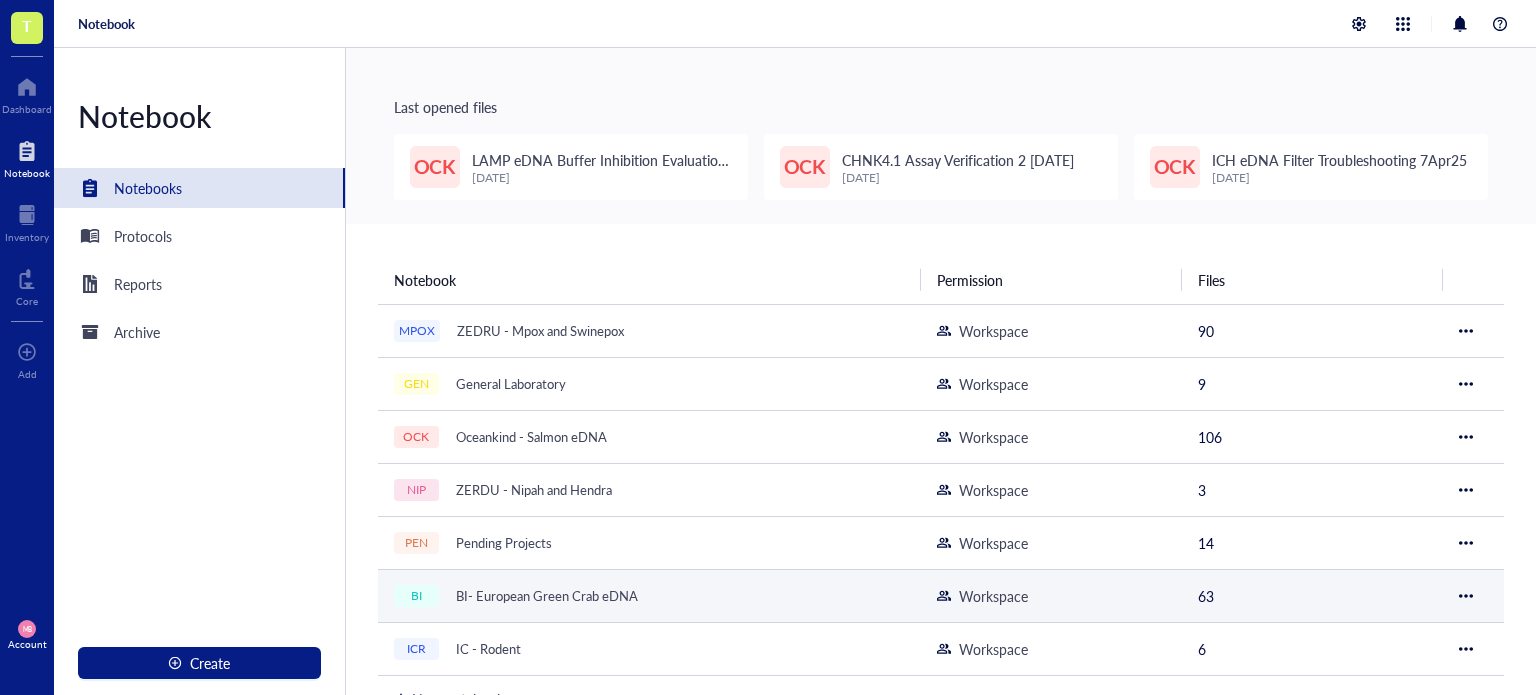 click on "BI- European Green Crab eDNA" at bounding box center [547, 596] 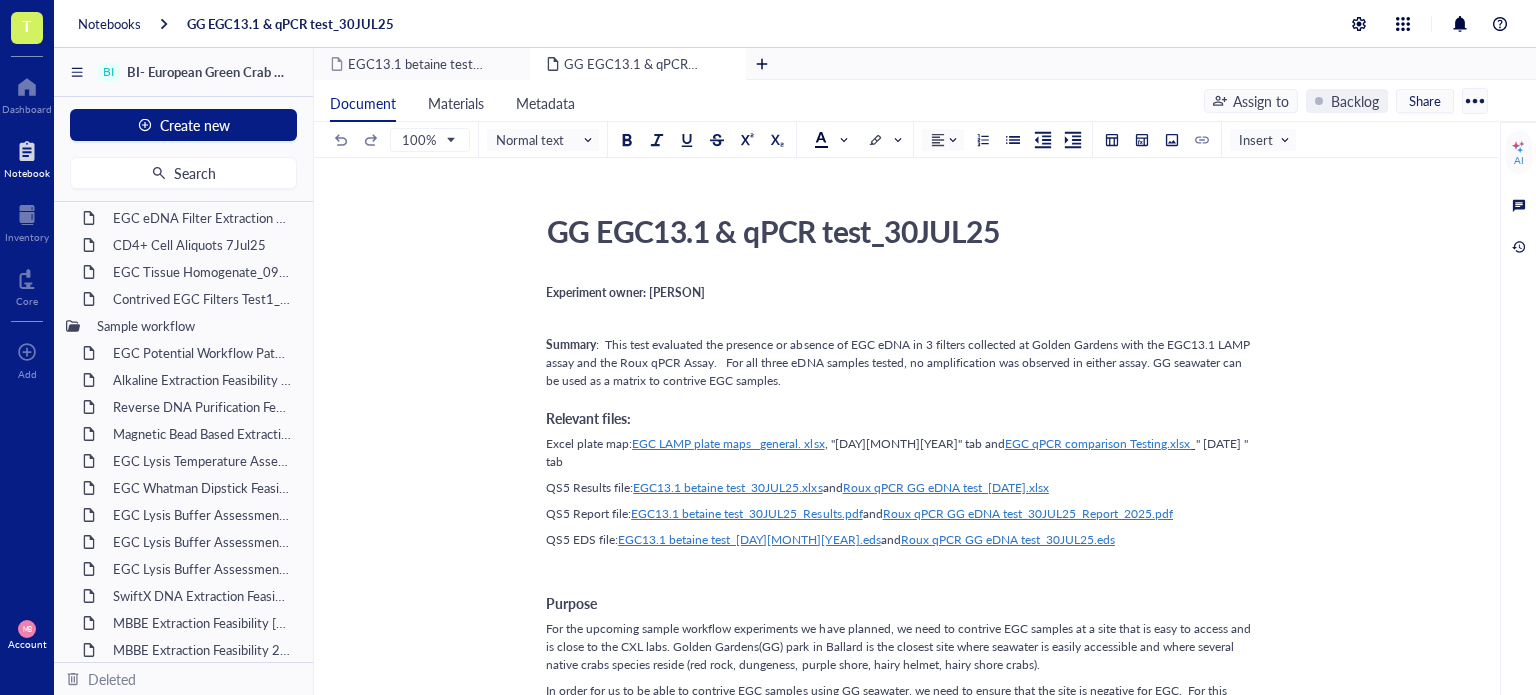 scroll, scrollTop: 700, scrollLeft: 0, axis: vertical 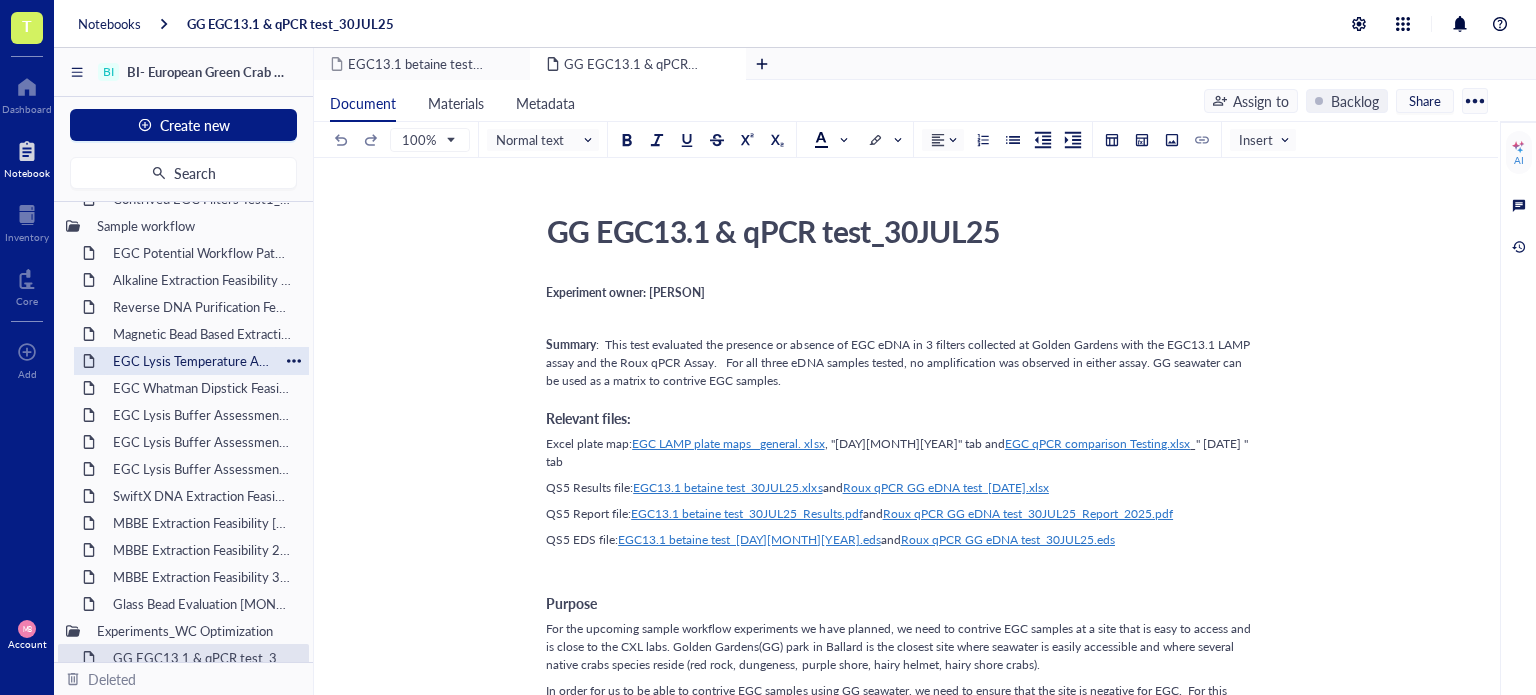 click on "EGC Lysis Temperature Assessment 13May25" at bounding box center [191, 361] 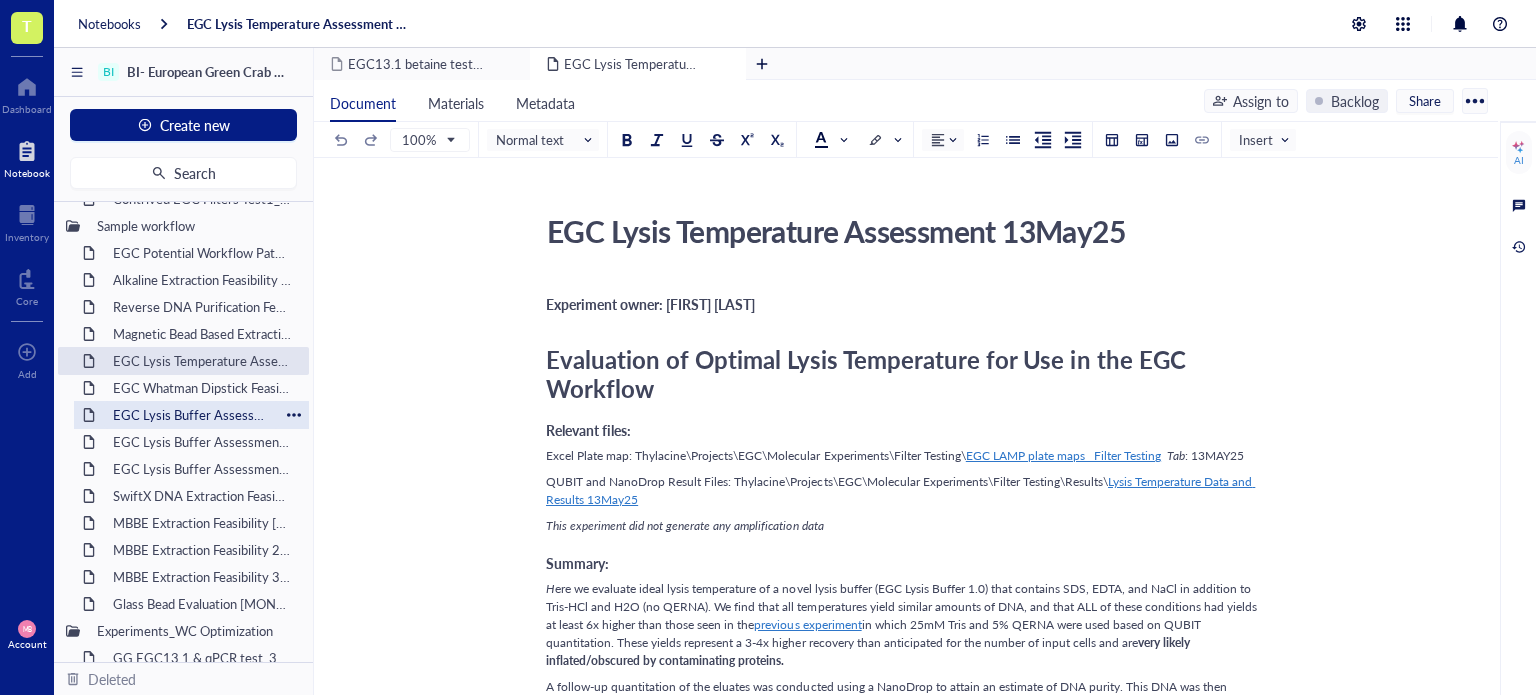 click on "EGC Lysis Buffer Assessment 9[MONTH]25" at bounding box center (191, 415) 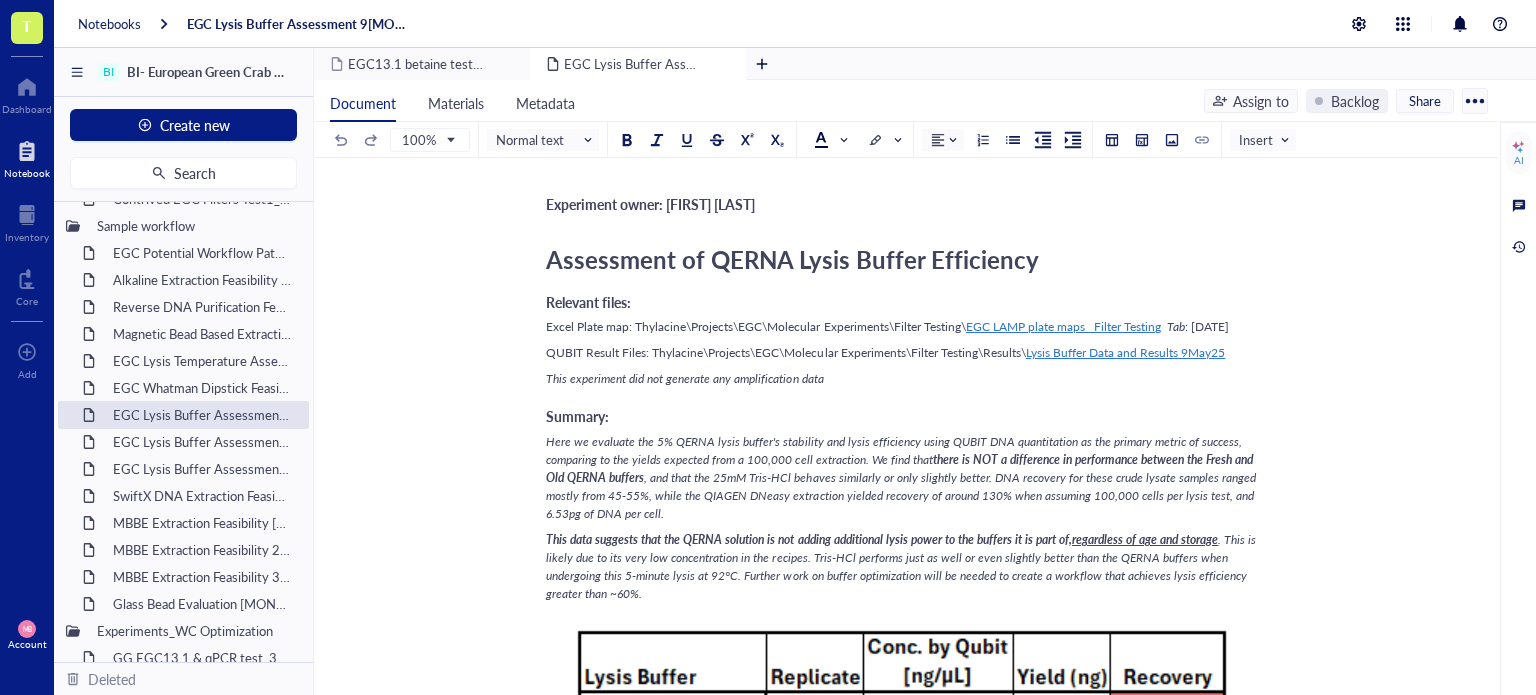 scroll, scrollTop: 200, scrollLeft: 0, axis: vertical 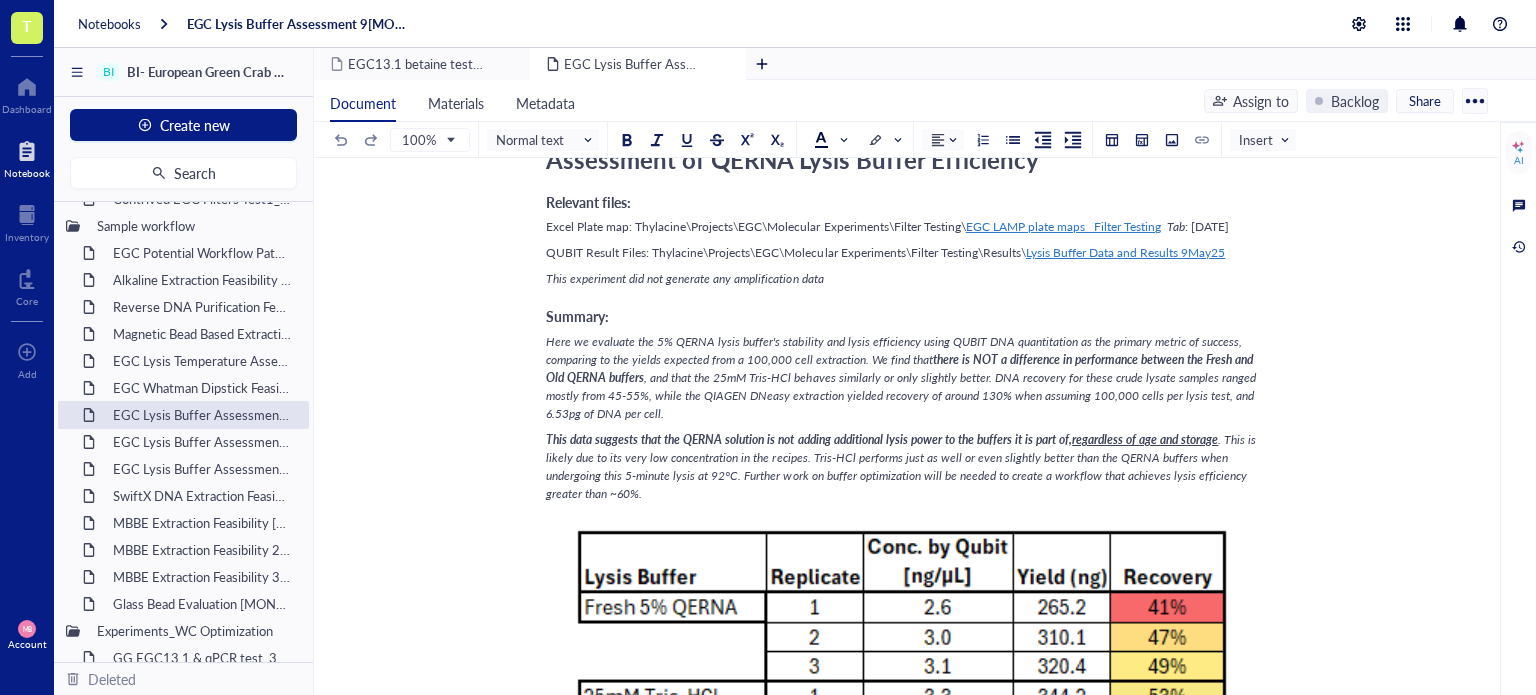 drag, startPoint x: 544, startPoint y: 337, endPoint x: 799, endPoint y: 367, distance: 256.75864 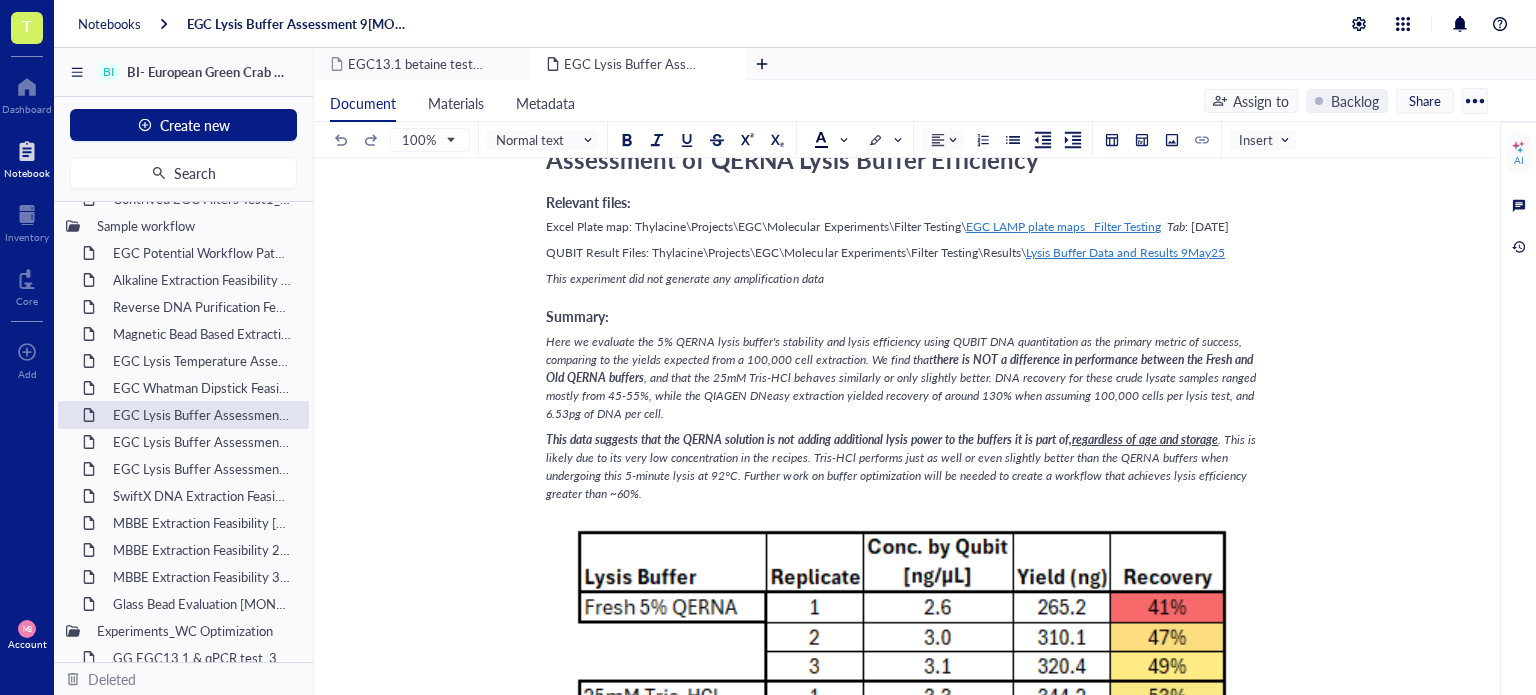 click on "EGC Lysis Buffer Assessment [DATE] EGC Lysis Buffer Assessment [DATE] Experiment owner: [FIRST] [LAST] Assessment of QERNA Lysis Buffer Efficiency Relevant files: Excel Plate map: Thylacine\Projects\EGC\Molecular Experiments\Filter Testing\ EGC LAMP plate maps_ Filter Testing Tab : [DATE] QUBIT Result Files: Thylacine\Projects\EGC\Molecular Experiments\Filter Testing\Results\ Lysis Buffer Data and Results [DATE] This experiment did not generate any amplification data Summary: Here we evaluate the 5% QERNA lysis buffer's stability and lysis efficiency using QUBIT DNA quantitation as the primary metric of success, comparing to the yields expected from a 100,000 cell extraction. We find that there is NOT a difference in performance between the Fresh and Old QERNA buffers This data suggests that the QERNA solution is not adding additional lysis power to the buffers it is part of, regardless of age and storage Add Caption ﻿ Purpose: Driving Question(s) or Need(s): Description: Sample and Material List: ] ﻿ "" at bounding box center [902, 3048] 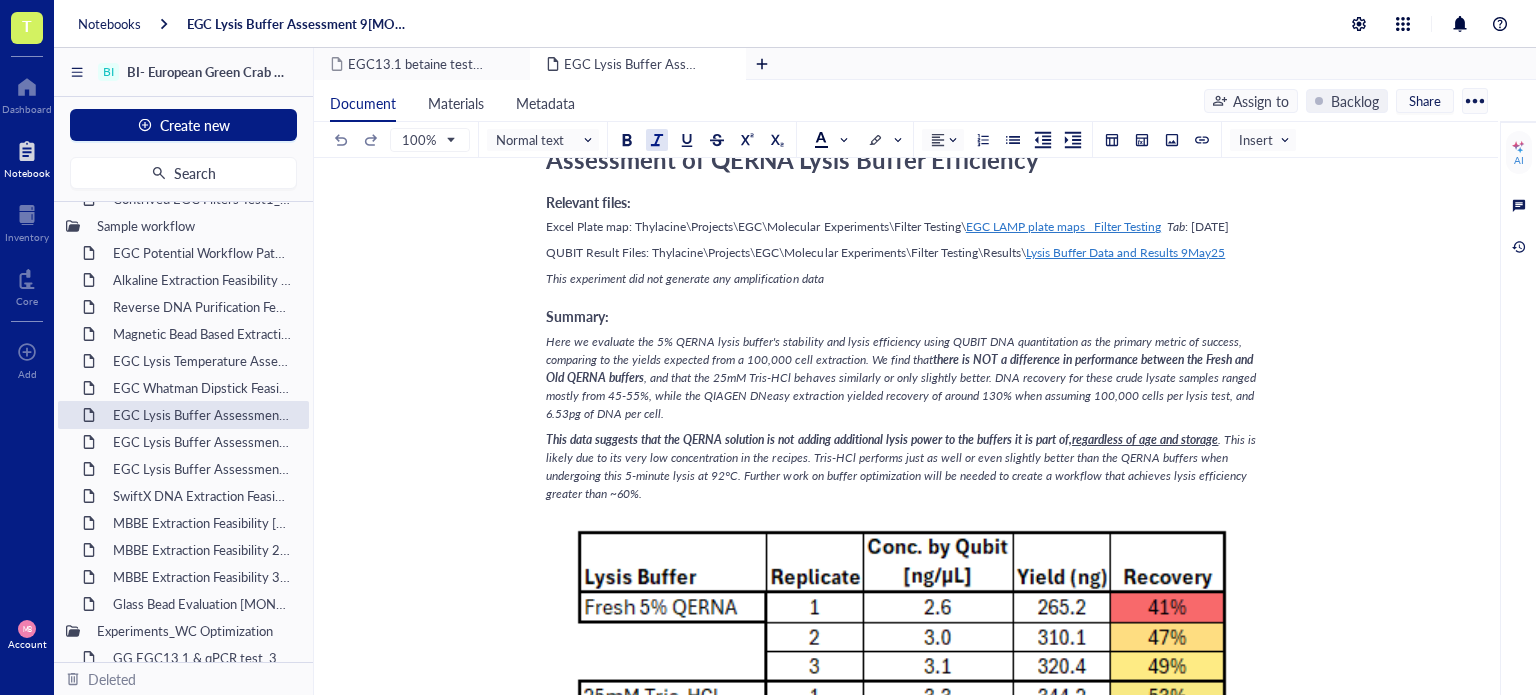 click on "Here we evaluate the 5% QERNA lysis buffer's stability and lysis efficiency using QUBIT DNA quantitation as the primary metric of success, comparing to the yields expected from a 100,000 cell extraction. We find that" at bounding box center [895, 350] 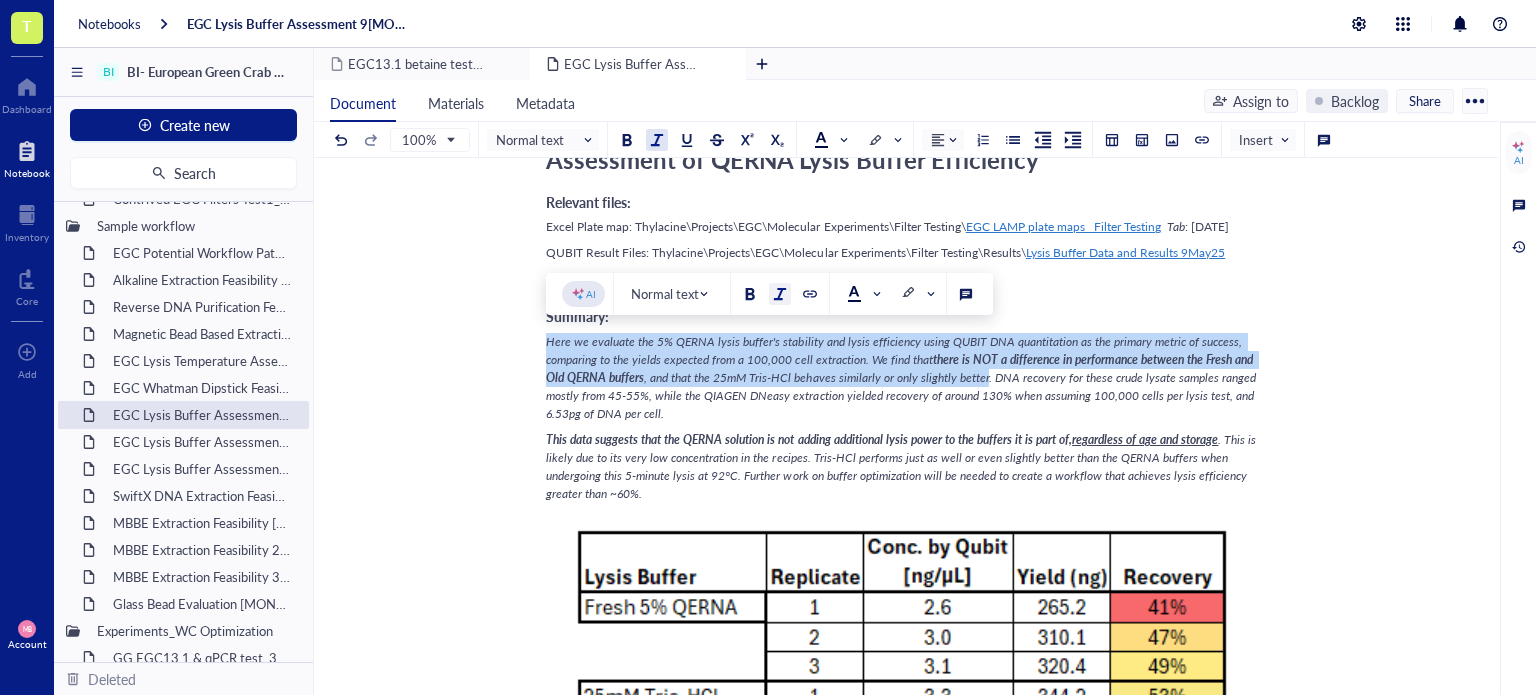 drag, startPoint x: 984, startPoint y: 376, endPoint x: 546, endPoint y: 339, distance: 439.56 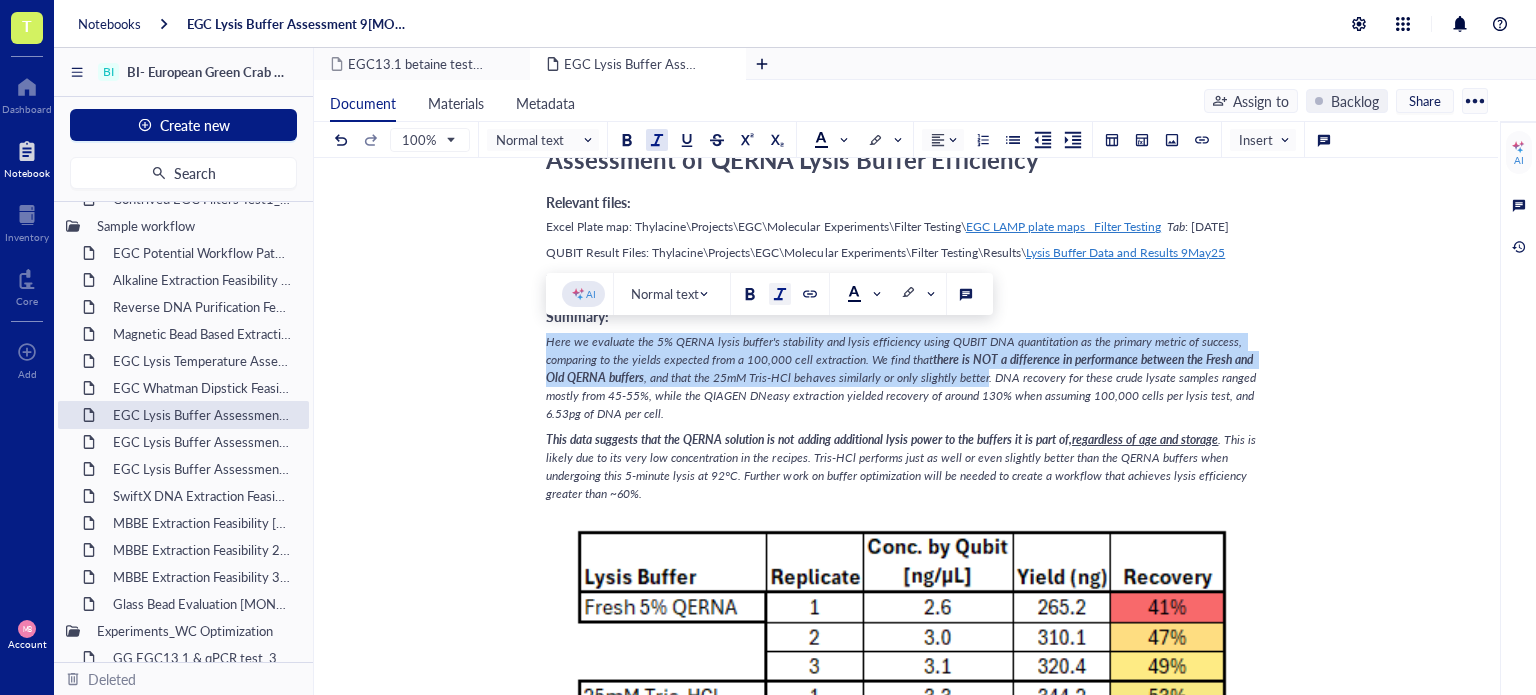click on "Here we evaluate the 5% QERNA lysis buffer's stability and lysis efficiency using QUBIT DNA quantitation as the primary metric of success, comparing to the yields expected from a 100,000 cell extraction. We find that there is NOT a difference in performance between the Fresh and Old QERNA buffers , and that the 25mM Tris-HCl behaves similarly or only slightly better. DNA recovery for these crude lysate samples ranged mostly from 45-55%, while the QIAGEN DNeasy extraction yielded recovery of around 130% when assuming 100,000 cells per lysis test, and 6.53pg of DNA per cell." at bounding box center (902, 378) 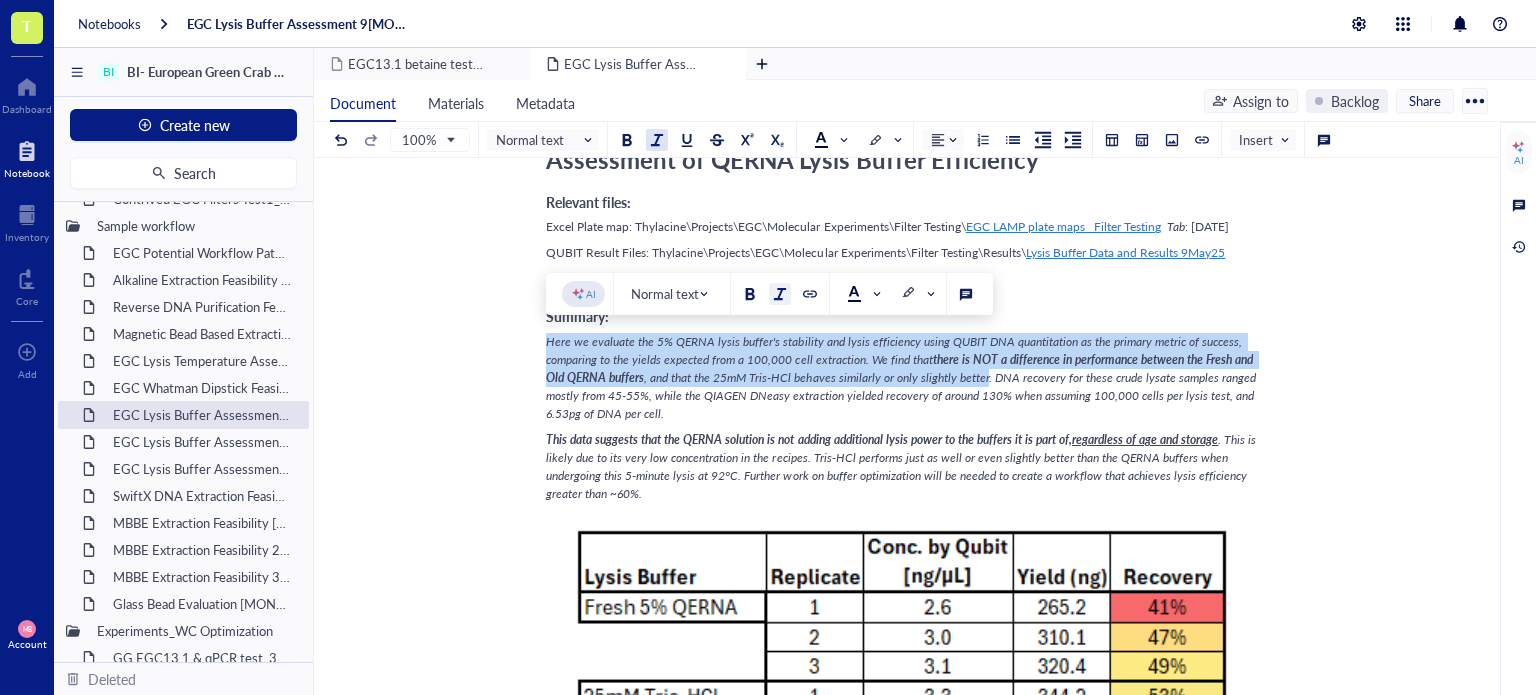 copy on "Here we evaluate the 5% QERNA lysis buffer's stability and lysis efficiency using QUBIT DNA quantitation as the primary metric of success, comparing to the yields expected from a 100,000 cell extraction. We find that there is NOT a difference in performance between the Fresh and Old QERNA buffers , and that the 25mM Tris-HCl behaves similarly or only slightly better" 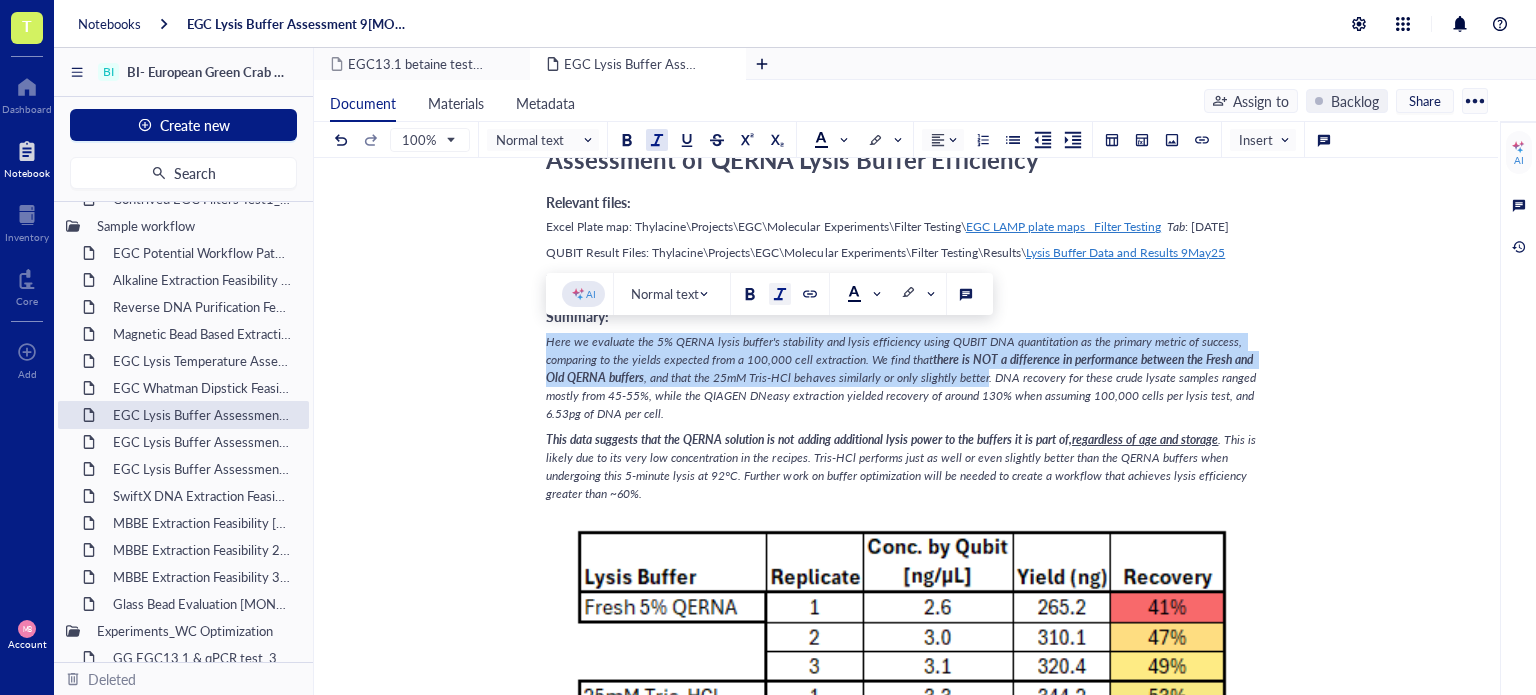 click on "EGC Lysis Buffer Assessment [DATE] EGC Lysis Buffer Assessment [DATE] Experiment owner: [FIRST] [LAST] Assessment of QERNA Lysis Buffer Efficiency Relevant files: Excel Plate map: Thylacine\Projects\EGC\Molecular Experiments\Filter Testing\ EGC LAMP plate maps_ Filter Testing Tab : [DATE] QUBIT Result Files: Thylacine\Projects\EGC\Molecular Experiments\Filter Testing\Results\ Lysis Buffer Data and Results [DATE] This experiment did not generate any amplification data Summary: Here we evaluate the 5% QERNA lysis buffer's stability and lysis efficiency using QUBIT DNA quantitation as the primary metric of success, comparing to the yields expected from a 100,000 cell extraction. We find that there is NOT a difference in performance between the Fresh and Old QERNA buffers This data suggests that the QERNA solution is not adding additional lysis power to the buffers it is part of, regardless of age and storage Add Caption ﻿ Purpose: Driving Question(s) or Need(s): Description: Sample and Material List: ] ﻿ "" at bounding box center (902, 3048) 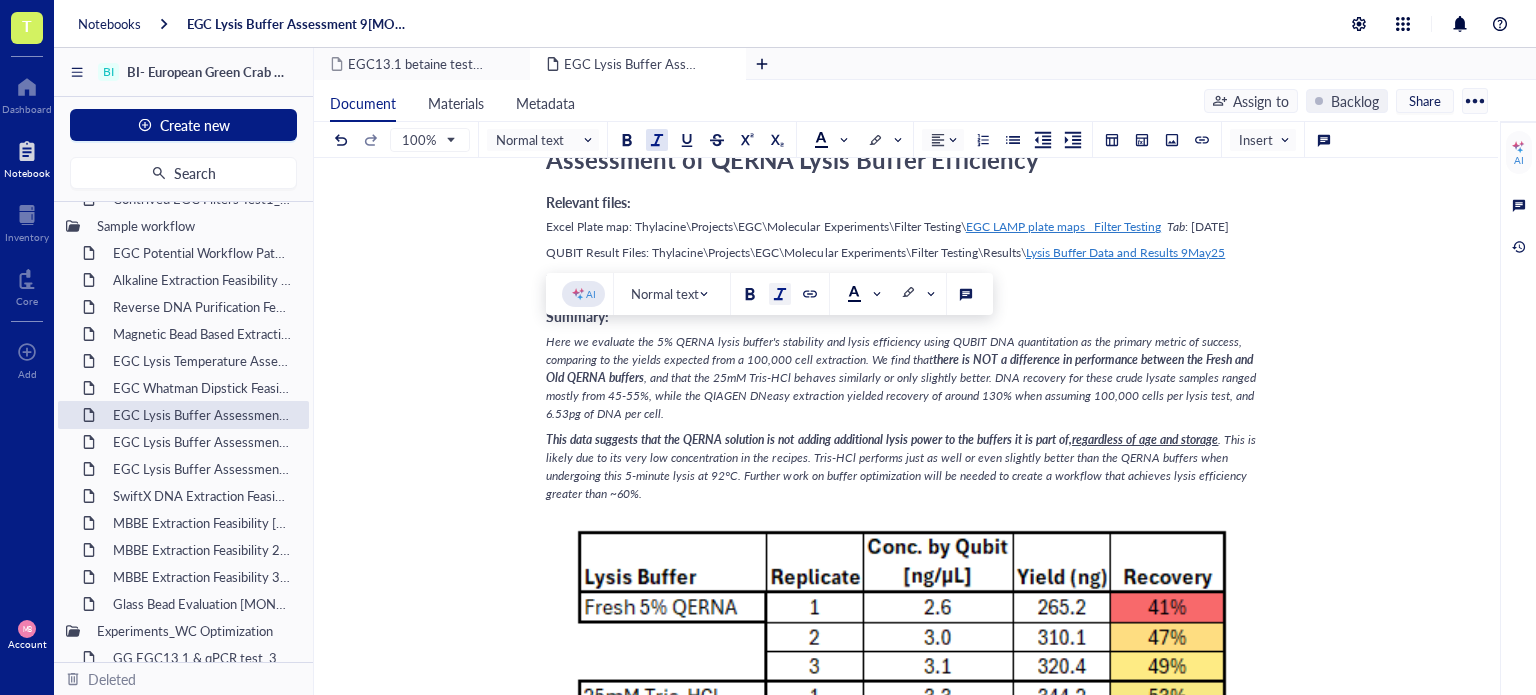 scroll, scrollTop: 0, scrollLeft: 0, axis: both 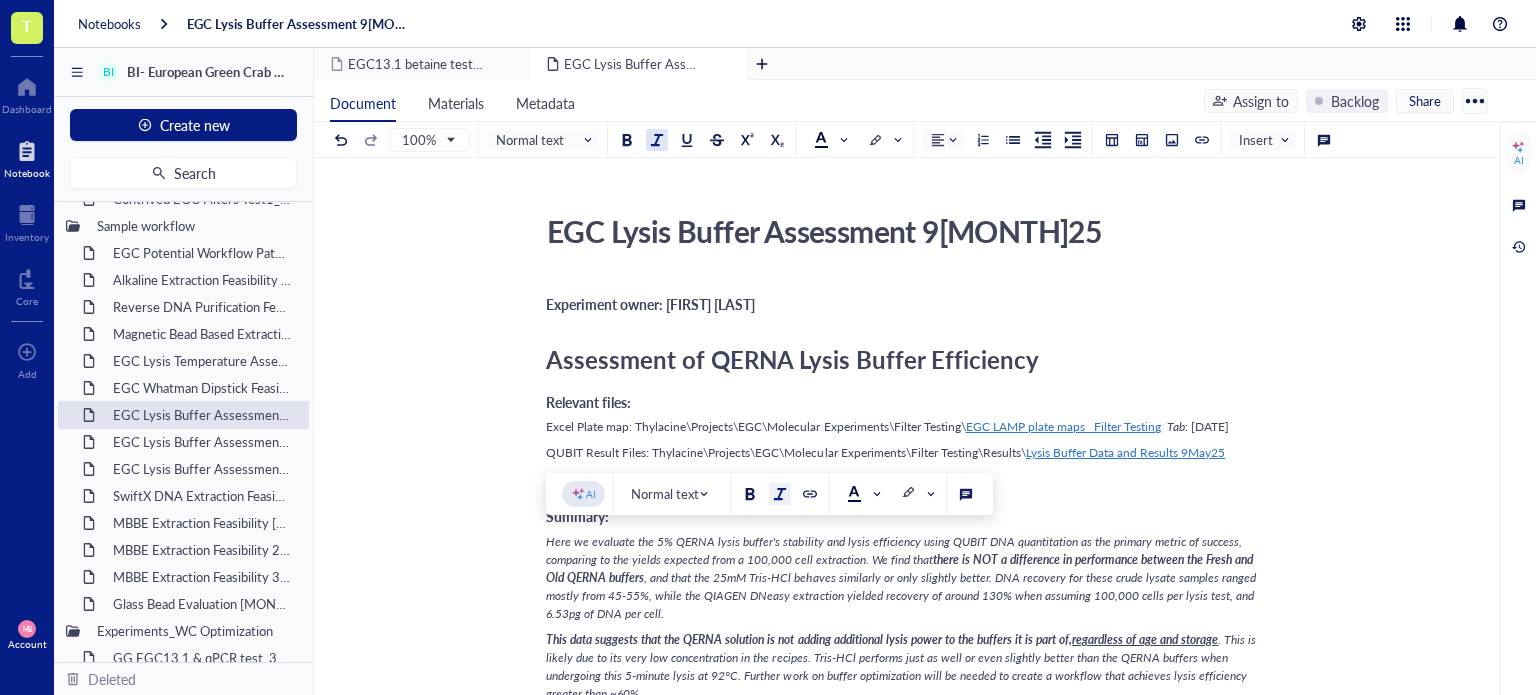 click on "EGC Lysis Buffer Assessment 9[MONTH]25" at bounding box center (894, 231) 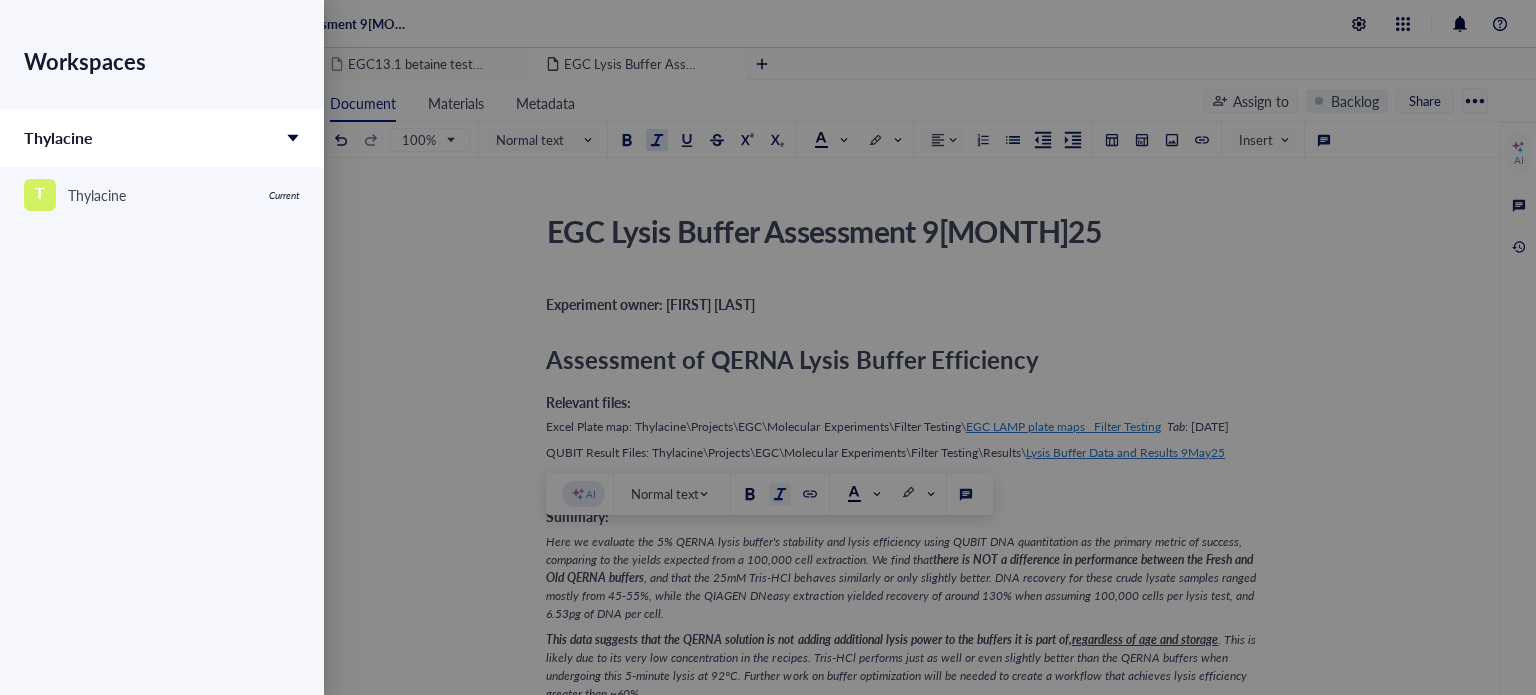 drag, startPoint x: 437, startPoint y: 268, endPoint x: 349, endPoint y: 175, distance: 128.03516 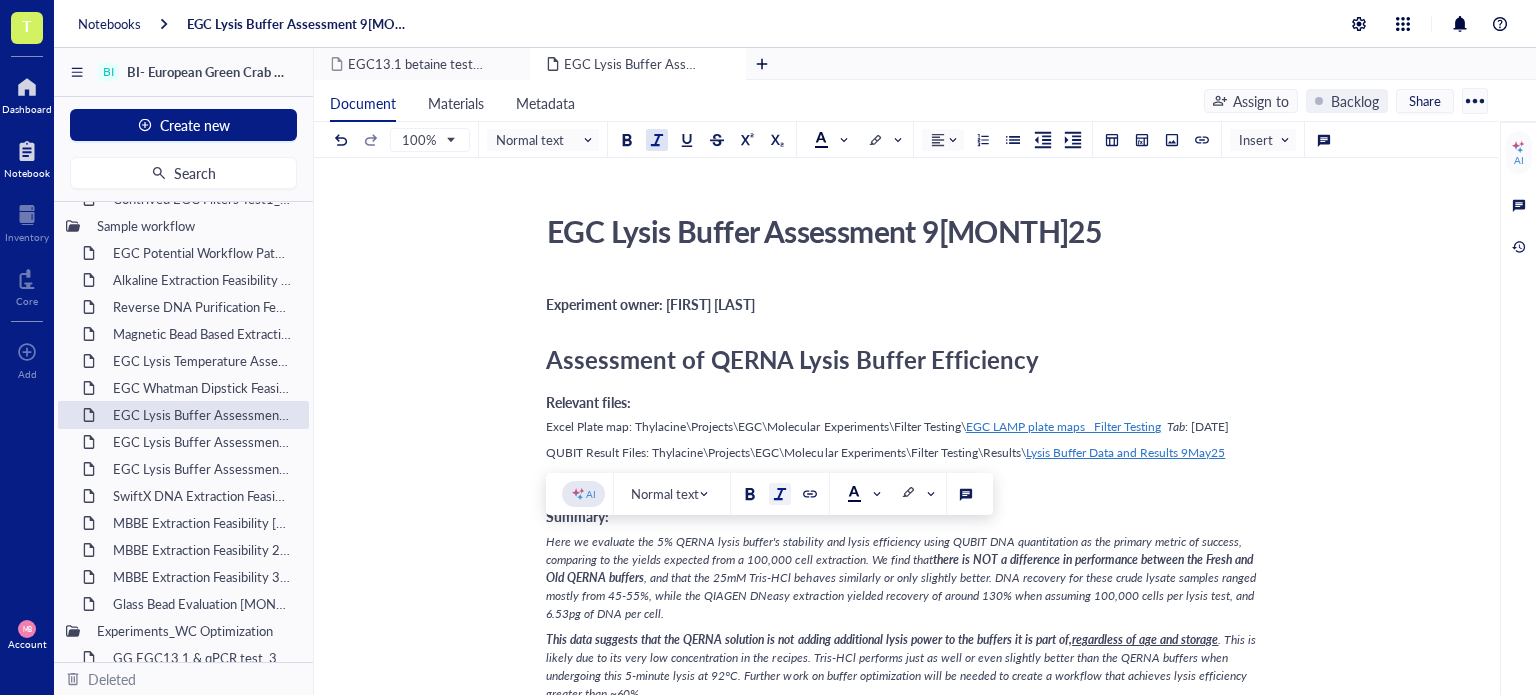 click at bounding box center (27, 87) 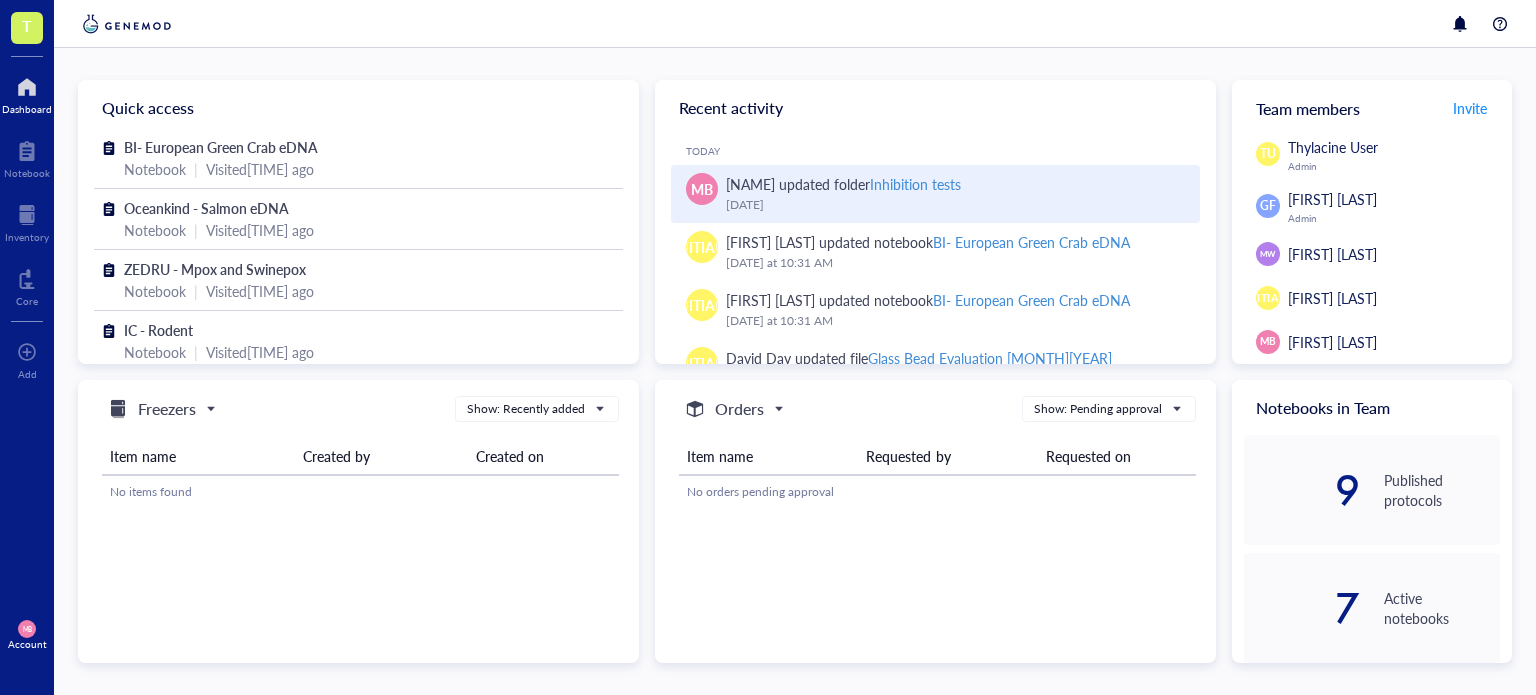 click on "Inhibition tests" at bounding box center [915, 184] 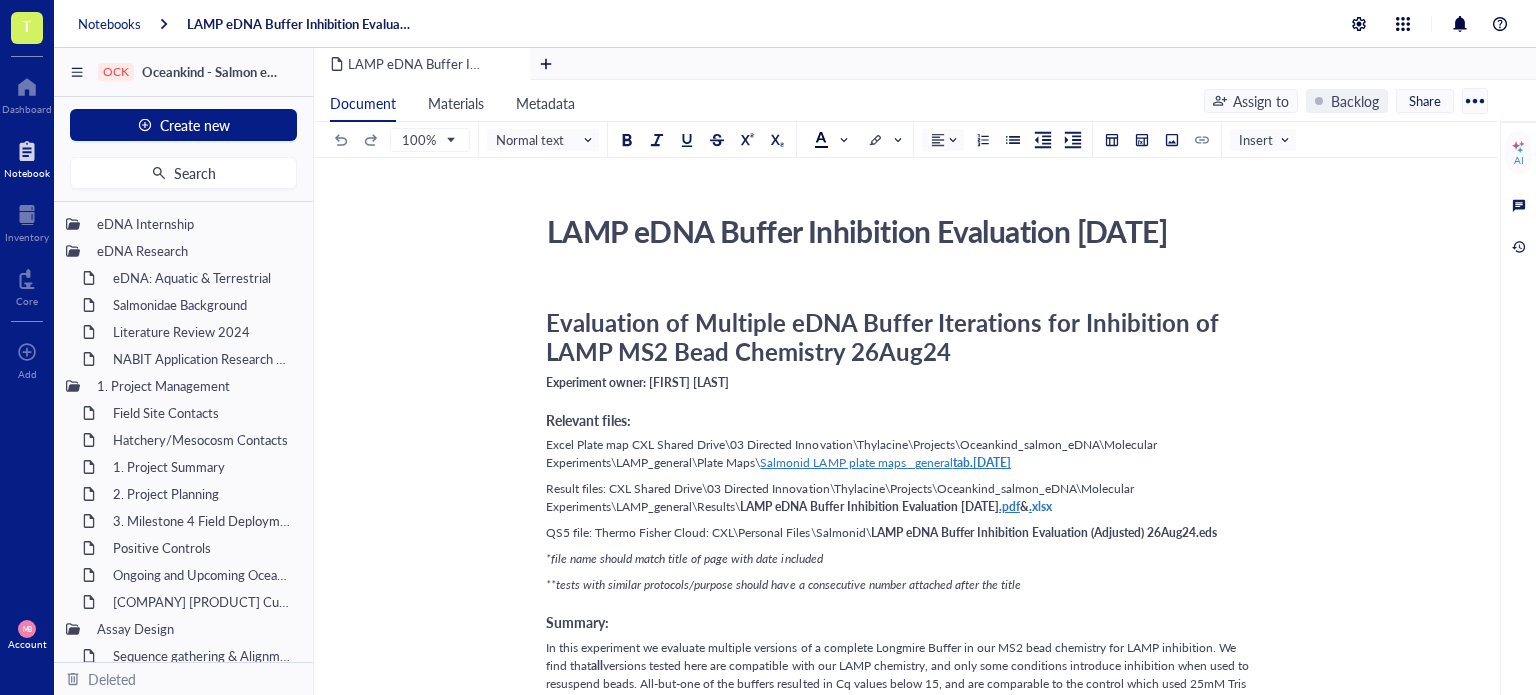 click on "Notebooks" at bounding box center [109, 24] 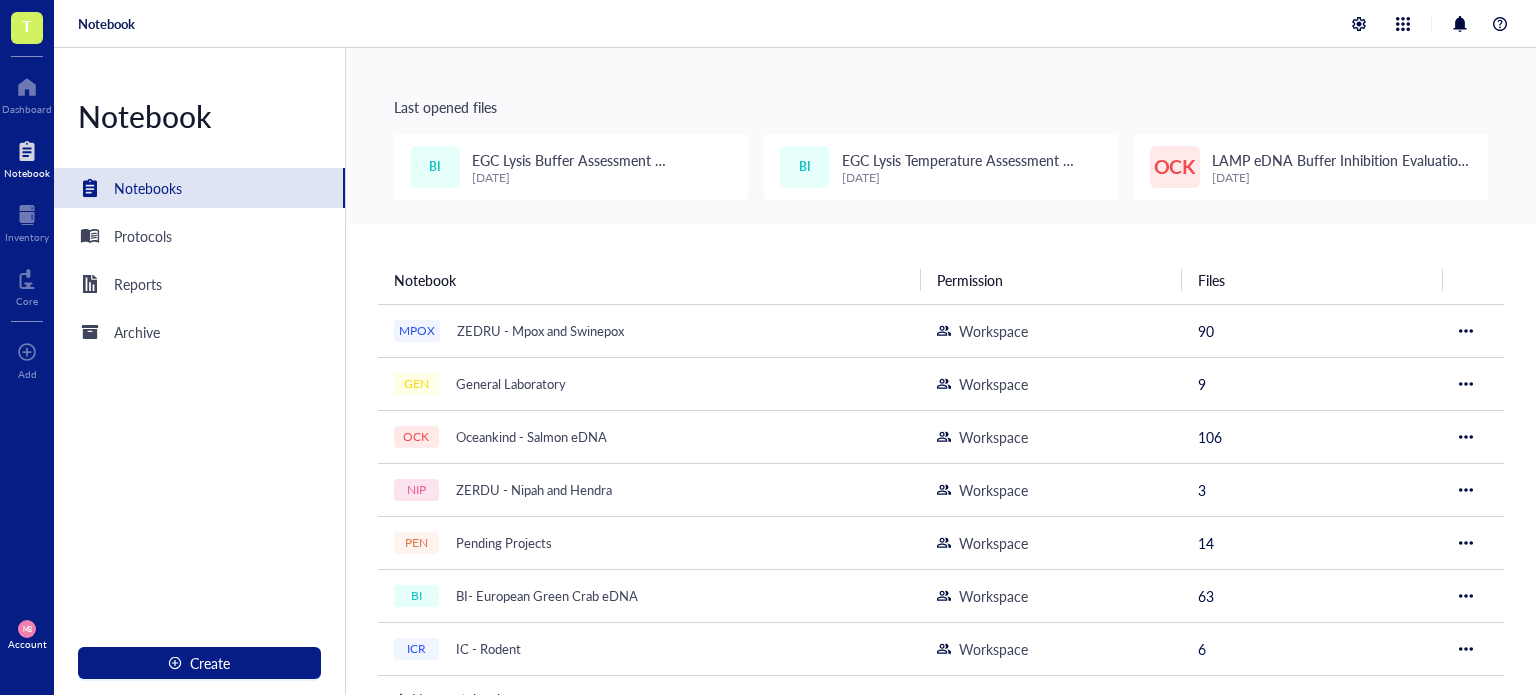 scroll, scrollTop: 100, scrollLeft: 0, axis: vertical 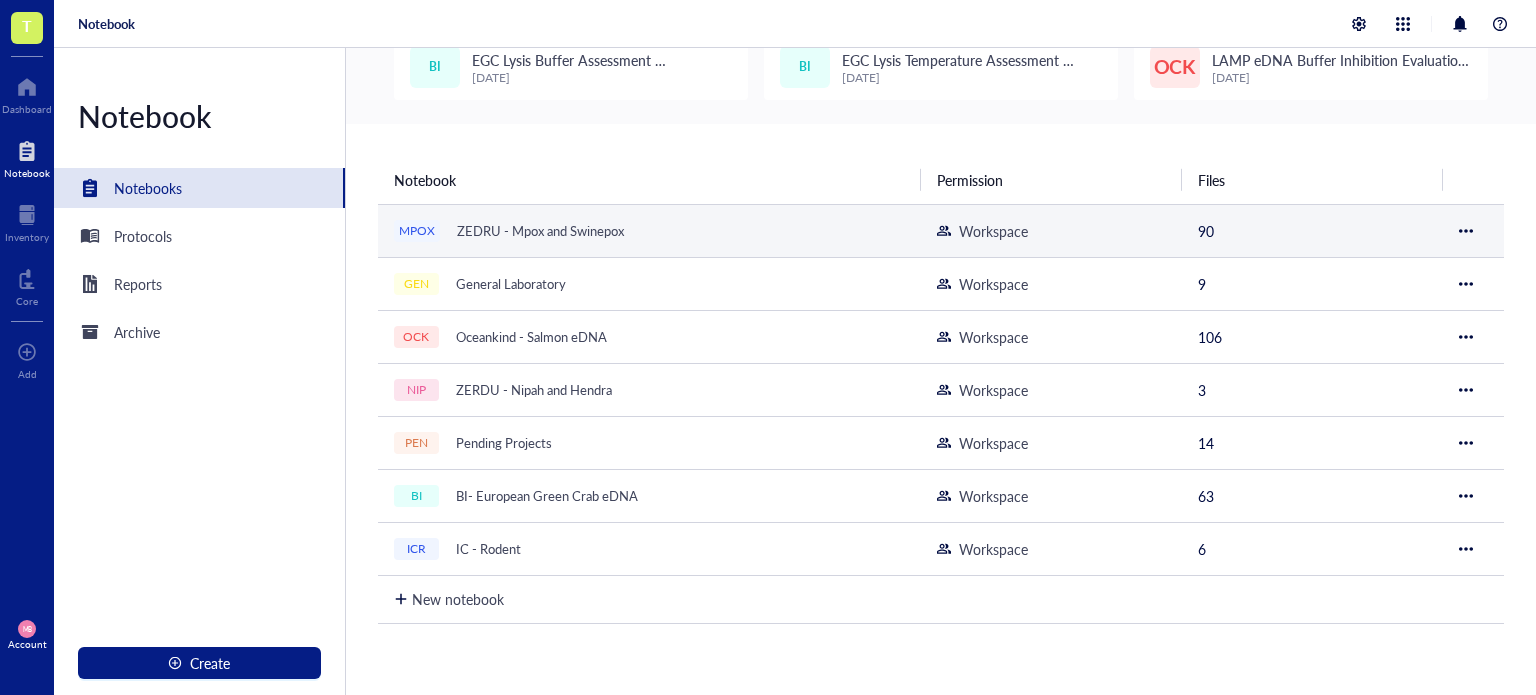 click on "ZEDRU - Mpox and Swinepox" at bounding box center (540, 231) 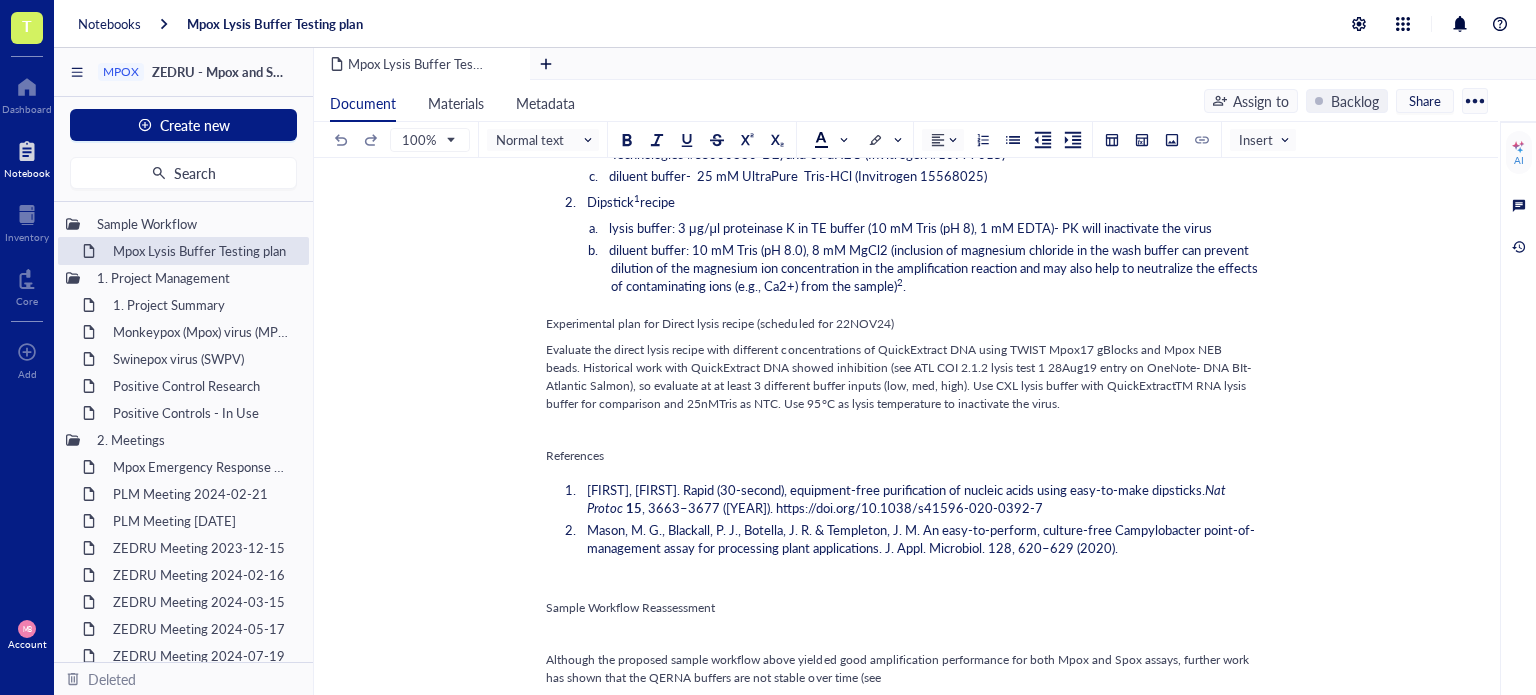 scroll, scrollTop: 1019, scrollLeft: 0, axis: vertical 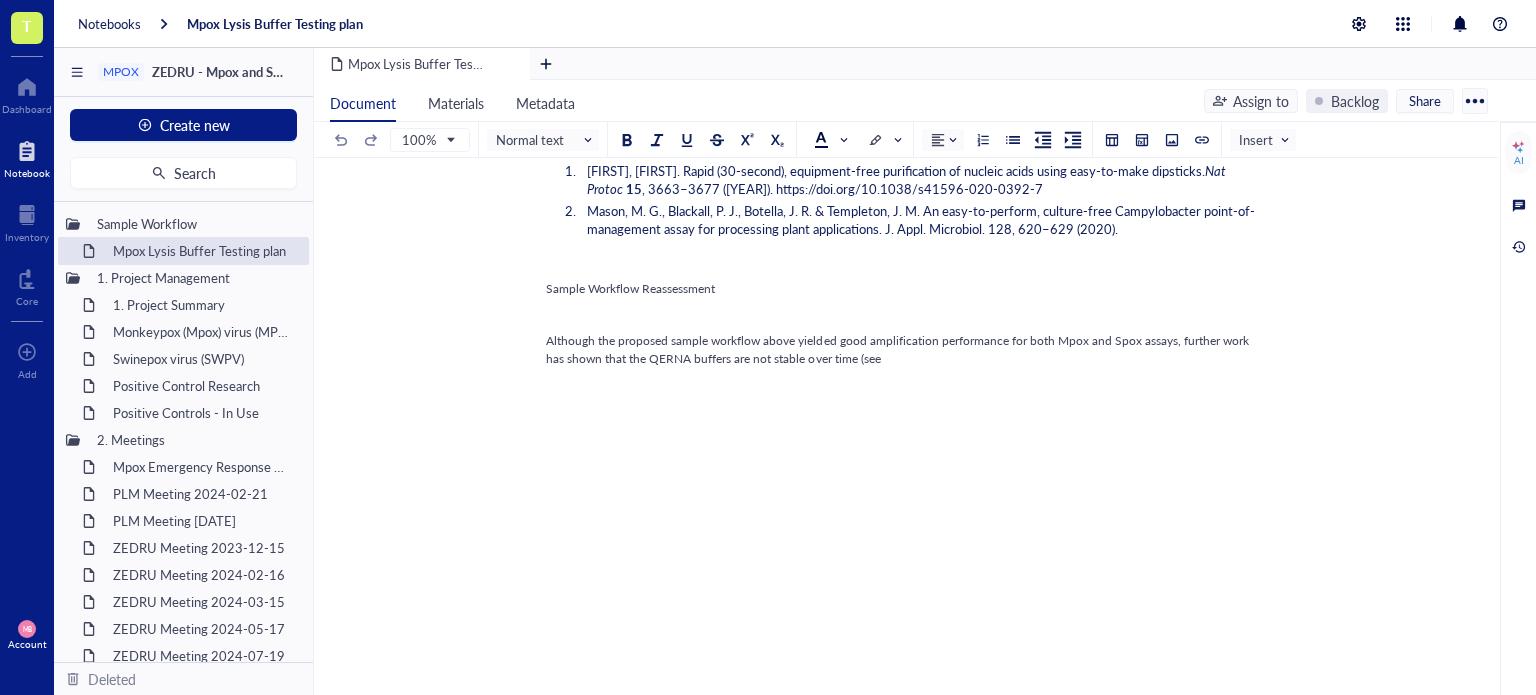 click on "Although the proposed sample workflow above yielded good amplification performance for both Mpox and Spox assays, further work has shown that the QERNA buffers are not stable over time (see" at bounding box center (902, 350) 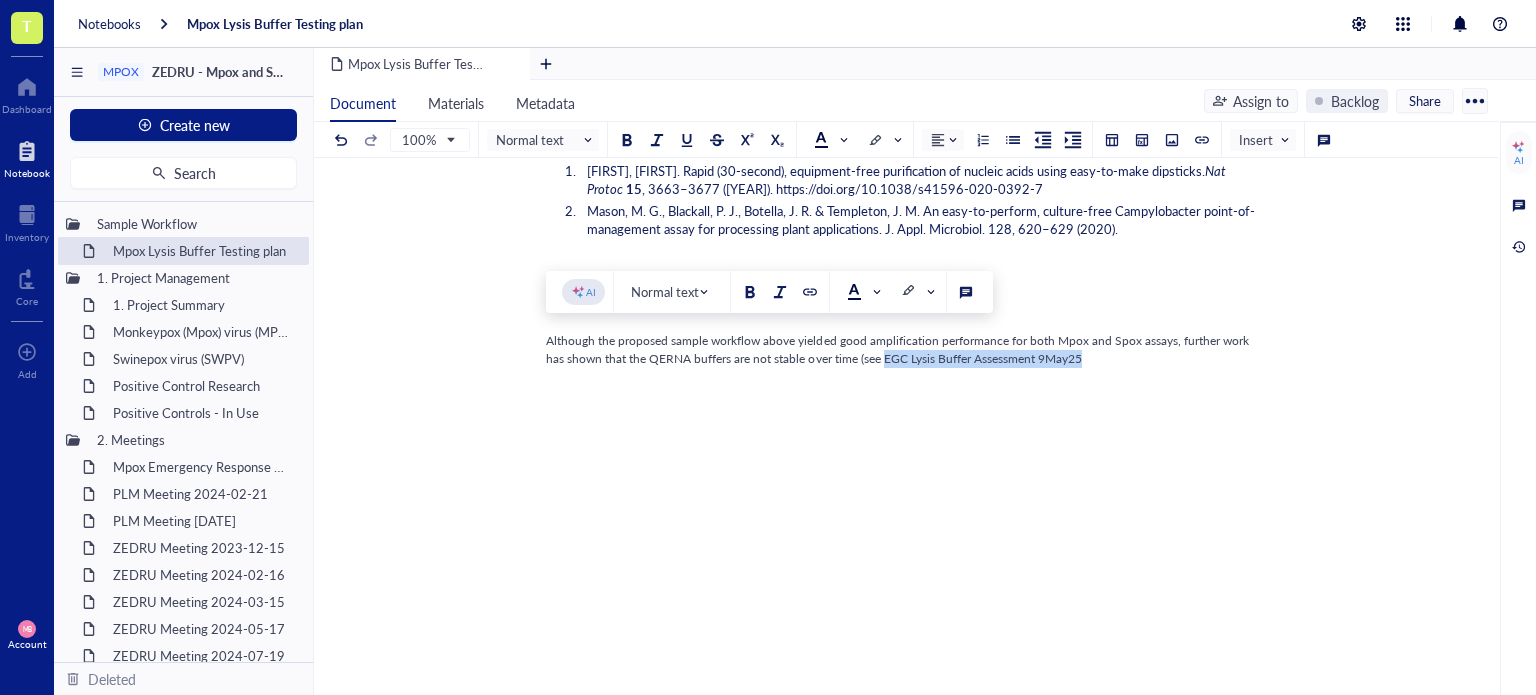 drag, startPoint x: 886, startPoint y: 359, endPoint x: 1089, endPoint y: 357, distance: 203.00986 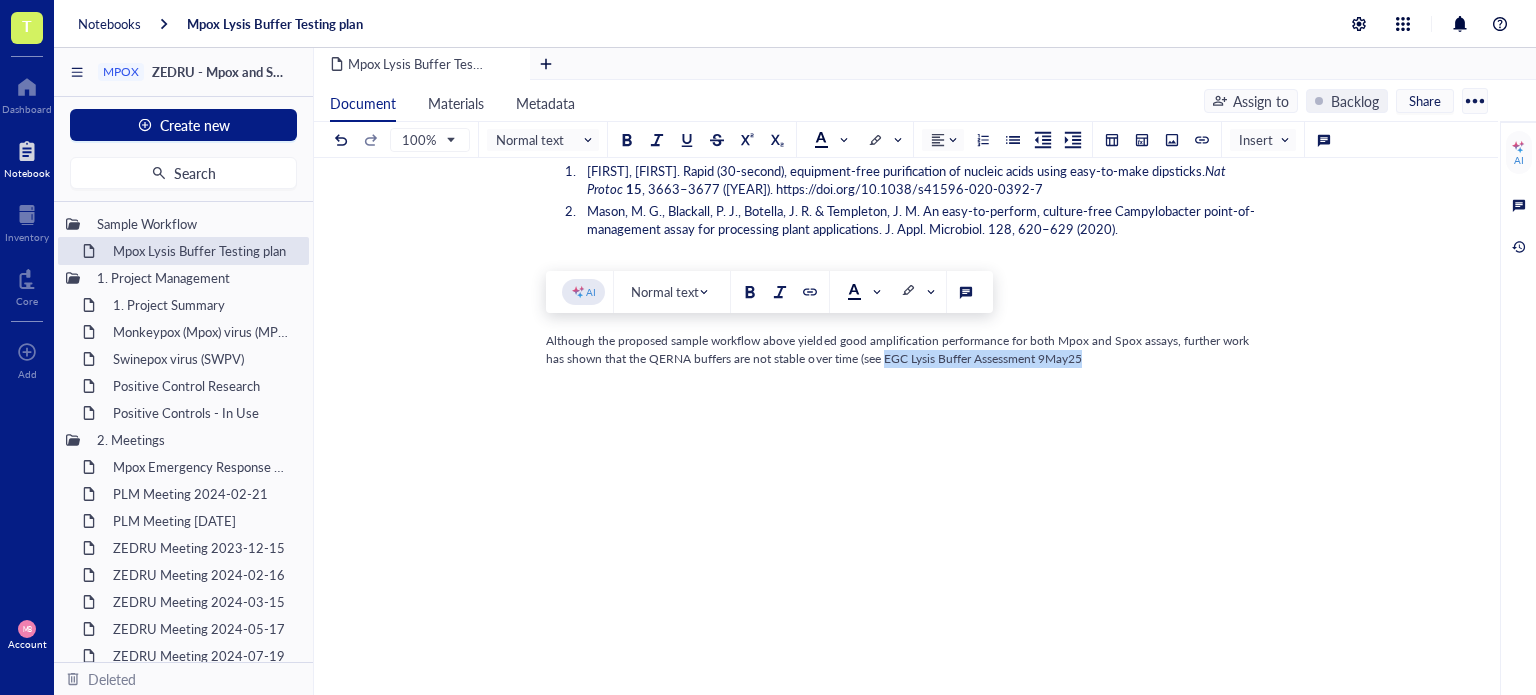 click on "Although the proposed sample workflow above yielded good amplification performance for both Mpox and Spox assays, further work has shown that the QERNA buffers are not stable over time (see EGC Lysis Buffer Assessment 9May25" at bounding box center (902, 350) 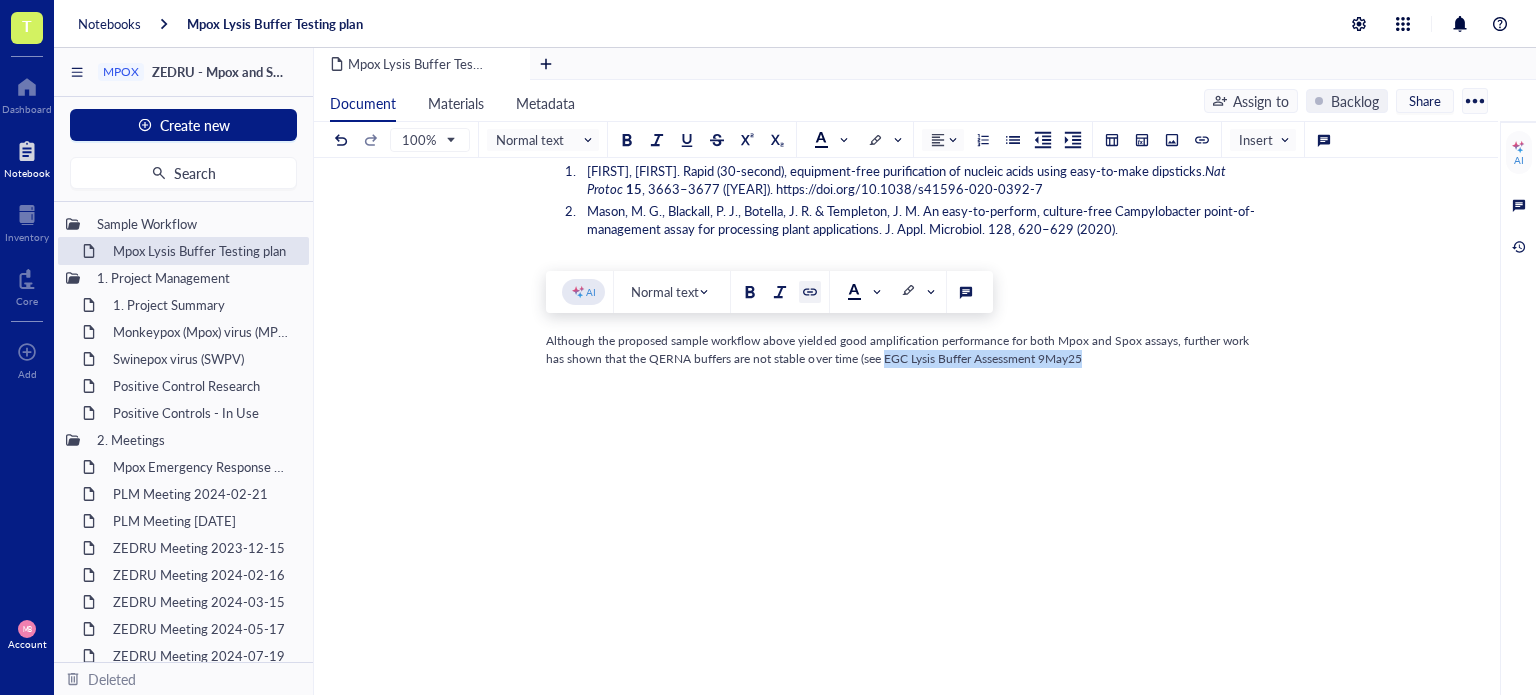 click at bounding box center (810, 292) 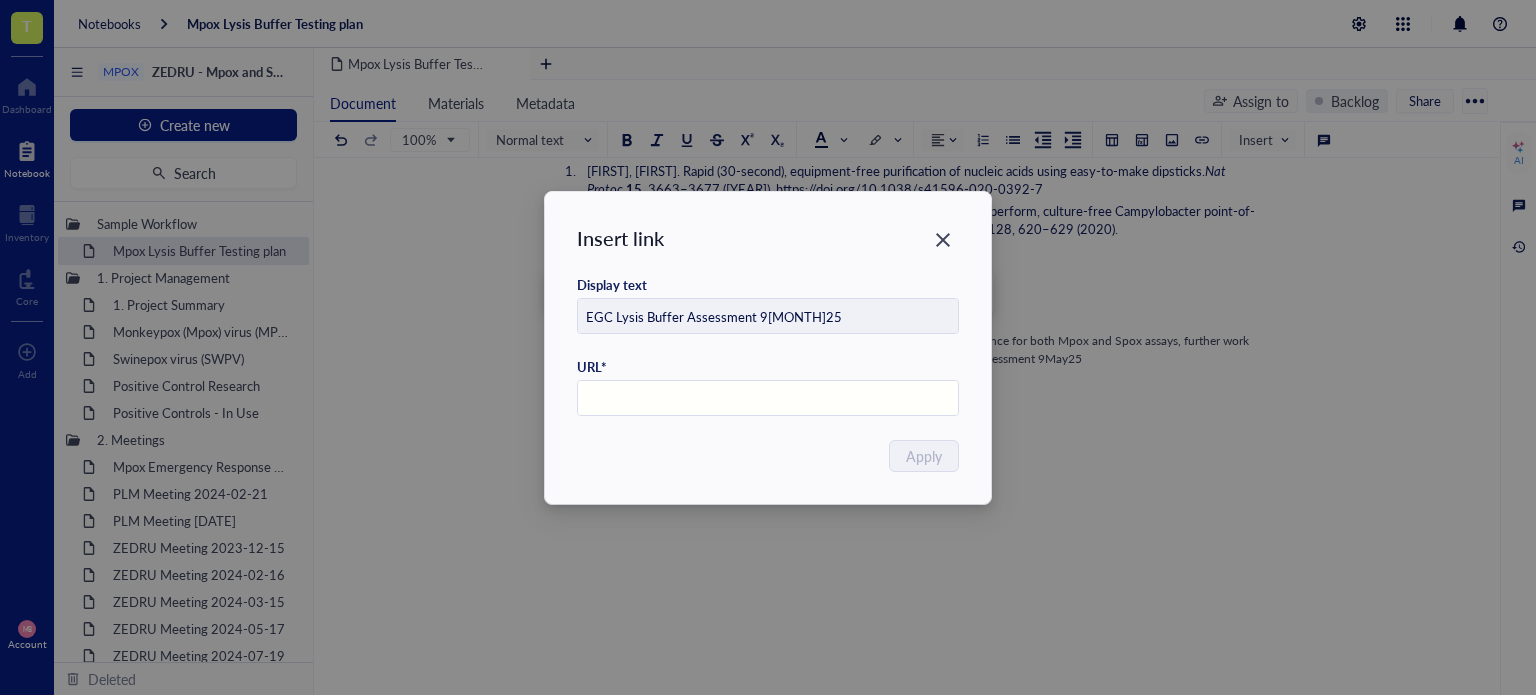 click on "Insert link Display text EGC Lysis Buffer Assessment [DAY][MONTH][YEAR] URL* Apply" at bounding box center [768, 347] 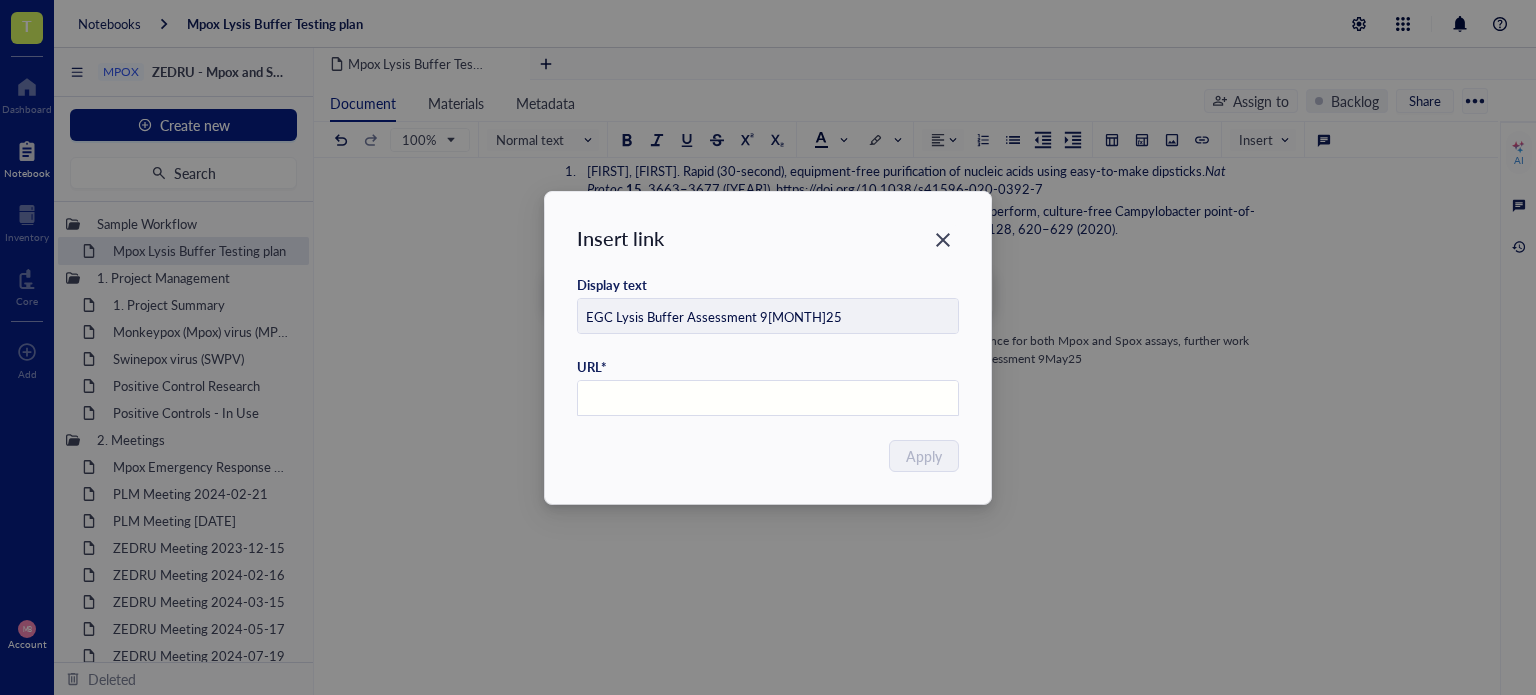 click at bounding box center [768, 399] 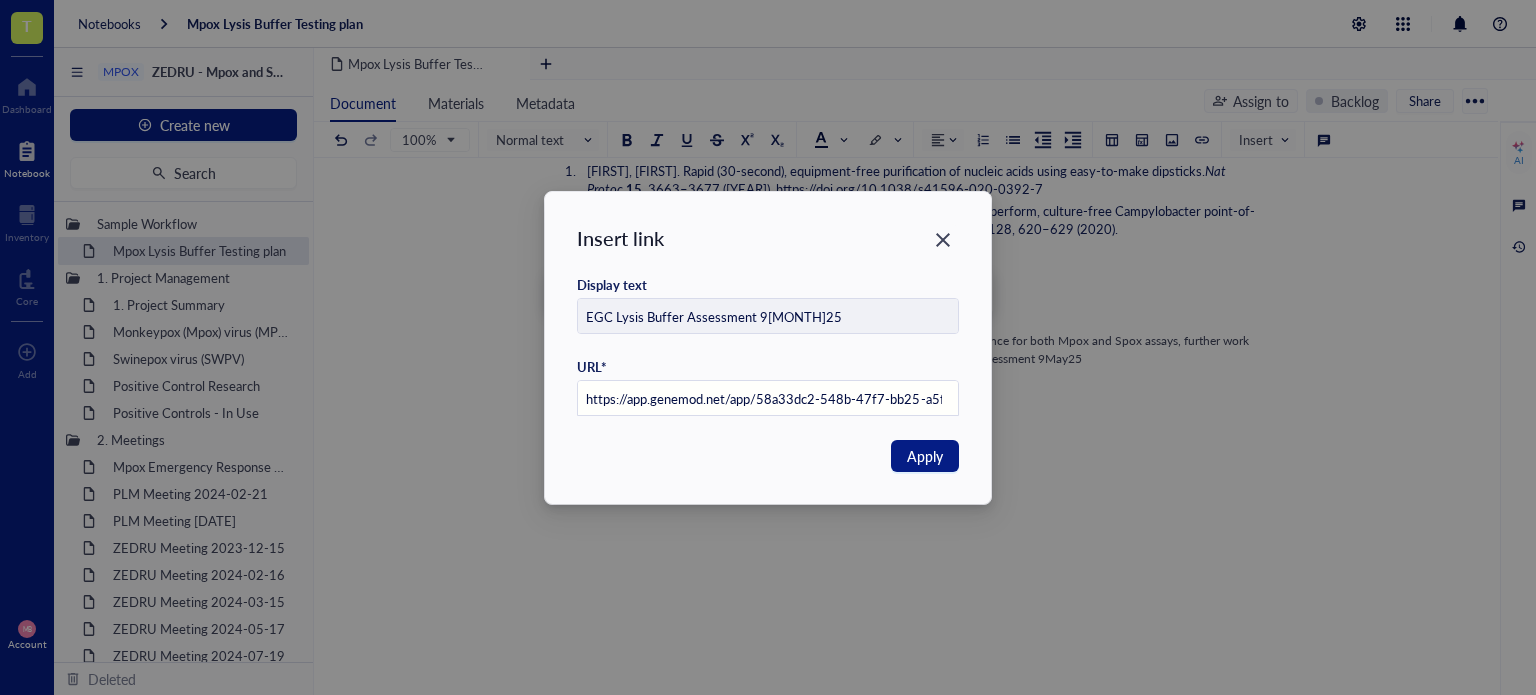 scroll, scrollTop: 0, scrollLeft: 360, axis: horizontal 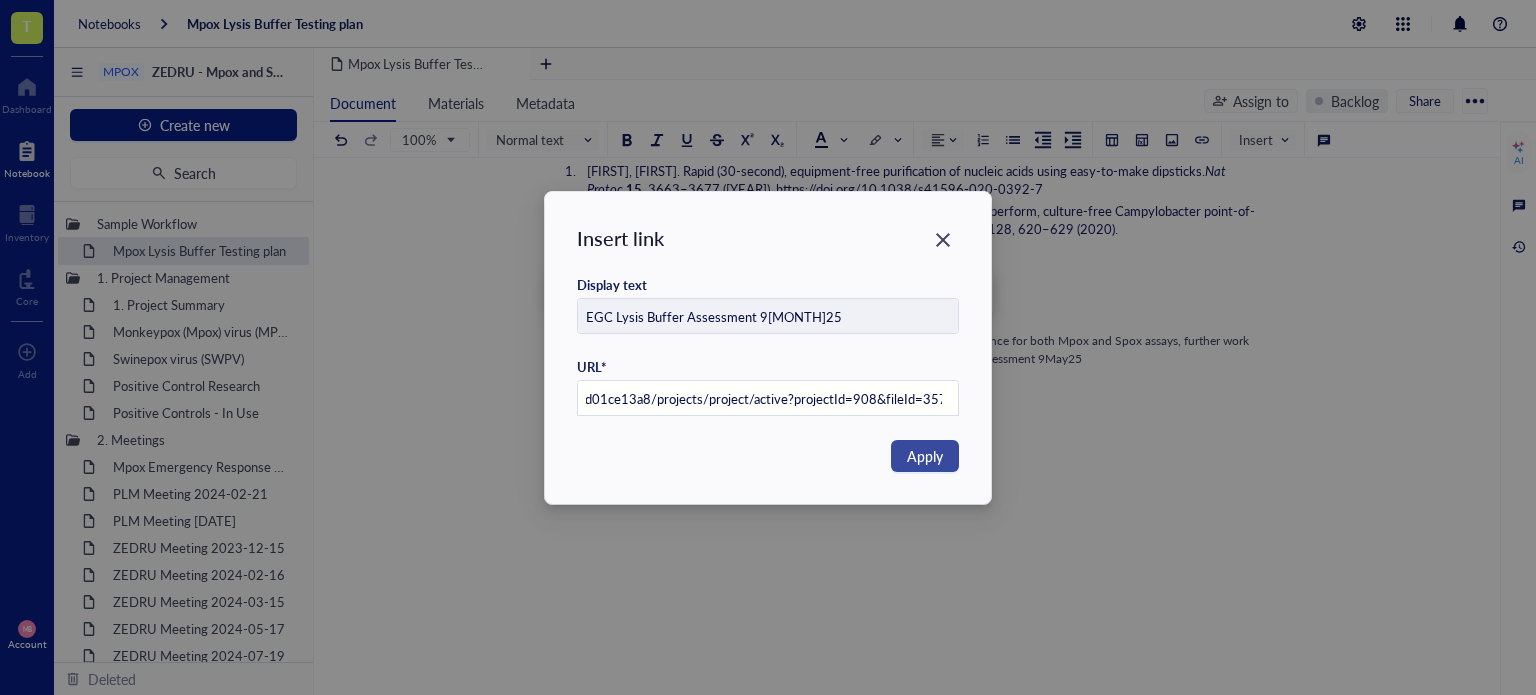type on "https://app.genemod.net/app/58a33dc2-548b-47f7-bb25-a5fd01ce13a8/projects/project/active?projectId=908&fileId=3573" 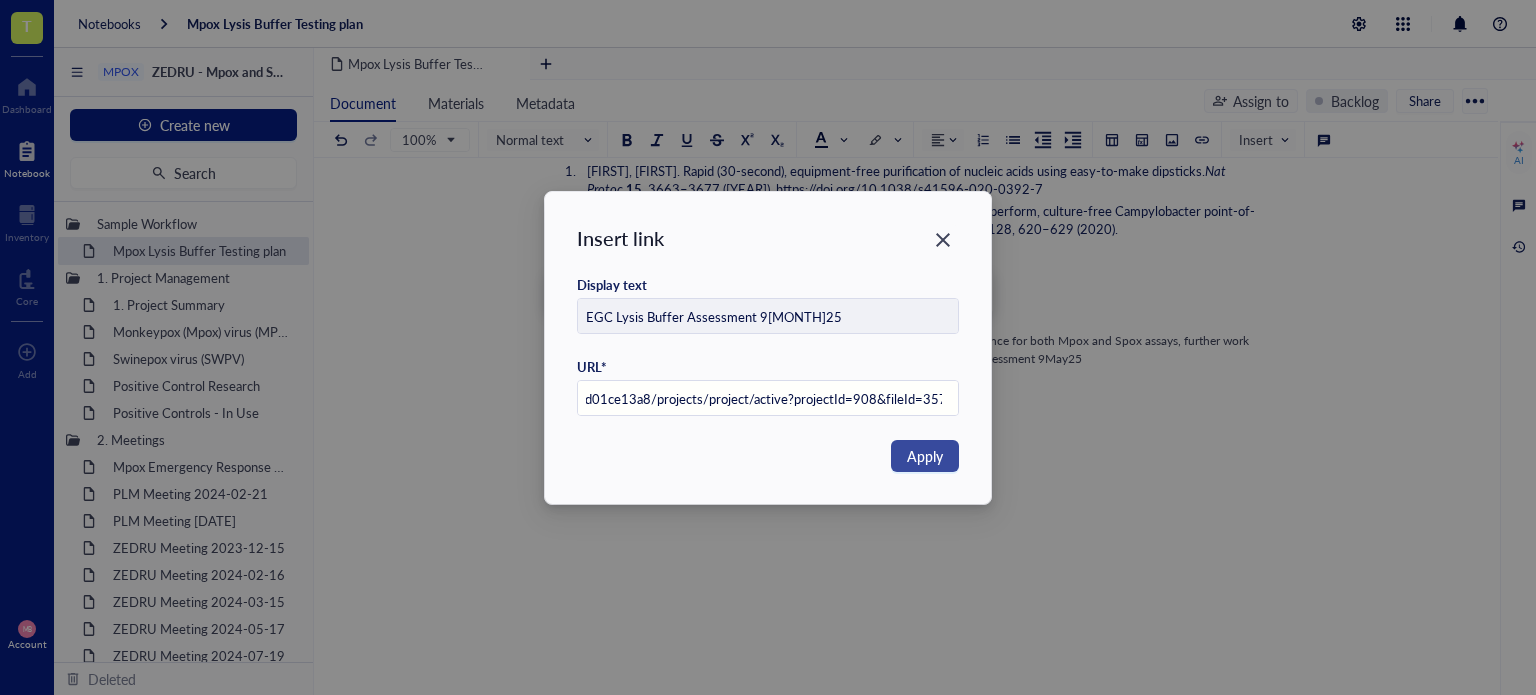click on "Apply" at bounding box center (925, 456) 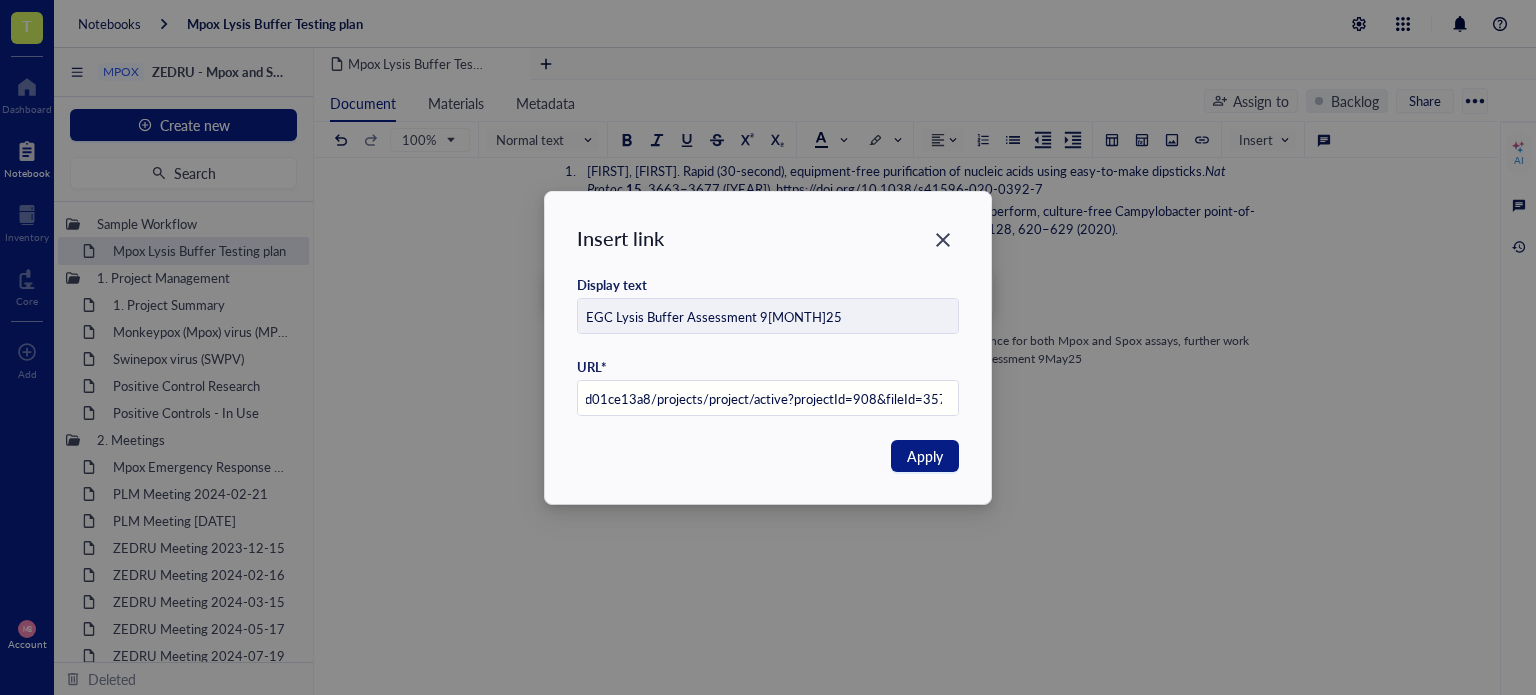 scroll, scrollTop: 0, scrollLeft: 0, axis: both 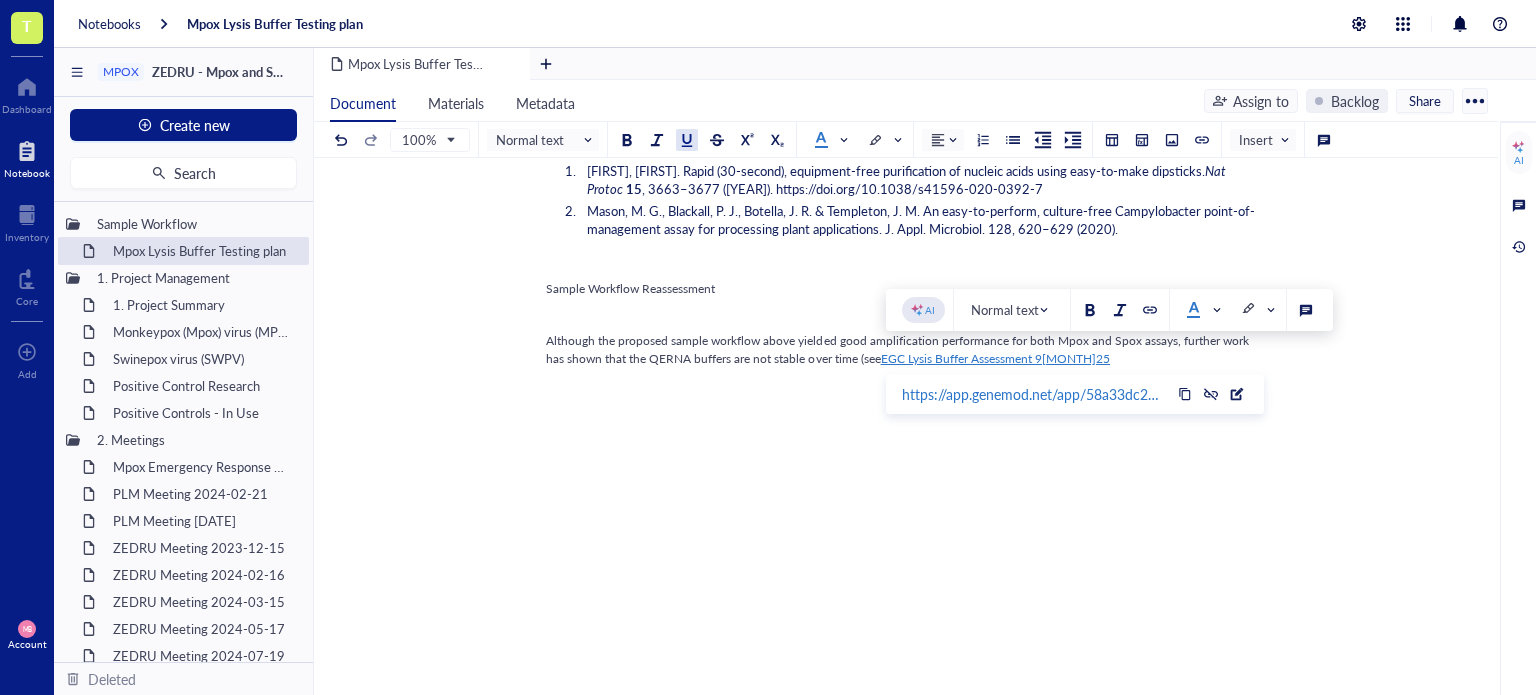 click on "Entry author: [PERSON] Available samples Utilize the NR-59452 ( see COA ). Mpox Cell lysate kit components to evaluate lysis buffers. The kit components are: NR-58625 was prepared from pelleted uninfected Chlorocebus (previously Cercopithecus) aethiops kidney epithelial cells (BSC-40) NR-58624 was prepared from BSC-40 cells infected with MPXV hMPXV/USA/MA001/2022, Clade II.
Because both lysates were gamma-irradiated (5 × 10 6 RADs) on dry ice, followed by sonication and centrifugation to clarify, both are most likely fully lysed, but it is the only material we can access in a BSL-2 lab. Also, there is no quantification value for either sample, so we will not know what will be the concentration in the reaction. The cell lysates will be dispensed to a Polyester spun swabs (20 µL per swab). Make a standard curve of Mpox gBlock17 to have as a sample control as well as to extrapolate cell lysate concentrations. Use CXL lysis buffer on standard curve samples. ﻿ Extraction solutions 1 1" at bounding box center (902, 9) 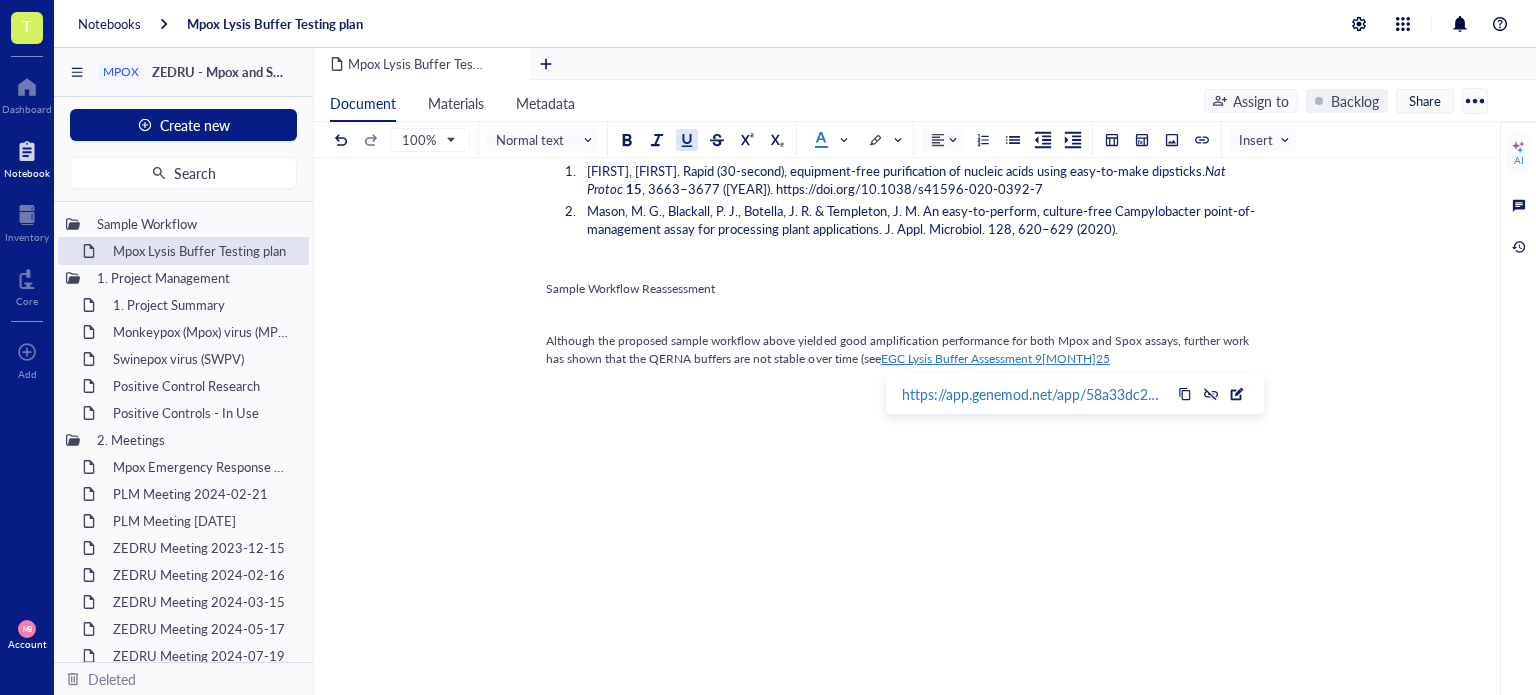 click on "Although the proposed sample workflow above yielded good amplification performance for both Mpox and Spox assays, further work has shown that the QERNA buffers are not stable over time (see  EGC Lysis Buffer Assessment [DATE]" at bounding box center (902, 350) 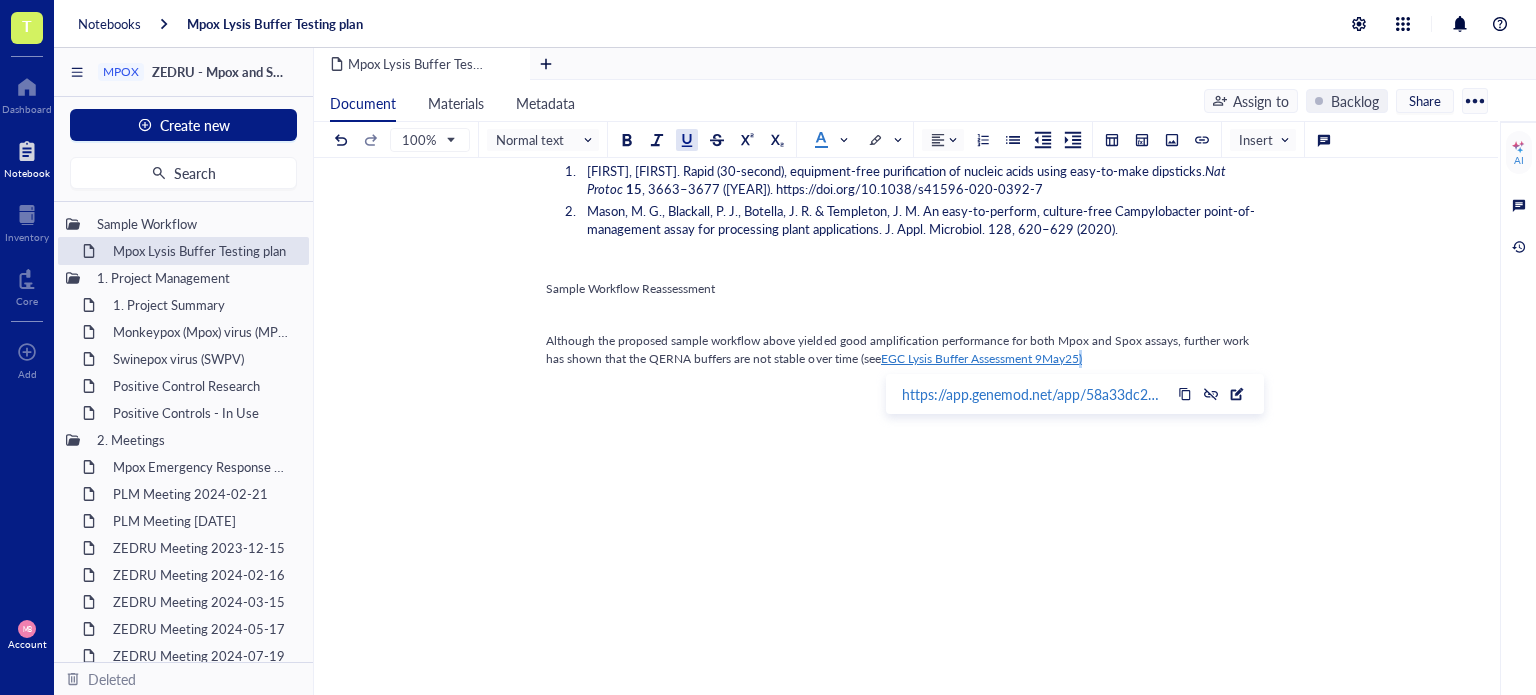 click on "Although the proposed sample workflow above yielded good amplification performance for both Mpox and Spox assays, further work has shown that the QERNA buffers are not stable over time (see EGC Lysis Buffer Assessment [MONTH][DAY][YEAR])" at bounding box center [902, 350] 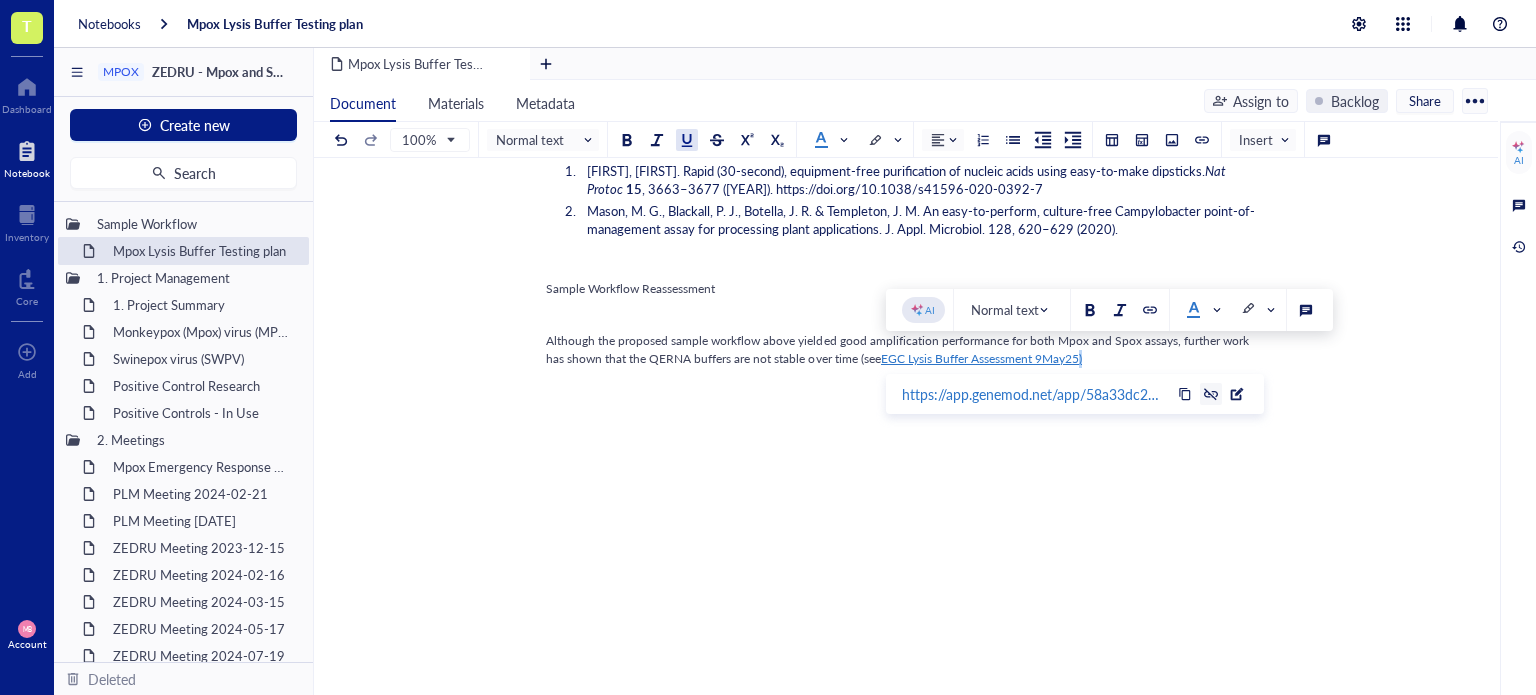 click at bounding box center [1211, 394] 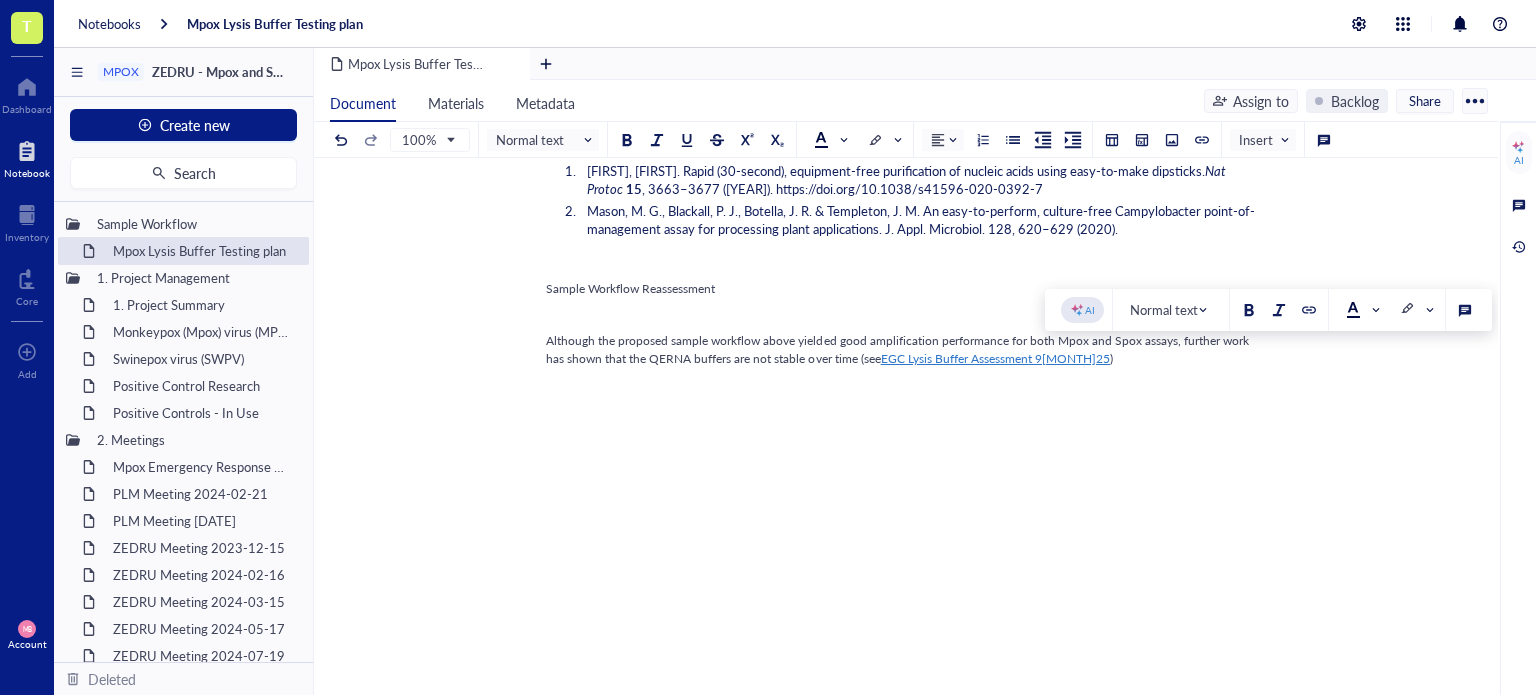 click on "Although the proposed sample workflow above yielded good amplification performance for both Mpox and Spox assays, further work has shown that the QERNA buffers are not stable over time (see  EGC Lysis Buffer Assessment 9May25 )" at bounding box center [902, 350] 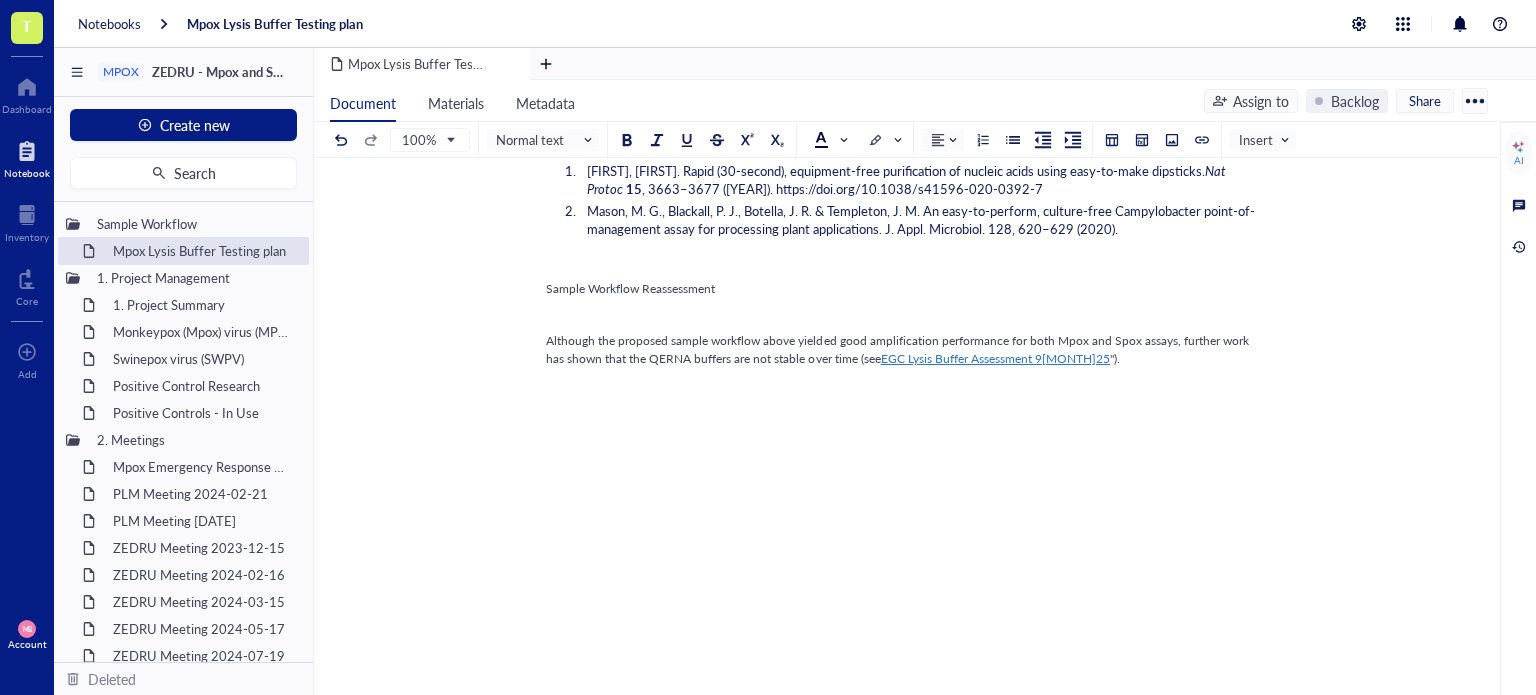 type 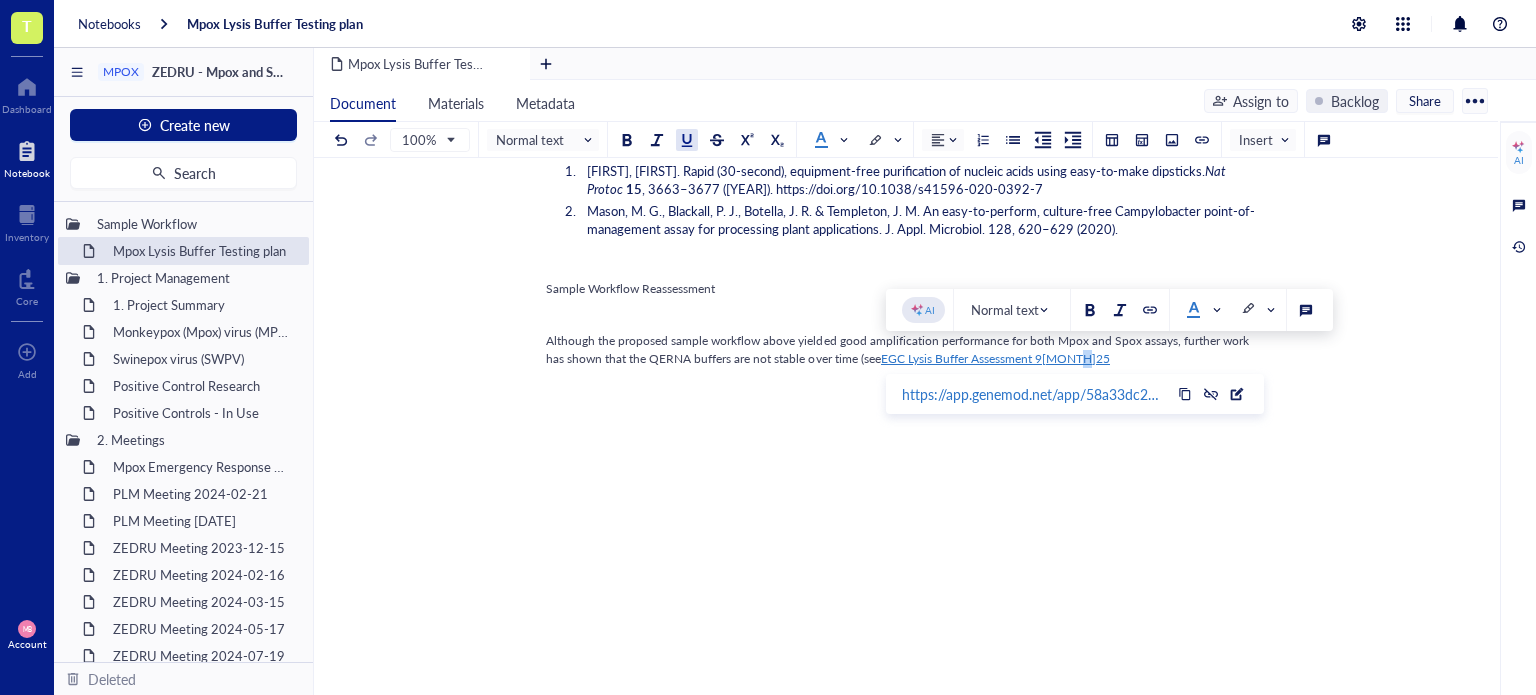 drag, startPoint x: 1099, startPoint y: 363, endPoint x: 1085, endPoint y: 360, distance: 14.3178215 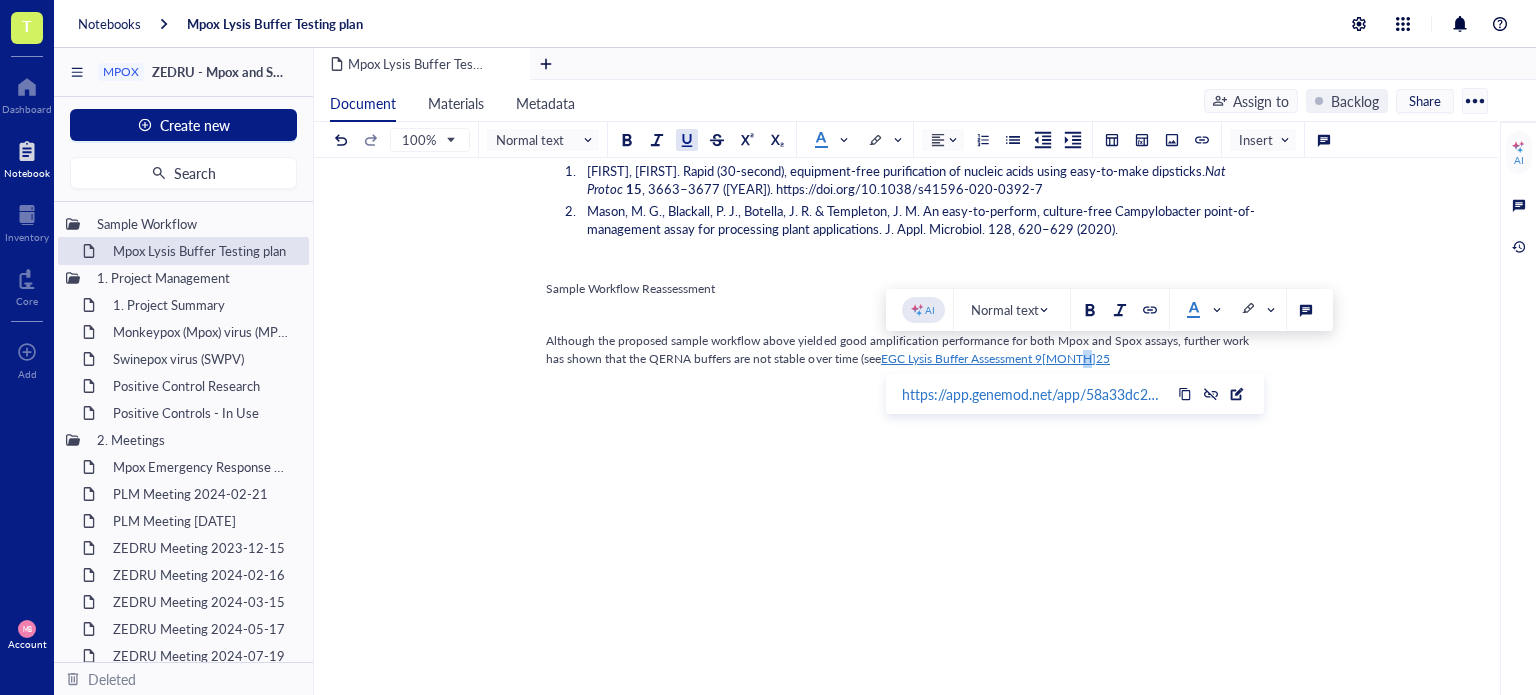 click on "Although the proposed sample workflow above yielded good amplification performance for both Mpox and Spox assays, further work has shown that the QERNA buffers are not stable over time (see  EGC Lysis Buffer Assessment [DATE]" at bounding box center (902, 350) 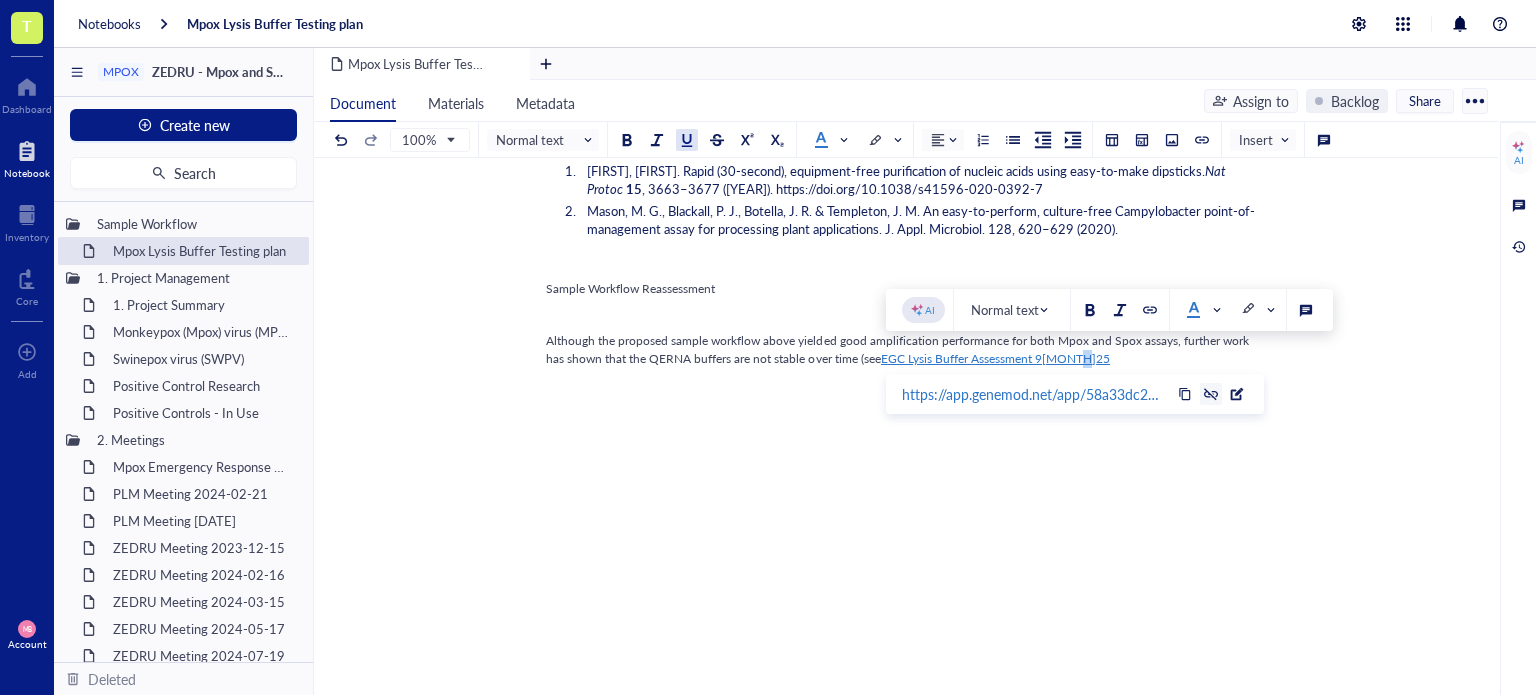 click at bounding box center (1211, 394) 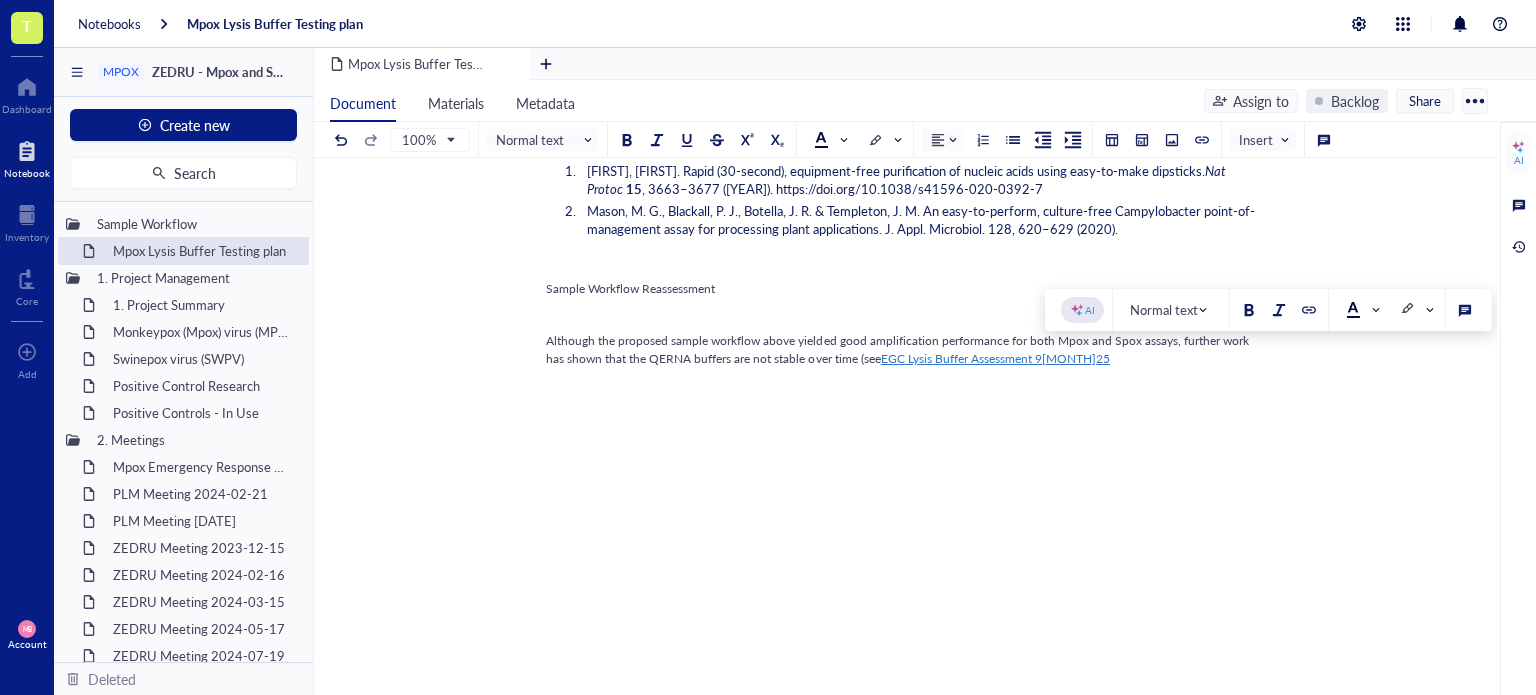 click on "Entry author: [PERSON] Available samples Utilize the NR-59452 ( see COA ). Mpox Cell lysate kit components to evaluate lysis buffers. The kit components are: NR-58625 was prepared from pelleted uninfected Chlorocebus (previously Cercopithecus) aethiops kidney epithelial cells (BSC-40) NR-58624 was prepared from BSC-40 cells infected with MPXV hMPXV/USA/MA001/2022, Clade II.
Because both lysates were gamma-irradiated (5 × 10 6 RADs) on dry ice, followed by sonication and centrifugation to clarify, both are most likely fully lysed, but it is the only material we can access in a BSL-2 lab. Also, there is no quantification value for either sample, so we will not know what will be the concentration in the reaction. The cell lysates will be dispensed to a Polyester spun swabs (20 µL per swab). Make a standard curve of Mpox gBlock17 to have as a sample control as well as to extrapolate cell lysate concentrations. Use CXL lysis buffer on standard curve samples. ﻿ Extraction solutions 1 1" at bounding box center [902, 9] 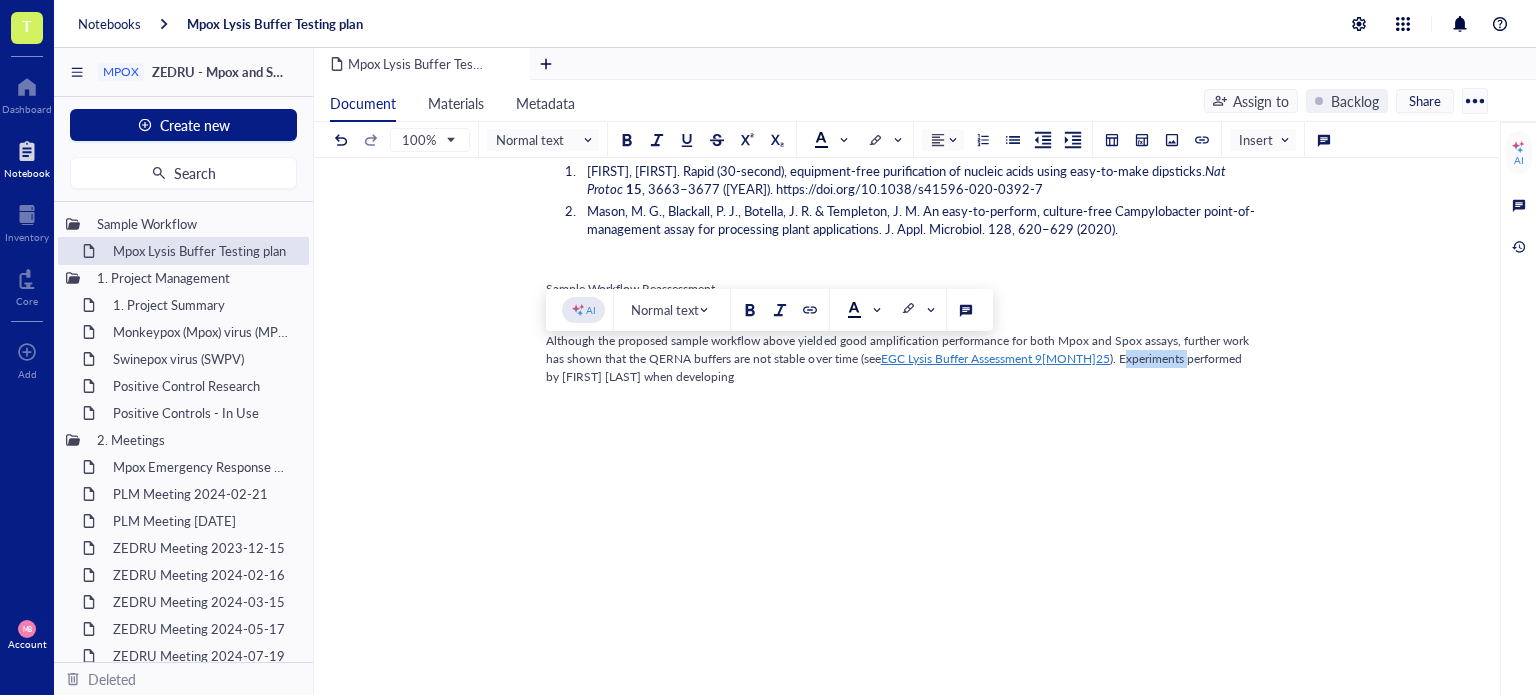 drag, startPoint x: 1164, startPoint y: 355, endPoint x: 1099, endPoint y: 359, distance: 65.12296 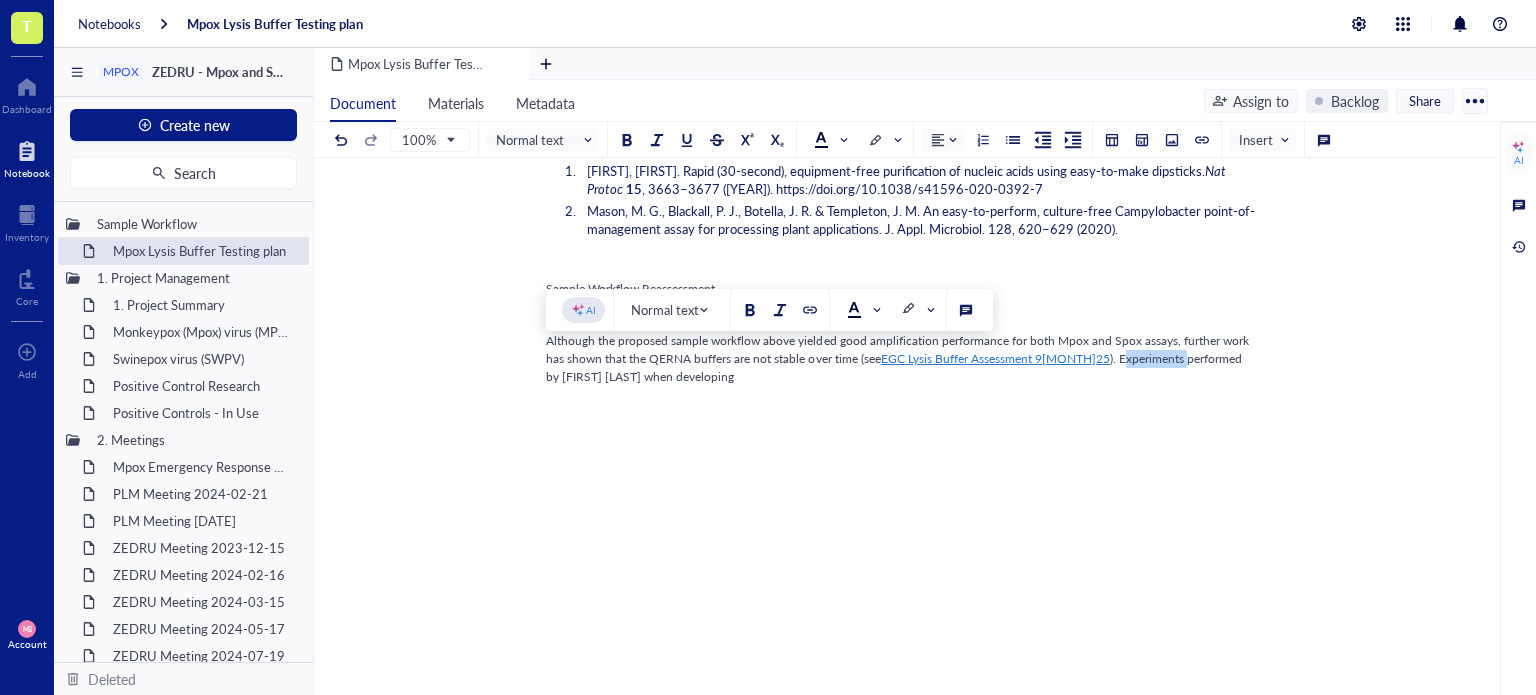 click on "). Experiments performed by [FIRST] [LAST] when developing" at bounding box center [895, 367] 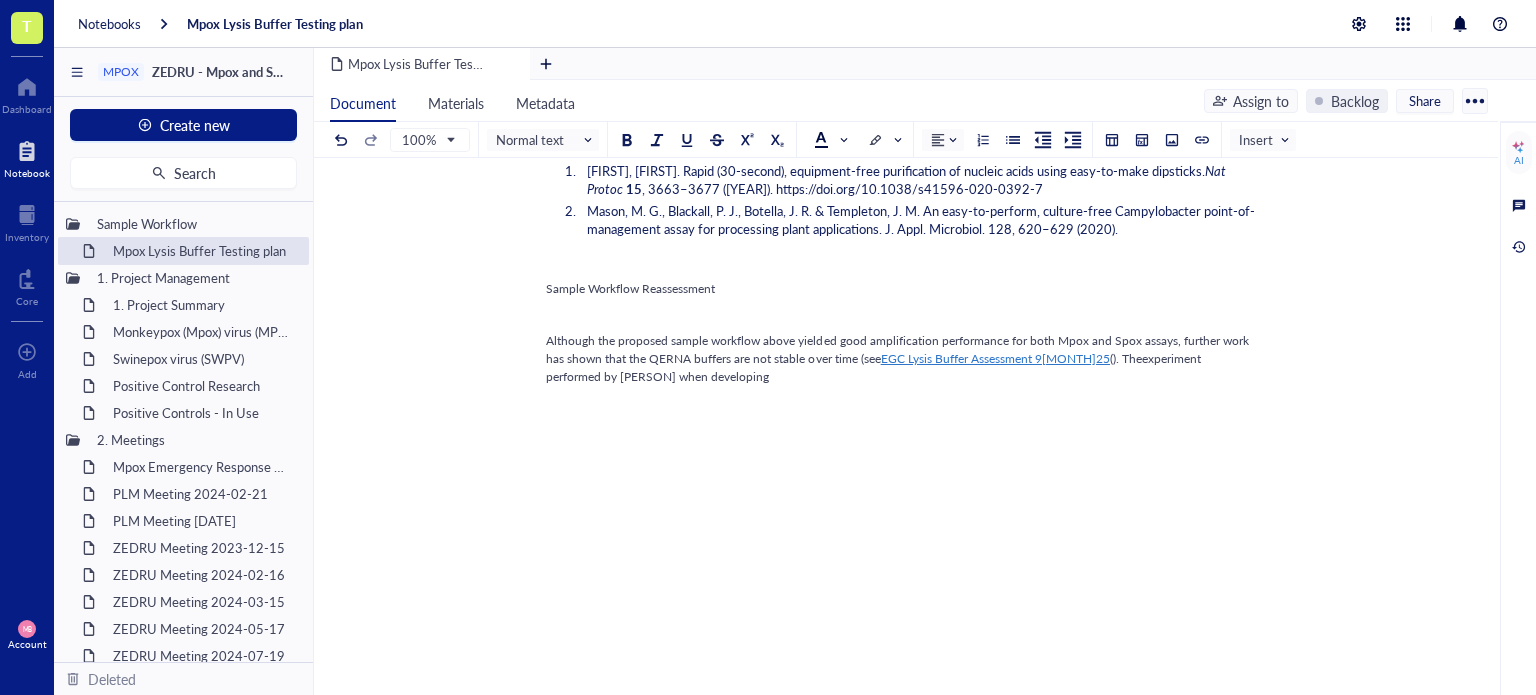 click on "(). Theexperiment performed by [PERSON] when developing" at bounding box center (875, 367) 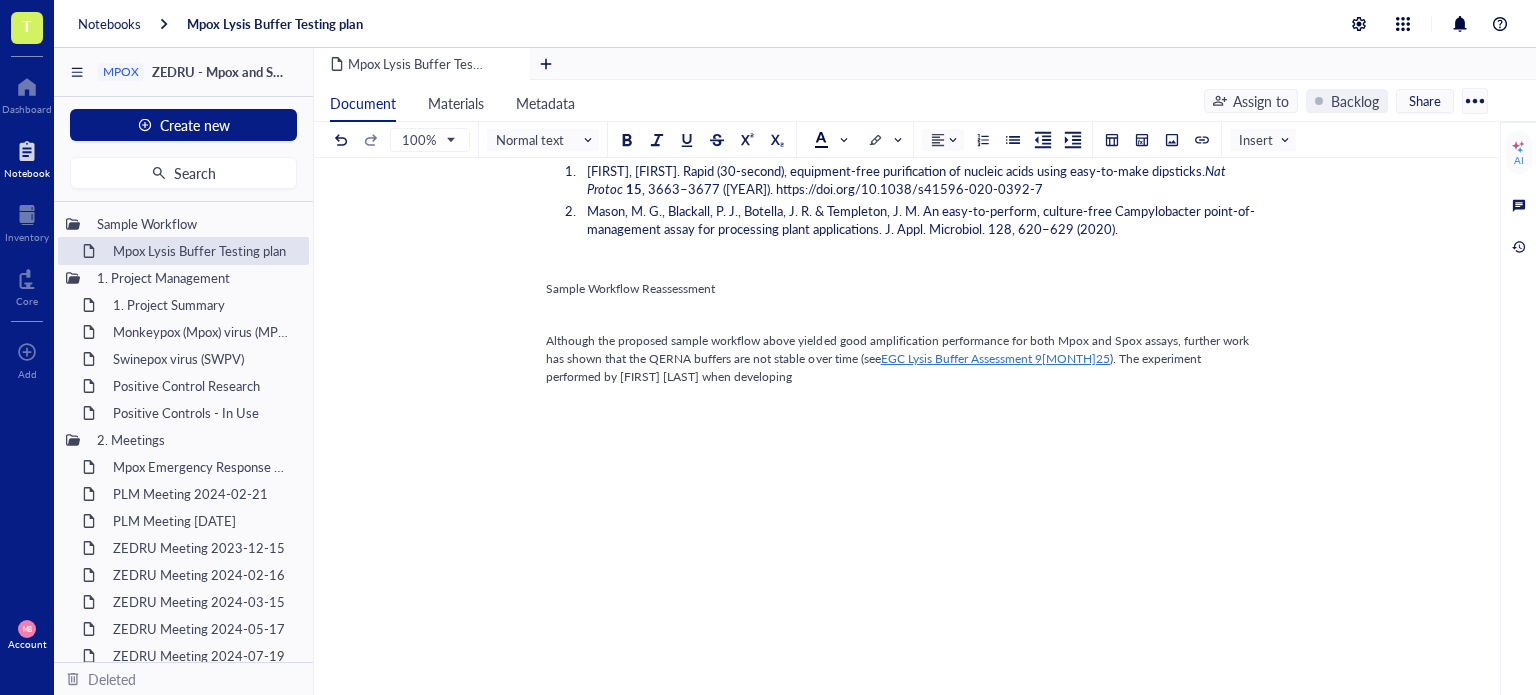 click on "Entry author: [PERSON] Available samples Utilize the NR-59452 ( see COA ). Mpox Cell lysate kit components to evaluate lysis buffers. The kit components are: NR-58625 was prepared from pelleted uninfected Chlorocebus (previously Cercopithecus) aethiops kidney epithelial cells (BSC-40) NR-58624 was prepared from BSC-40 cells infected with MPXV hMPXV/USA/MA001/2022, Clade II.
Because both lysates were gamma-irradiated (5 × 10 6 RADs) on dry ice, followed by sonication and centrifugation to clarify, both are most likely fully lysed, but it is the only material we can access in a BSL-2 lab. Also, there is no quantification value for either sample, so we will not know what will be the concentration in the reaction. The cell lysates will be dispensed to a Polyester spun swabs (20 µL per swab). Make a standard curve of Mpox gBlock17 to have as a sample control as well as to extrapolate cell lysate concentrations. Use CXL lysis buffer on standard curve samples. ﻿ Extraction solutions 1 1" at bounding box center [902, 18] 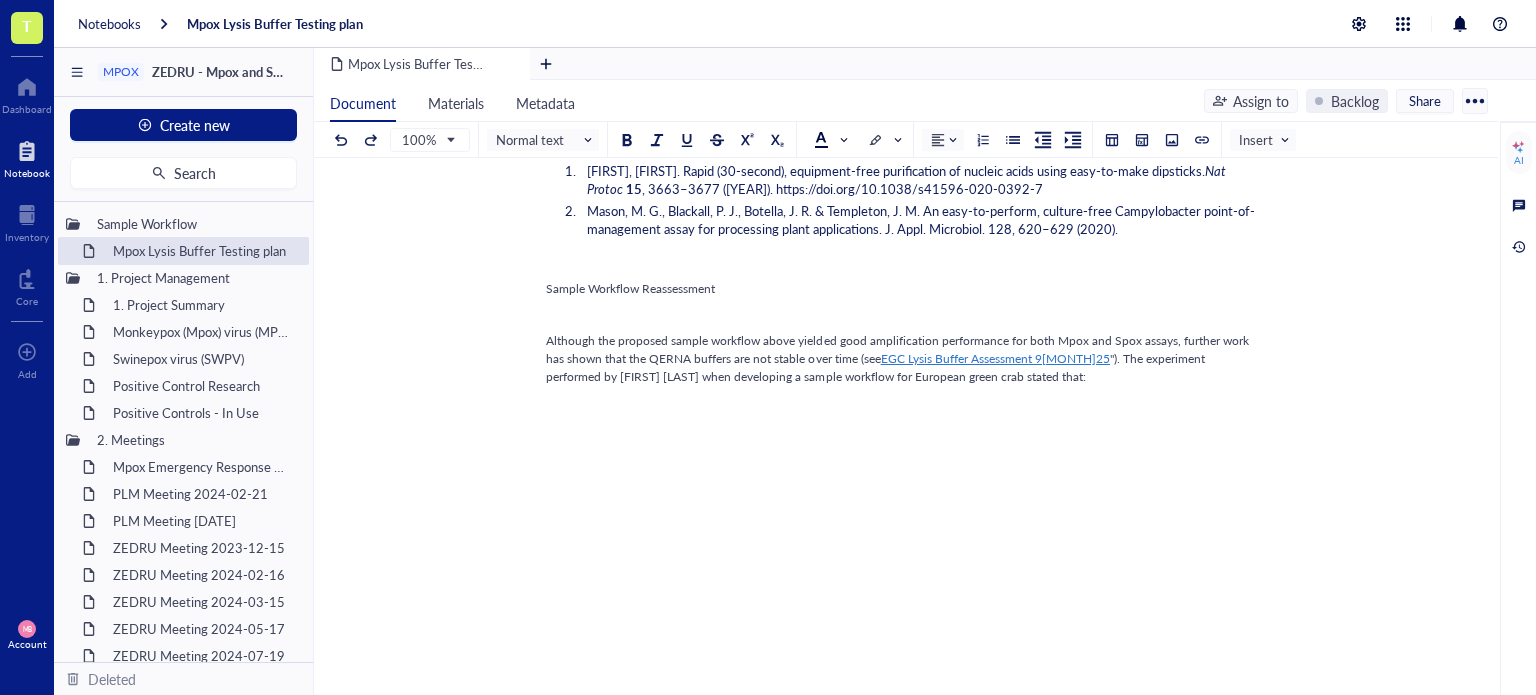 scroll, scrollTop: 919, scrollLeft: 0, axis: vertical 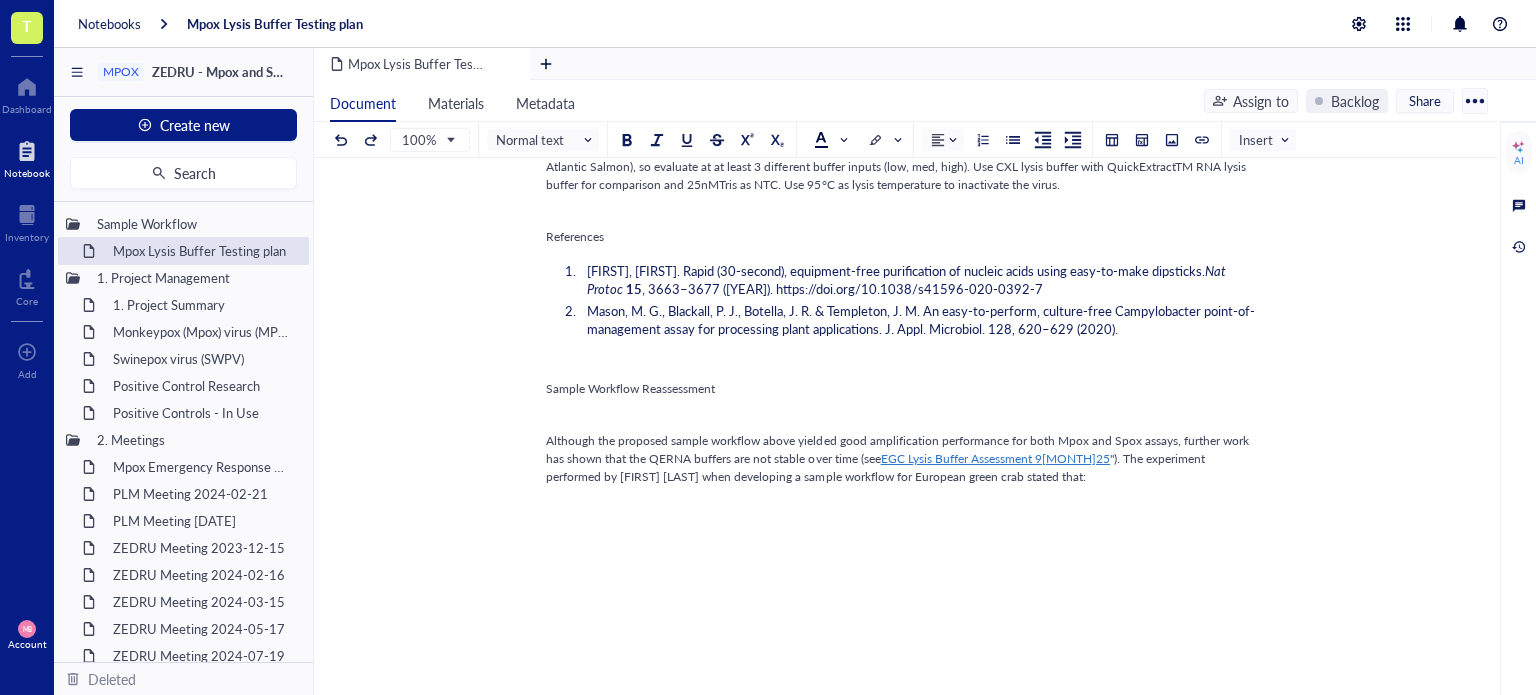 click on "Mpox Lysis Buffer Testing plan Mpox Lysis Buffer Testing plan Entry author: [PERSON] Available samples Utilize the NR-58625 ( see COA ). Mpox Cell lysate kit components to evaluate lysis buffers. The kit components are: NR-58625 was prepared from pelleted uninfected Chlorocebus (previously Cercopithecus) aethiops kidney epithelial cells (BSC-40) NR-58624 was prepared from BSC-40 cells infected with MPXV hMPXV/USA/MA001/2022, Clade II.
Because both lysates were gamma-irradiated (5 × 10 6 RADs) on dry ice, followed by sonication and centrifugation to clarify, both are most likely fully lysed, but it is the only material we can access in a BSL-2 lab. Also, there is no quantification value for either sample, so we will not know what will be the concentration in the reaction. The cell lysates will be dispensed to a Polyester spun swabs (20 µL per swab). ﻿ Extraction solutions 1 https://gatewaybiosciences.com/product/one-step-dna-rna-extraction-buffer-4/ ﻿ Direct lysis recipe DNA RNA" at bounding box center [902, 81] 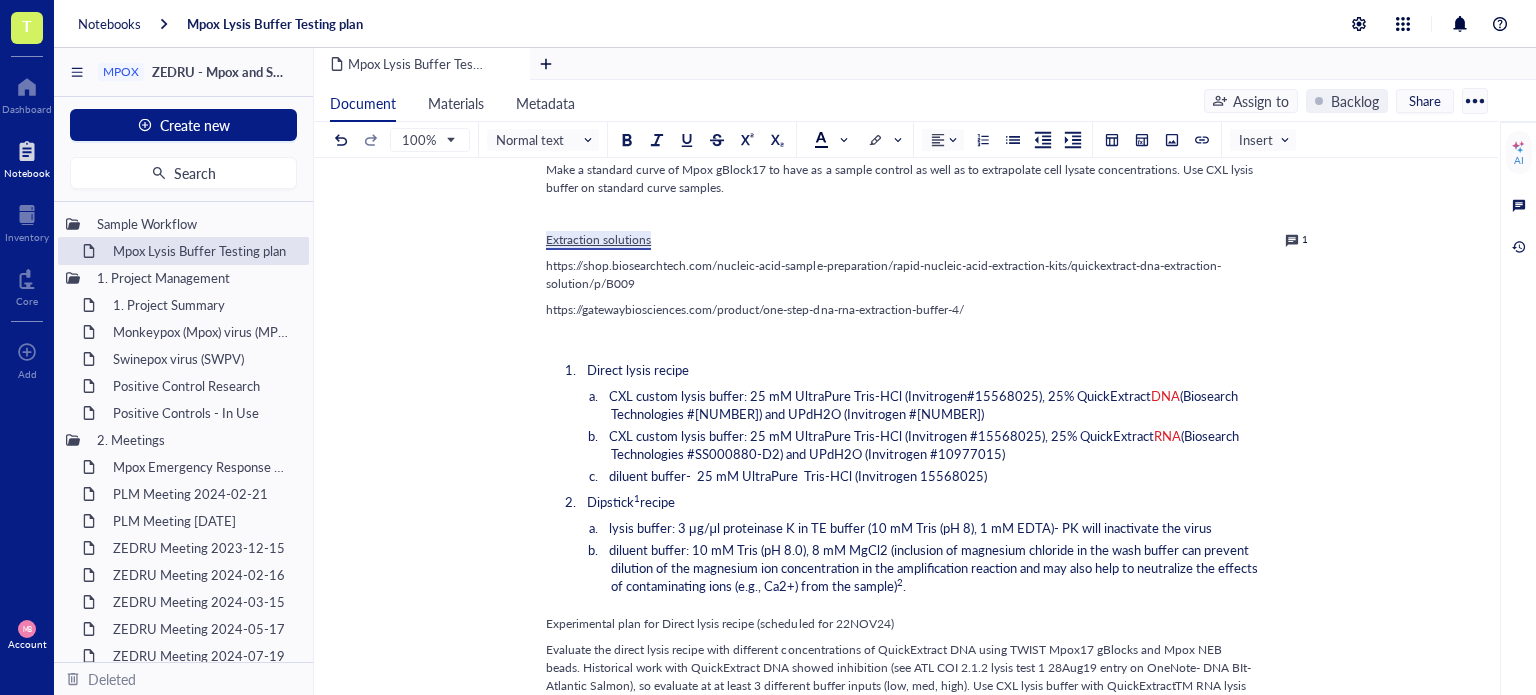 scroll, scrollTop: 500, scrollLeft: 0, axis: vertical 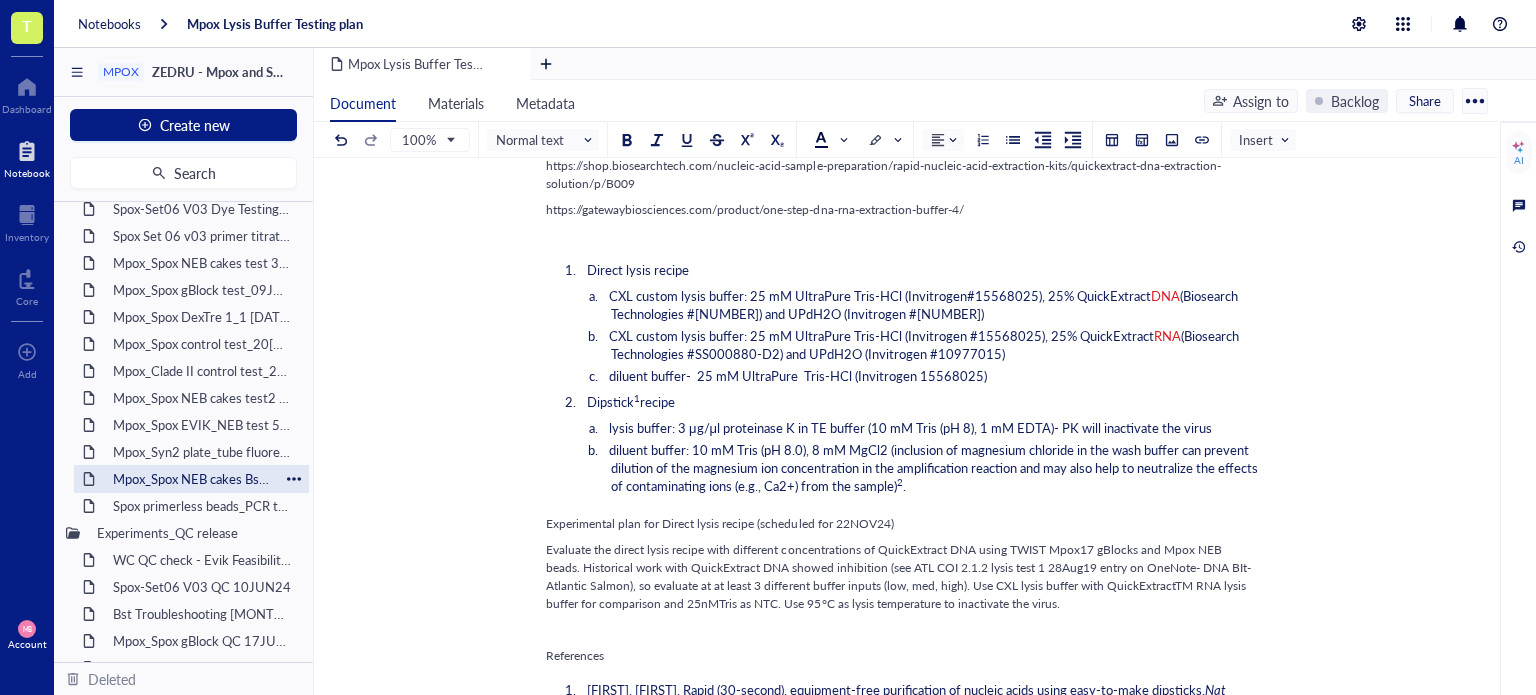 click on "Mpox_Spox NEB  cakes Bst_gradient test 11SEP24" at bounding box center [191, 479] 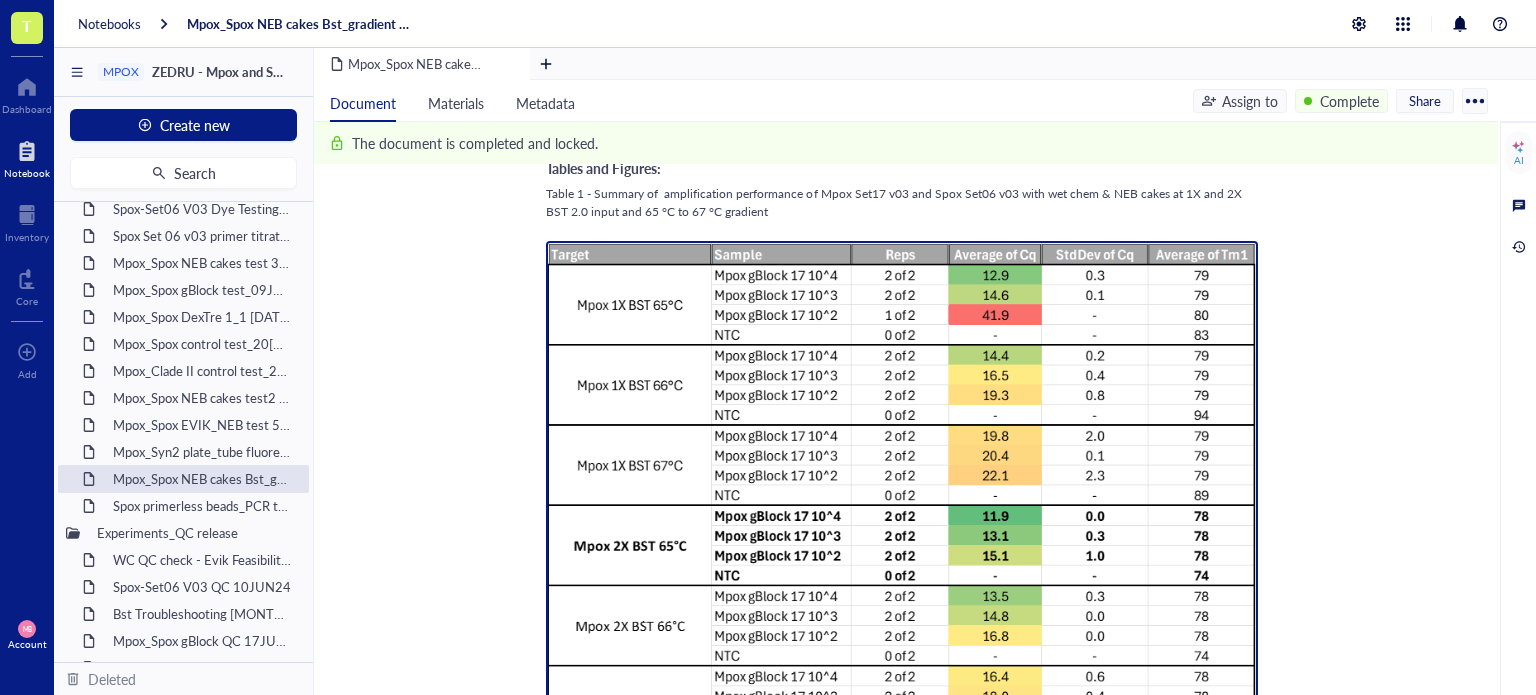 scroll, scrollTop: 3100, scrollLeft: 0, axis: vertical 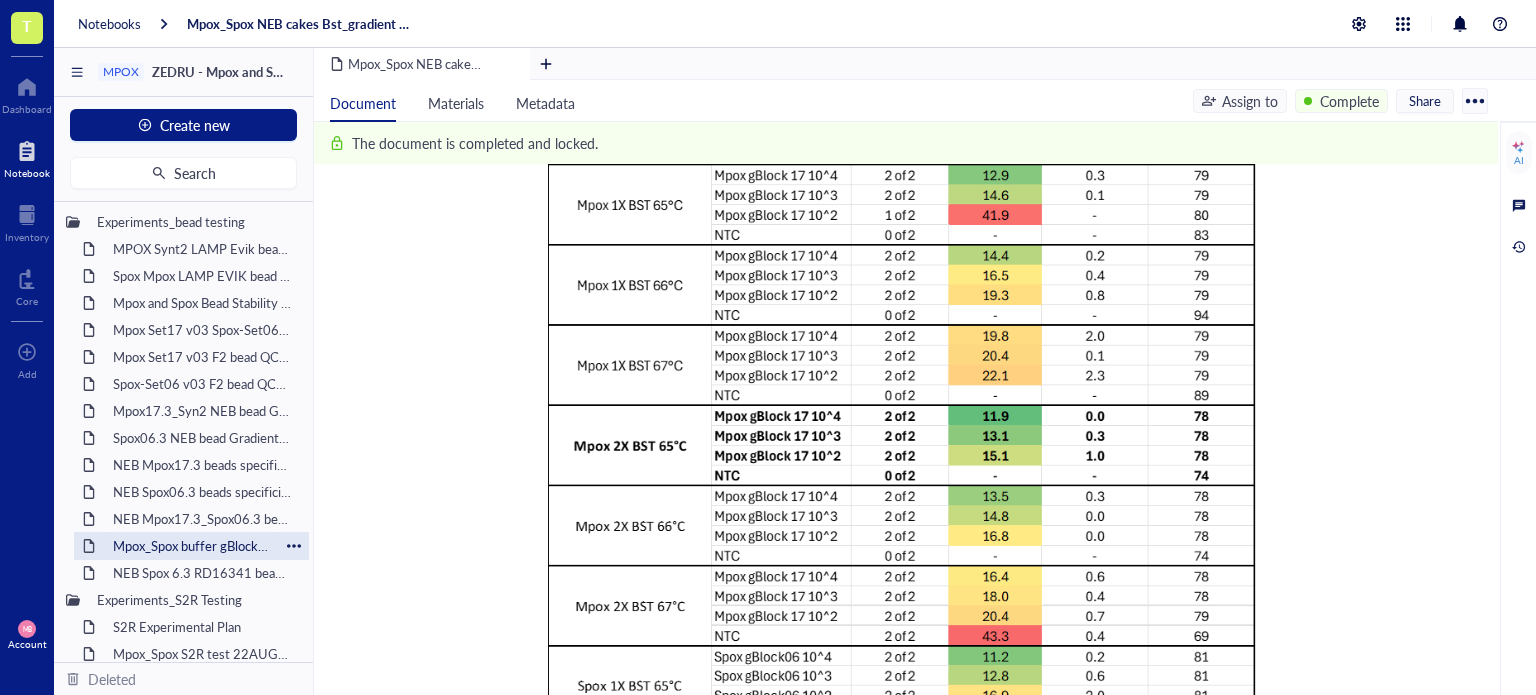 click on "Mpox_Spox buffer gBlock test_03DEC24" at bounding box center [191, 546] 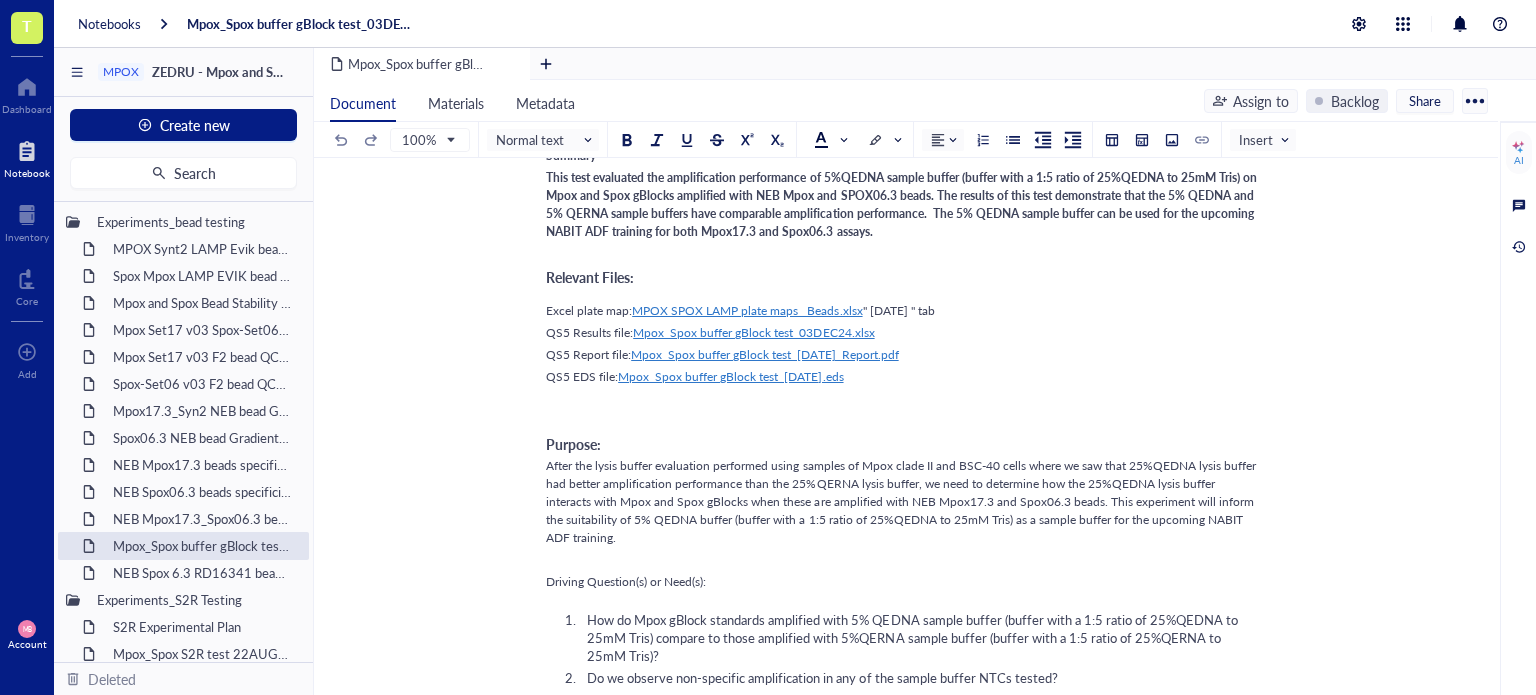 scroll, scrollTop: 0, scrollLeft: 0, axis: both 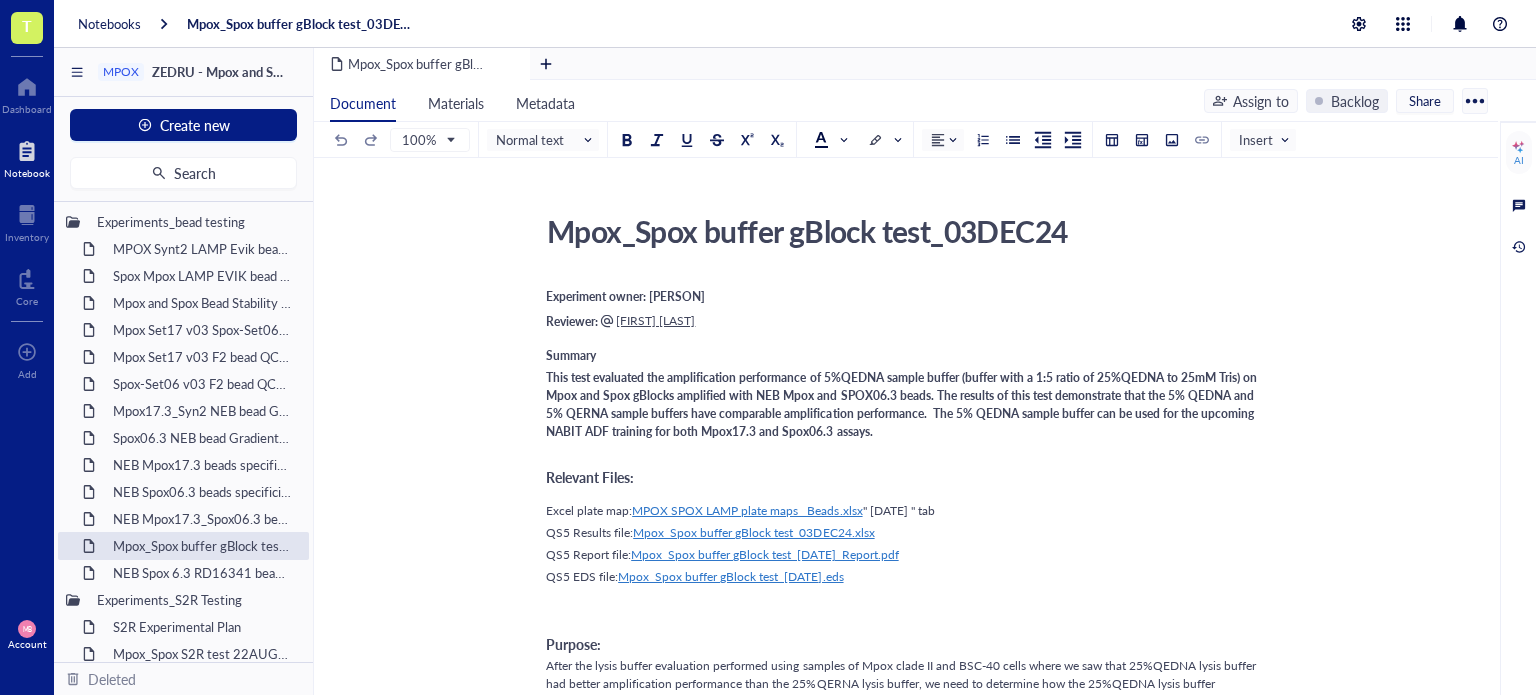 click on "Mpox_Spox buffer gBlock test_03DEC24" at bounding box center [894, 231] 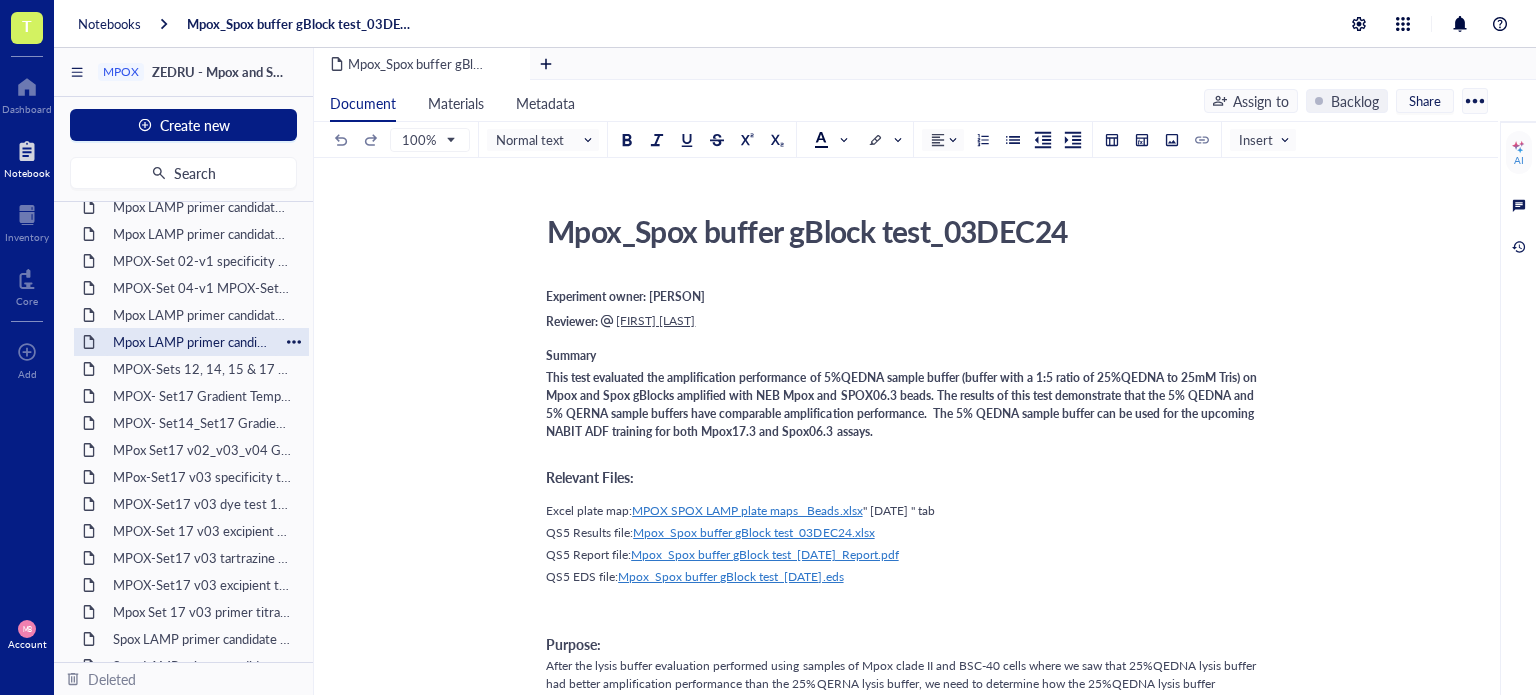 scroll, scrollTop: 0, scrollLeft: 0, axis: both 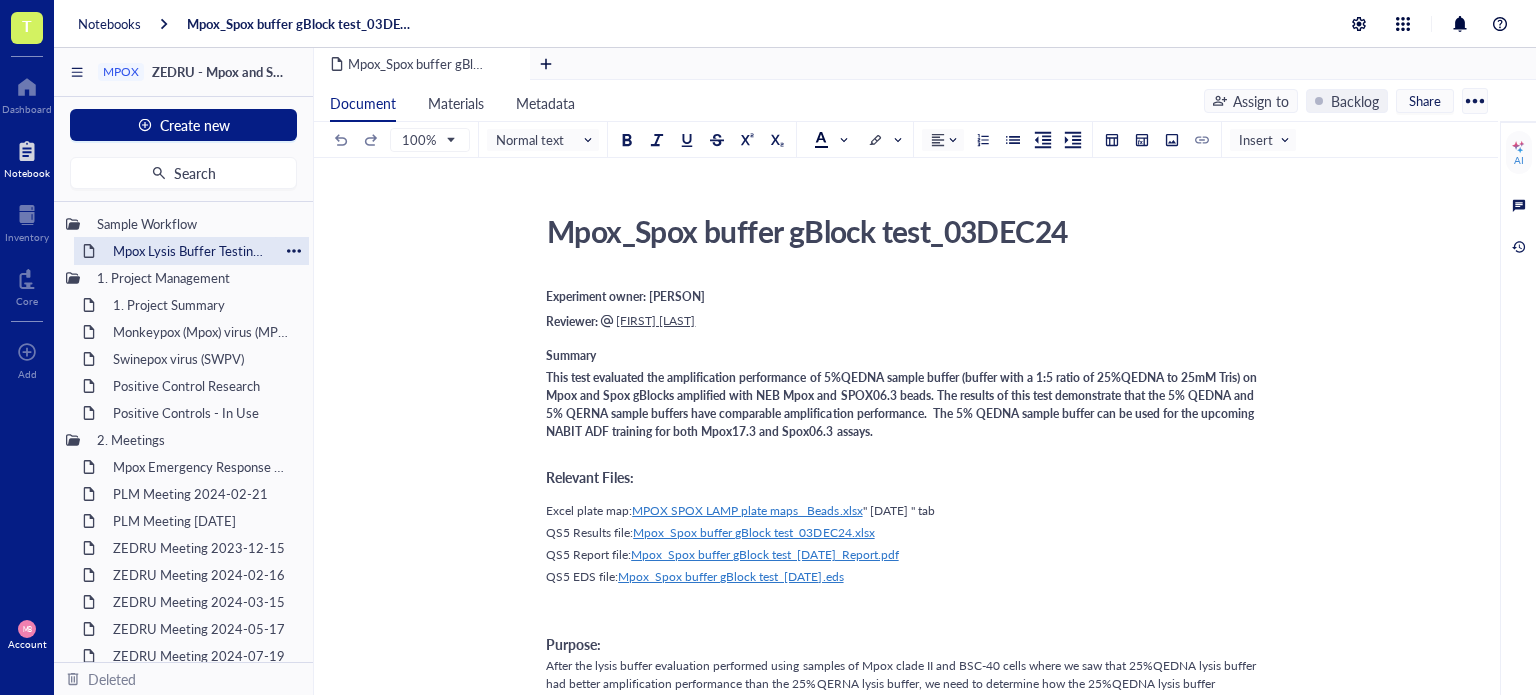 click on "Mpox Lysis Buffer Testing plan" at bounding box center (191, 251) 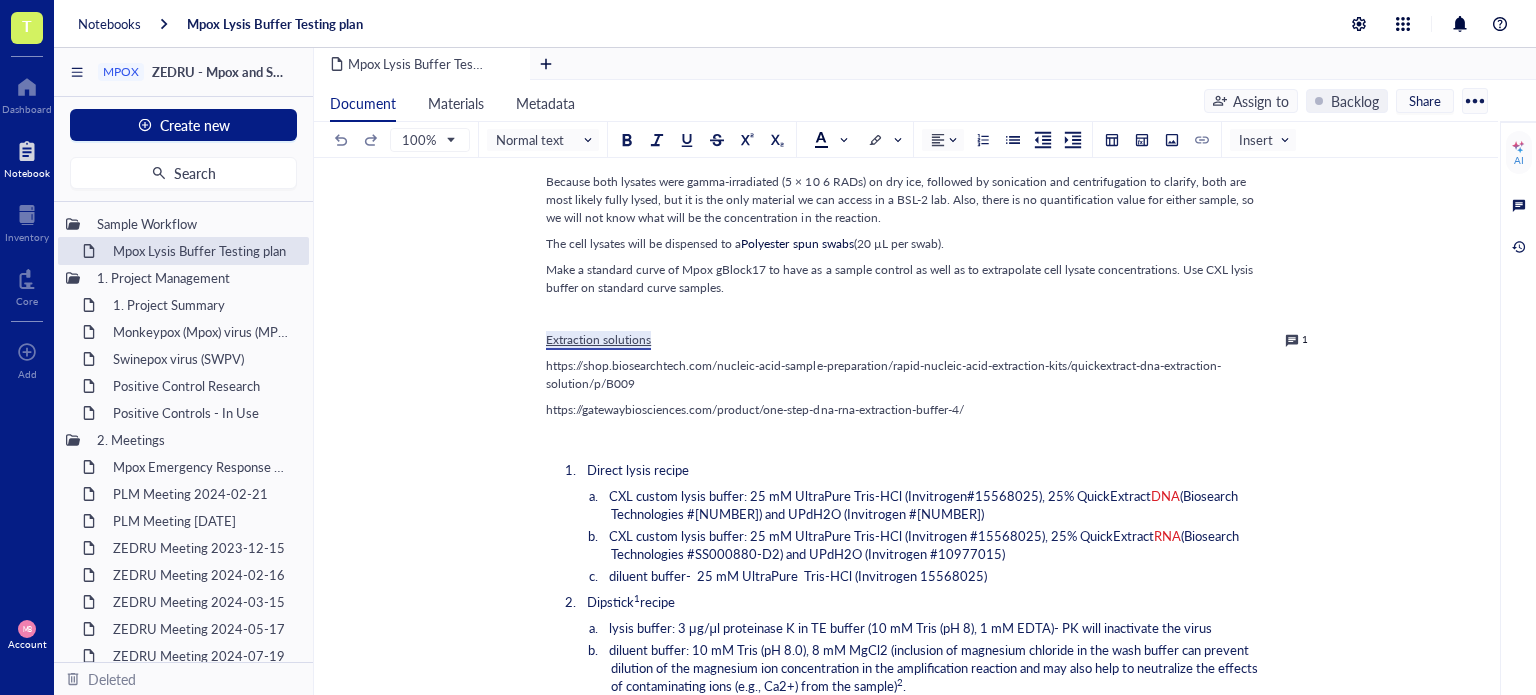 scroll, scrollTop: 400, scrollLeft: 0, axis: vertical 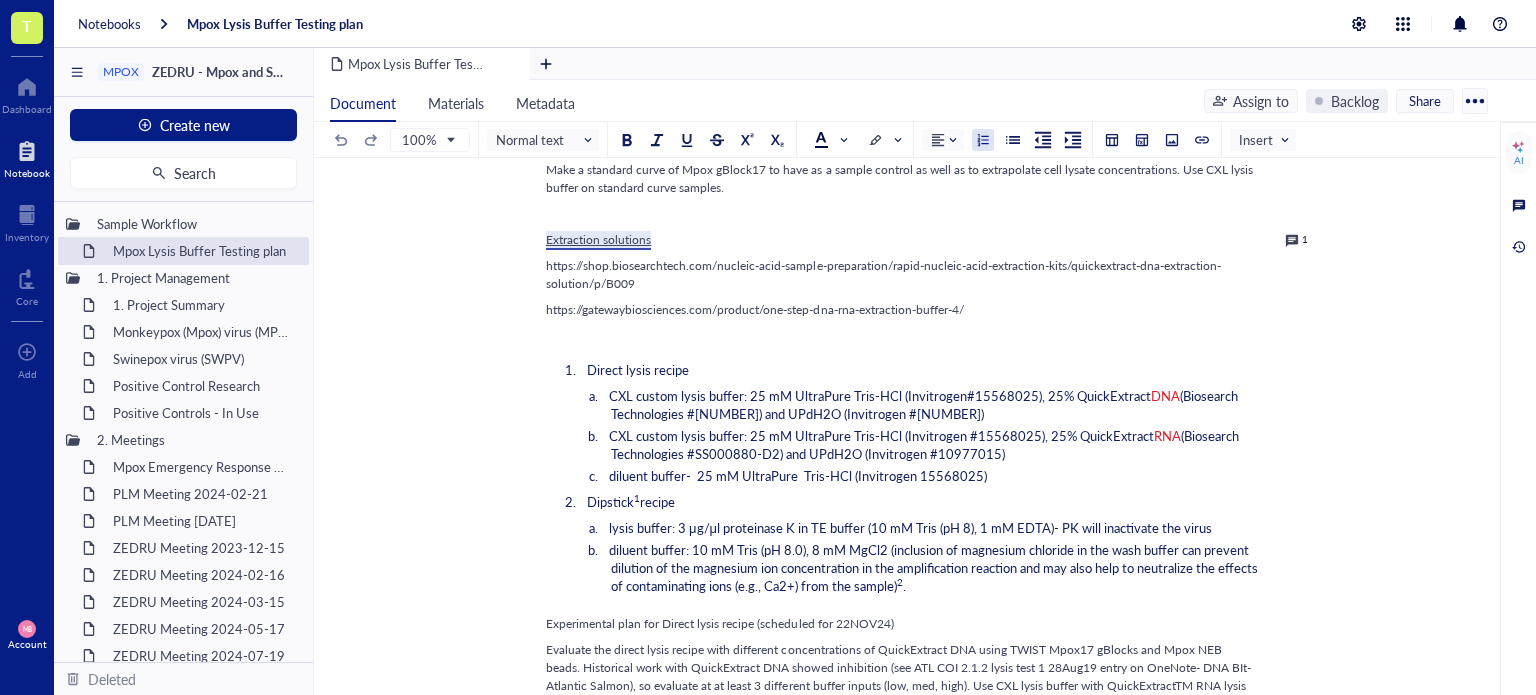 click on "Direct lysis recipe  CXL custom lysis buffer: 25 mM UltraPure Tris-HCl (Invitrogen#15568025), 25% QuickExtract  DNA  (Biosearch Technologies #SS000035-D2) and UPdH2O (Invitrogen #10977015)  CXL custom lysis buffer: 25 mM UltraPure Tris-HCl (Invitrogen #15568025), 25% QuickExtract  RNA  (Biosearch Technologies #SS000880-D2) and UPdH2O (Invitrogen #10977015) diluent buffer-  25 mM UltraPure  Tris-HCl (Invitrogen 15568025) Dipstick 1  recipe lysis buffer: 3 μg/μl proteinase K in TE buffer (10 mM Tris (pH 8), 1 mM EDTA)- PK will inactivate the virus diluent buffer: 10 mM Tris (pH 8.0), 8 mM MgCl2 (inclusion of magnesium chloride in the wash buffer can prevent dilution of the magnesium ion concentration in the amplification reaction and may also help to neutralize the effects of contaminating ions (e.g., Ca2+) from the sample) 2 ." at bounding box center [902, 480] 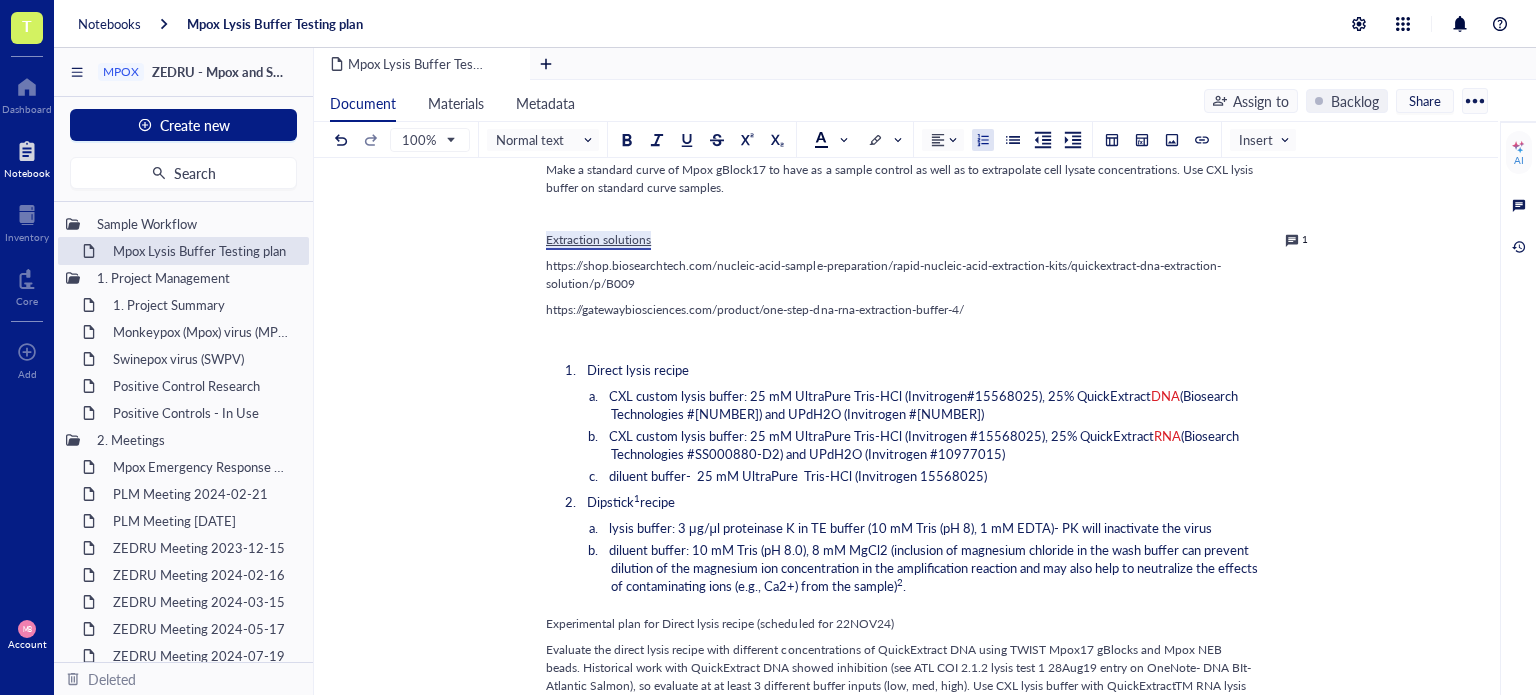 click on "diluent buffer-  25 mM UltraPure  Tris-HCl (Invitrogen 15568025)" at bounding box center [934, 476] 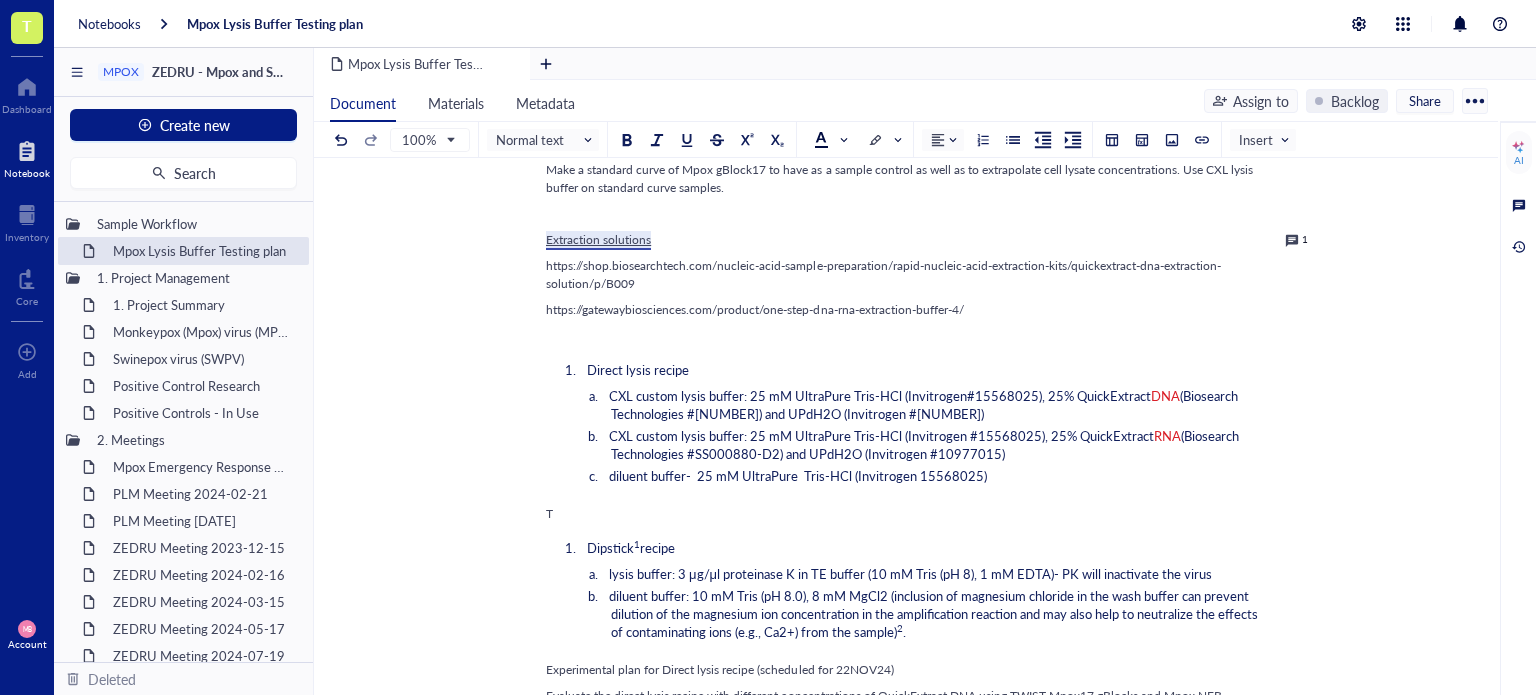 type 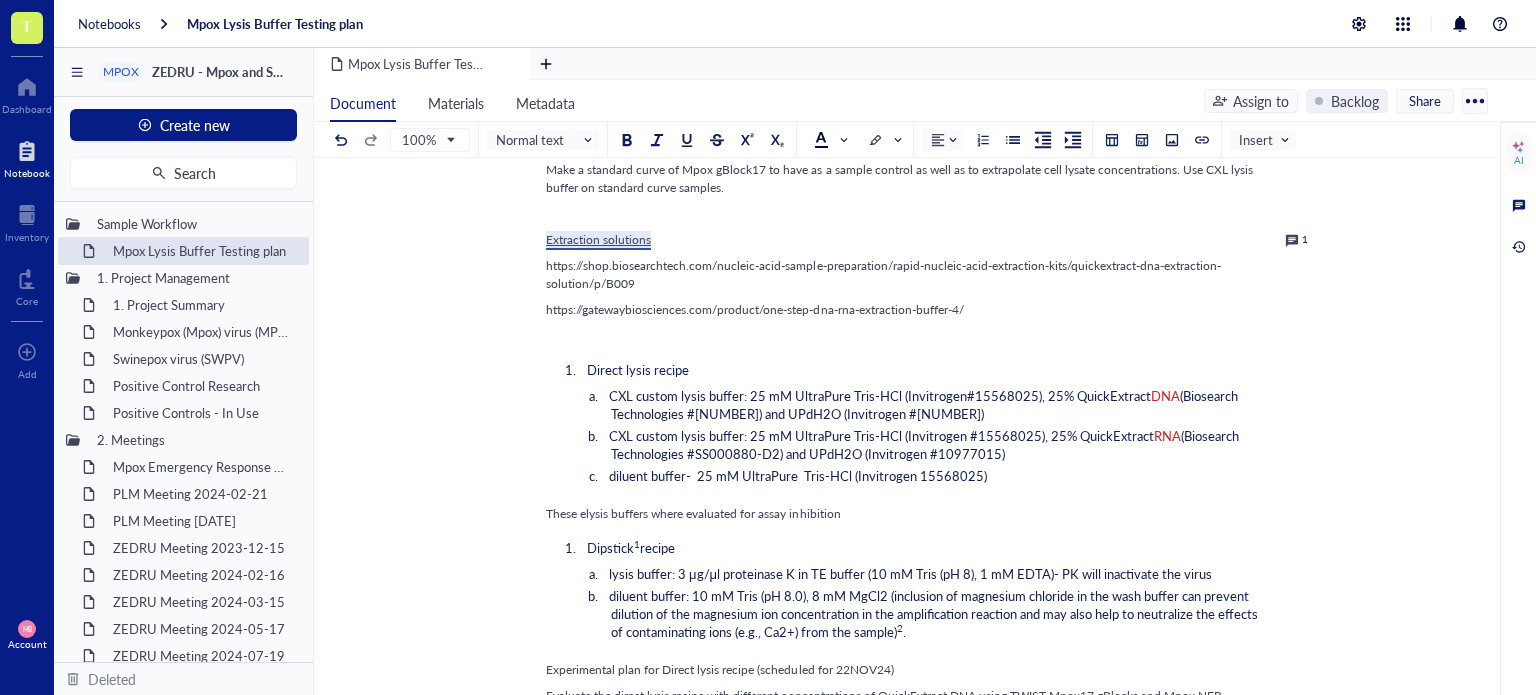 click on "These elysis buffers where evaluated for assay inhibition" at bounding box center [693, 513] 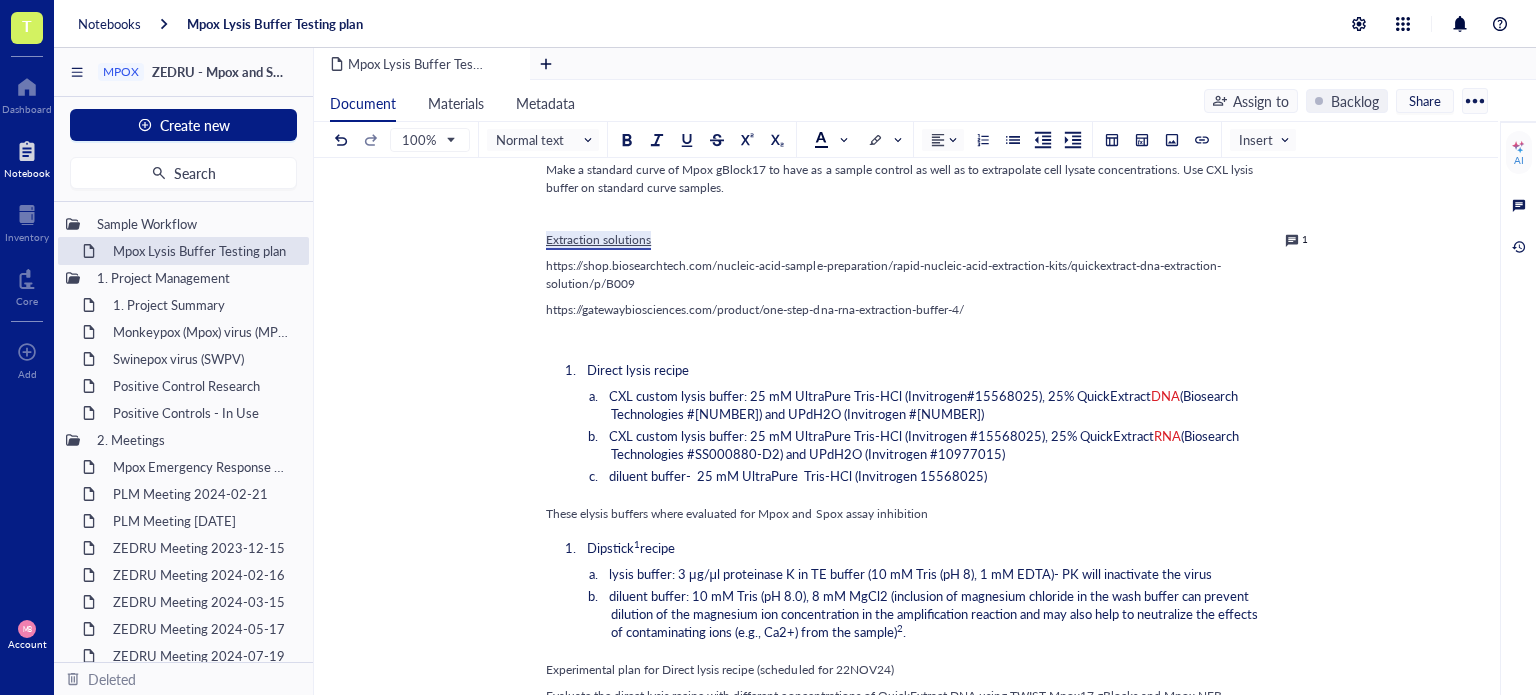click on "These elysis buffers where evaluated for Mpox and Spox assay inhibition" at bounding box center (902, 514) 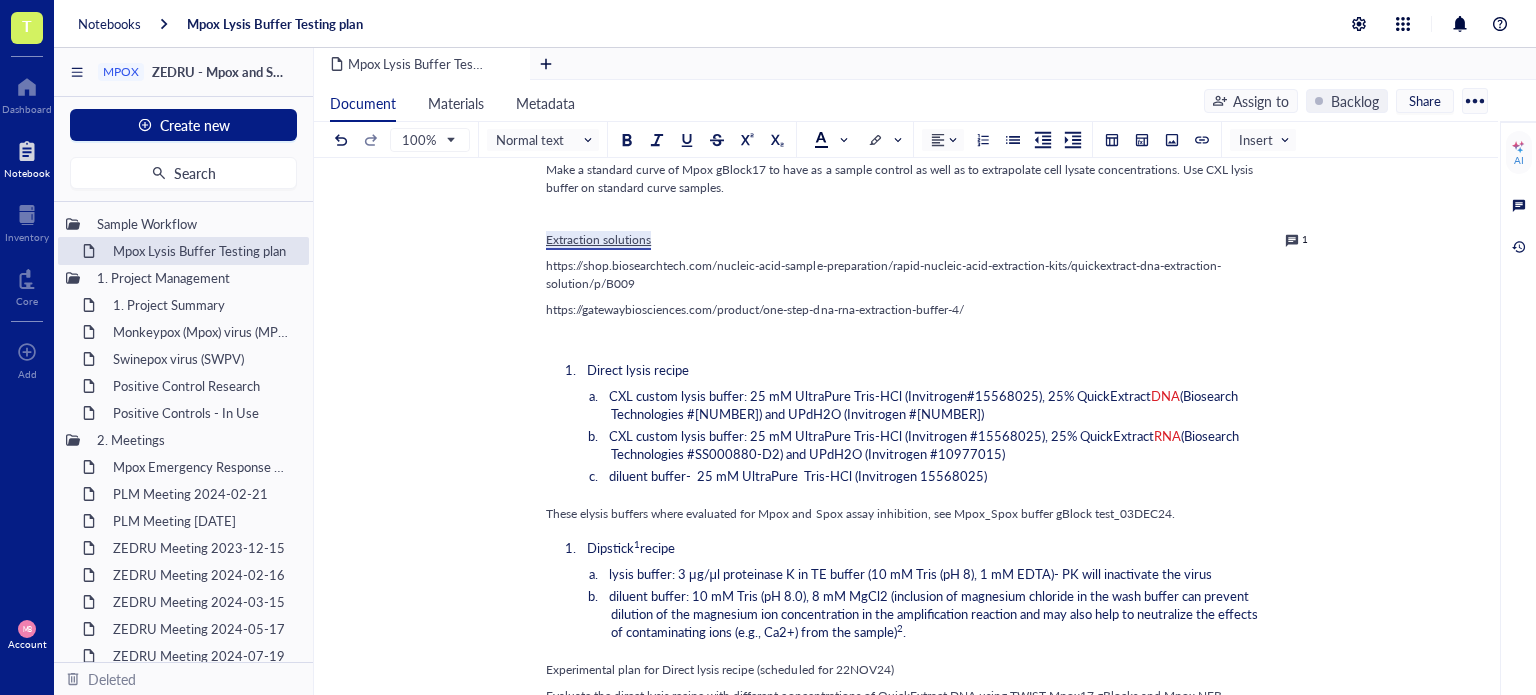 click on "These elysis buffers where evaluated for Mpox and Spox assay inhibition, see Mpox_Spox buffer gBlock test_03DEC24." at bounding box center [860, 513] 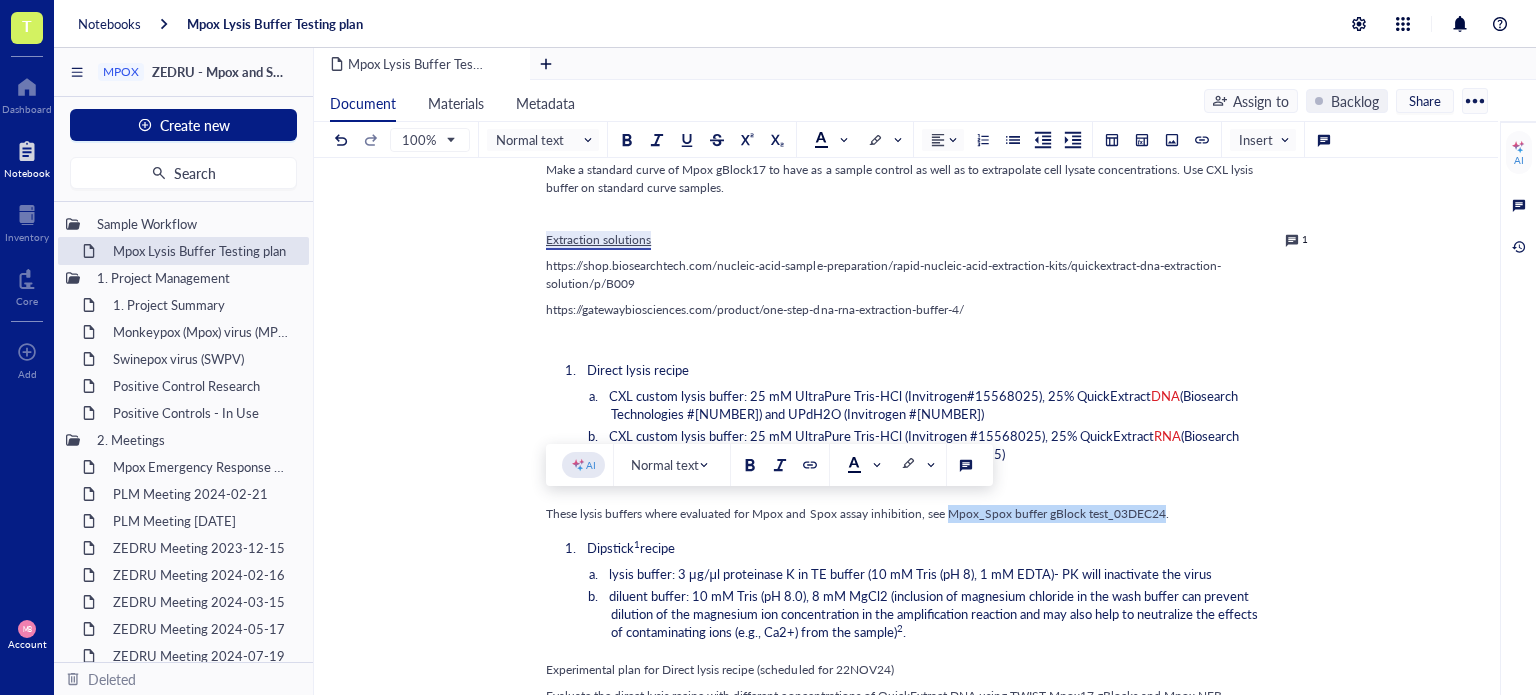 drag, startPoint x: 949, startPoint y: 515, endPoint x: 1162, endPoint y: 521, distance: 213.08449 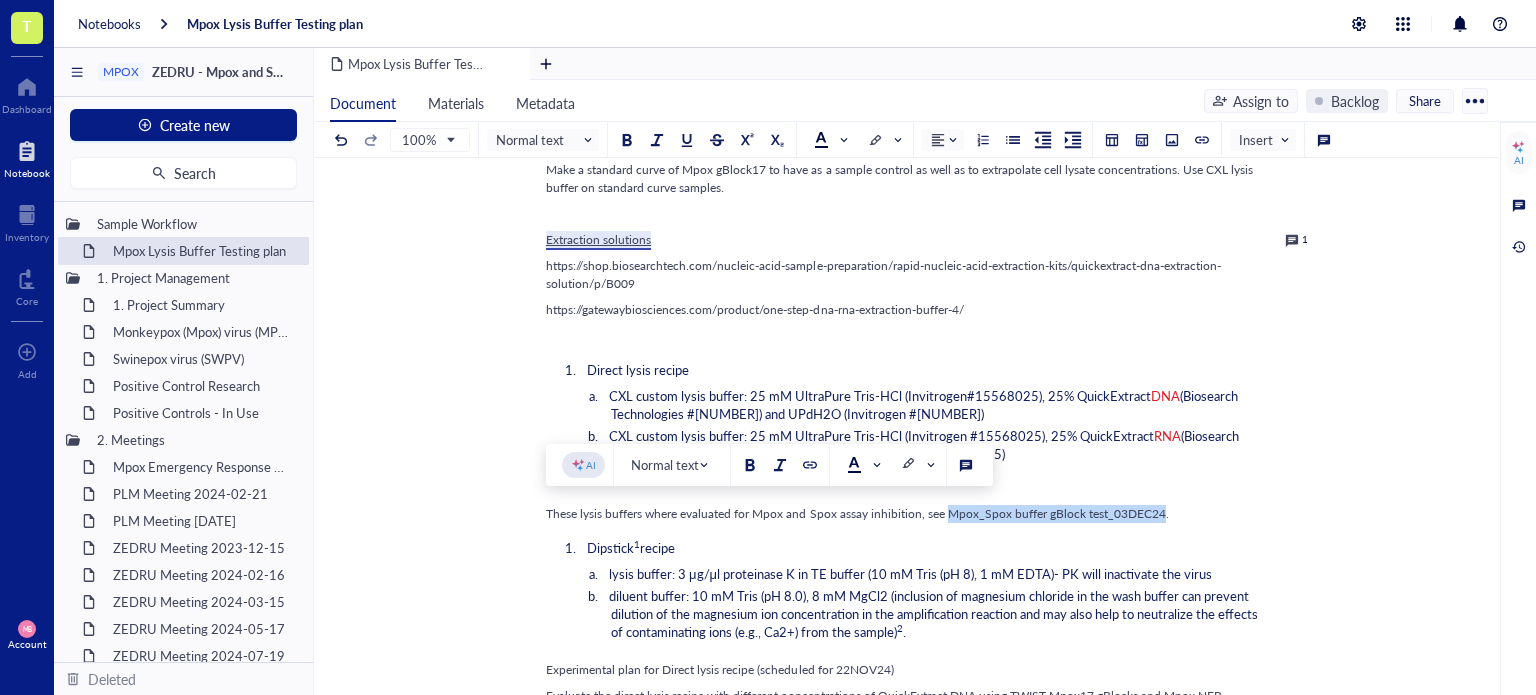 click on "These lysis buffers where evaluated for Mpox and Spox assay inhibition, see Mpox_Spox buffer gBlock test_03DEC24." at bounding box center [902, 514] 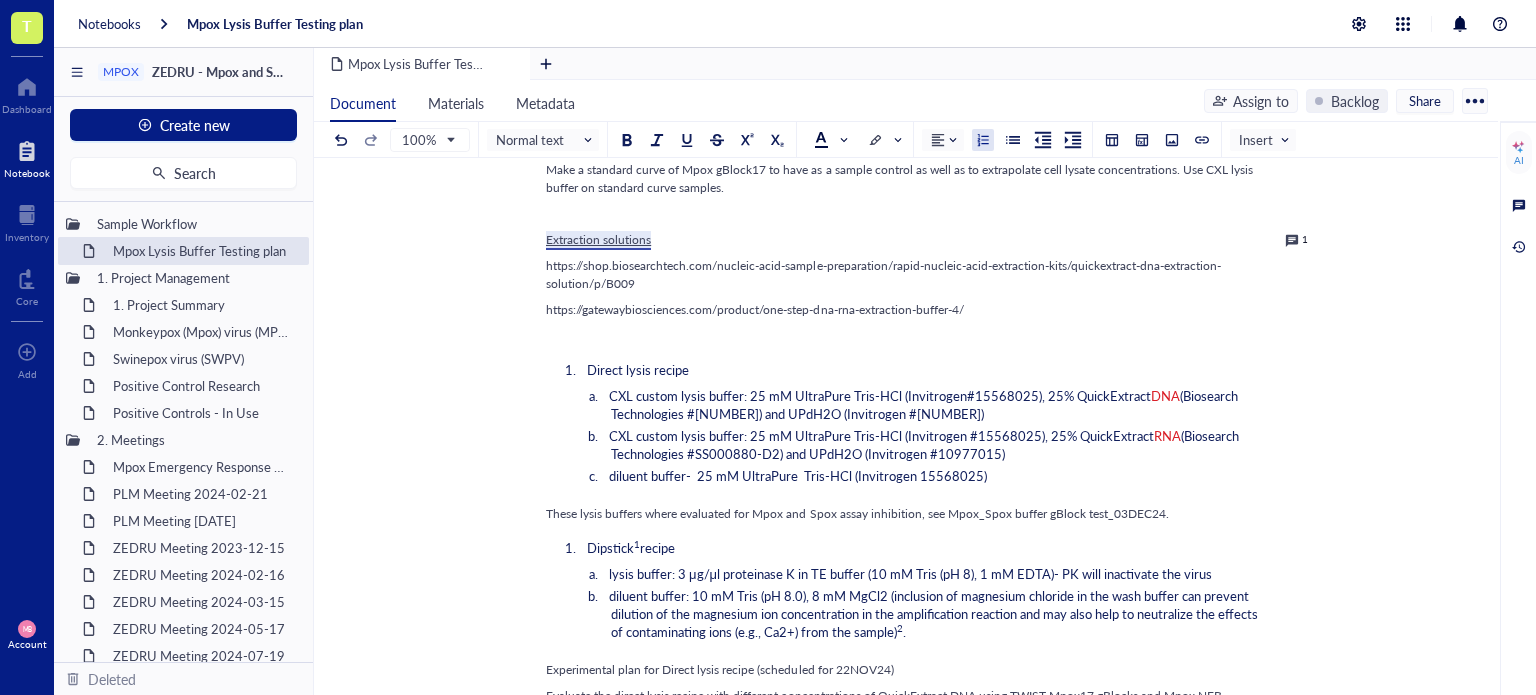 click on "Direct lysis recipe CXL custom lysis buffer: 25 mM UltraPure Tris-HCl (Invitrogen#15568025), 25% QuickExtract DNA (Biosearch Technologies #SS000035-D2) and UPdH2O (Invitrogen #10977015) CXL custom lysis buffer: 25 mM UltraPure Tris-HCl (Invitrogen #15568025), 25% QuickExtract RNA (Biosearch Technologies #SS000880-D2) and UPdH2O (Invitrogen #10977015) diluent buffer- 25 mM UltraPure Tris-HCl (Invitrogen 15568025)" at bounding box center [902, 425] 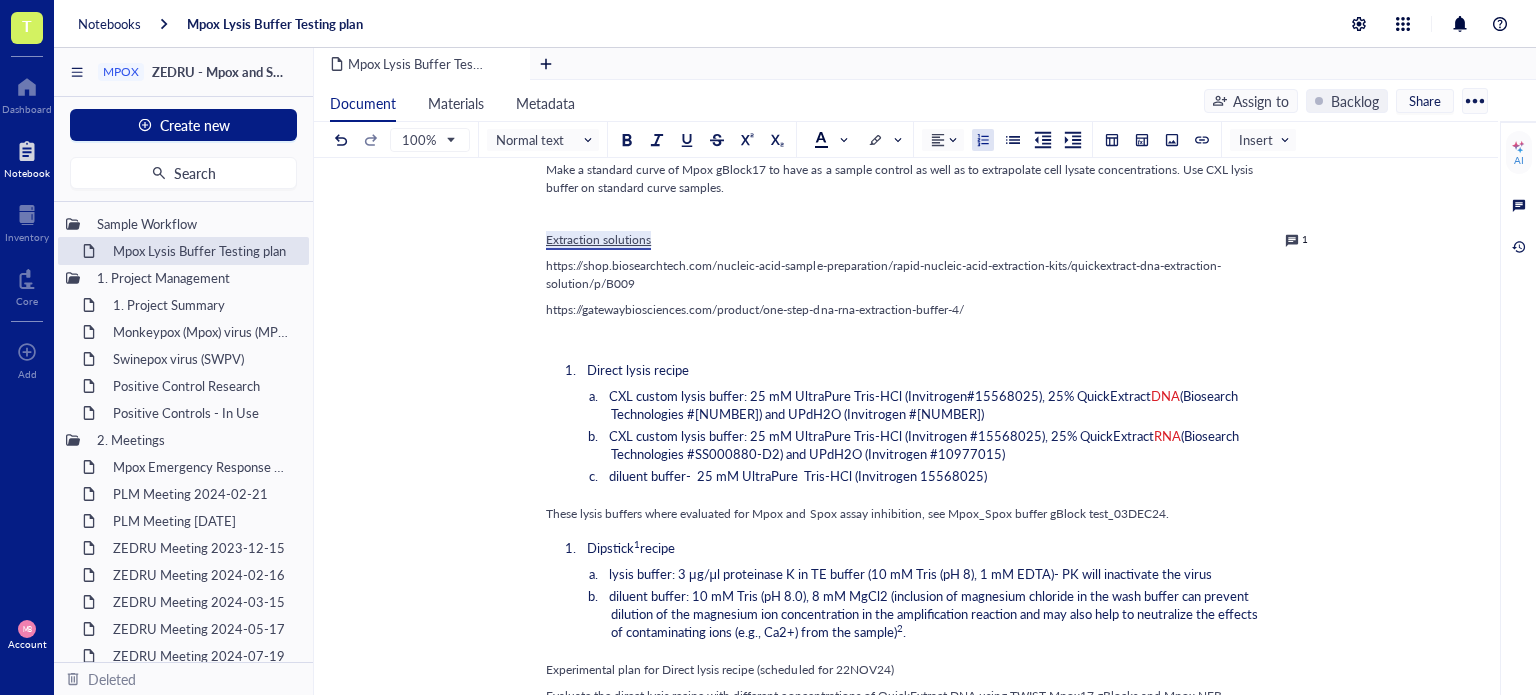 scroll, scrollTop: 500, scrollLeft: 0, axis: vertical 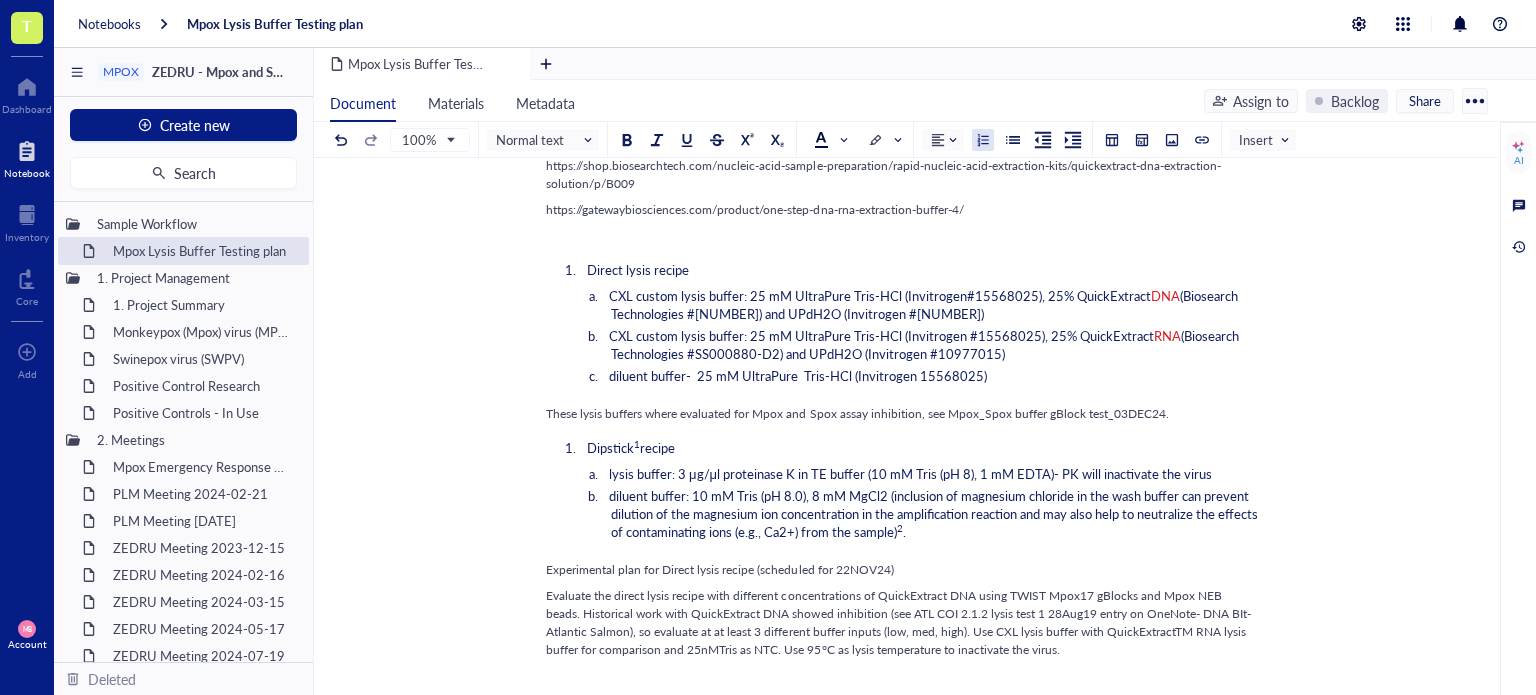 click on "Dipstick 1 recipe lysis buffer: 3 μg/μl proteinase K in TE buffer (10 mM Tris (pH 8), 1 mM EDTA)- PK will inactivate the virus diluent buffer: 10 mM Tris (pH 8.0), 8 mM MgCl2 (inclusion of magnesium chloride in the wash buffer can prevent dilution of the magnesium ion concentration in the amplification reaction and may also help to neutralize the effects of contaminating ions (e.g., Ca2+) from the sample) 2 ." at bounding box center [902, 492] 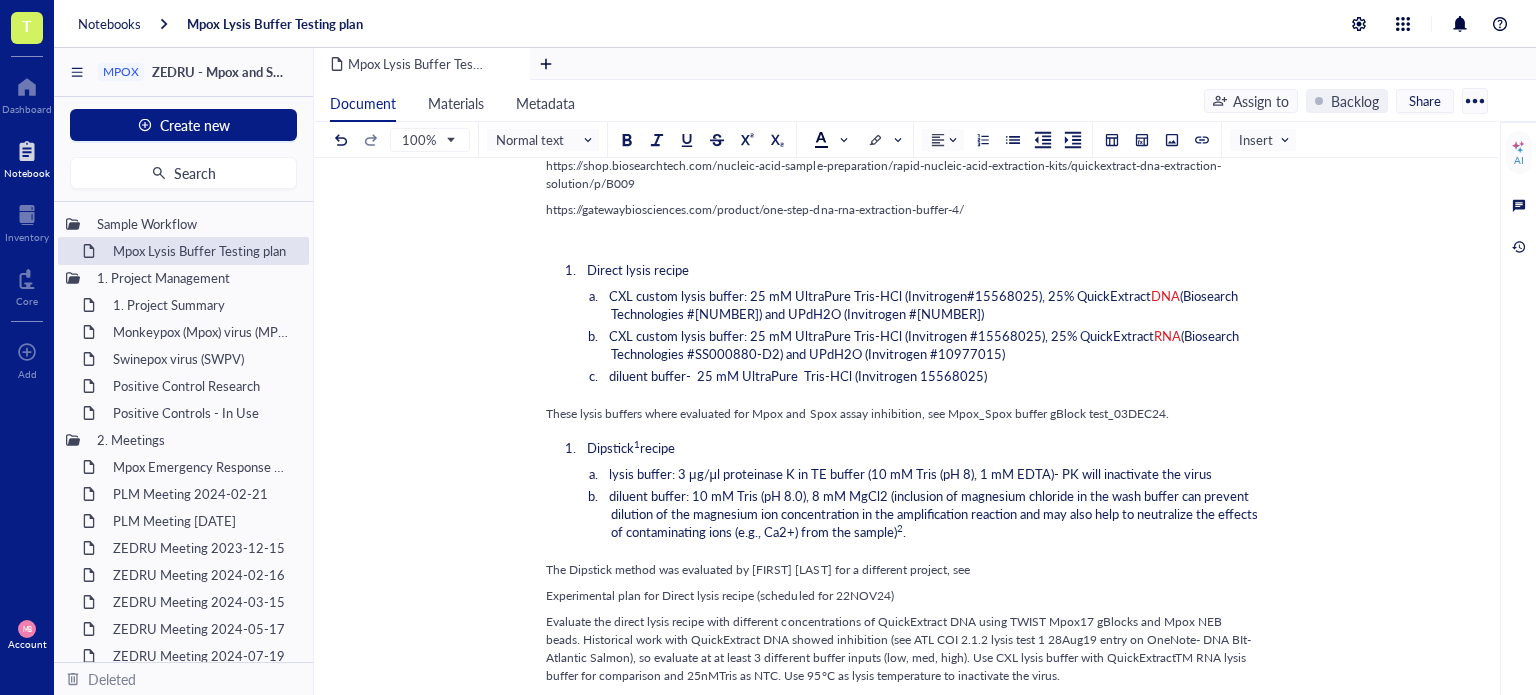 click on "These lysis buffers where evaluated for Mpox and Spox assay inhibition, see Mpox_Spox buffer gBlock test_03DEC24." at bounding box center [902, 414] 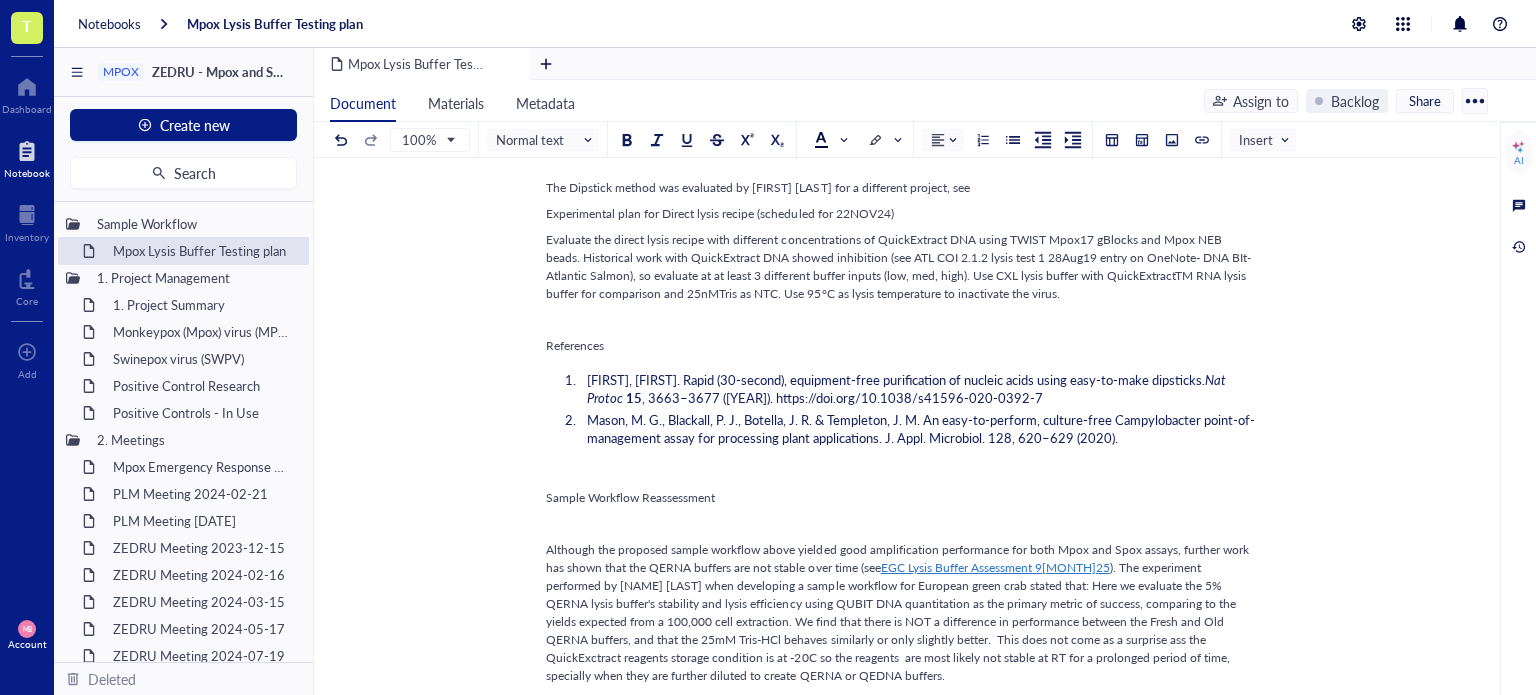 scroll, scrollTop: 1000, scrollLeft: 0, axis: vertical 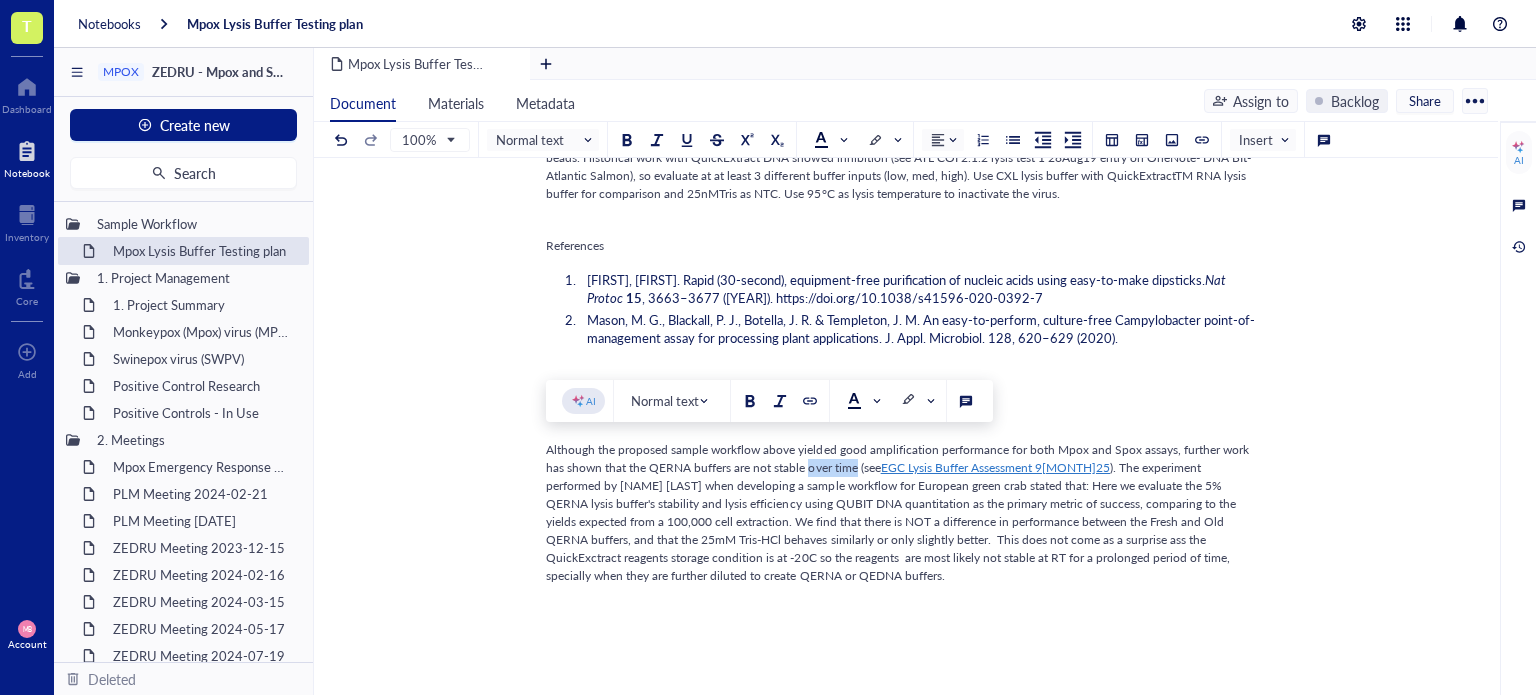 drag, startPoint x: 809, startPoint y: 467, endPoint x: 856, endPoint y: 468, distance: 47.010635 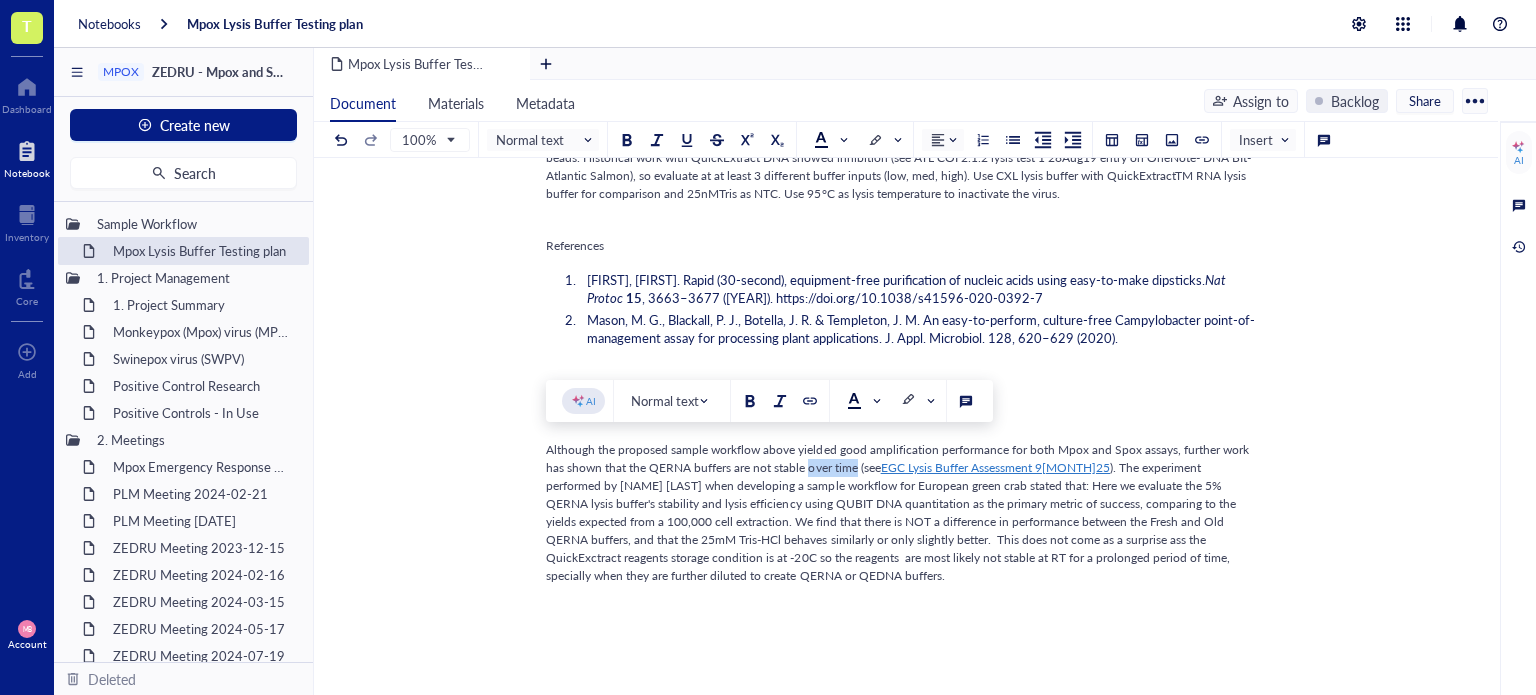 click on "Although the proposed sample workflow above yielded good amplification performance for both Mpox and Spox assays, further work has shown that the QERNA buffers are not stable over time (see" at bounding box center [899, 458] 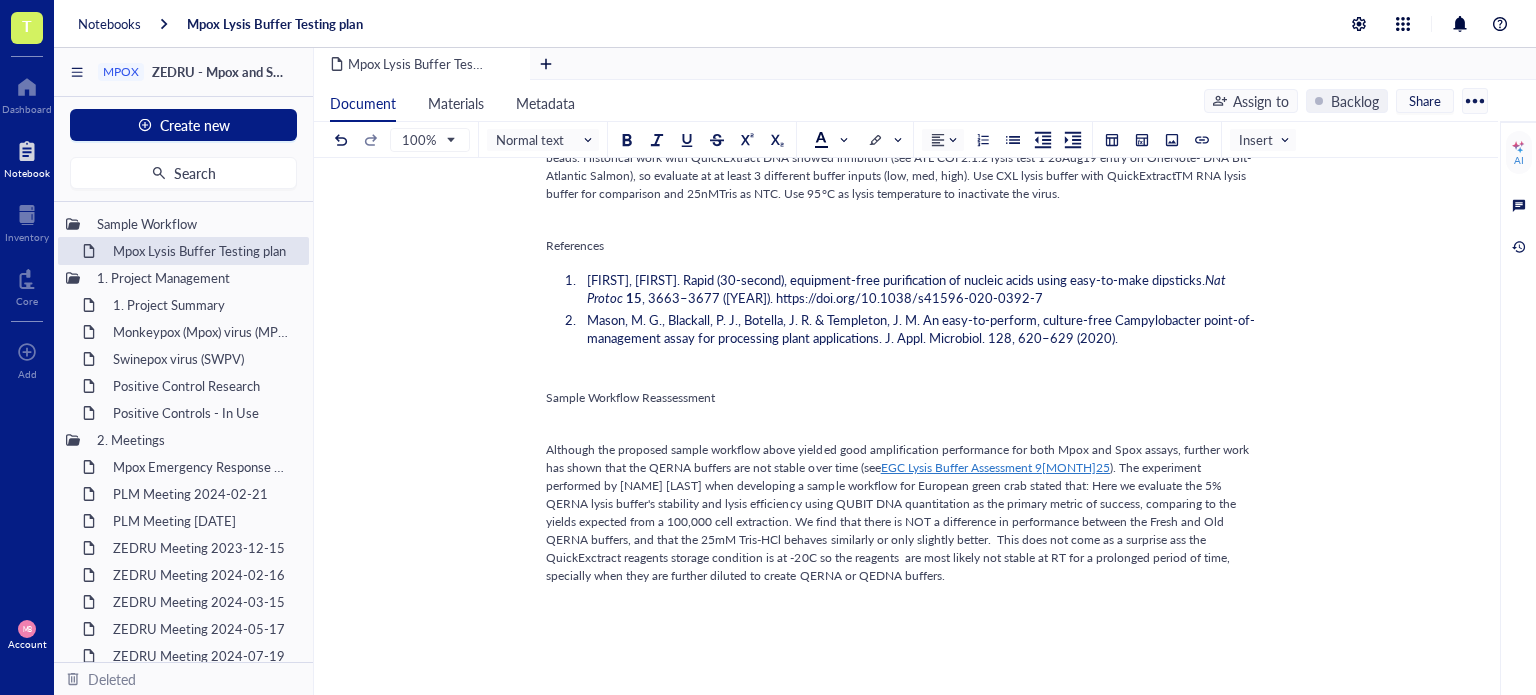 click on "Although the proposed sample workflow above yielded good amplification performance for both Mpox and Spox assays, further work has shown that the QERNA buffers are not stable over time (see EGC Lysis Buffer Assessment [DATE] ). The experiment performed by [FIRST] [LAST] when developing a sample workflow for European green crab stated that: Here we evaluate the 5% QERNA lysis buffer's stability and lysis efficiency using QUBIT DNA quantitation as the primary metric of success, comparing to the yields expected from a 100,000 cell extraction. We find that there is NOT a difference in performance between the Fresh and Old QERNA buffers, and that the 25mM Tris-HCl behaves similarly or only slightly better. This does not come as a surprise ass the QuickExctract reagents storage condition is at -20C so the reagents are most likely not stable at RT for a prolonged period of time, specially when they are further diluted to create QERNA or QEDNA buffers." at bounding box center [902, 513] 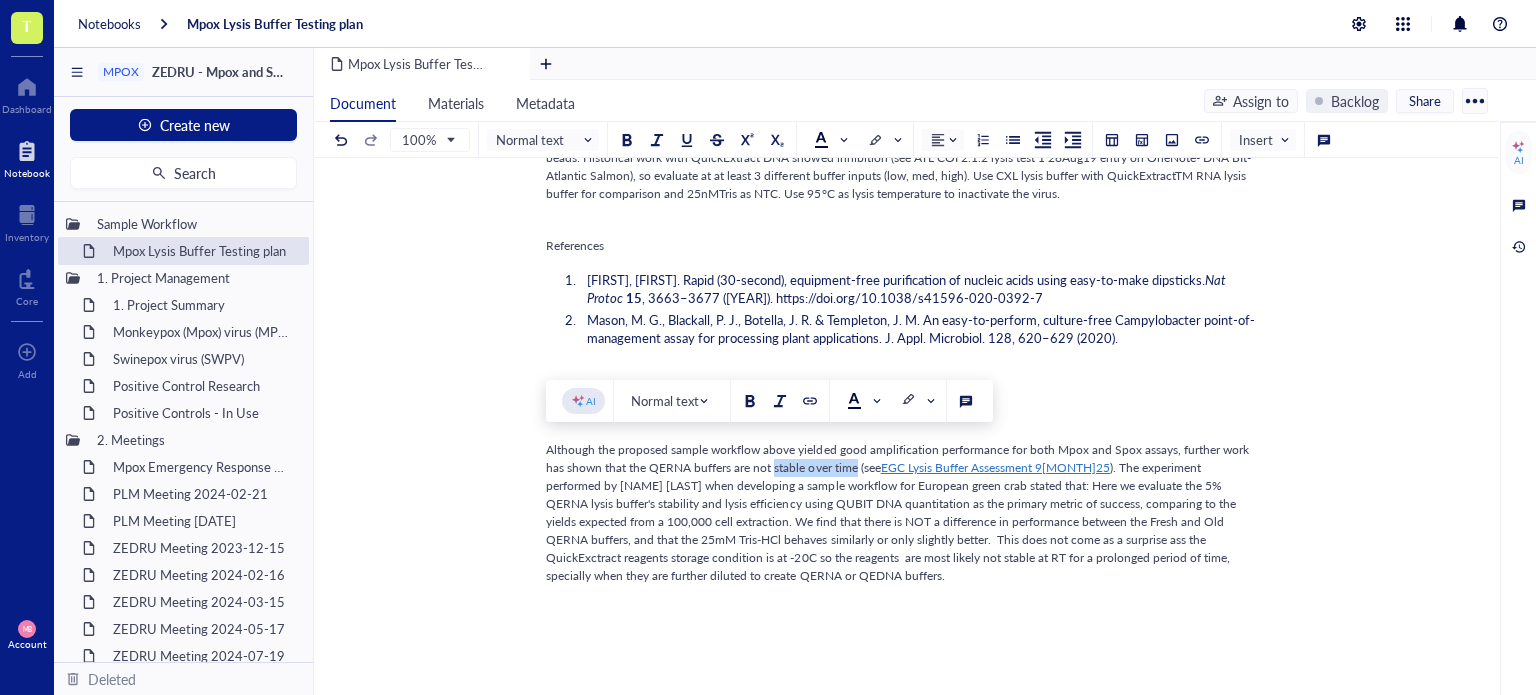 drag, startPoint x: 859, startPoint y: 464, endPoint x: 775, endPoint y: 469, distance: 84.14868 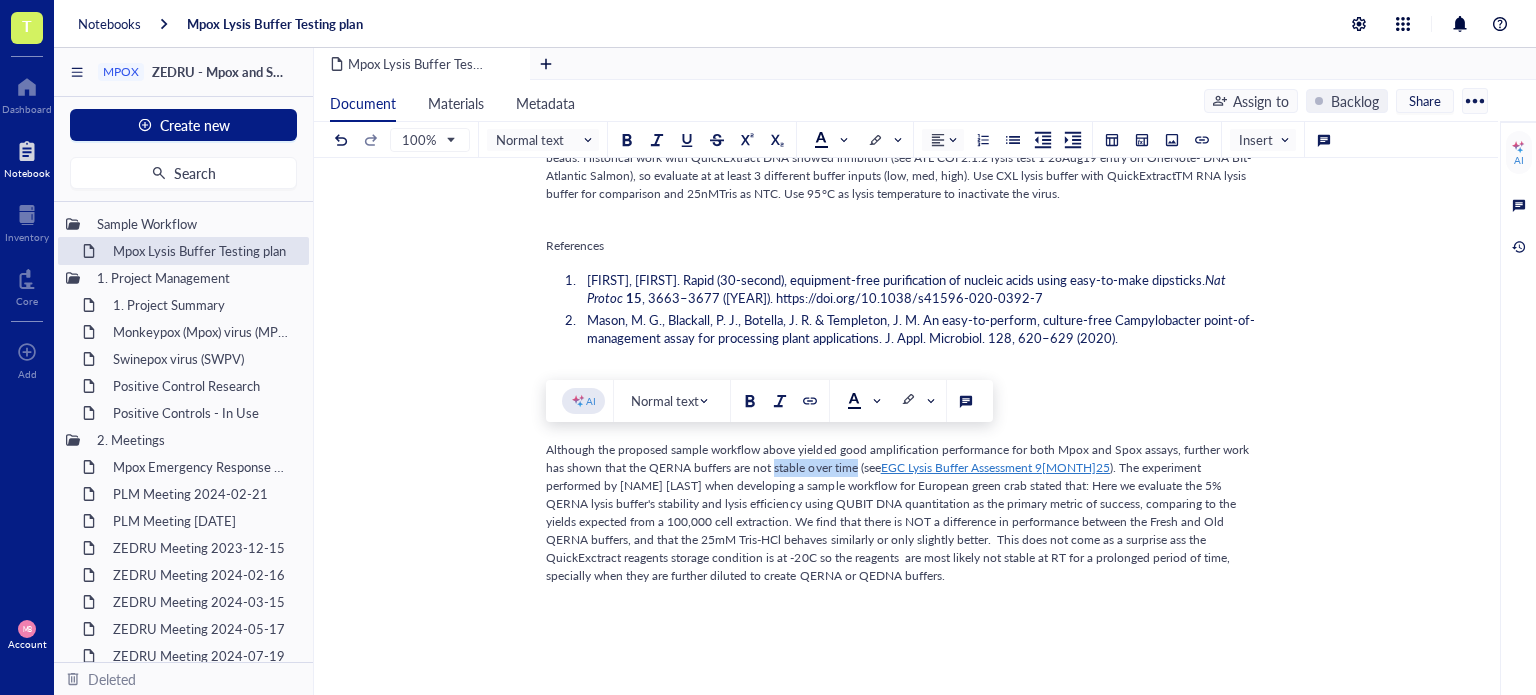 click on "Although the proposed sample workflow above yielded good amplification performance for both Mpox and Spox assays, further work has shown that the QERNA buffers are not stable over time (see" at bounding box center [899, 458] 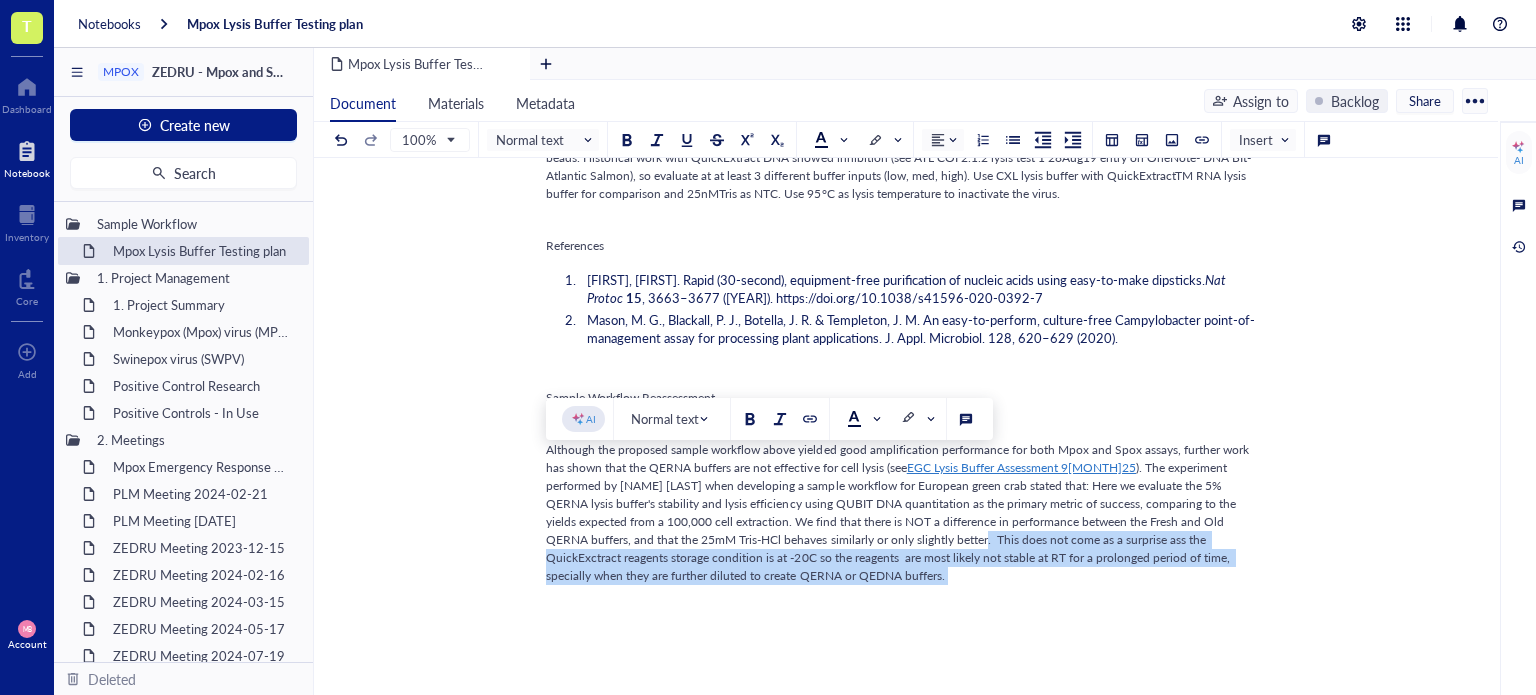 drag, startPoint x: 952, startPoint y: 538, endPoint x: 976, endPoint y: 572, distance: 41.617306 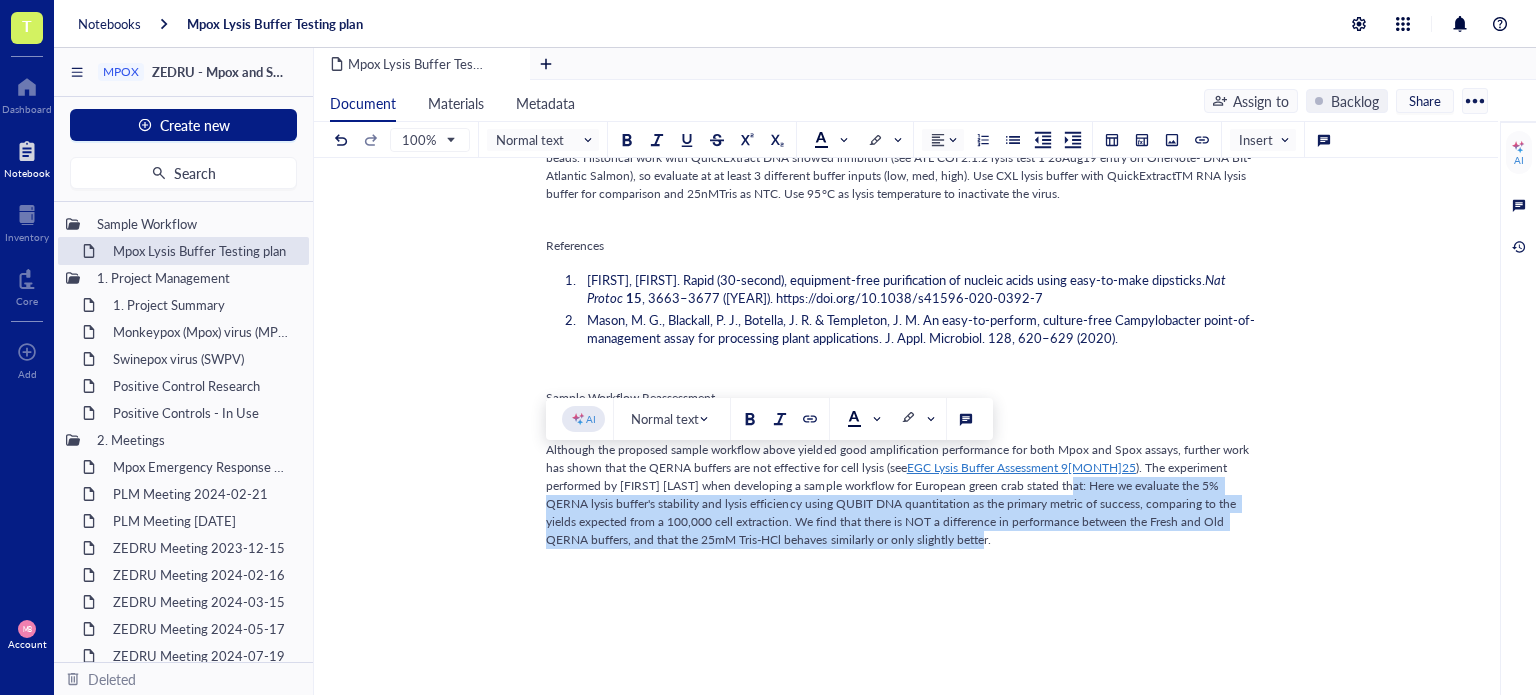 drag, startPoint x: 1067, startPoint y: 488, endPoint x: 1068, endPoint y: 540, distance: 52.009613 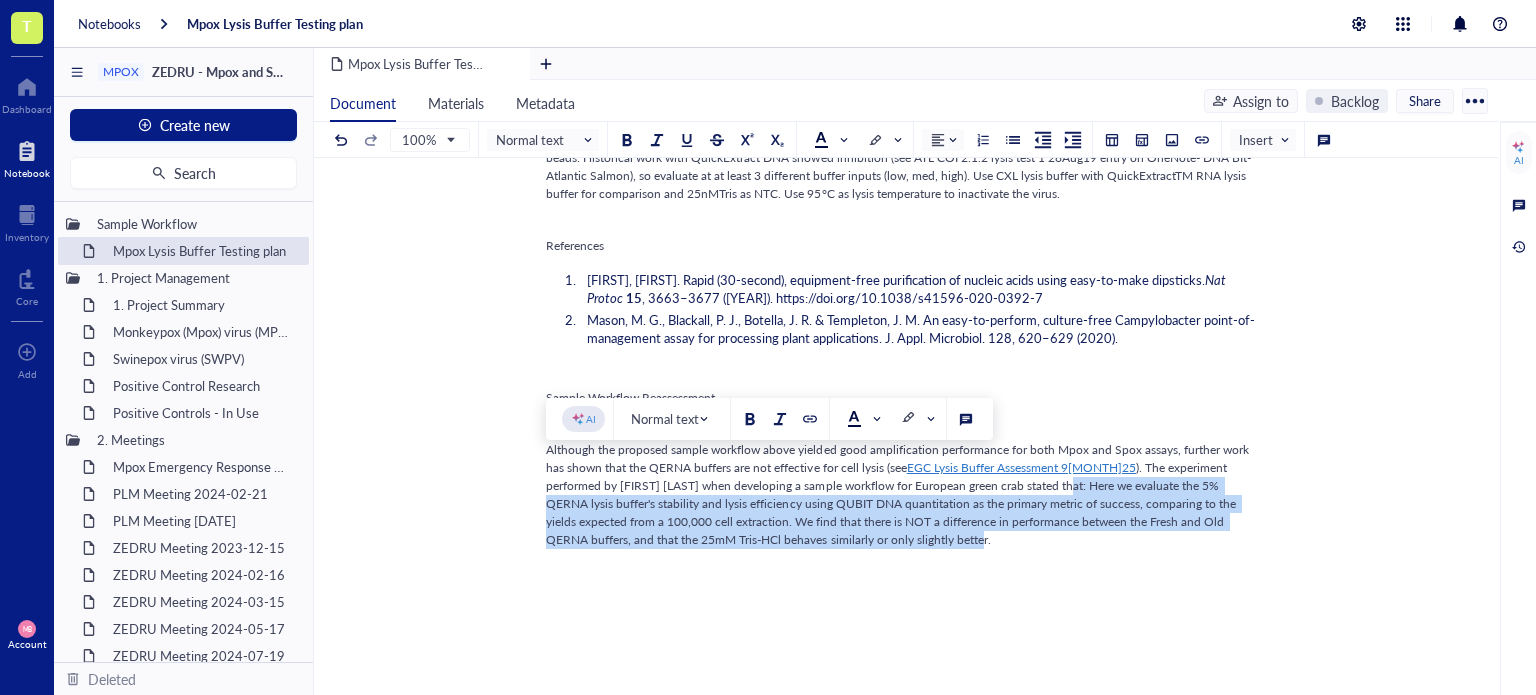 click on "Although the proposed sample workflow above yielded good amplification performance for both Mpox and Spox assays, further work has shown that the QERNA buffers are not effective for cell lysis (see  EGC Lysis Buffer Assessment [DATE]  ). The experiment performed by David Day when developing a sample workflow for European green crab stated that: Here we evaluate the 5% QERNA lysis buffer's stability and lysis efficiency using QUBIT DNA quantitation as the primary metric of success, comparing to the yields expected from a 100,000 cell extraction. We find that there is NOT a difference in performance between the Fresh and Old QERNA buffers, and that the 25mM Tris-HCl behaves similarly or only slightly better." at bounding box center (902, 495) 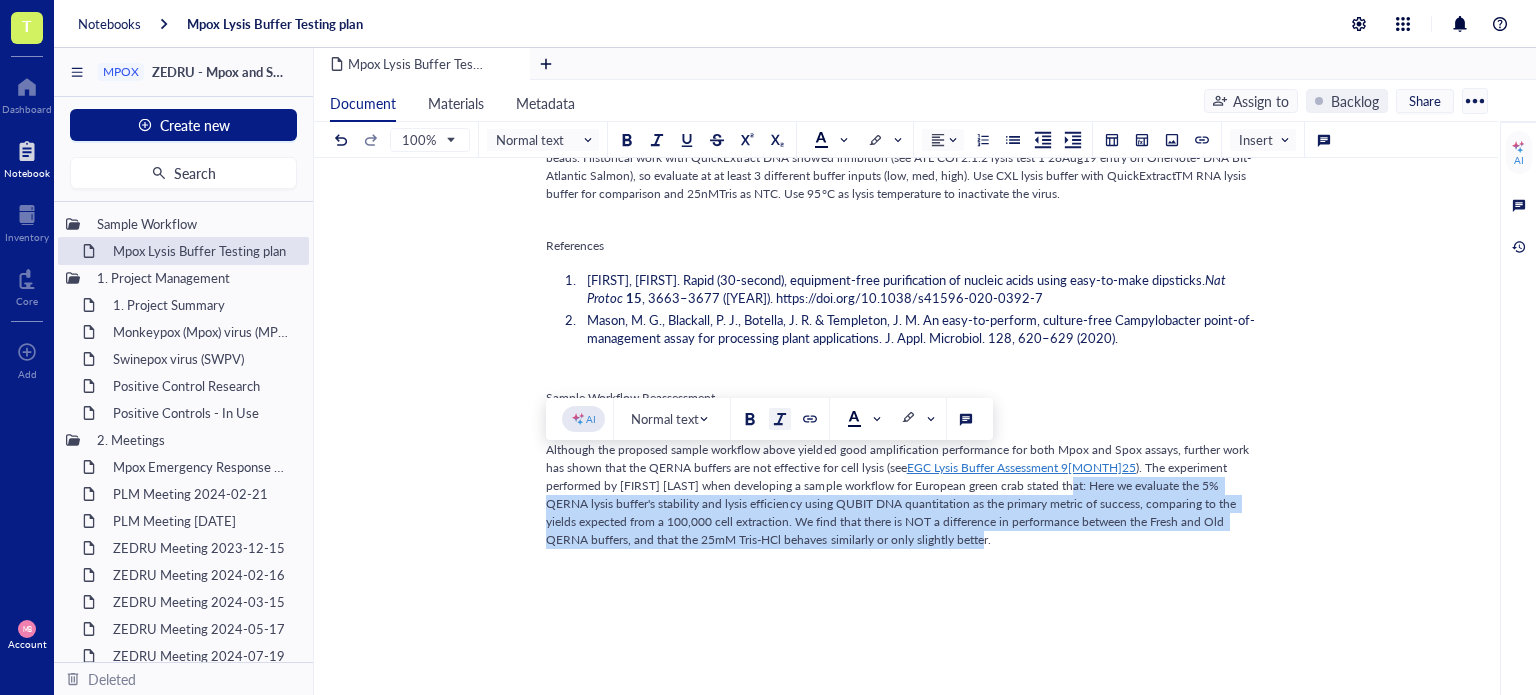 click at bounding box center (780, 419) 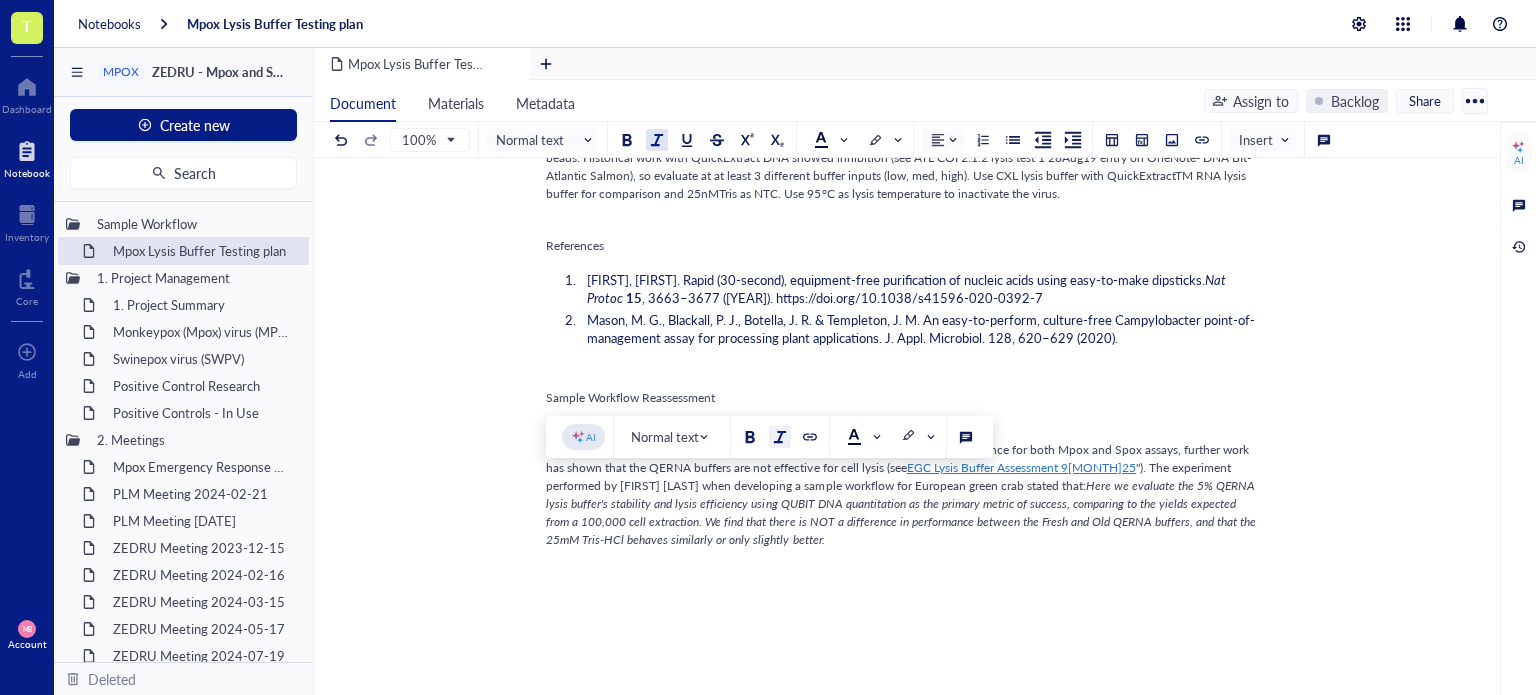 click on "Here we evaluate the 5% QERNA lysis buffer's stability and lysis efficiency using QUBIT DNA quantitation as the primary metric of success, comparing to the yields expected from a 100,000 cell extraction. We find that there is NOT a difference in performance between the Fresh and Old QERNA buffers, and that the 25mM Tris-HCl behaves similarly or only slightly better." at bounding box center (902, 512) 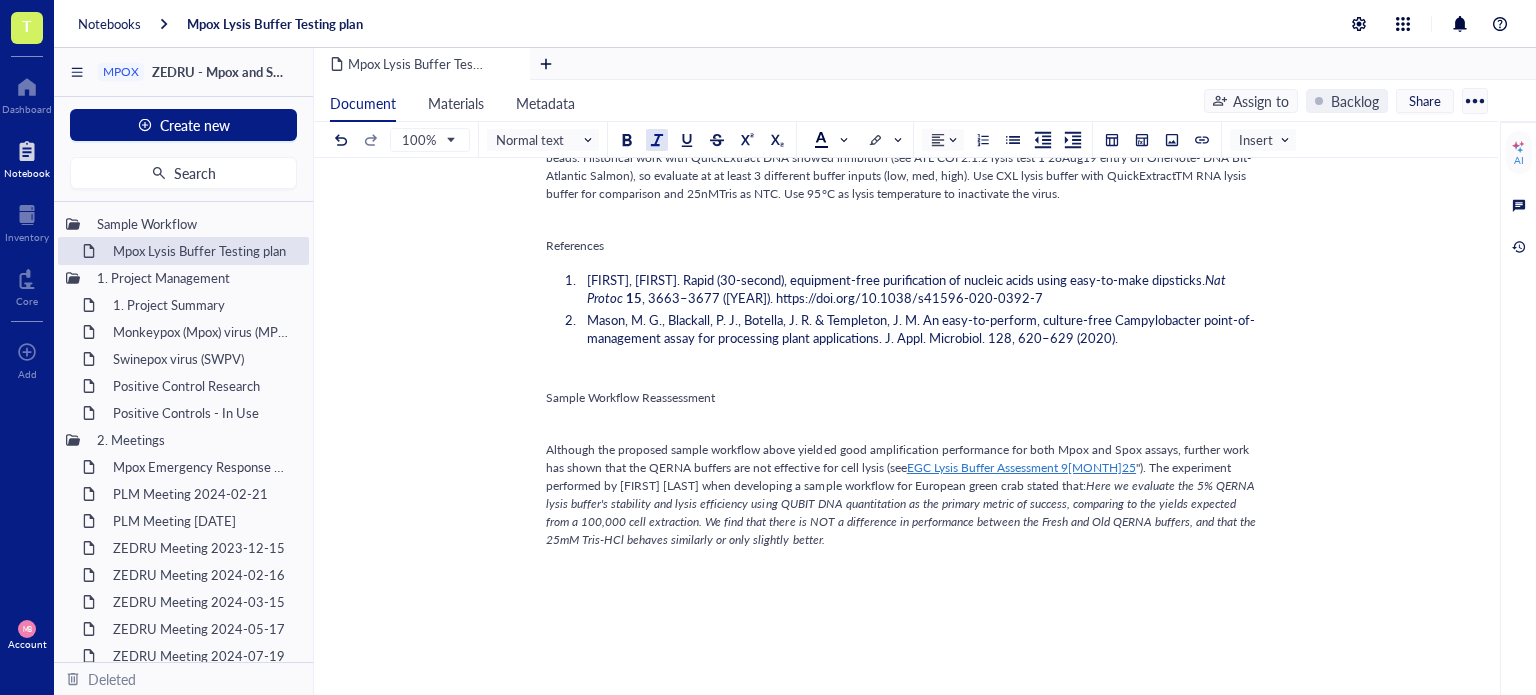 click on "Although the proposed sample workflow above yielded good amplification performance for both Mpox and Spox assays, further work has shown that the QERNA buffers are not effective for cell lysis (see  EGC Lysis Buffer Assessment 9May25  ). The experiment performed by David Day when developing a sample workflow for European green crab stated that:  Here we evaluate the 5% QERNA lysis buffer's stability and lysis efficiency using QUBIT DNA quantitation as the primary metric of success, comparing to the yields expected from a 100,000 cell extraction. We find that there is NOT a difference in performance between the Fresh and Old QERNA buffers, and that the 25mM Tris-HCl behaves similarly or only slightly better." at bounding box center (902, 495) 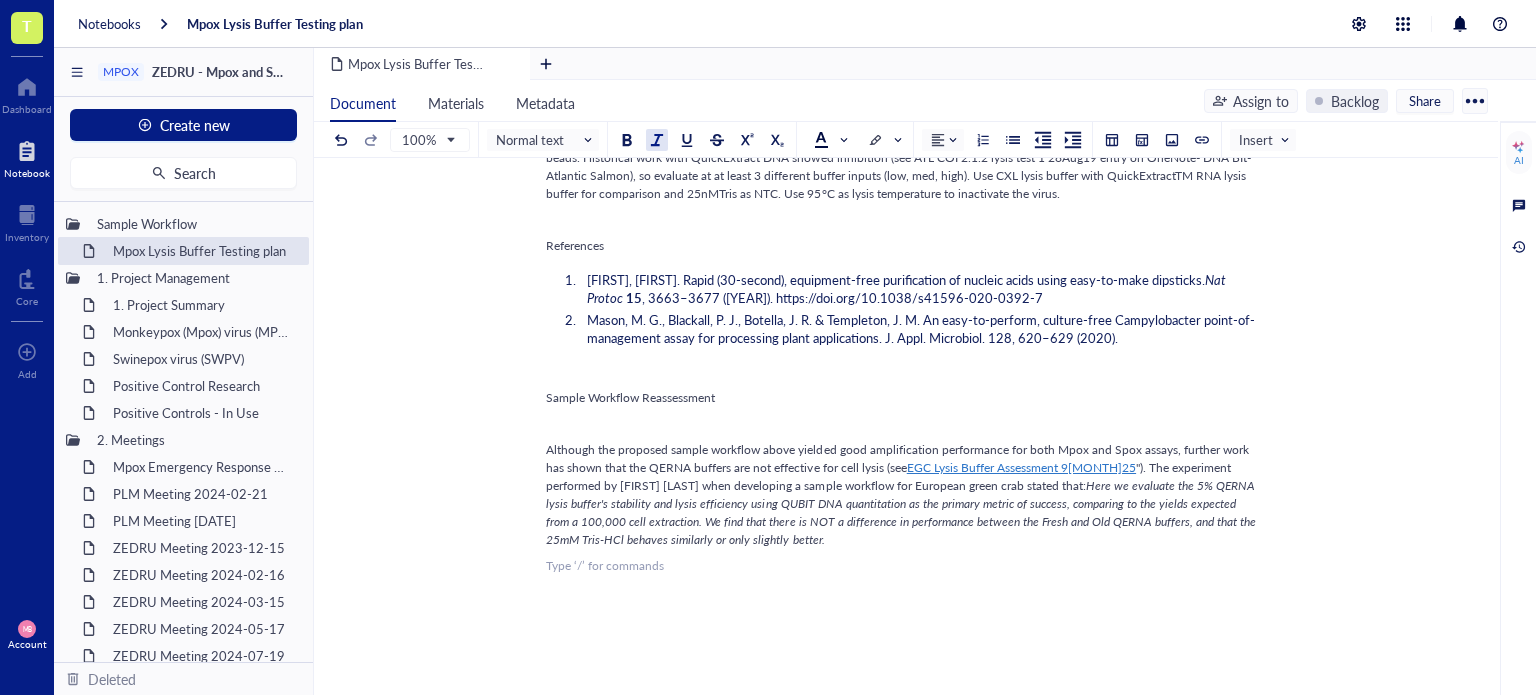 click at bounding box center (657, 140) 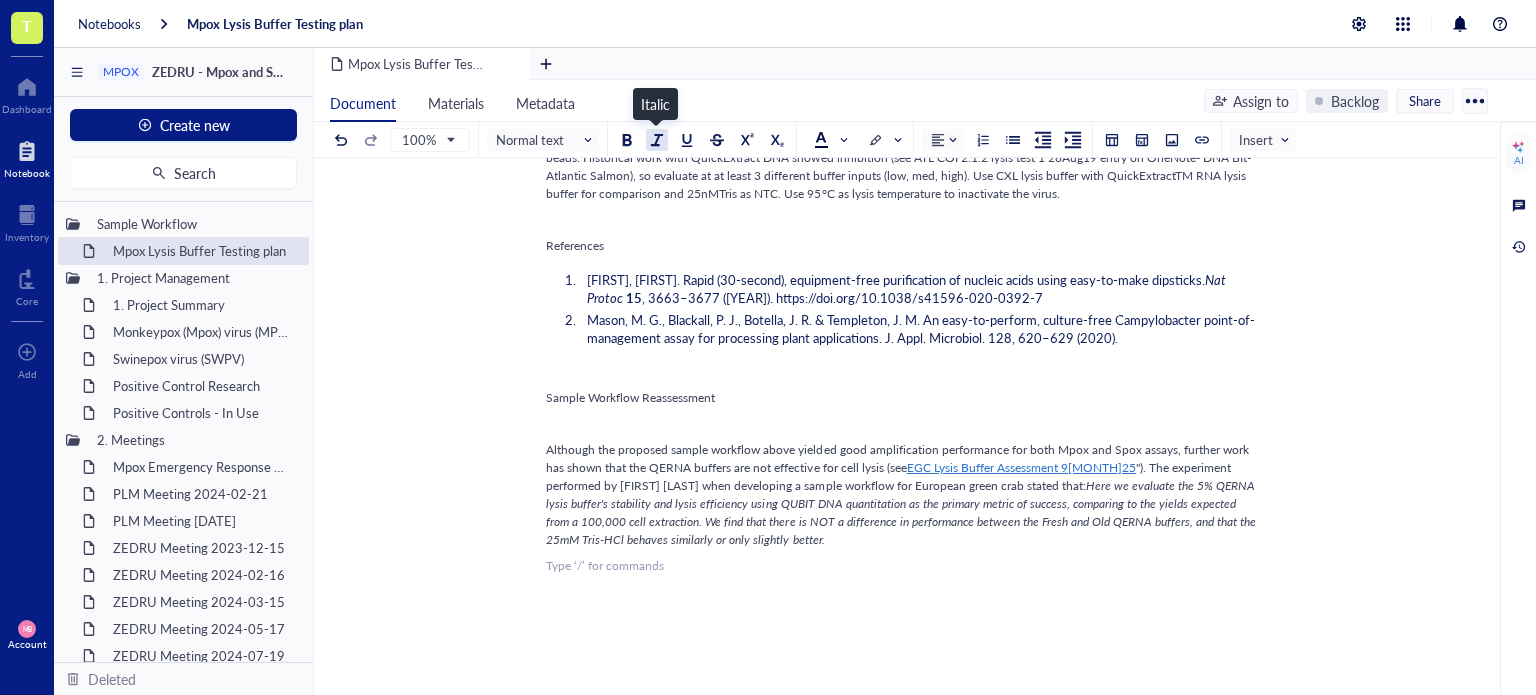 click at bounding box center [657, 140] 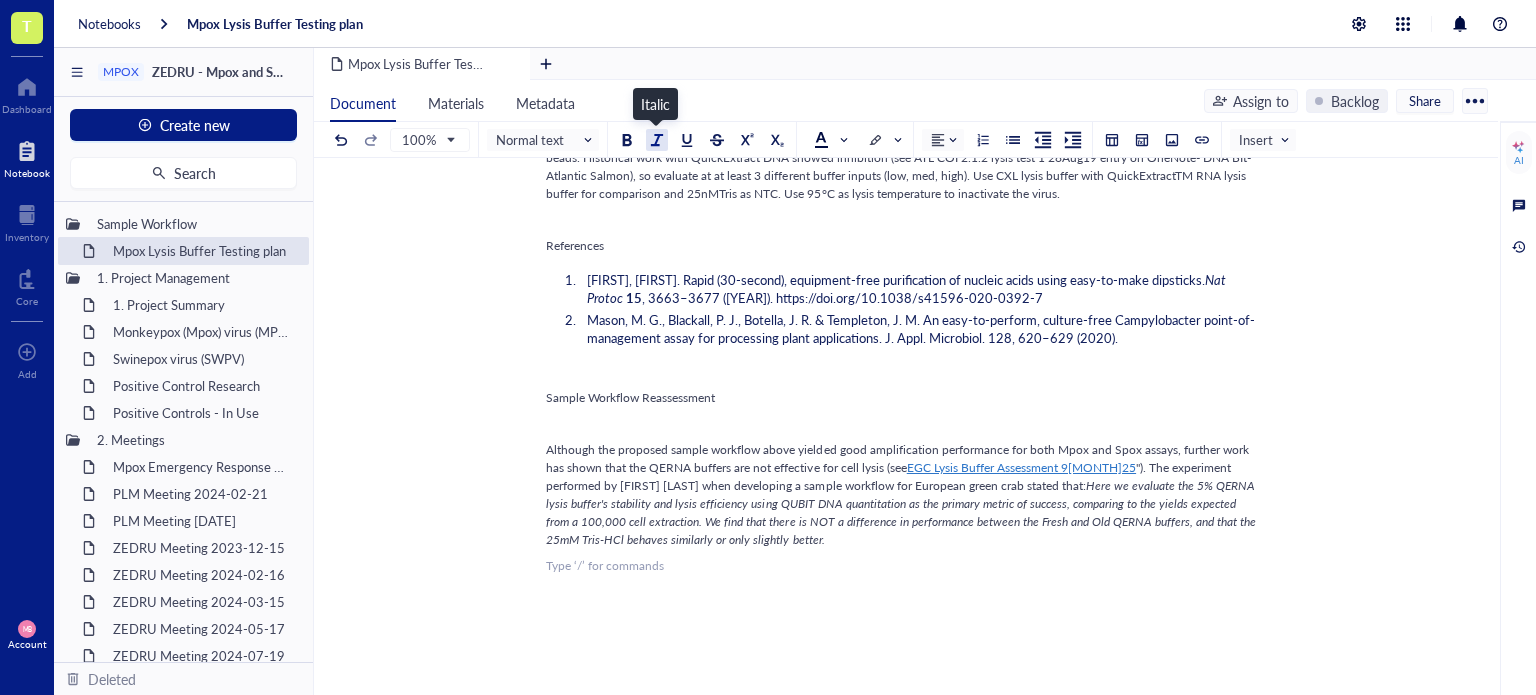 click at bounding box center (657, 140) 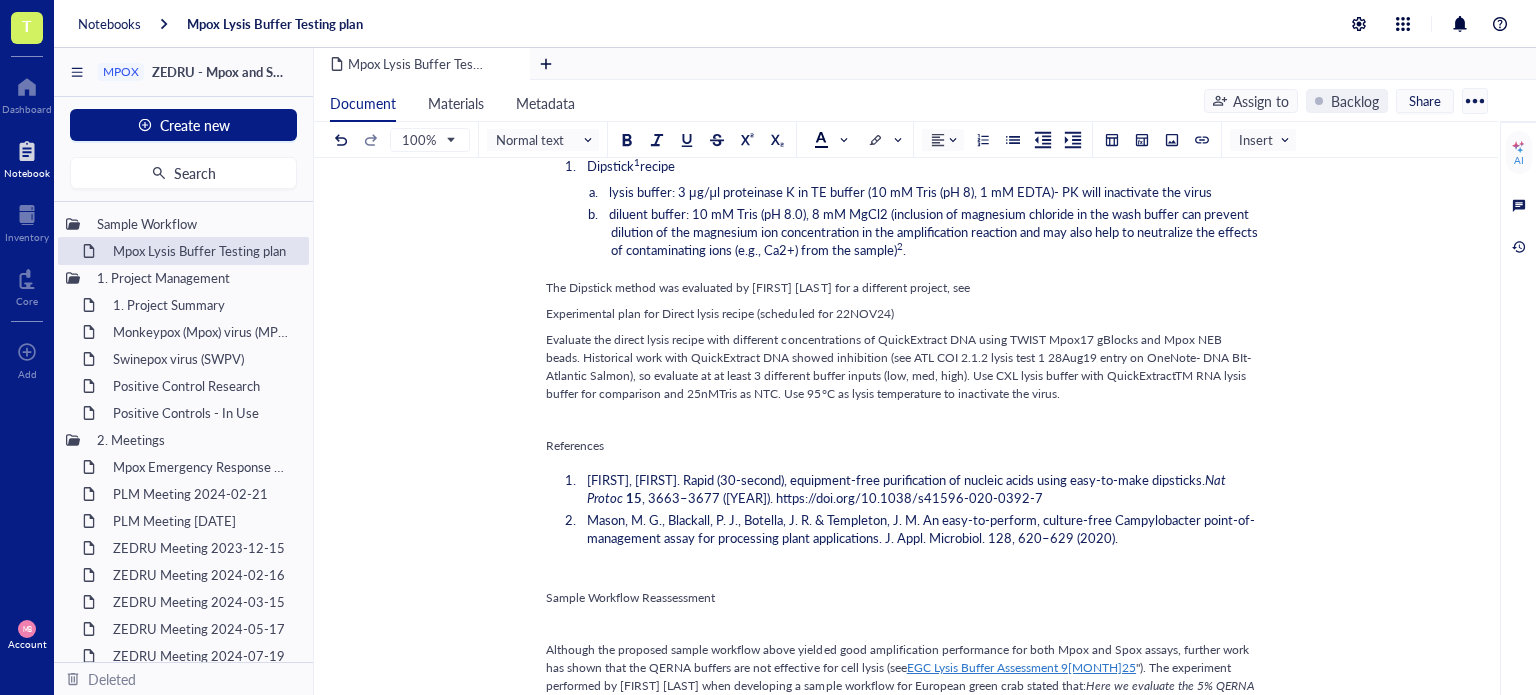 scroll, scrollTop: 700, scrollLeft: 0, axis: vertical 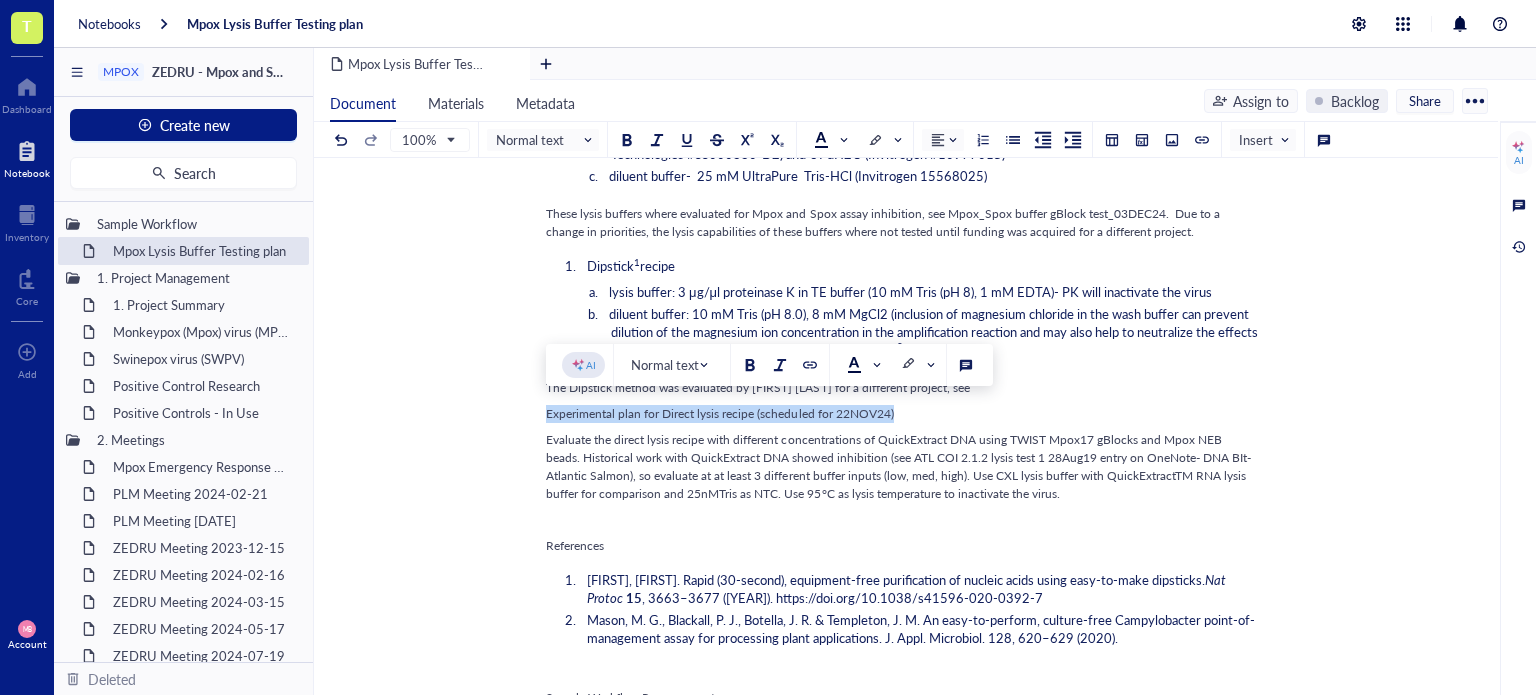 drag, startPoint x: 924, startPoint y: 409, endPoint x: 540, endPoint y: 410, distance: 384.0013 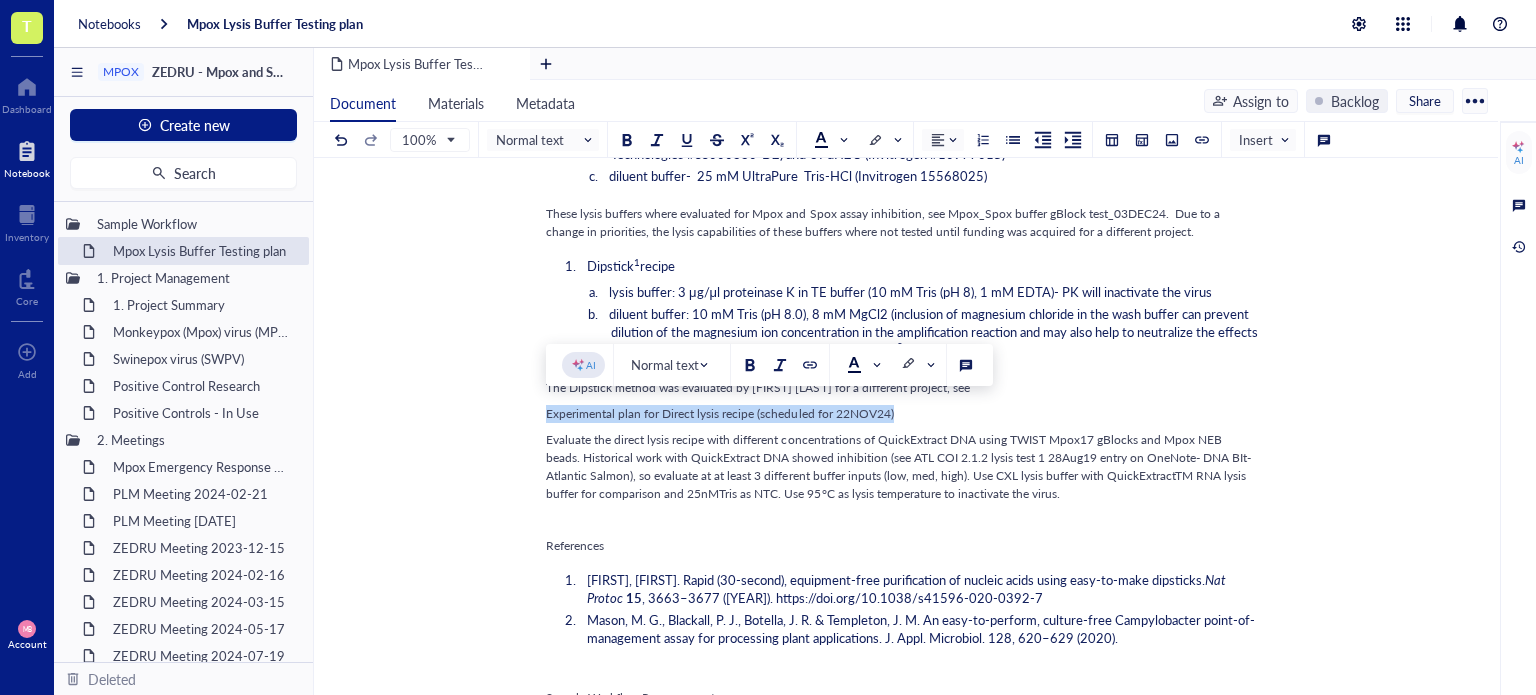 click on "Mpox Lysis Buffer Testing plan Mpox Lysis Buffer Testing plan Entry author: [PERSON] Available samples Utilize the NR-58625 ( see COA ). Mpox Cell lysate kit components to evaluate lysis buffers. The kit components are: NR-58625 was prepared from pelleted uninfected Chlorocebus (previously Cercopithecus) aethiops kidney epithelial cells (BSC-40) NR-58624 was prepared from BSC-40 cells infected with MPXV hMPXV/USA/MA001/2022, Clade II.
Because both lysates were gamma-irradiated (5 × 10 6 RADs) on dry ice, followed by sonication and centrifugation to clarify, both are most likely fully lysed, but it is the only material we can access in a BSL-2 lab. Also, there is no quantification value for either sample, so we will not know what will be the concentration in the reaction. The cell lysates will be dispensed to a Polyester spun swabs (20 µL per swab). ﻿ Extraction solutions 1 https://gatewaybiosciences.com/product/one-step-dna-rna-extraction-buffer-4/ ﻿ Direct lysis recipe DNA RNA" at bounding box center [902, 398] 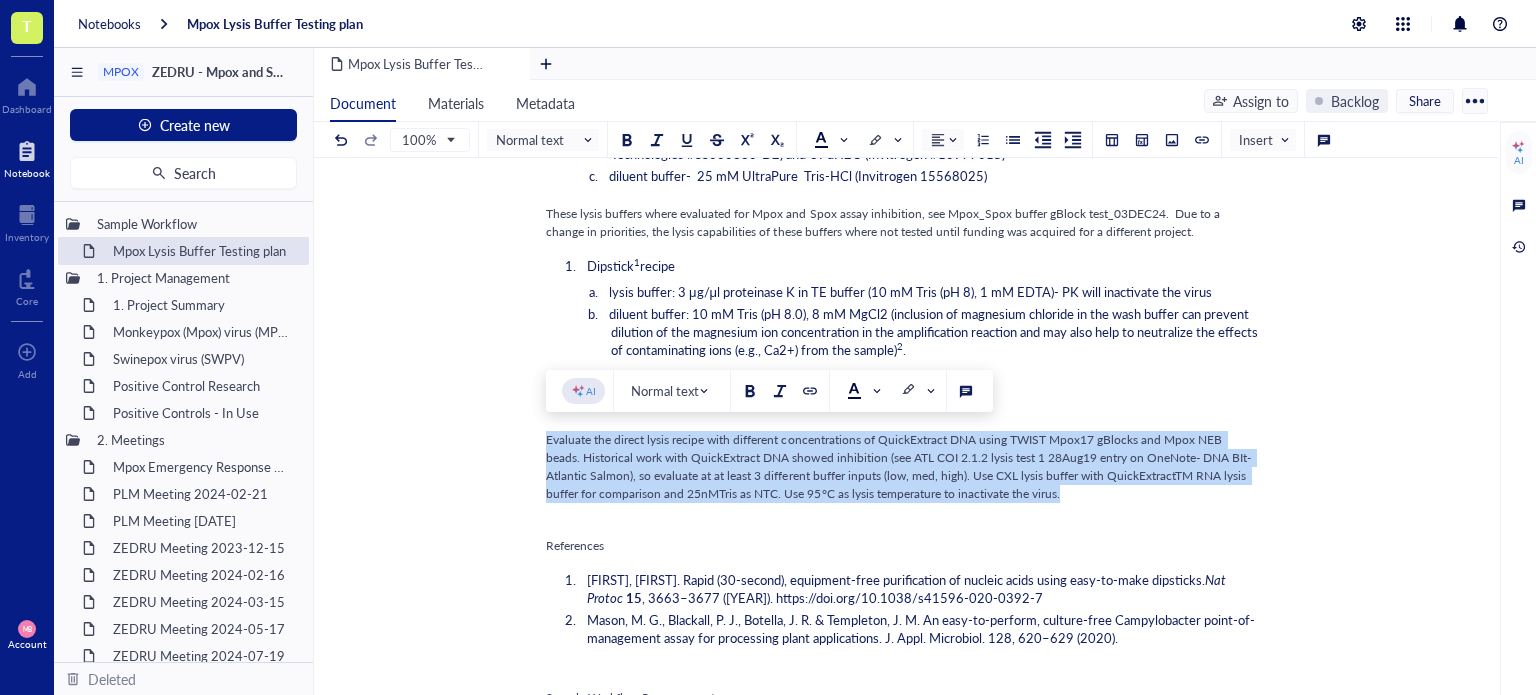 drag, startPoint x: 547, startPoint y: 434, endPoint x: 1082, endPoint y: 491, distance: 538.0279 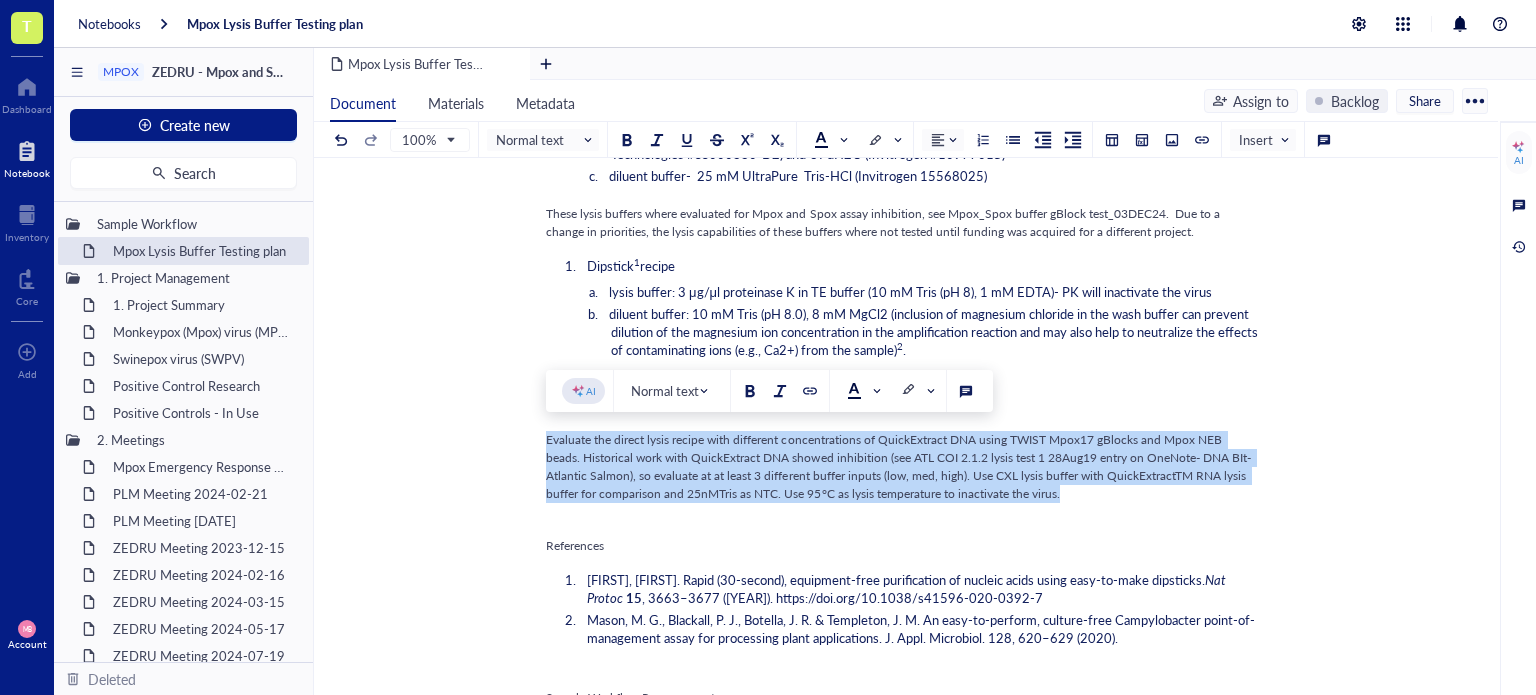 click on "Evaluate the direct lysis recipe with different concentrations of QuickExtract DNA using TWIST Mpox17 gBlocks and Mpox NEB beads. Historical work with QuickExtract DNA showed inhibition (see ATL COI 2.1.2 lysis test 1 28Aug19 entry on OneNote- DNA BIt- Atlantic Salmon), so evaluate at at least 3 different buffer inputs (low, med, high). Use CXL lysis buffer with QuickExtractTM RNA lysis buffer for comparison and 25nMTris as NTC. Use 95°C as lysis temperature to inactivate the virus." at bounding box center [902, 467] 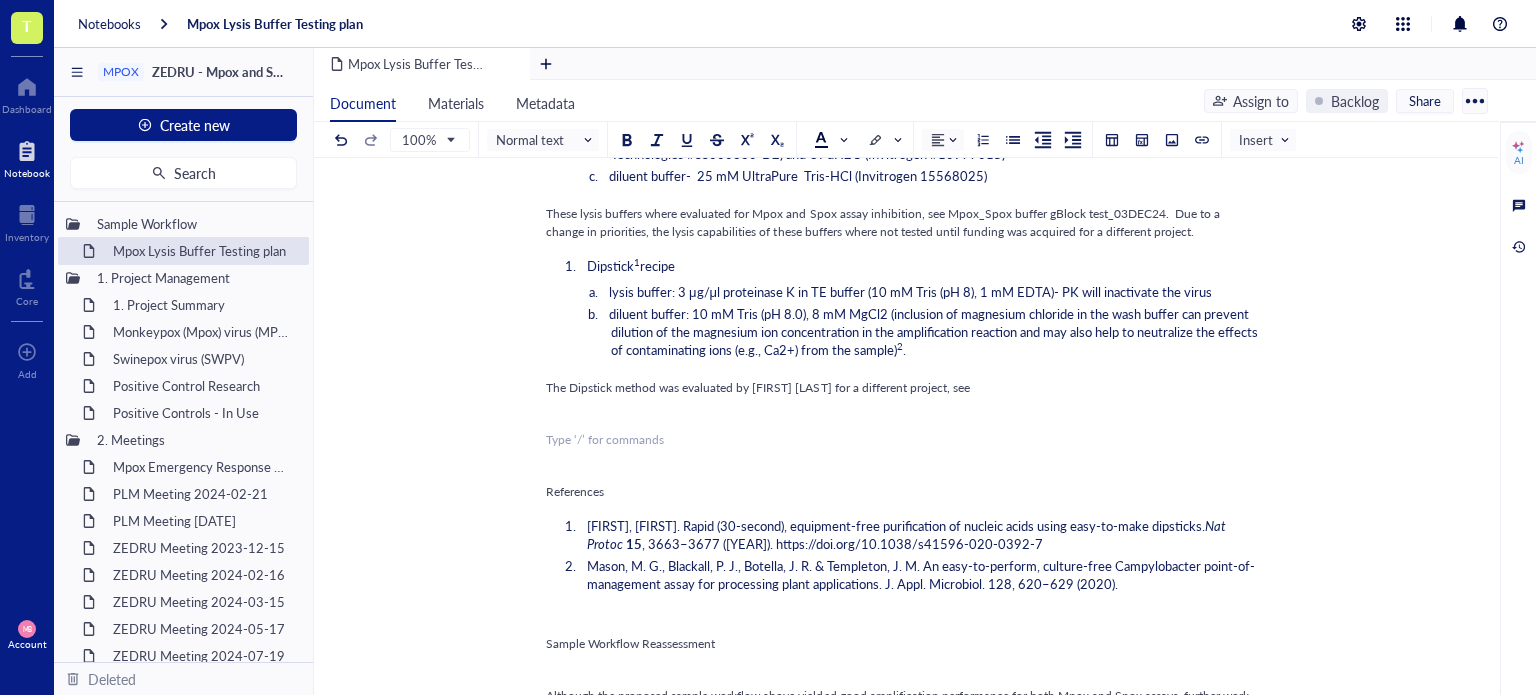 scroll, scrollTop: 600, scrollLeft: 0, axis: vertical 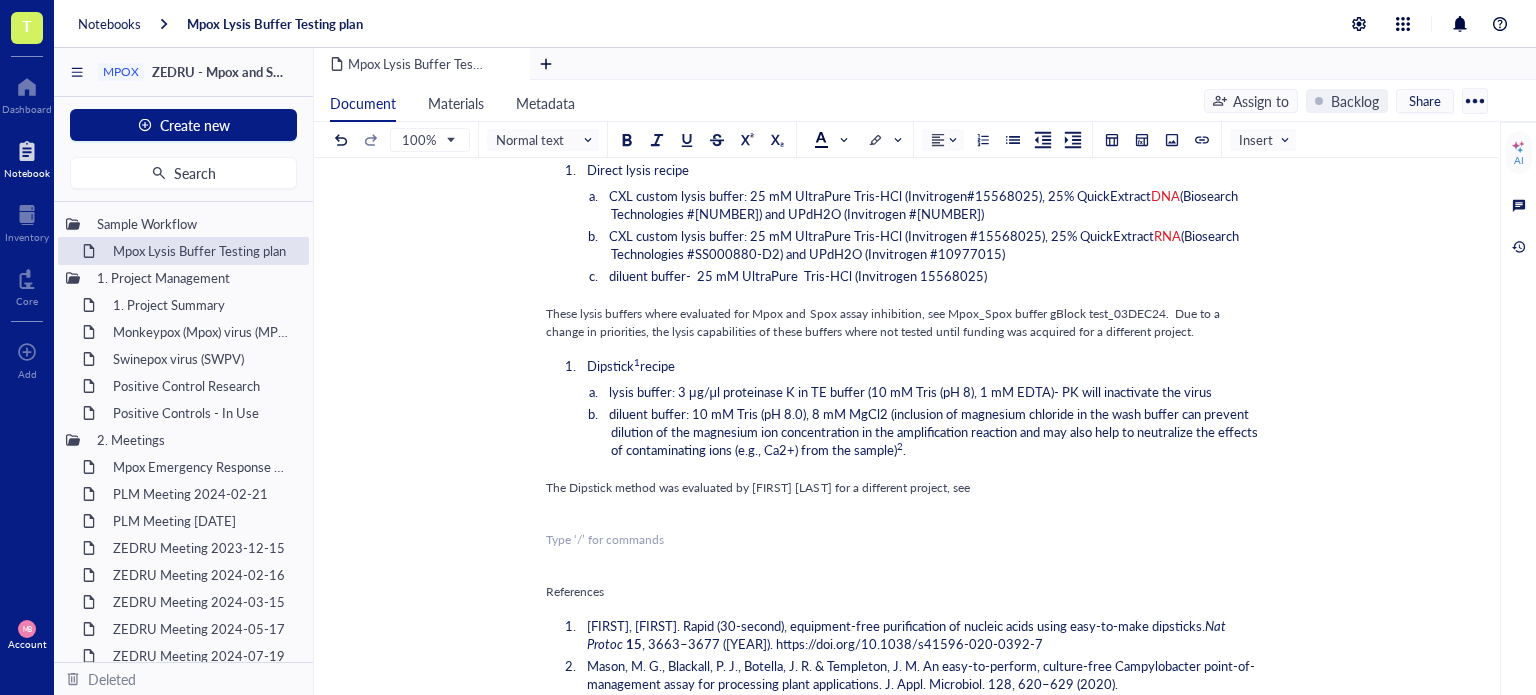 click on "diluent buffer-  25 mM UltraPure  Tris-HCl (Invitrogen 15568025)" at bounding box center (934, 276) 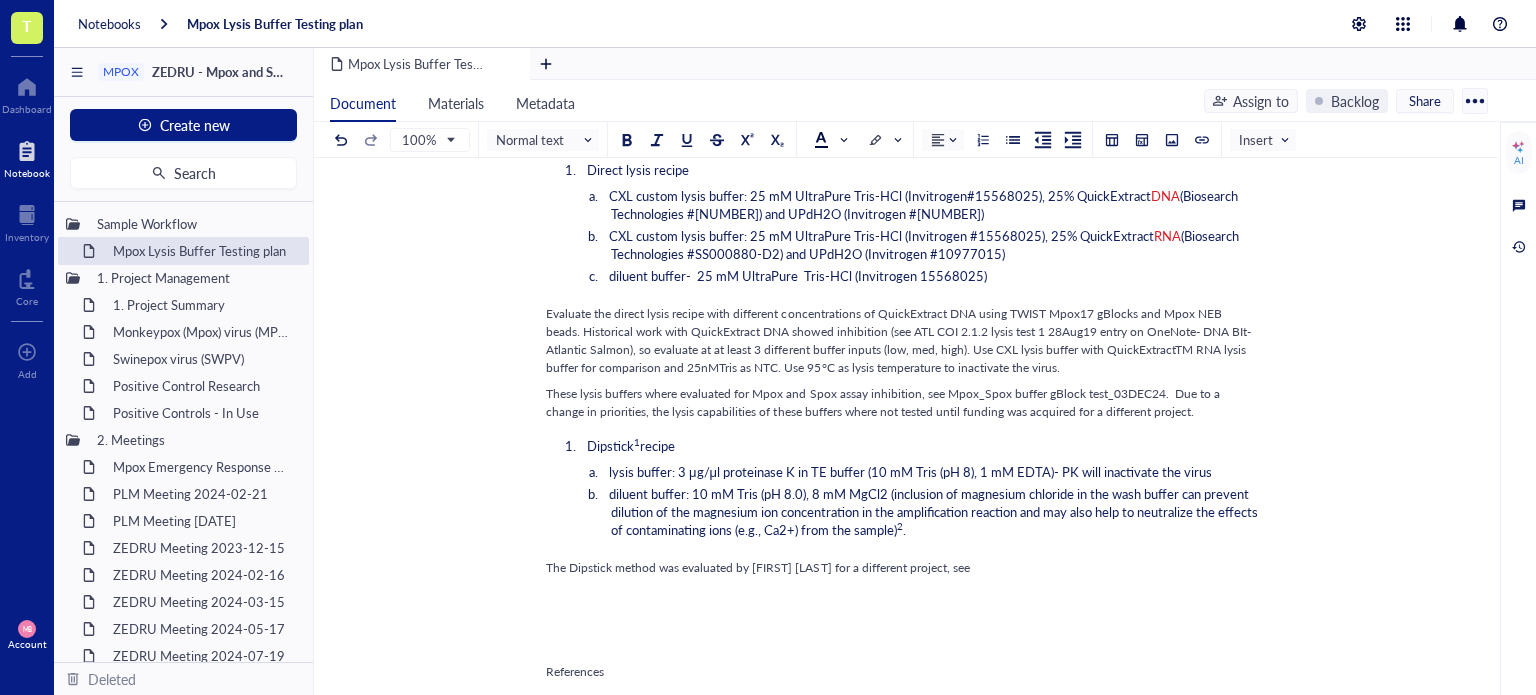 click on "Mpox Lysis Buffer Testing plan Mpox Lysis Buffer Testing plan Entry author: [PERSON] Available samples Utilize the NR-58625 ( see COA ). Mpox Cell lysate kit components to evaluate lysis buffers. The kit components are: NR-58625 was prepared from pelleted uninfected Chlorocebus (previously Cercopithecus) aethiops kidney epithelial cells (BSC-40) NR-58624 was prepared from BSC-40 cells infected with MPXV hMPXV/USA/MA001/2022, Clade II.
Because both lysates were gamma-irradiated (5 × 10 6 RADs) on dry ice, followed by sonication and centrifugation to clarify, both are most likely fully lysed, but it is the only material we can access in a BSL-2 lab. Also, there is no quantification value for either sample, so we will not know what will be the concentration in the reaction. The cell lysates will be dispensed to a Polyester spun swabs (20 µL per swab). ﻿ Extraction solutions 1 https://gatewaybiosciences.com/product/one-step-dna-rna-extraction-buffer-4/ ﻿ Direct lysis recipe DNA RNA" at bounding box center (902, 511) 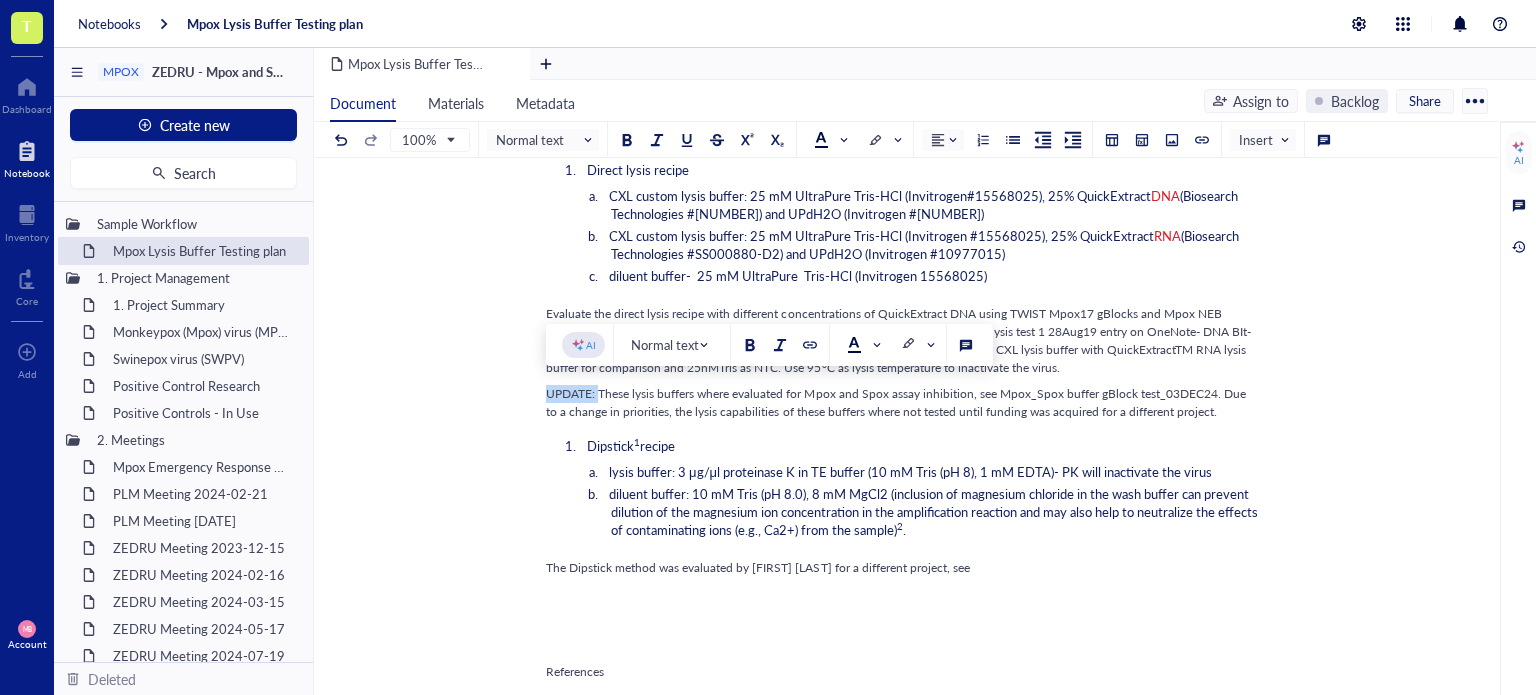 drag, startPoint x: 597, startPoint y: 393, endPoint x: 537, endPoint y: 391, distance: 60.033325 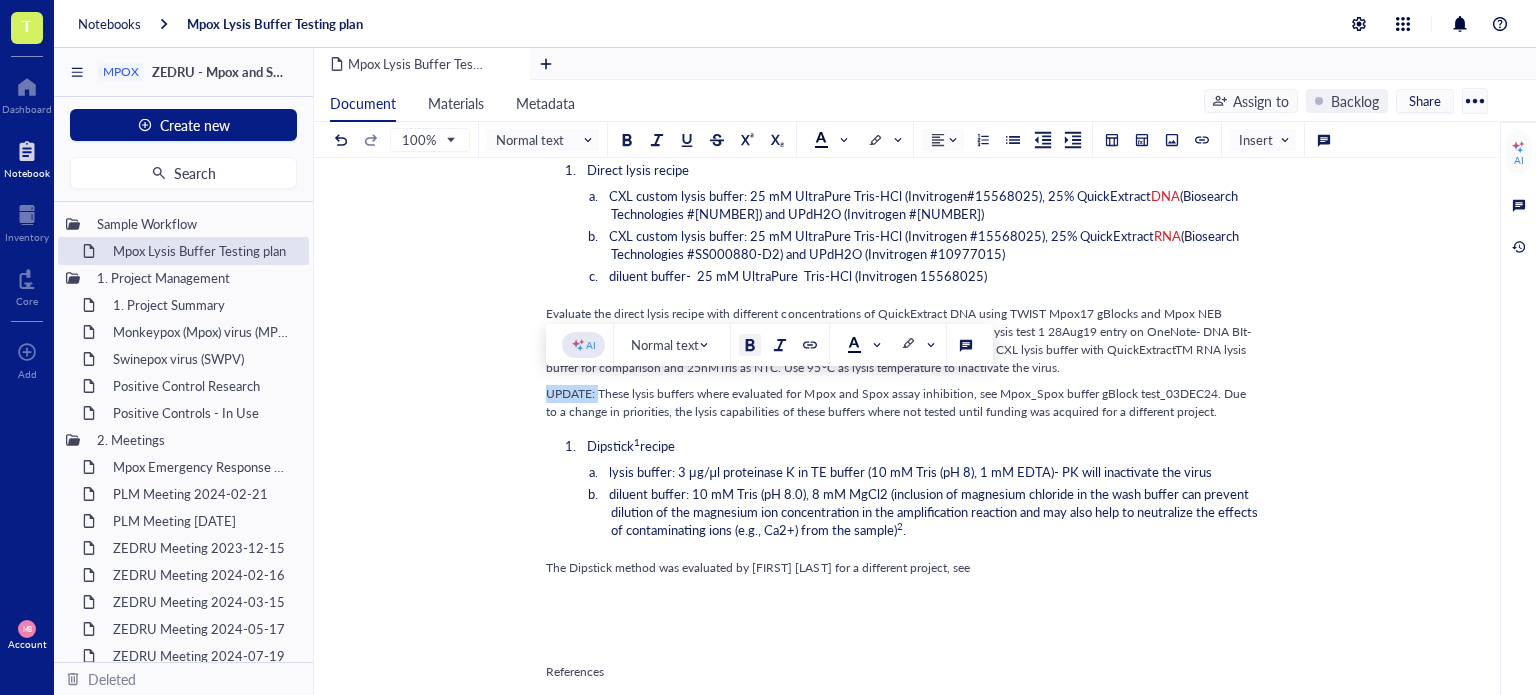 click at bounding box center [750, 345] 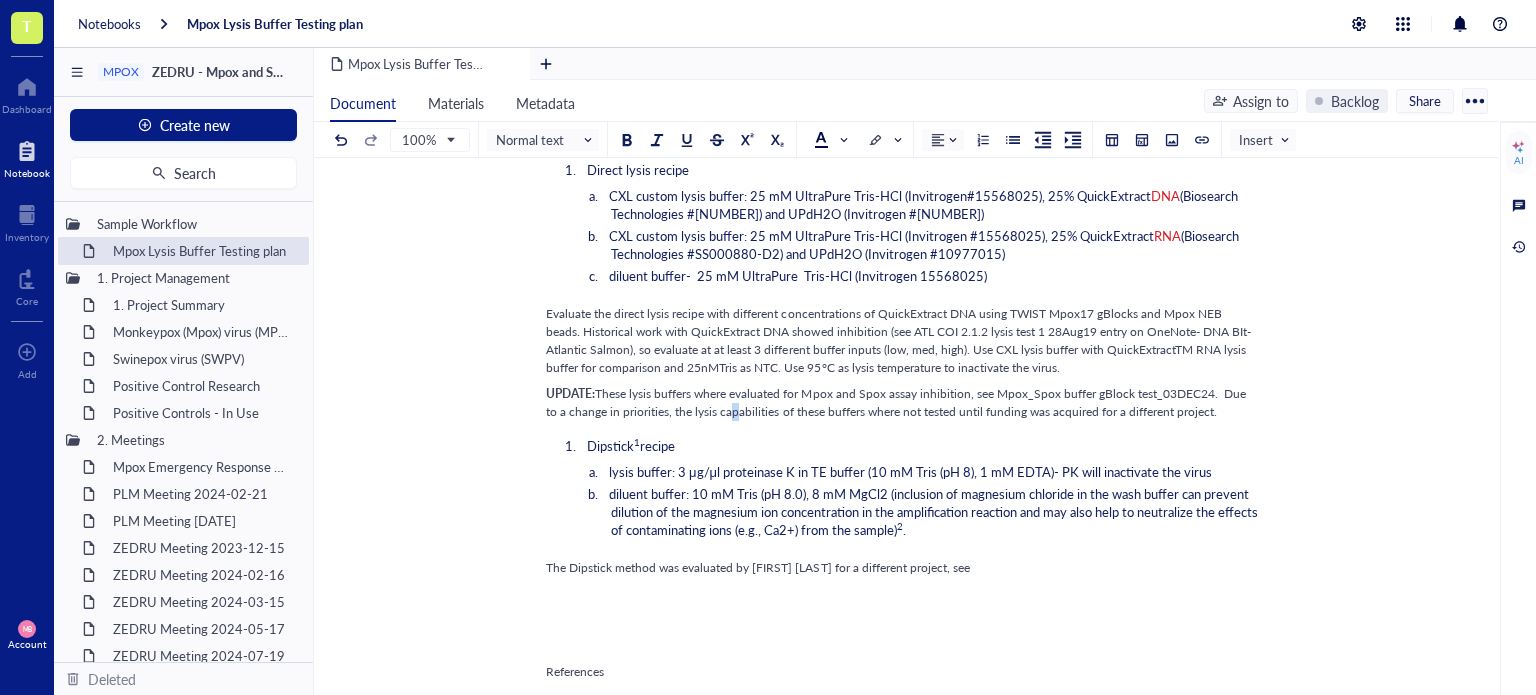 click on "These lysis buffers where evaluated for Mpox and Spox assay inhibition, see Mpox_Spox buffer gBlock test_03DEC24.  Due to a change in priorities, the lysis capabilities of these buffers where not tested until funding was acquired for a different project." at bounding box center (897, 402) 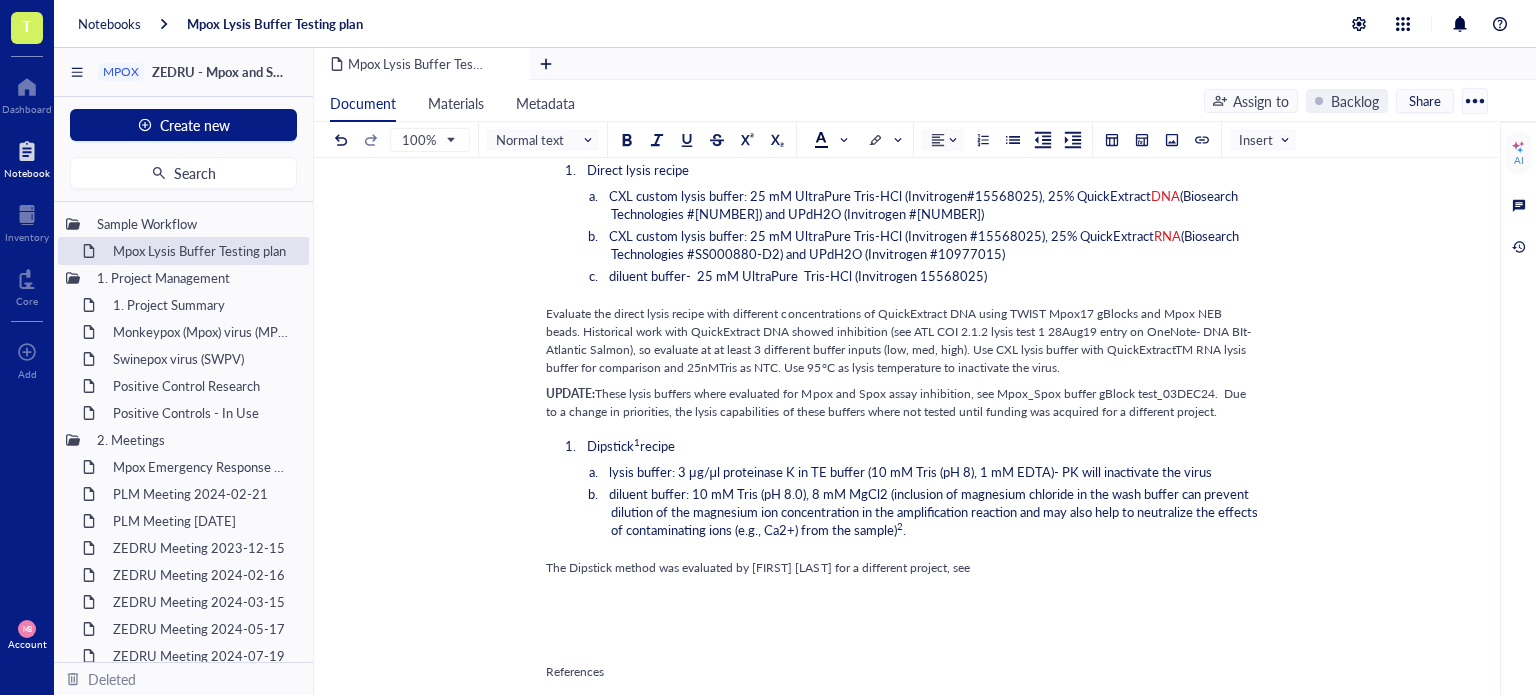 click on "UPDATE:  These lysis buffers where evaluated for Mpox and Spox assay inhibition, see Mpox_Spox buffer gBlock test_03DEC24.  Due to a change in priorities, the lysis capabilities of these buffers where not tested until funding was acquired for a different project." at bounding box center (902, 403) 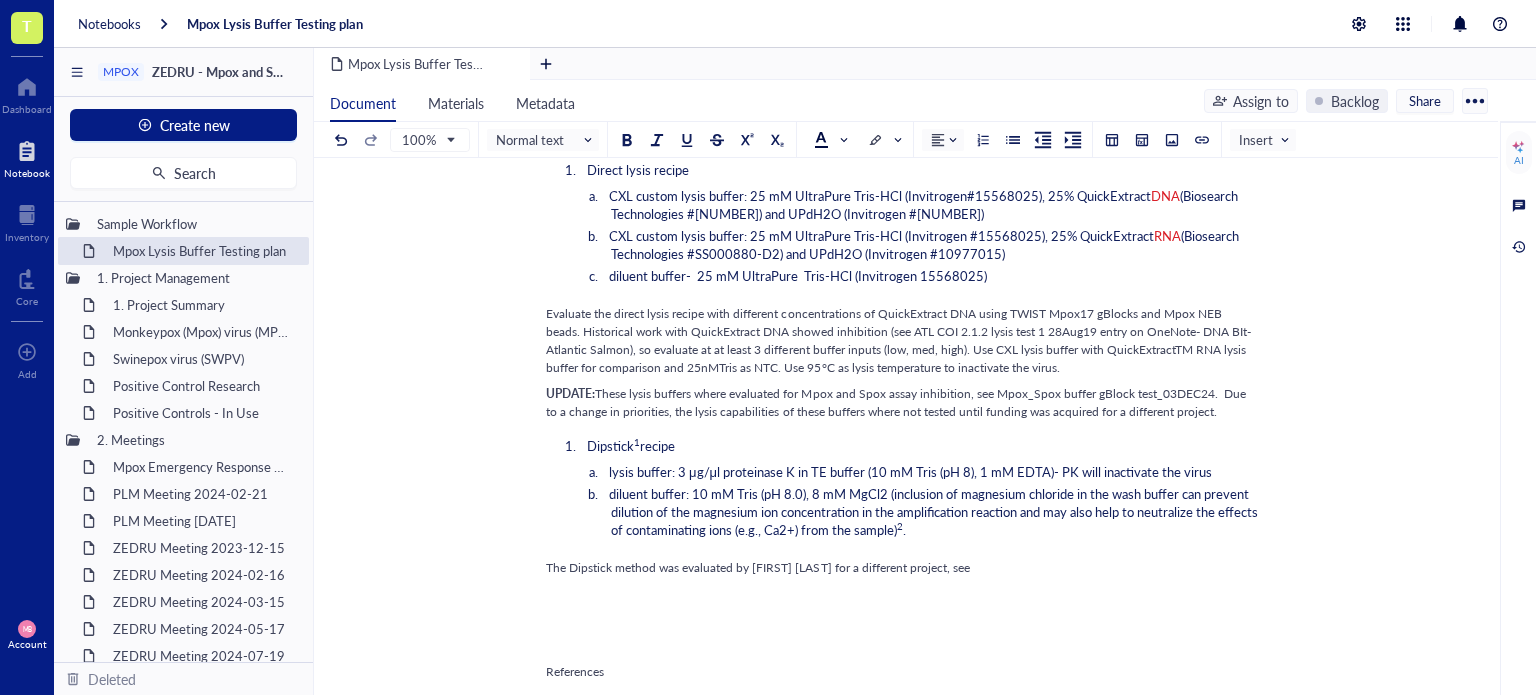 click on "Dipstick 1  recipe" at bounding box center (918, 446) 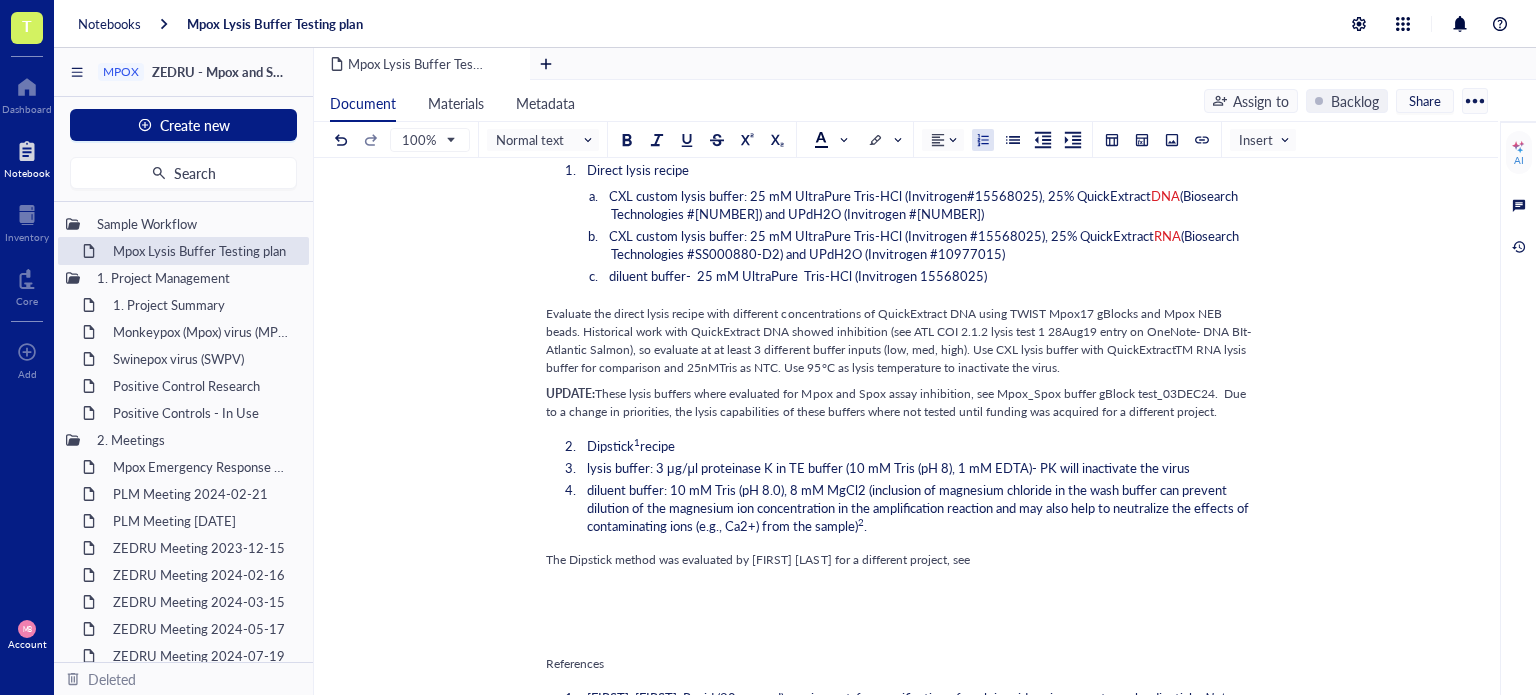 click on "lysis buffer: 3 μg/μl proteinase K in TE buffer (10 mM Tris (pH 8), 1 mM EDTA)- PK will inactivate the virus" at bounding box center [888, 467] 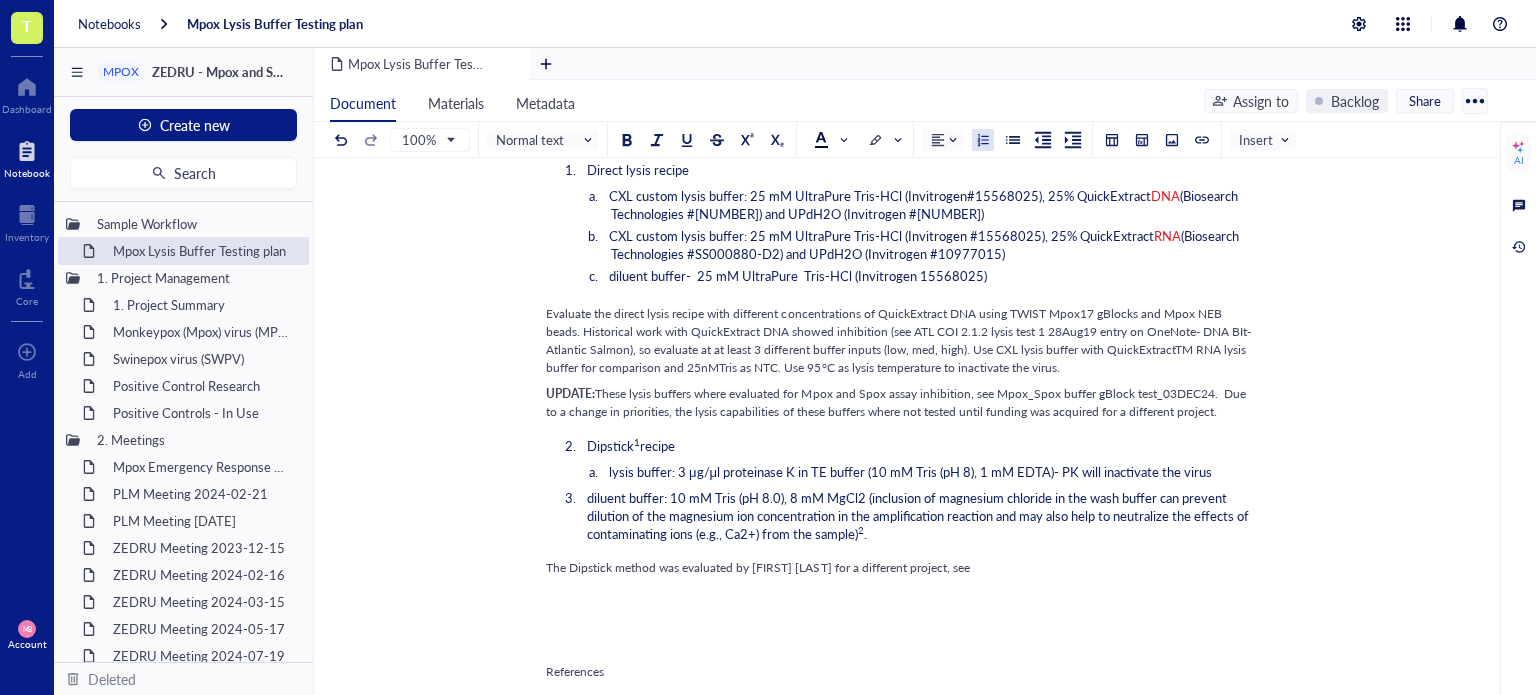 click on "diluent buffer: 10 mM Tris (pH 8.0), 8 mM MgCl2 (inclusion of magnesium chloride in the wash buffer can prevent dilution of the magnesium ion concentration in the amplification reaction and may also help to neutralize the effects of contaminating ions (e.g., Ca2+) from the sample) 2 ." at bounding box center (918, 516) 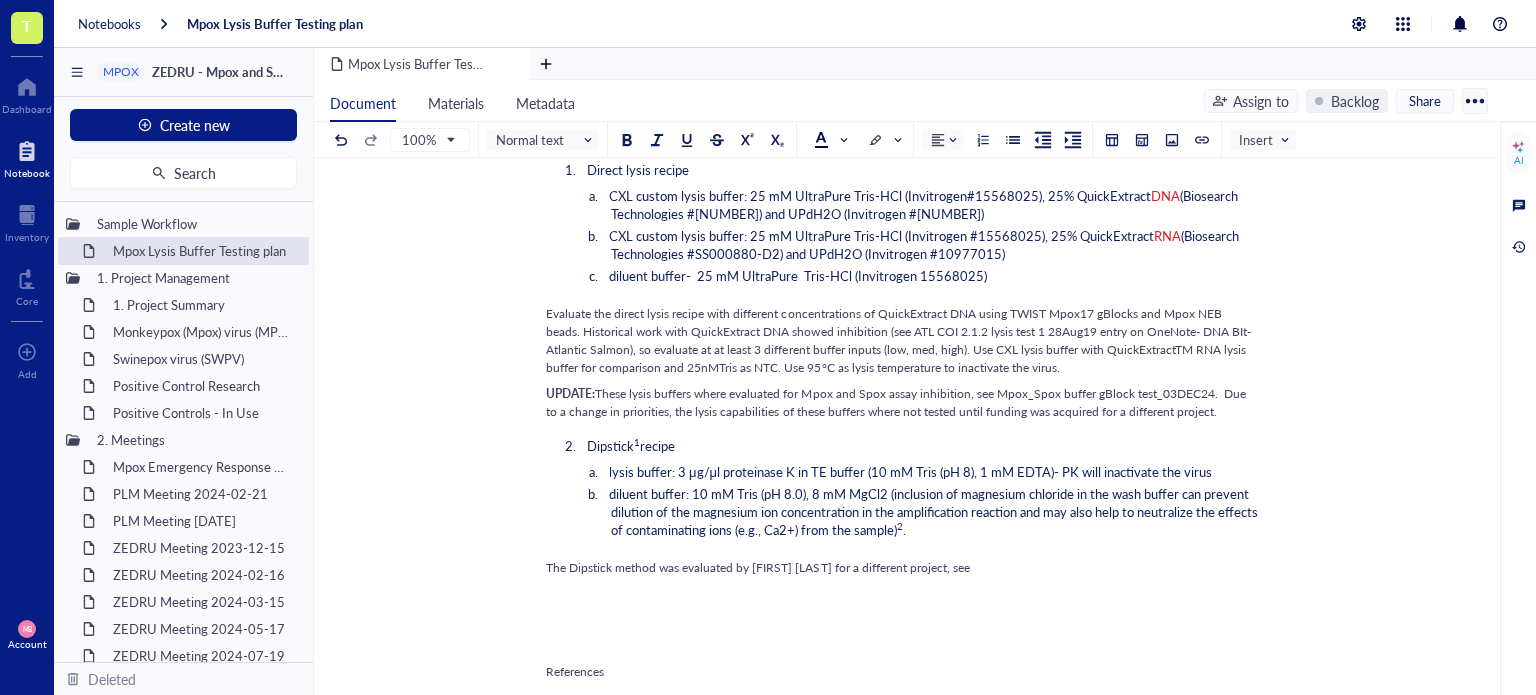 click on "The Dipstick method was evaluated by [FIRST] [LAST] for a different project, see" at bounding box center (902, 568) 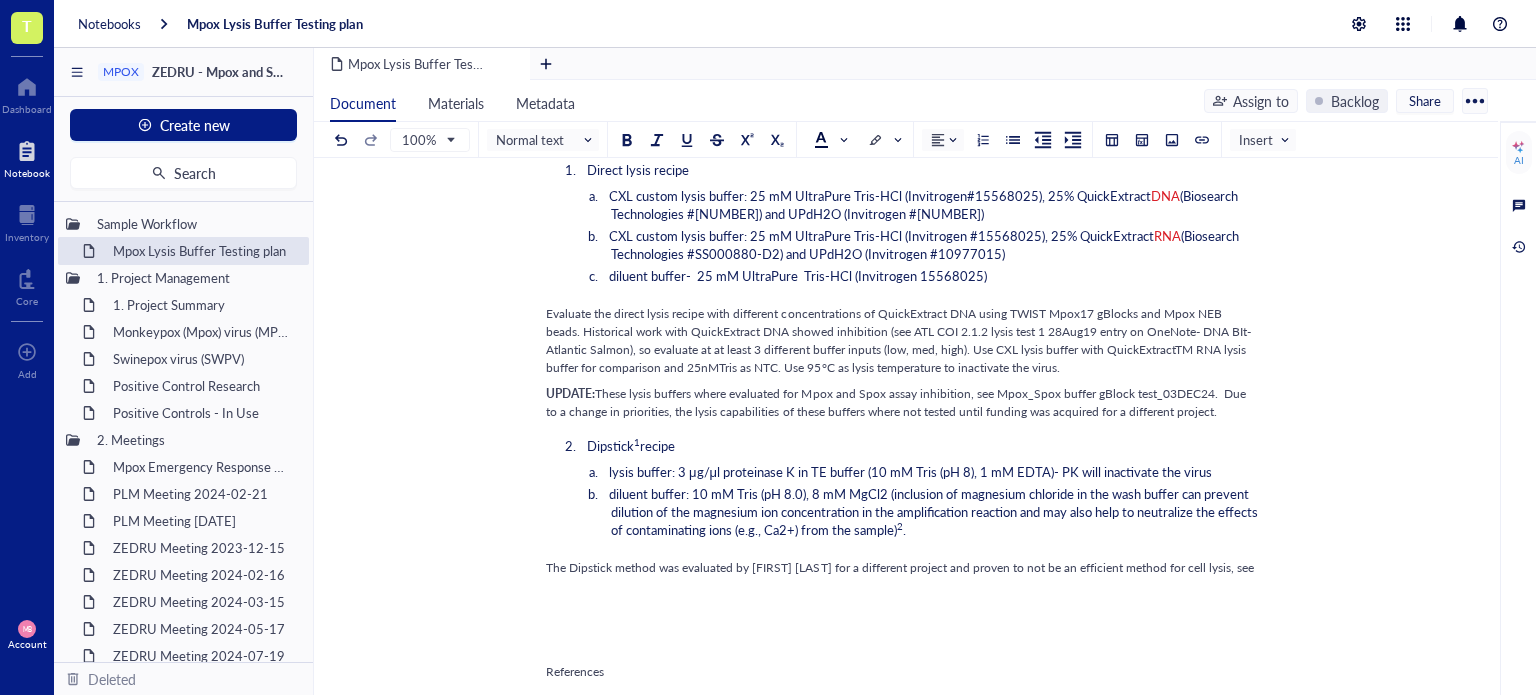 click on "Mpox Lysis Buffer Testing plan Mpox Lysis Buffer Testing plan Entry author: [PERSON] Available samples Utilize the NR-58625 ( see COA ). Mpox Cell lysate kit components to evaluate lysis buffers. The kit components are: NR-58625 was prepared from pelleted uninfected Chlorocebus (previously Cercopithecus) aethiops kidney epithelial cells (BSC-40) NR-58624 was prepared from BSC-40 cells infected with MPXV hMPXV/USA/MA001/2022, Clade II.
Because both lysates were gamma-irradiated (5 × 10 6 RADs) on dry ice, followed by sonication and centrifugation to clarify, both are most likely fully lysed, but it is the only material we can access in a BSL-2 lab. Also, there is no quantification value for either sample, so we will not know what will be the concentration in the reaction. The cell lysates will be dispensed to a Polyester spun swabs (20 µL per swab). ﻿ Extraction solutions 1 https://gatewaybiosciences.com/product/one-step-dna-rna-extraction-buffer-4/ ﻿ Direct lysis recipe DNA RNA" at bounding box center [902, 511] 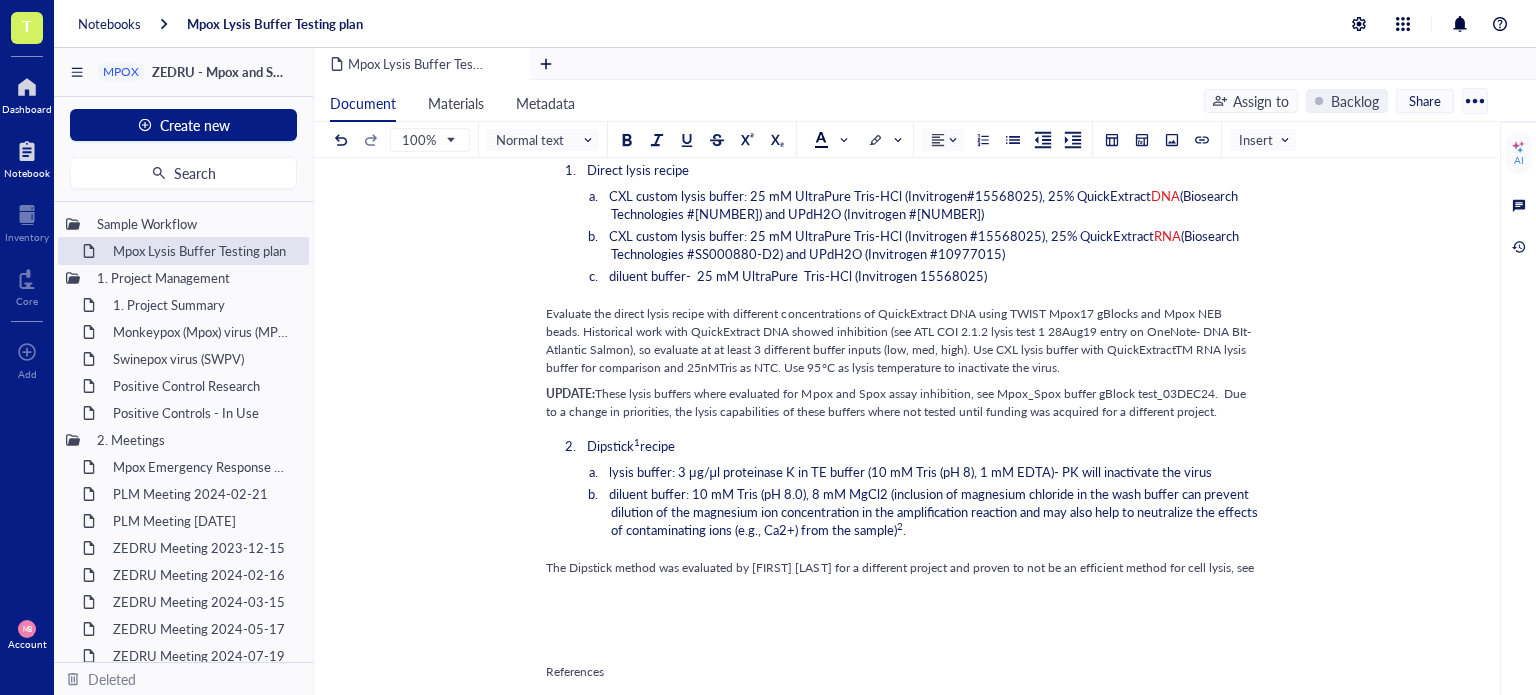 click on "Dashboard" at bounding box center (27, 93) 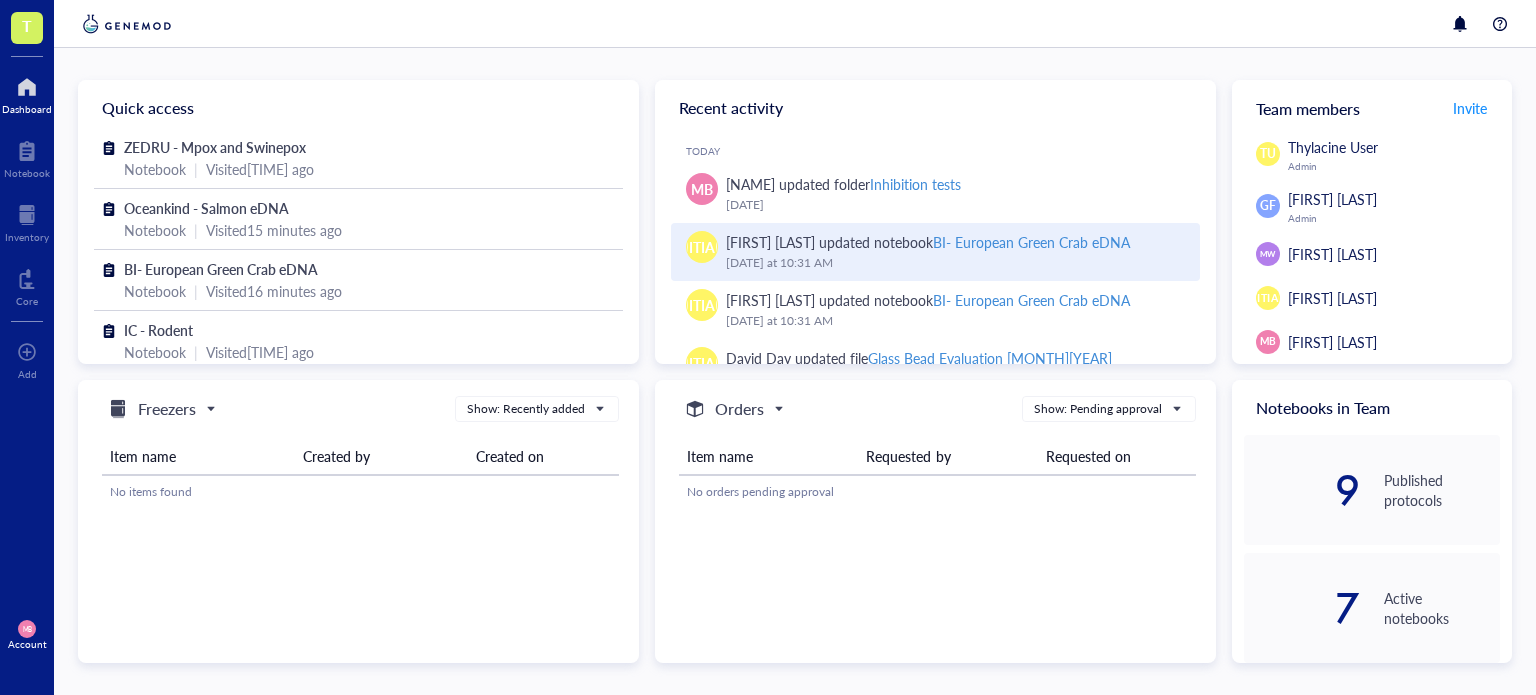 click on "[FIRST] [LAST] updated notebook BI- European Green Crab eDNA" at bounding box center [928, 242] 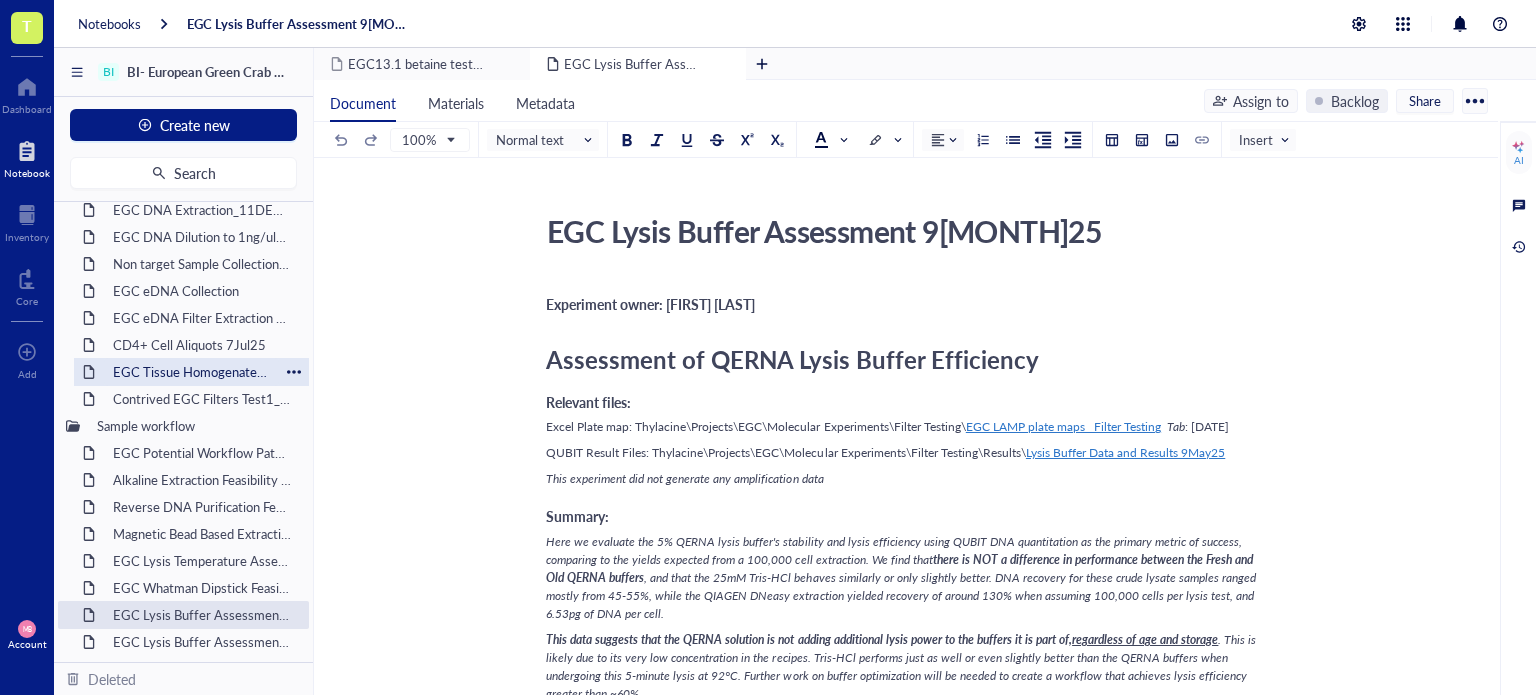 scroll, scrollTop: 600, scrollLeft: 0, axis: vertical 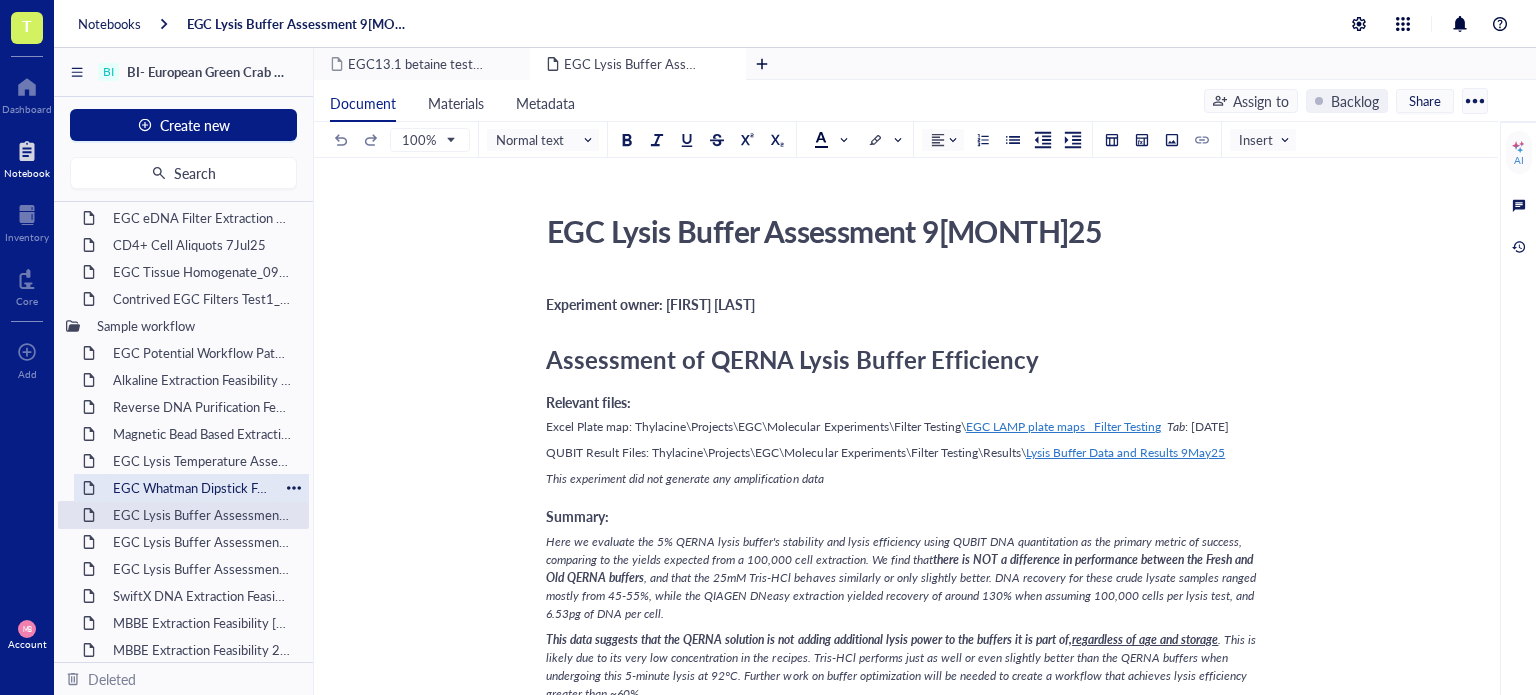 click on "EGC Whatman Dipstick Feasibility 15May25" at bounding box center (191, 488) 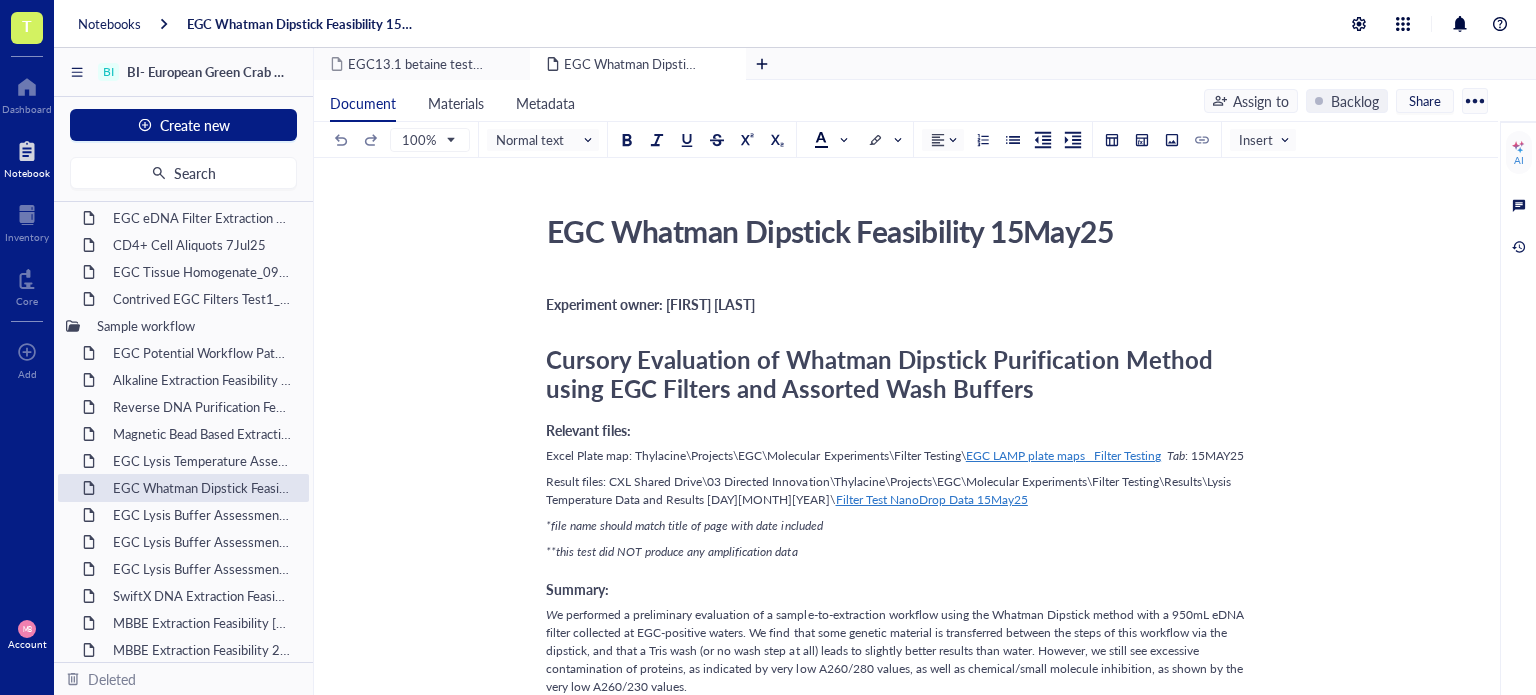 click on "EGC Whatman Dipstick Feasibility 15May25" at bounding box center [894, 231] 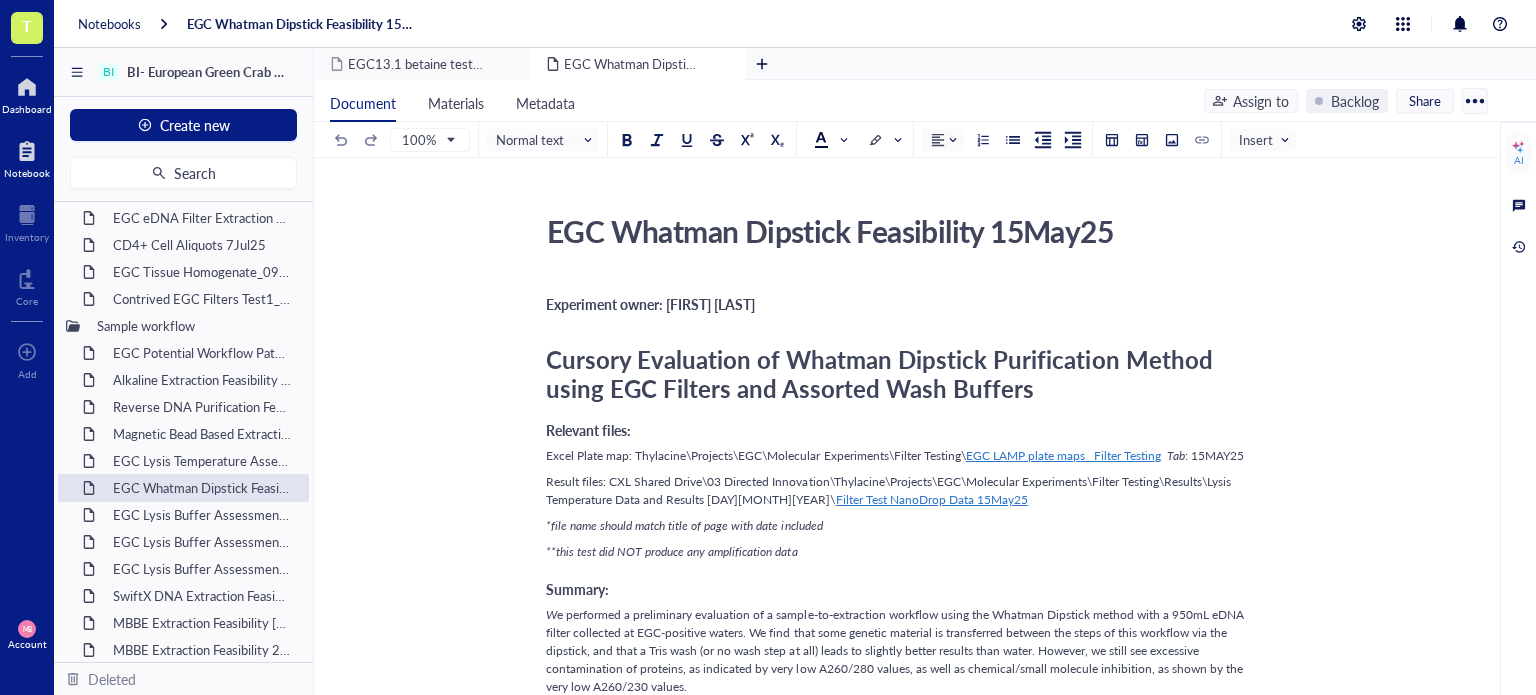 click at bounding box center (27, 87) 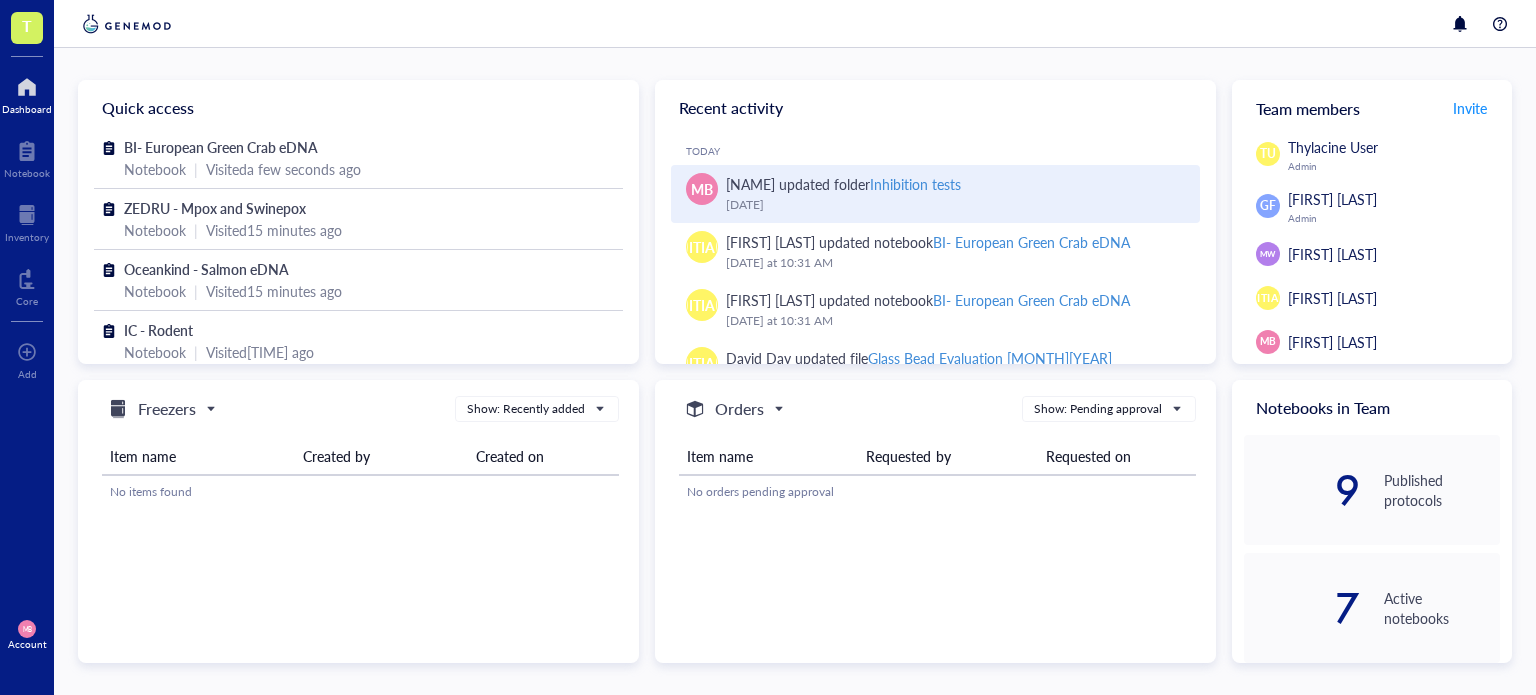 click on "[FIRST] [LAST] updated folder Inhibition tests" at bounding box center [843, 184] 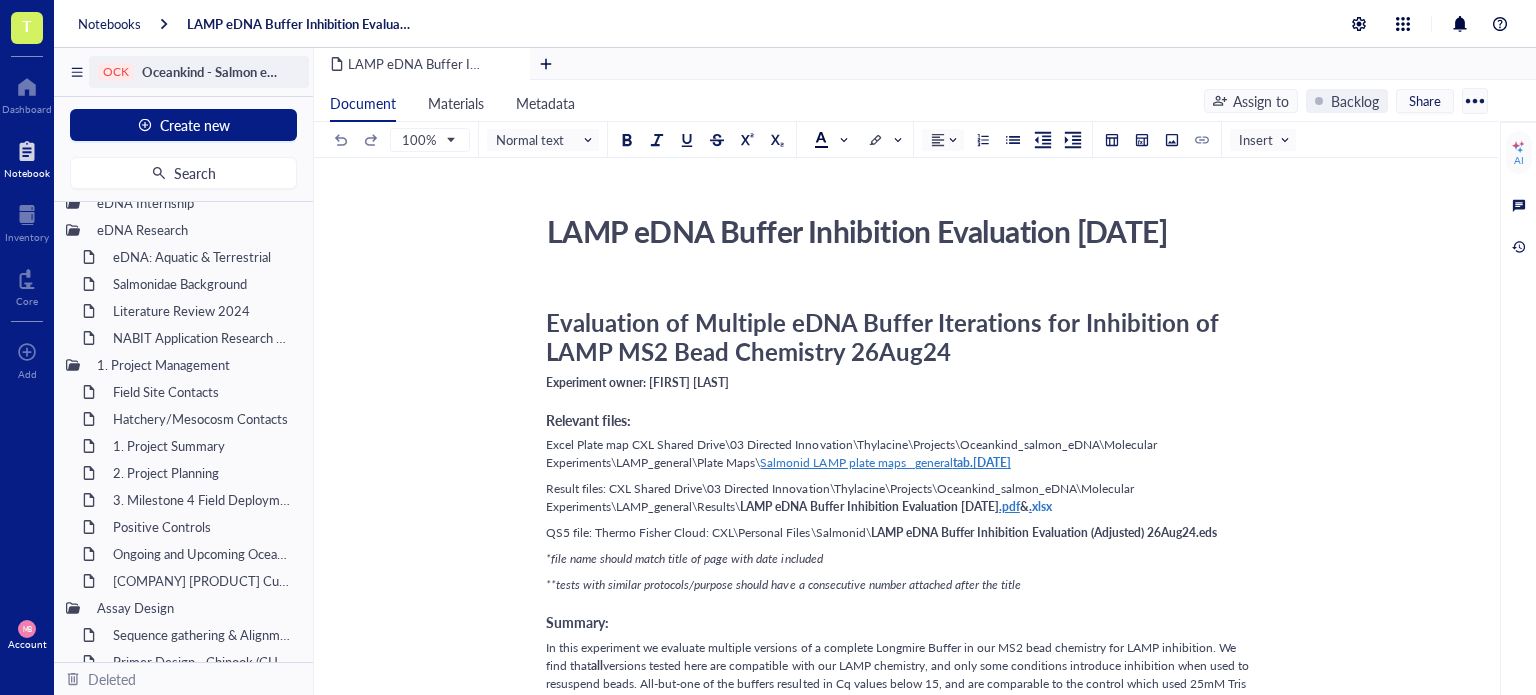 scroll, scrollTop: 0, scrollLeft: 0, axis: both 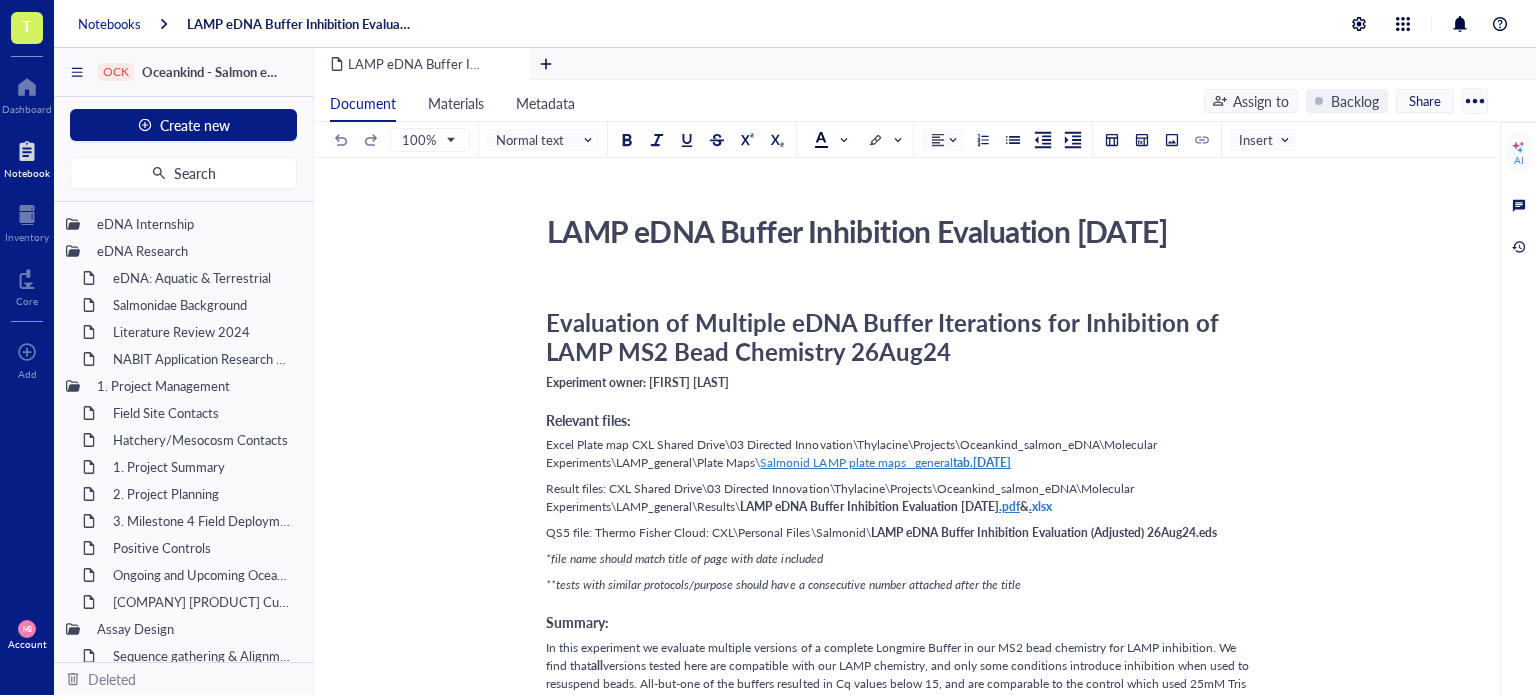 click on "Notebooks" at bounding box center [109, 24] 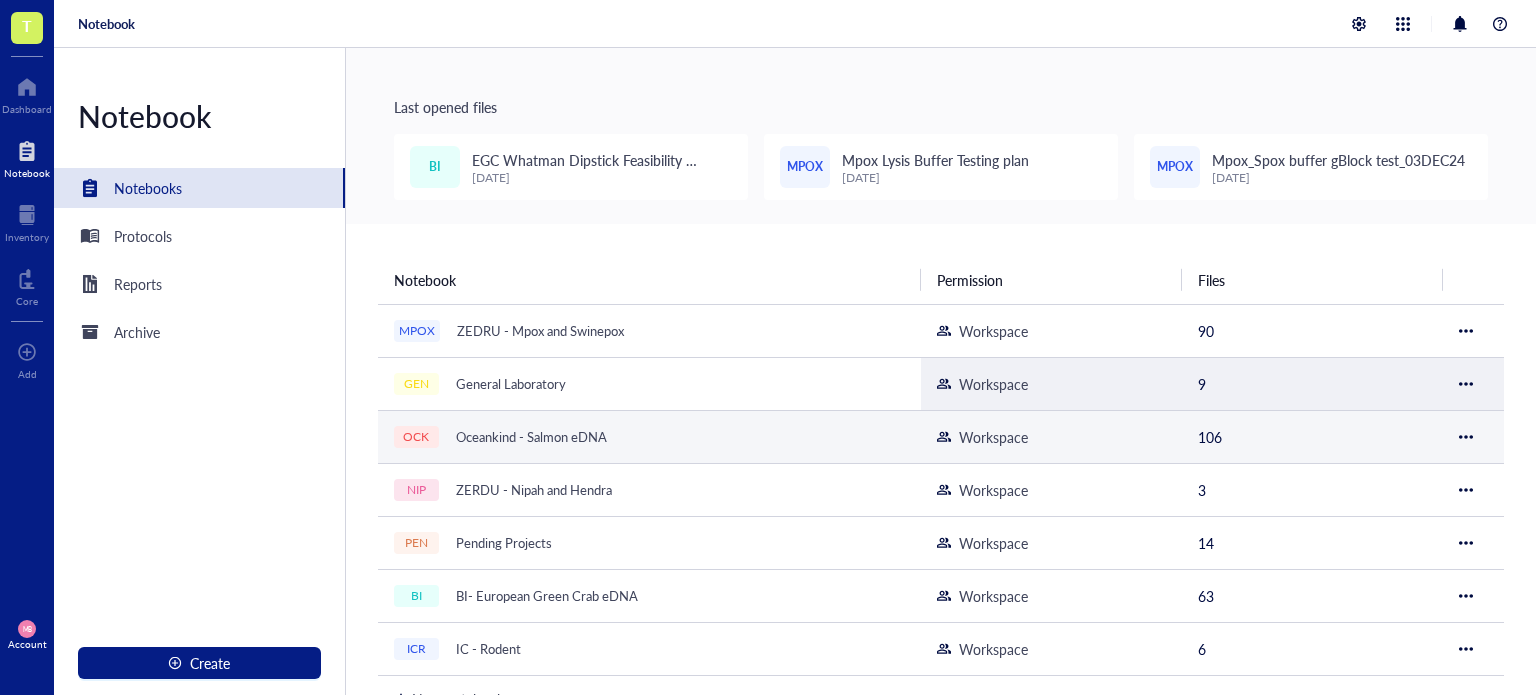 scroll, scrollTop: 176, scrollLeft: 0, axis: vertical 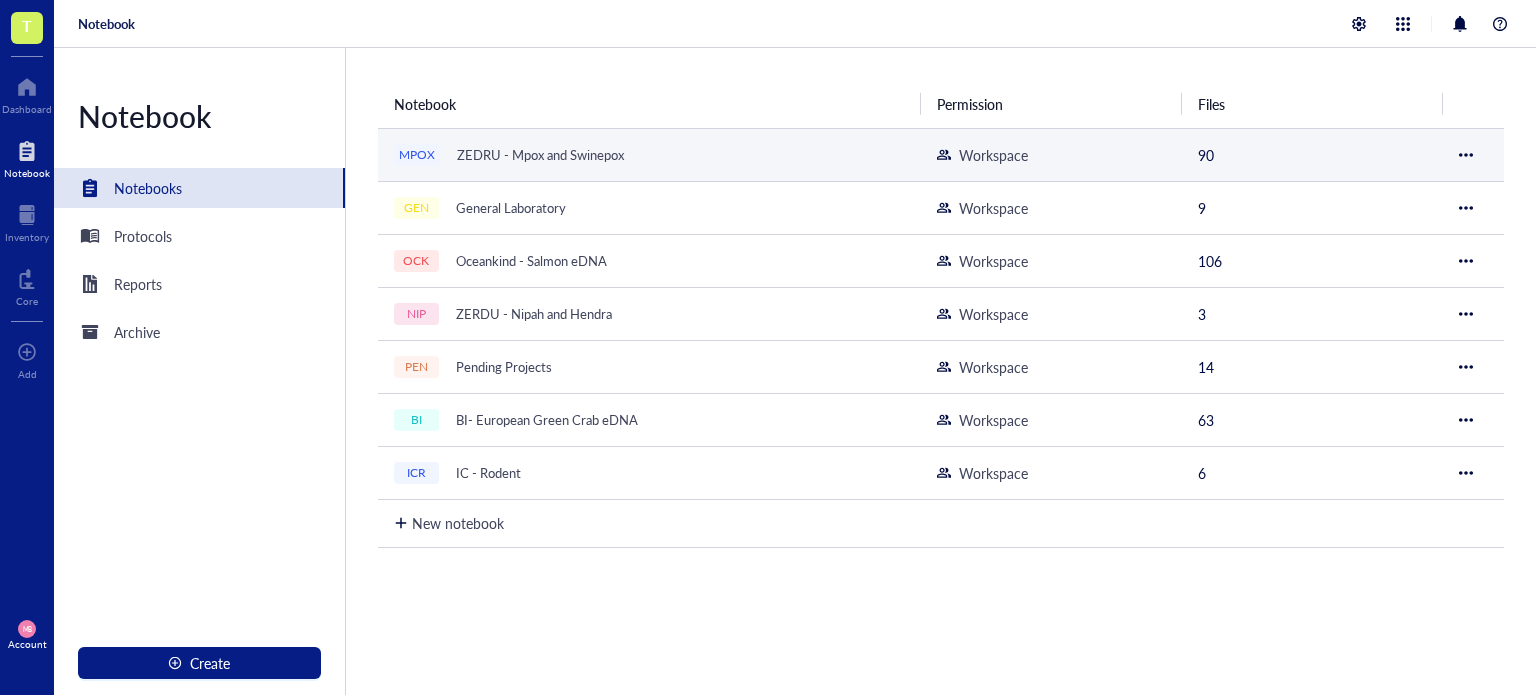 click on "ZEDRU - Mpox and Swinepox" at bounding box center [540, 155] 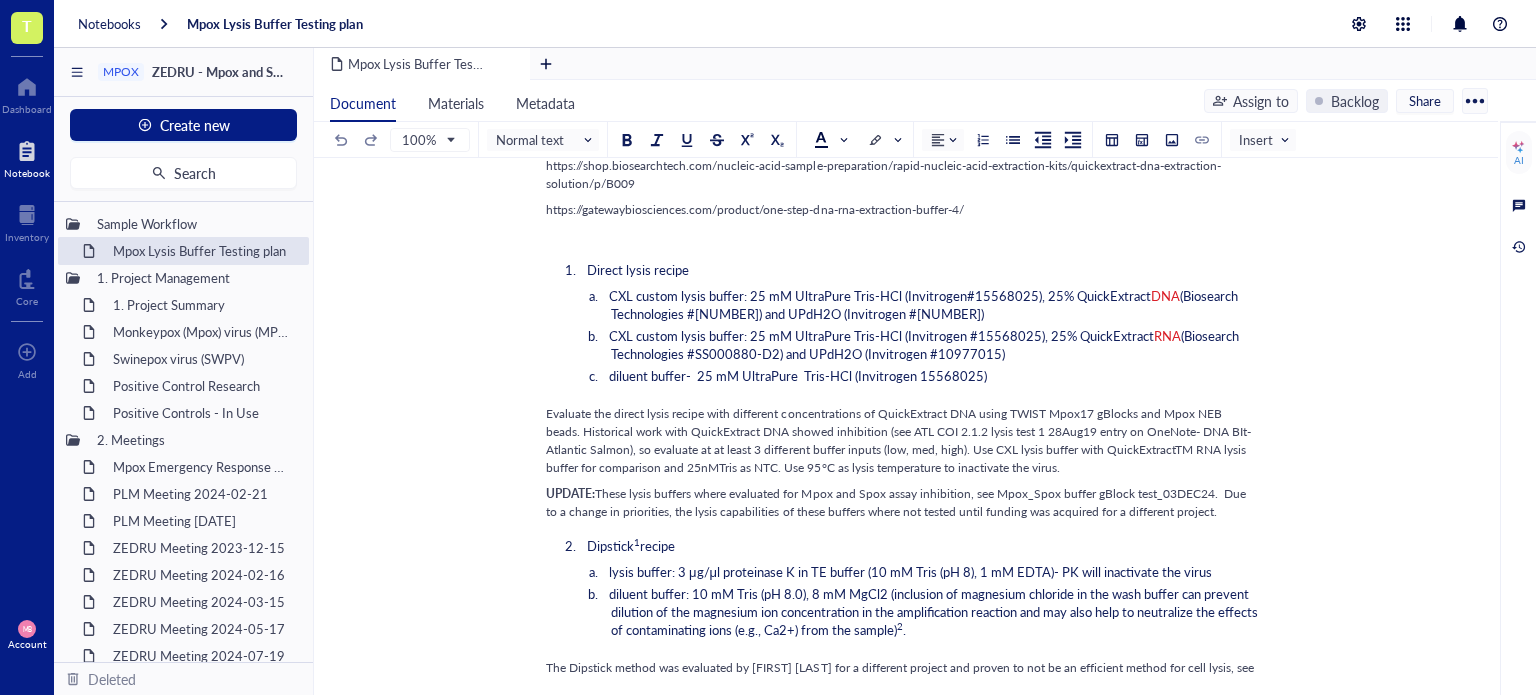 scroll, scrollTop: 600, scrollLeft: 0, axis: vertical 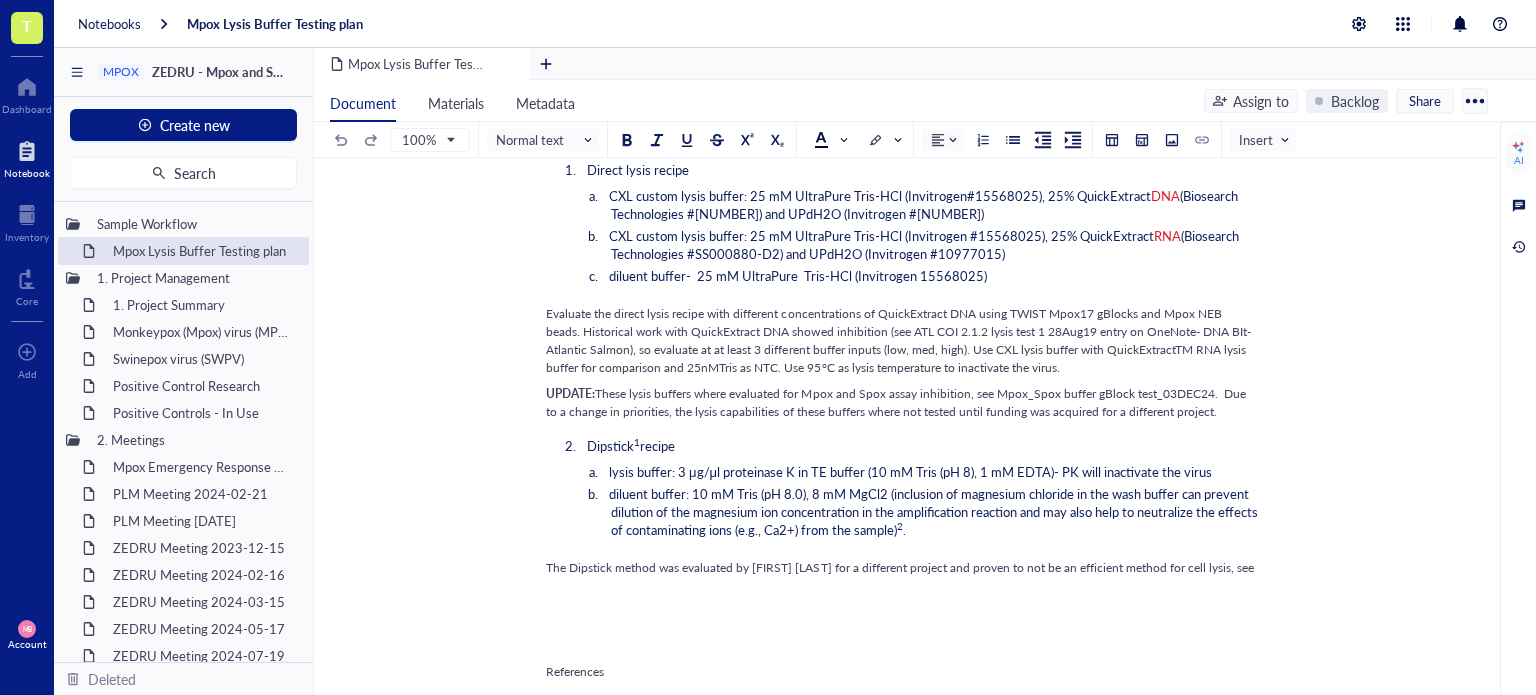click on "Entry author: [PERSON] Available samples Utilize the NR-59452 ( see COA ). Mpox Cell lysate kit components to evaluate lysis buffers. The kit components are: NR-58625 was prepared from pelleted uninfected Chlorocebus (previously Cercopithecus) aethiops kidney epithelial cells (BSC-40) NR-58624 was prepared from BSC-40 cells infected with MPXV hMPXV/USA/MA001/2022, Clade II.
Because both lysates were gamma-irradiated (5 × 10 6 RADs) on dry ice, followed by sonication and centrifugation to clarify, both are most likely fully lysed, but it is the only material we can access in a BSL-2 lab. Also, there is no quantification value for either sample, so we will not know what will be the concentration in the reaction. The cell lysates will be dispensed to a Polyester spun swabs (20 µL per swab). Make a standard curve of Mpox gBlock17 to have as a sample control as well as to extrapolate cell lysate concentrations. Use CXL lysis buffer on standard curve samples. ﻿ Extraction solutions 1 1" at bounding box center [902, 548] 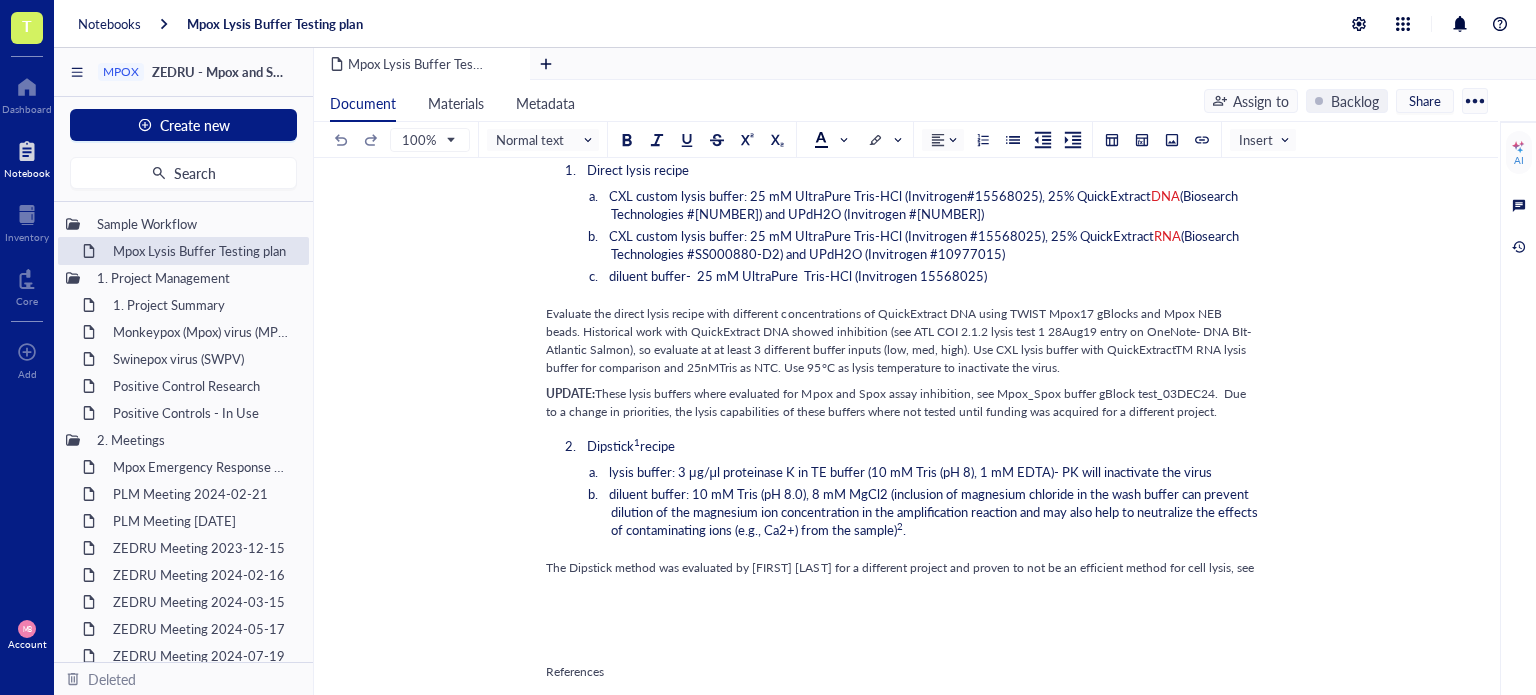 click on "Mpox Lysis Buffer Testing plan Mpox Lysis Buffer Testing plan Entry author: [PERSON] Available samples Utilize the NR-58625 ( see COA ). Mpox Cell lysate kit components to evaluate lysis buffers. The kit components are: NR-58625 was prepared from pelleted uninfected Chlorocebus (previously Cercopithecus) aethiops kidney epithelial cells (BSC-40) NR-58624 was prepared from BSC-40 cells infected with MPXV hMPXV/USA/MA001/2022, Clade II.
Because both lysates were gamma-irradiated (5 × 10 6 RADs) on dry ice, followed by sonication and centrifugation to clarify, both are most likely fully lysed, but it is the only material we can access in a BSL-2 lab. Also, there is no quantification value for either sample, so we will not know what will be the concentration in the reaction. The cell lysates will be dispensed to a Polyester spun swabs (20 µL per swab). ﻿ Extraction solutions 1 https://gatewaybiosciences.com/product/one-step-dna-rna-extraction-buffer-4/ ﻿ Direct lysis recipe DNA RNA" at bounding box center (902, 511) 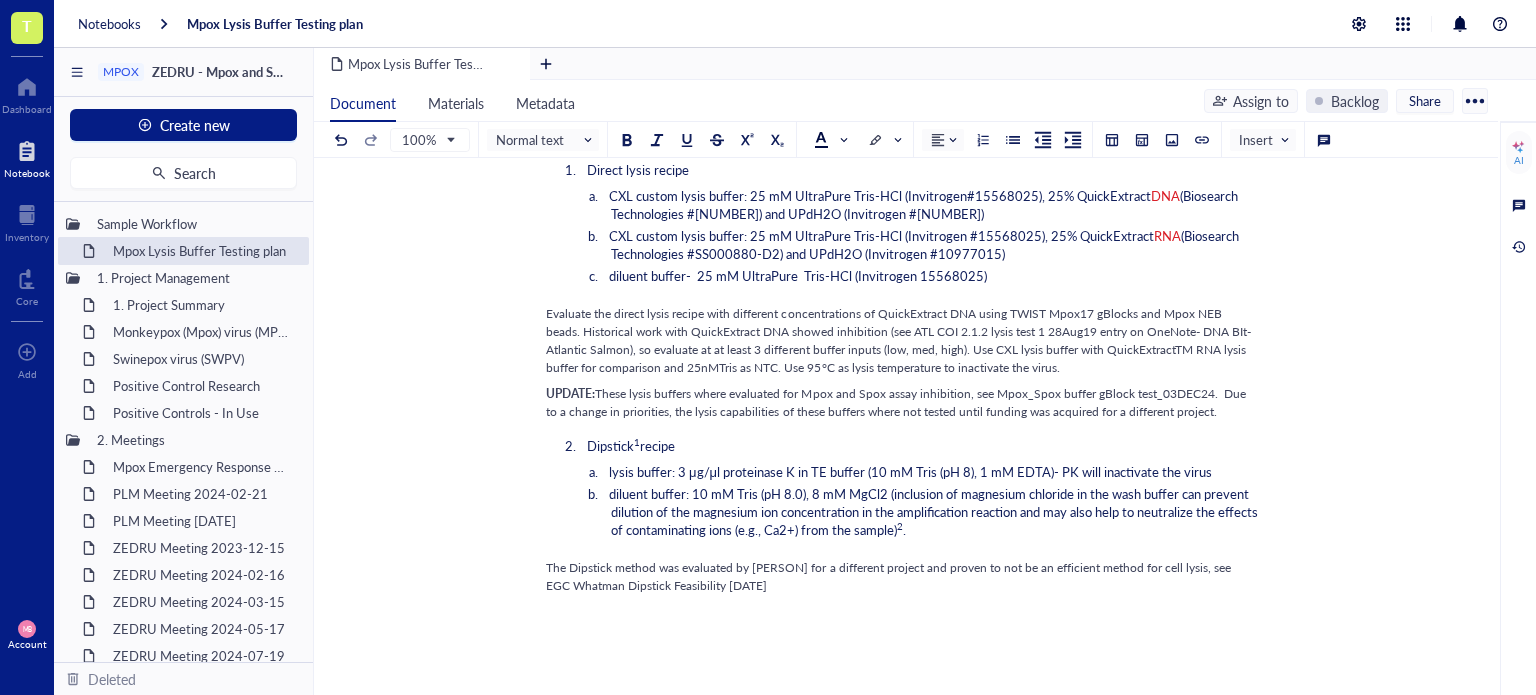 drag, startPoint x: 1236, startPoint y: 567, endPoint x: 1220, endPoint y: 580, distance: 20.615528 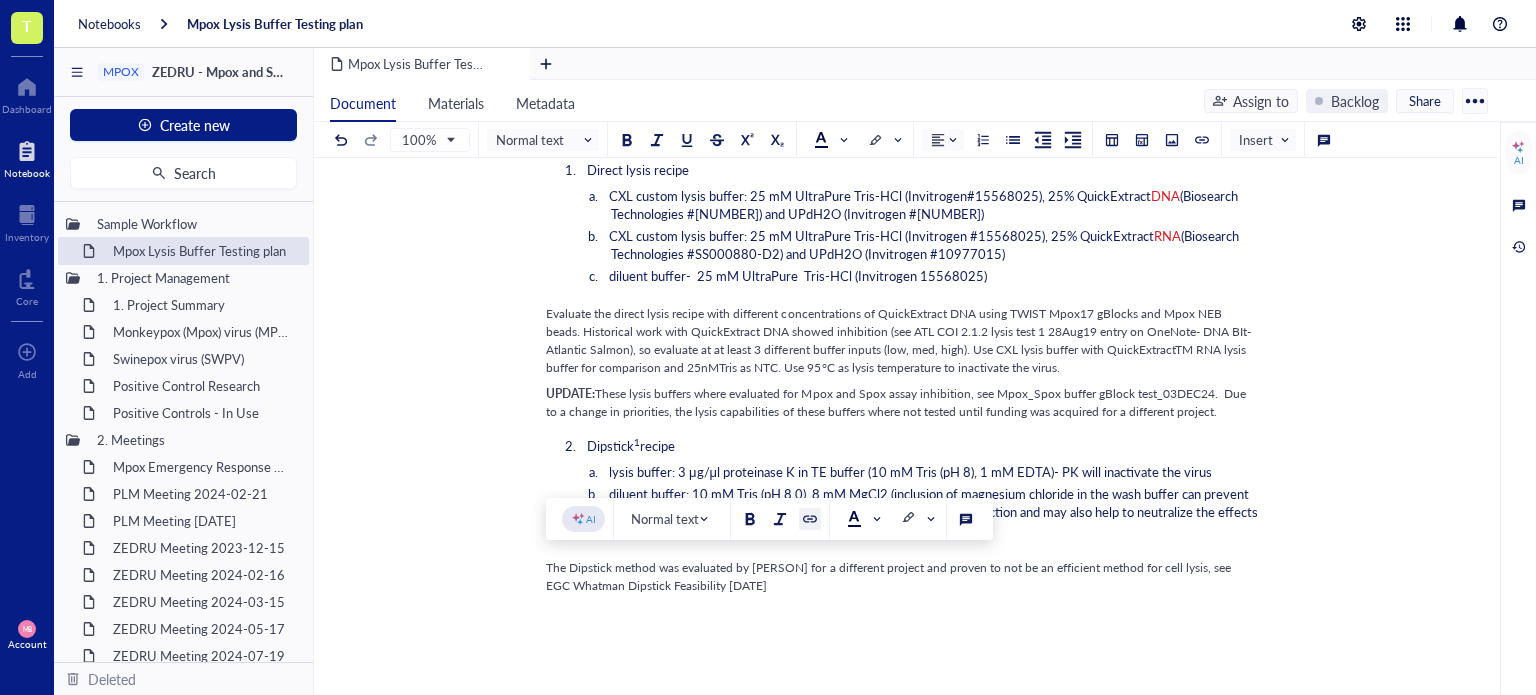 click at bounding box center [810, 519] 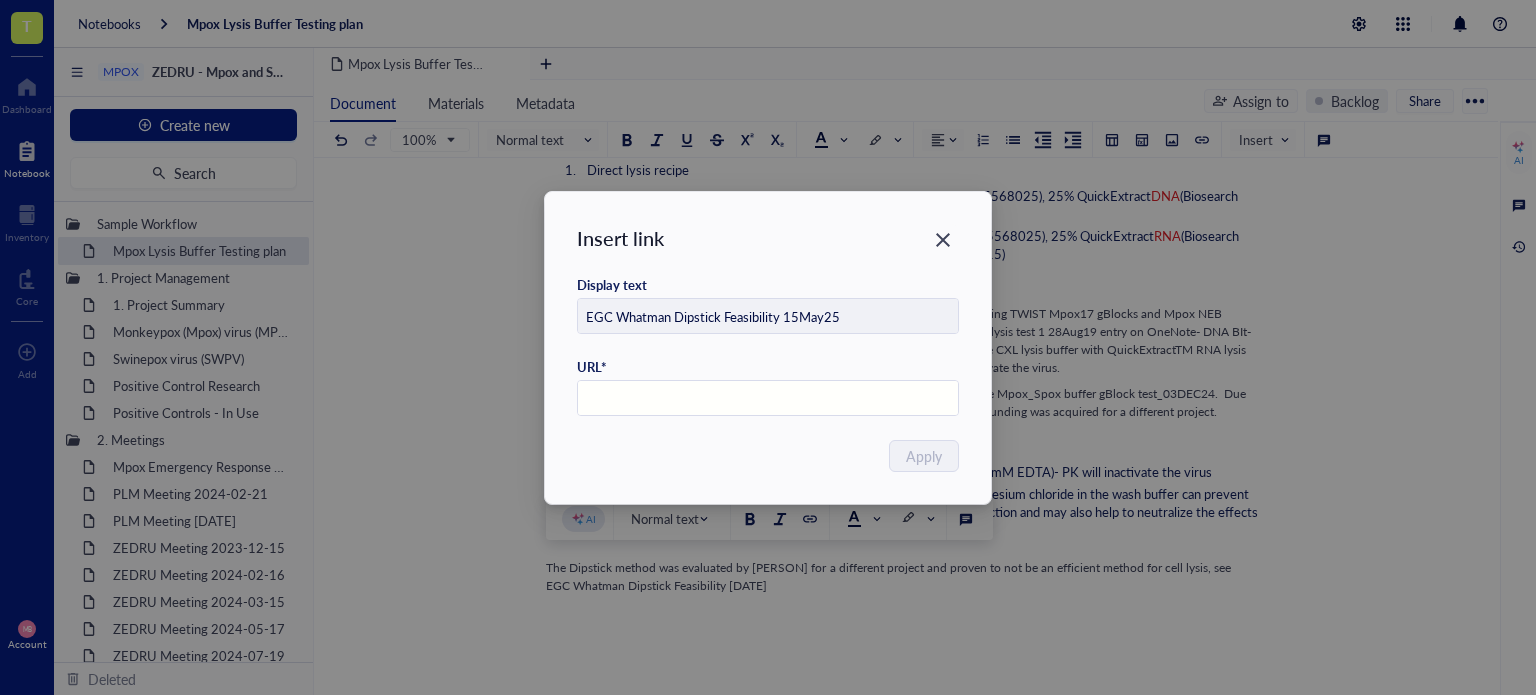 drag, startPoint x: 1290, startPoint y: 308, endPoint x: 1219, endPoint y: 314, distance: 71.25307 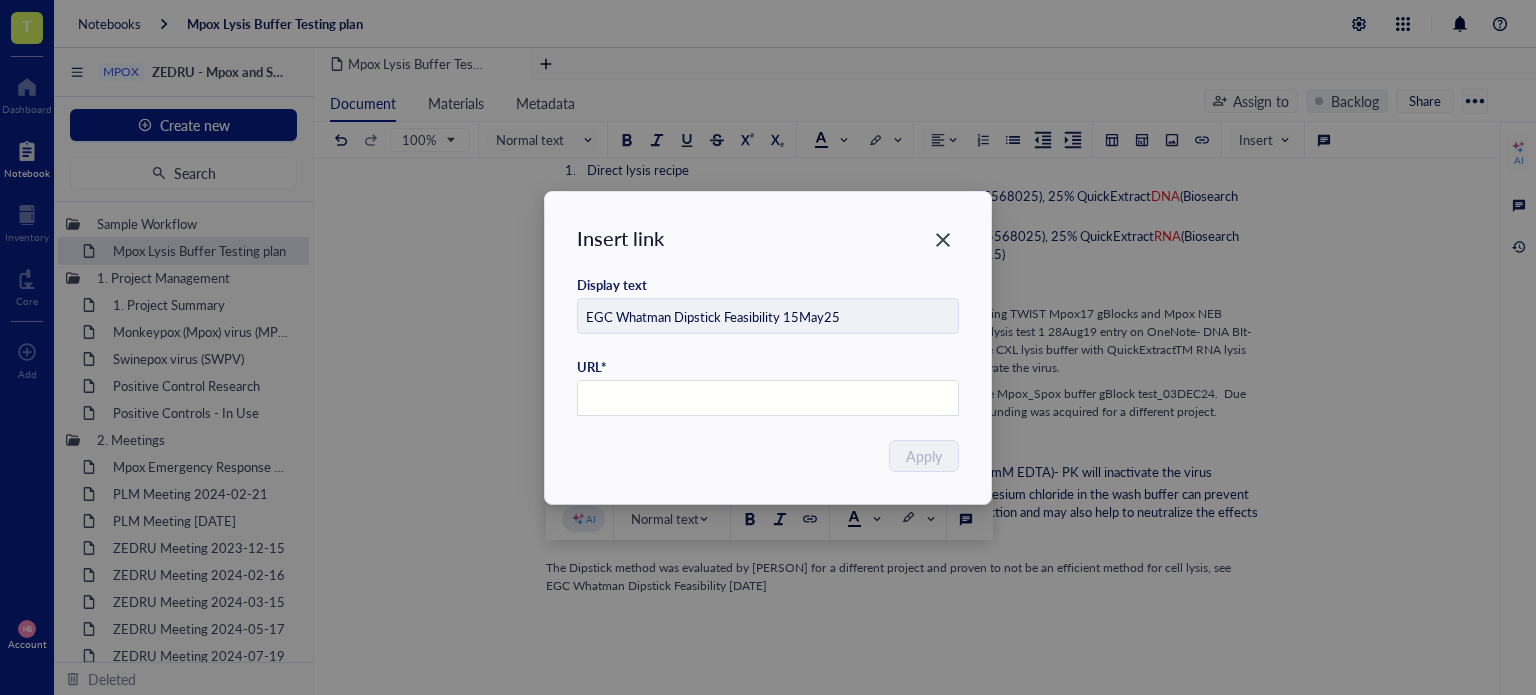 click at bounding box center [768, 399] 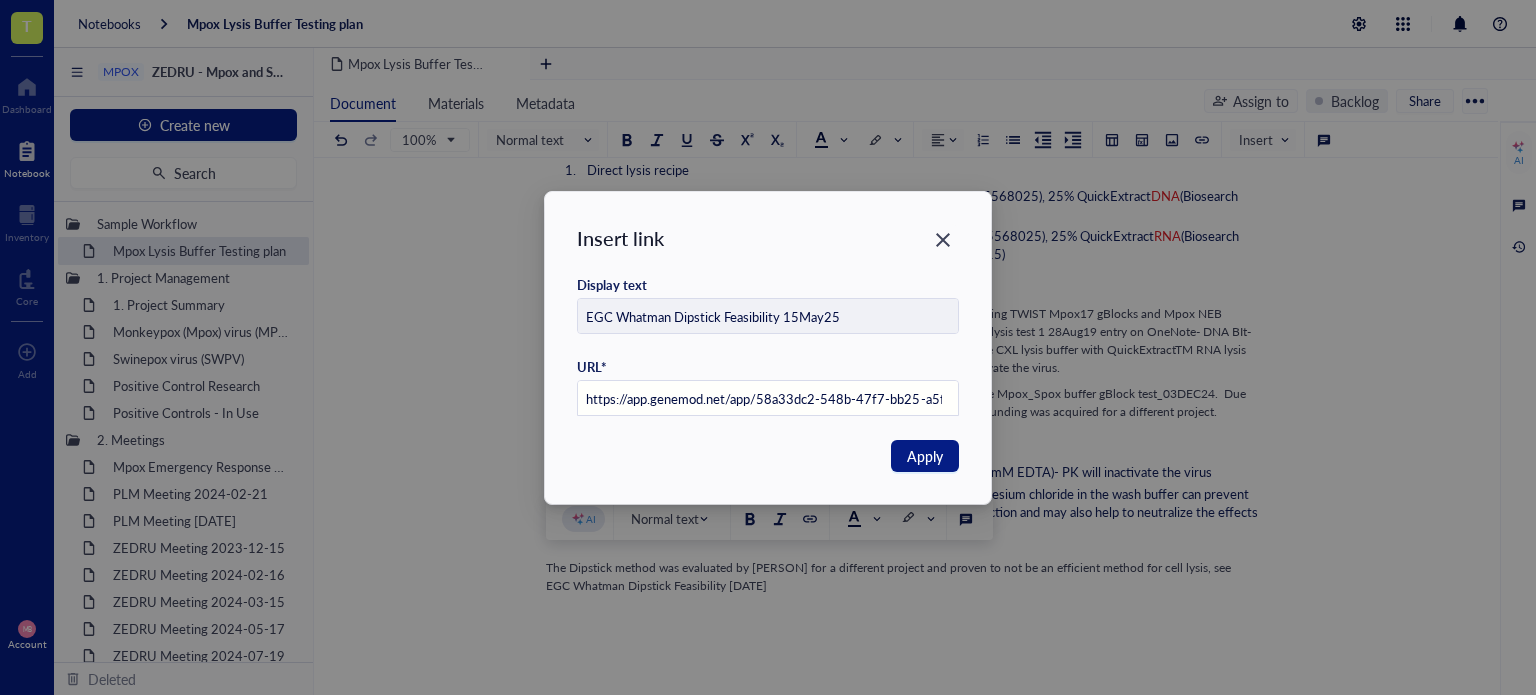 scroll, scrollTop: 0, scrollLeft: 360, axis: horizontal 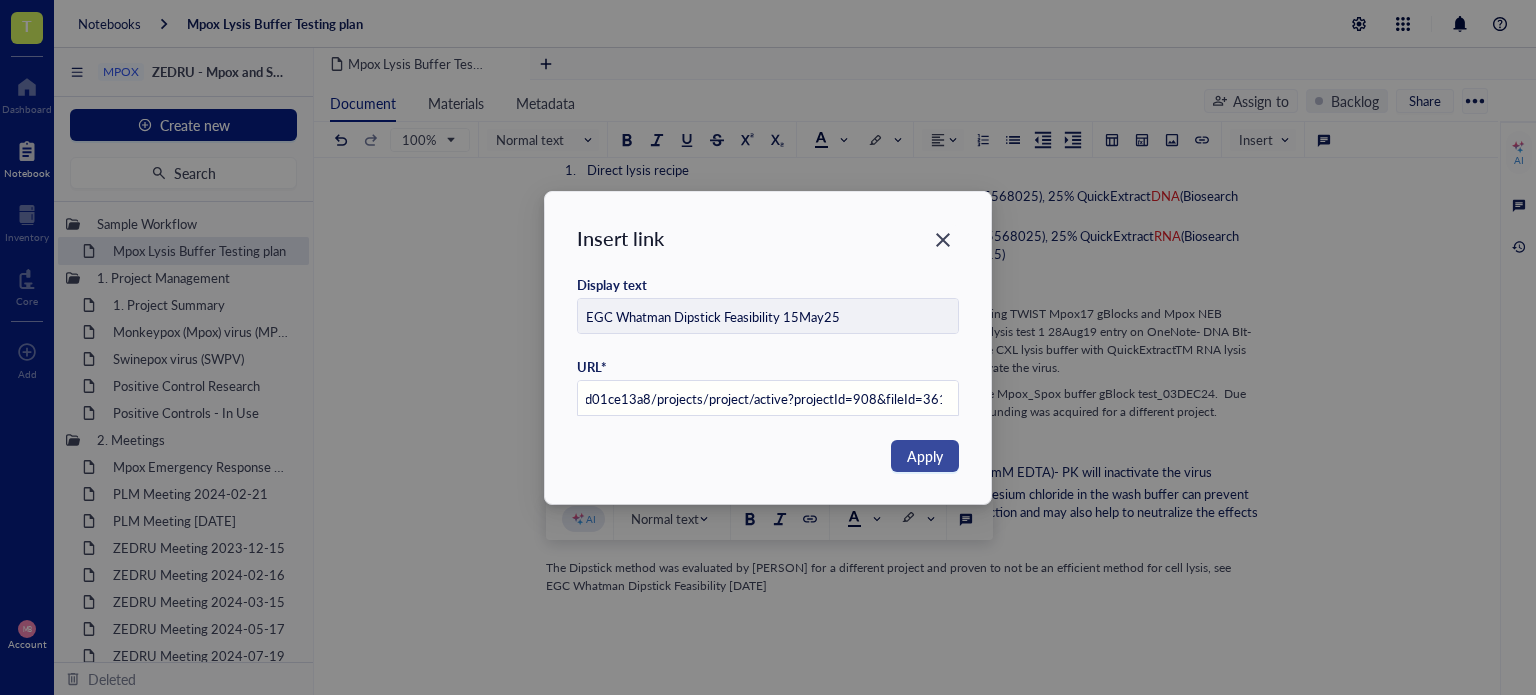 type on "https://app.genemod.net/app/58a33dc2-548b-47f7-bb25-a5fd01ce13a8/projects/project/active?projectId=908&fileId=3610" 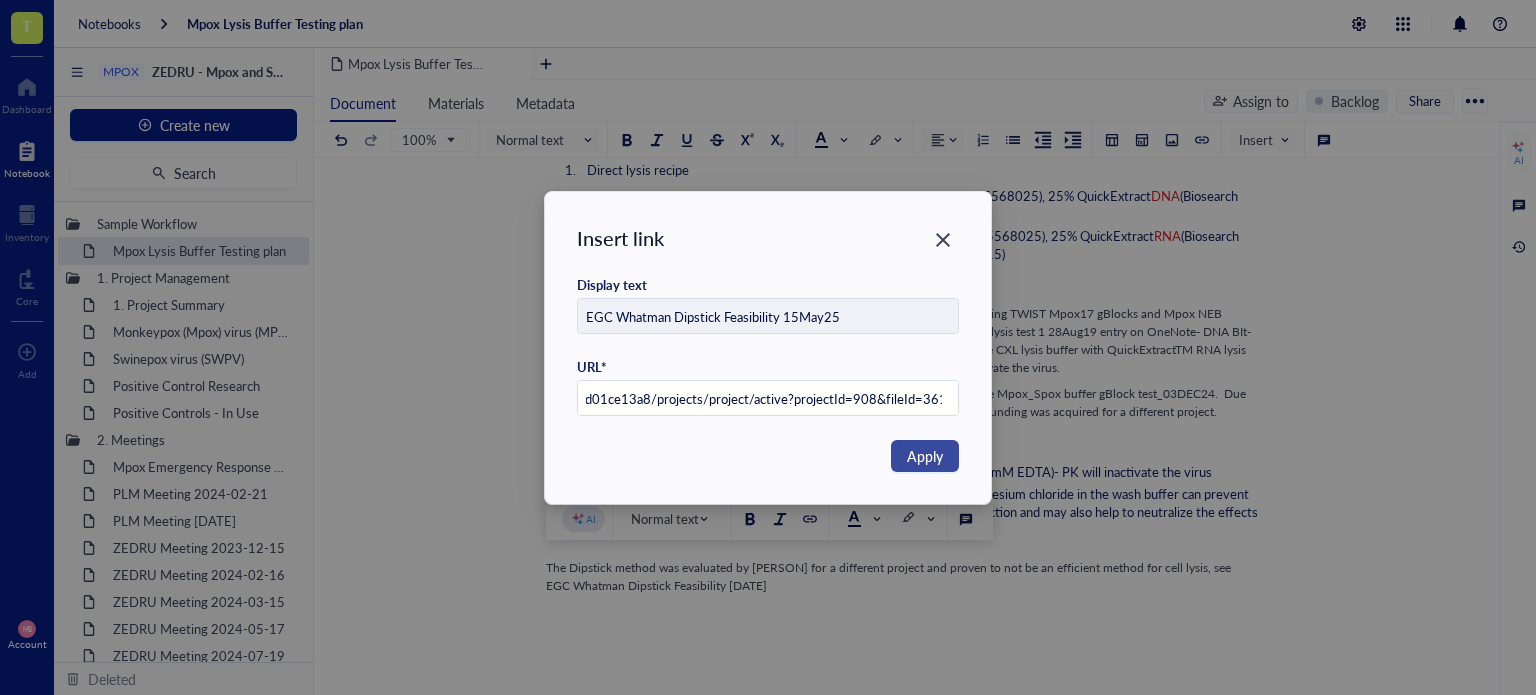 click on "Apply" at bounding box center (925, 456) 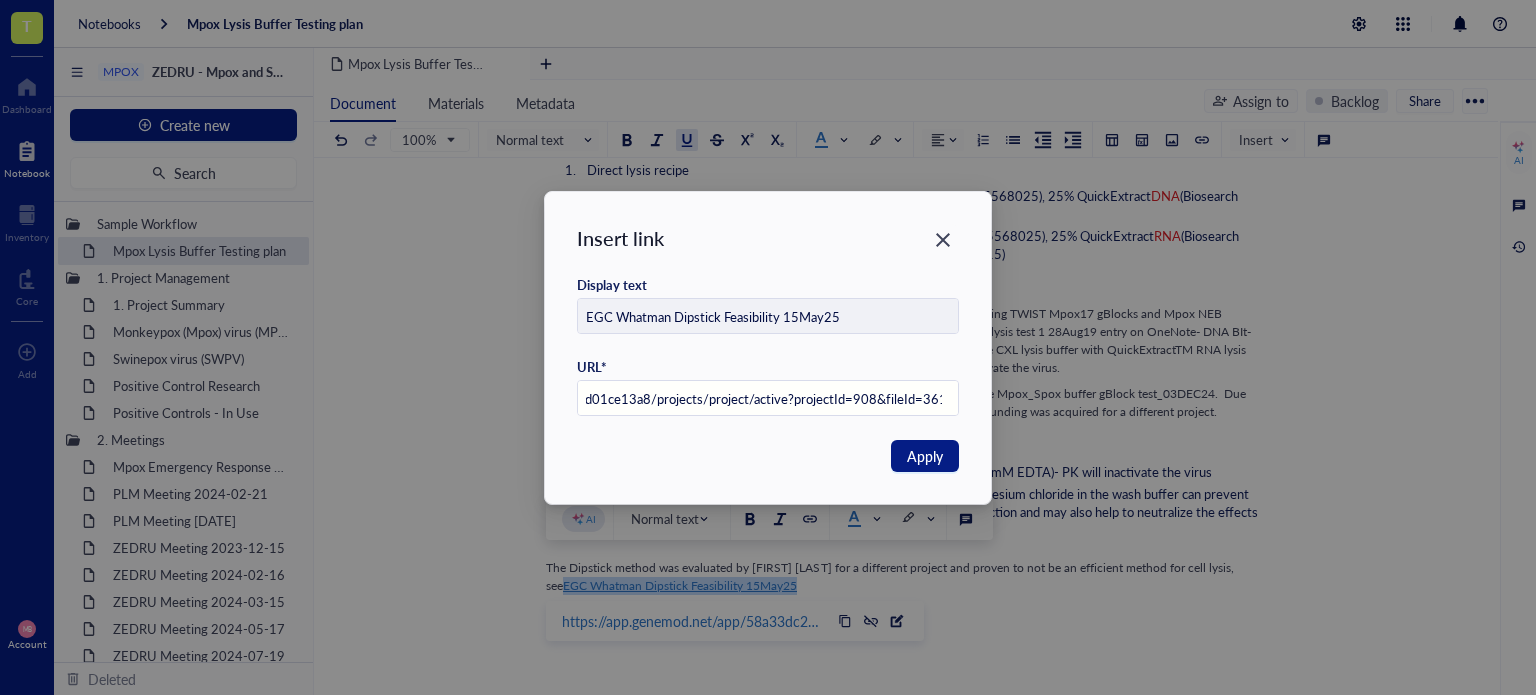 scroll, scrollTop: 0, scrollLeft: 0, axis: both 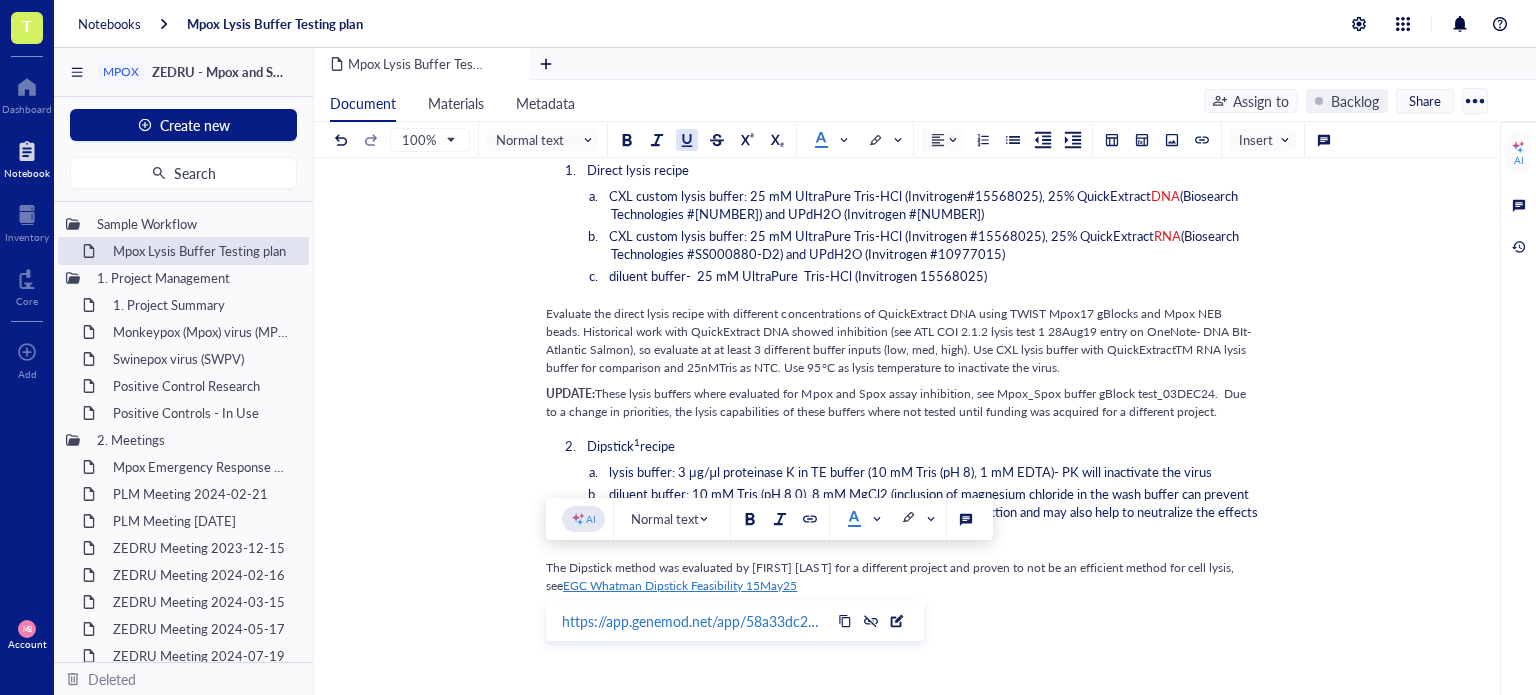 click on "Mpox Lysis Buffer Testing plan Mpox Lysis Buffer Testing plan Entry author: [PERSON] Available samples Utilize the NR-58625 ( see COA ). Mpox Cell lysate kit components to evaluate lysis buffers. The kit components are: NR-58625 was prepared from pelleted uninfected Chlorocebus (previously Cercopithecus) aethiops kidney epithelial cells (BSC-40) NR-58624 was prepared from BSC-40 cells infected with MPXV hMPXV/USA/MA001/2022, Clade II.
Because both lysates were gamma-irradiated (5 × 10 6 RADs) on dry ice, followed by sonication and centrifugation to clarify, both are most likely fully lysed, but it is the only material we can access in a BSL-2 lab. Also, there is no quantification value for either sample, so we will not know what will be the concentration in the reaction. The cell lysates will be dispensed to a Polyester spun swabs (20 µL per swab). ﻿ Extraction solutions 1 https://gatewaybiosciences.com/product/one-step-dna-rna-extraction-buffer-4/ ﻿ Direct lysis recipe DNA RNA" at bounding box center (902, 533) 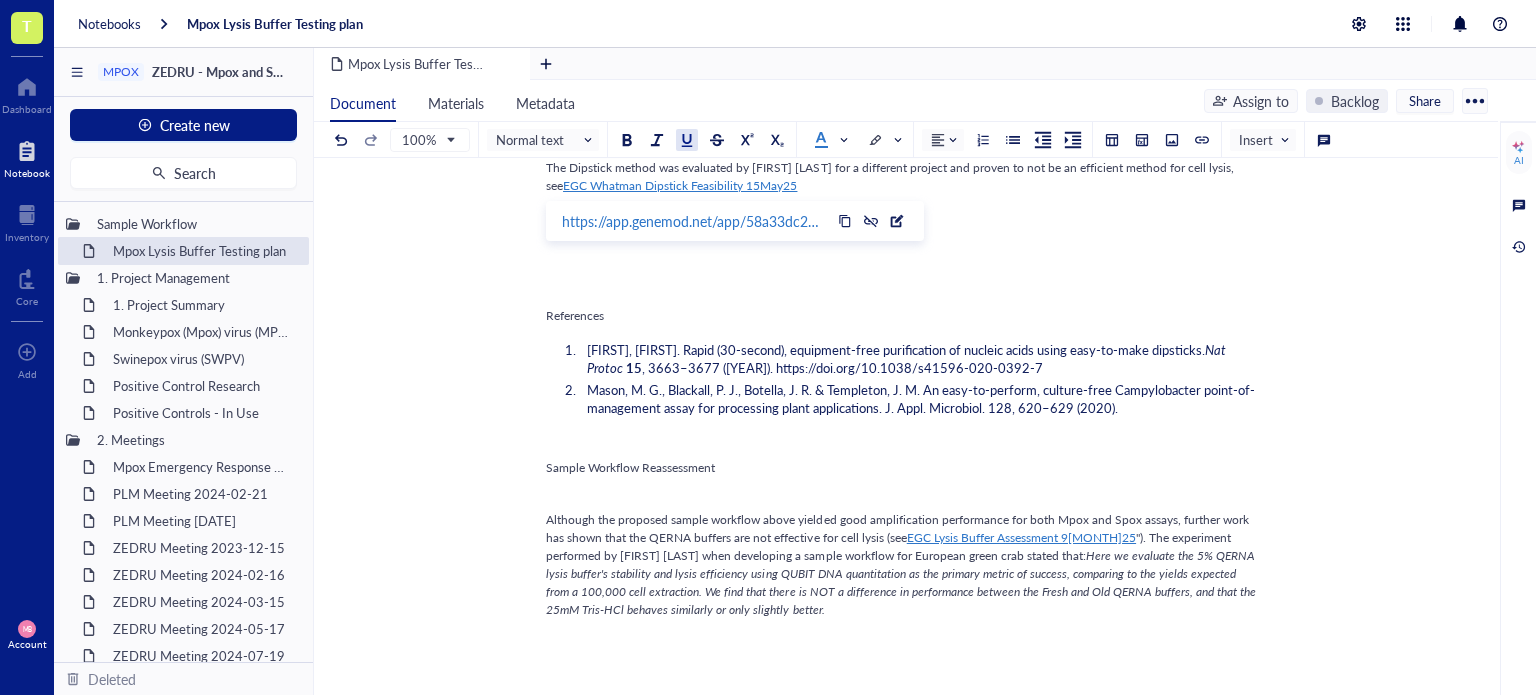 scroll, scrollTop: 1100, scrollLeft: 0, axis: vertical 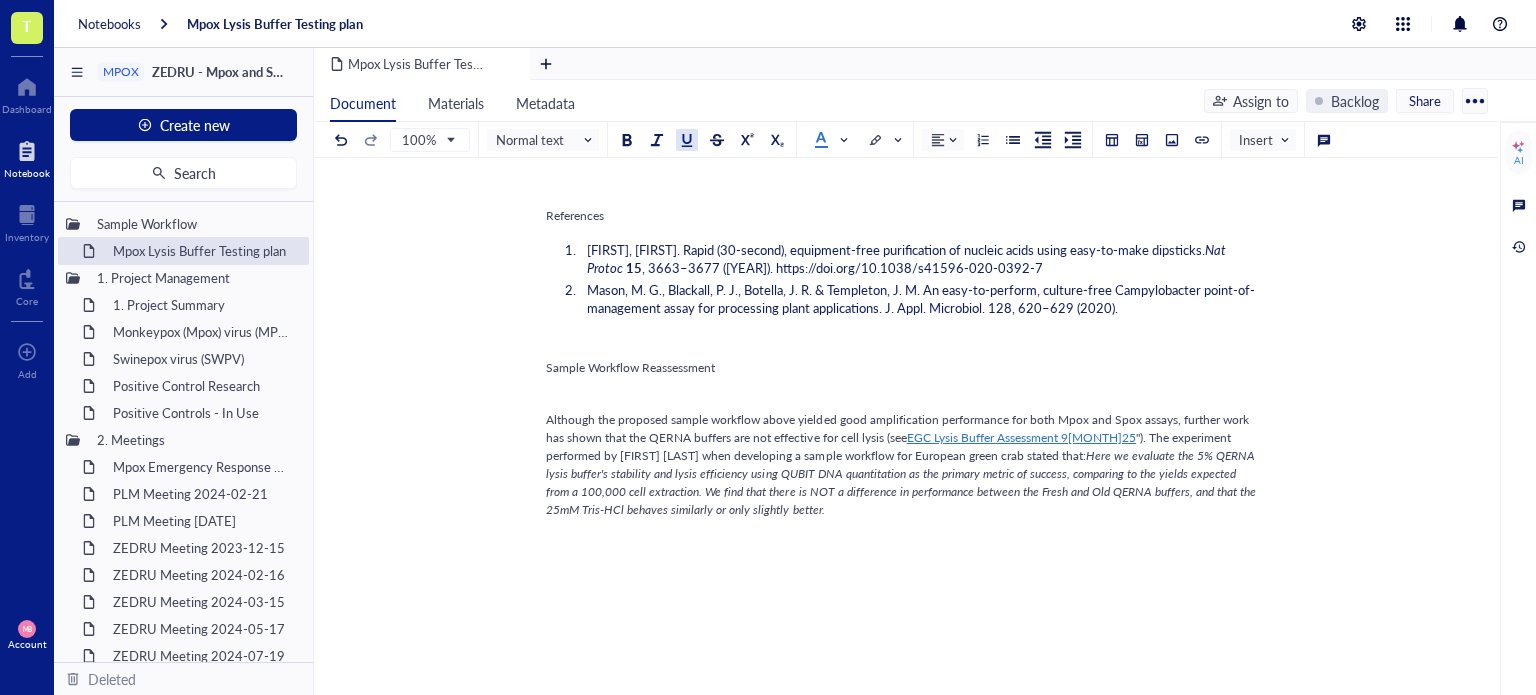 click on "Sample Workflow Reassessment" at bounding box center [902, 368] 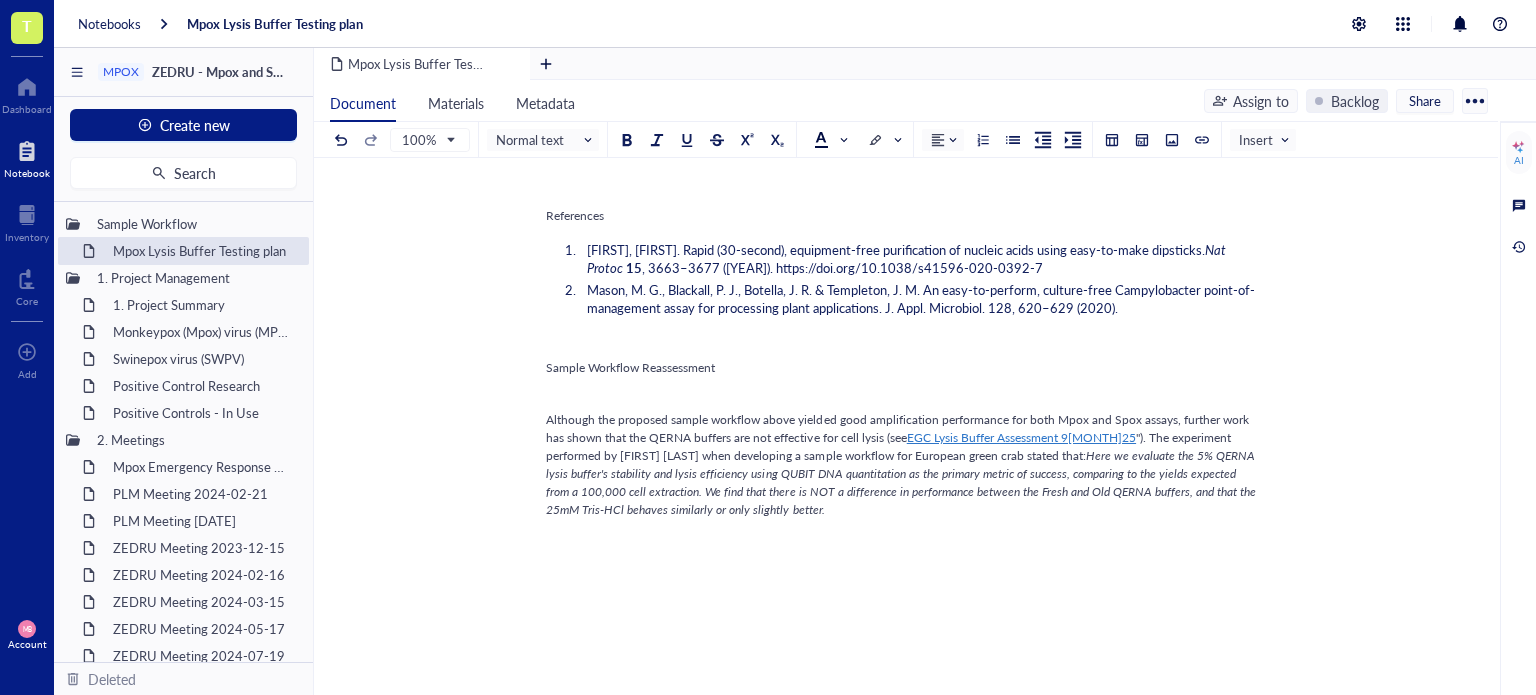 type 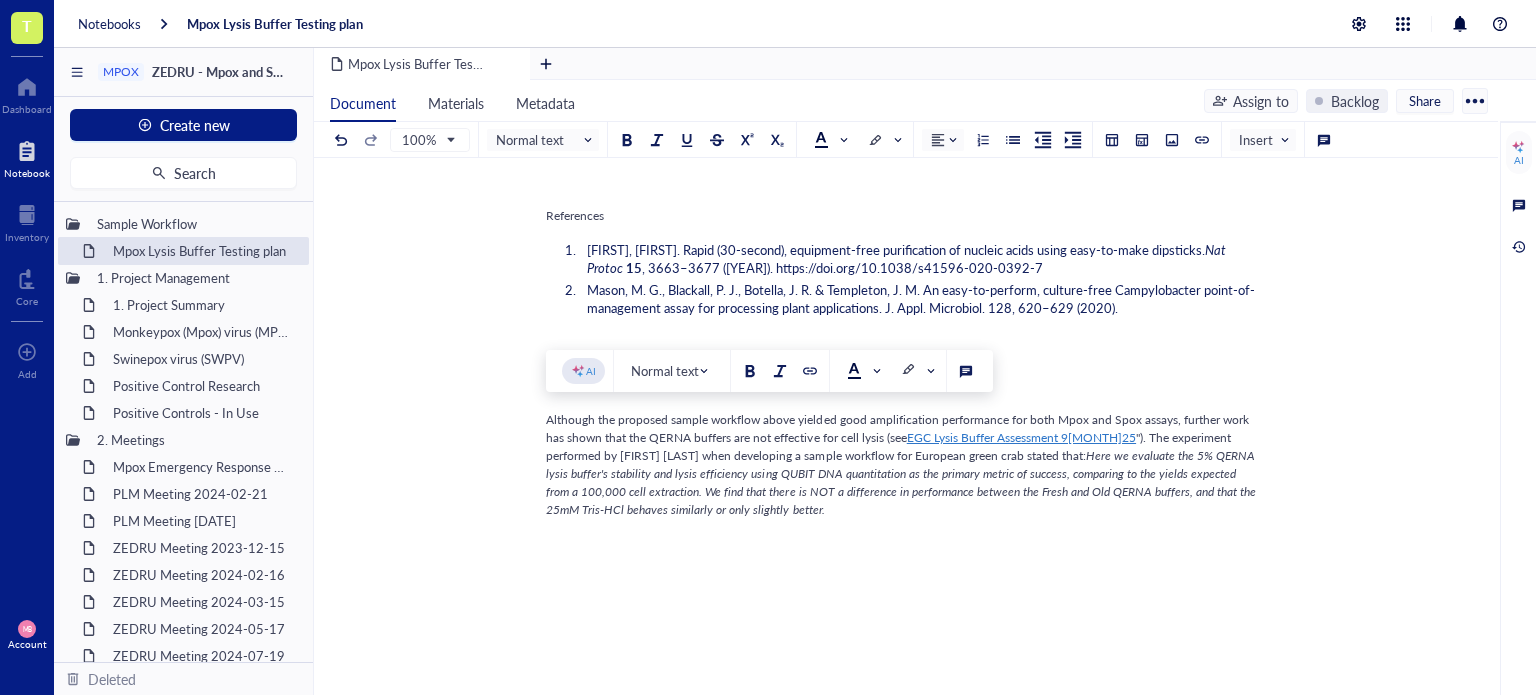 drag, startPoint x: 548, startPoint y: 419, endPoint x: 800, endPoint y: 513, distance: 268.96097 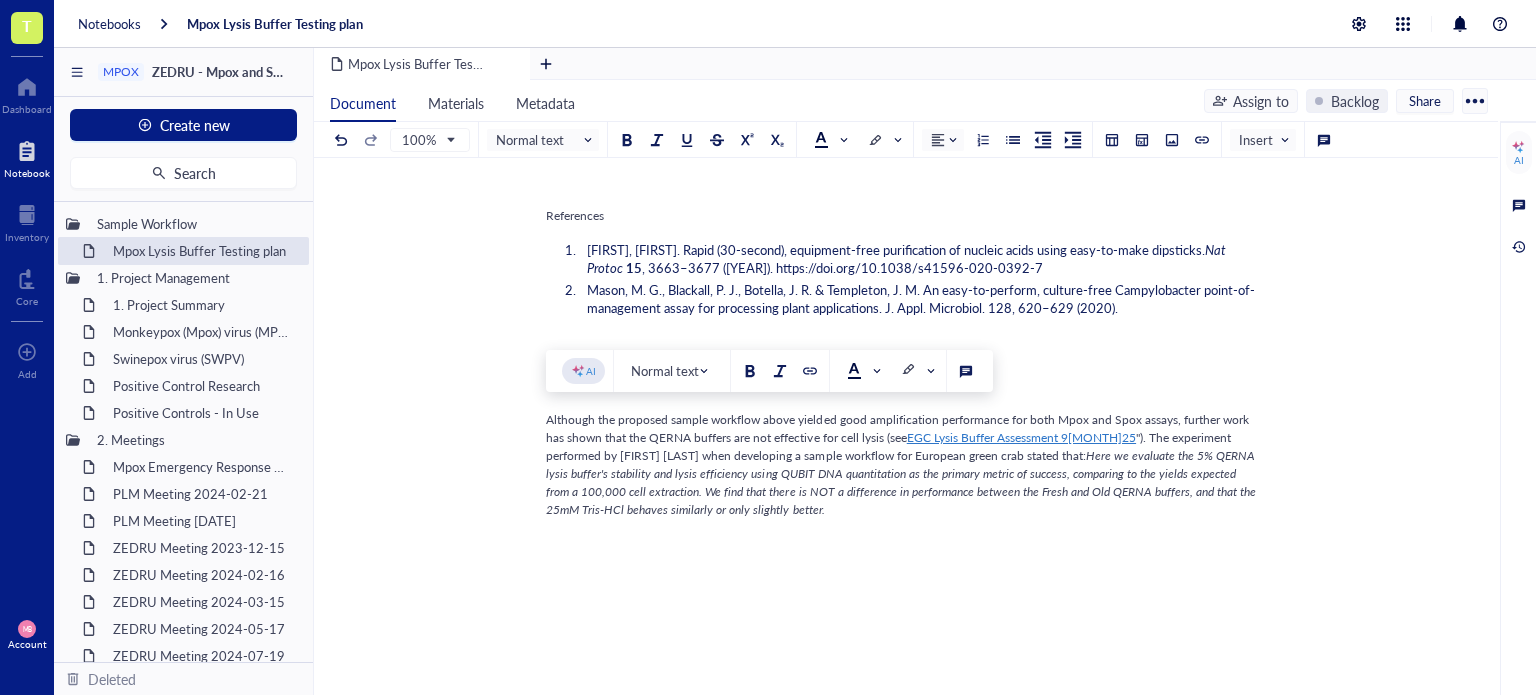 click on "Although the proposed sample workflow above yielded good amplification performance for both Mpox and Spox assays, further work has shown that the QERNA buffers are not effective for cell lysis (see  EGC Lysis Buffer Assessment 9May25  ). The experiment performed by David Day when developing a sample workflow for European green crab stated that:  Here we evaluate the 5% QERNA lysis buffer's stability and lysis efficiency using QUBIT DNA quantitation as the primary metric of success, comparing to the yields expected from a 100,000 cell extraction. We find that there is NOT a difference in performance between the Fresh and Old QERNA buffers, and that the 25mM Tris-HCl behaves similarly or only slightly better." at bounding box center [902, 465] 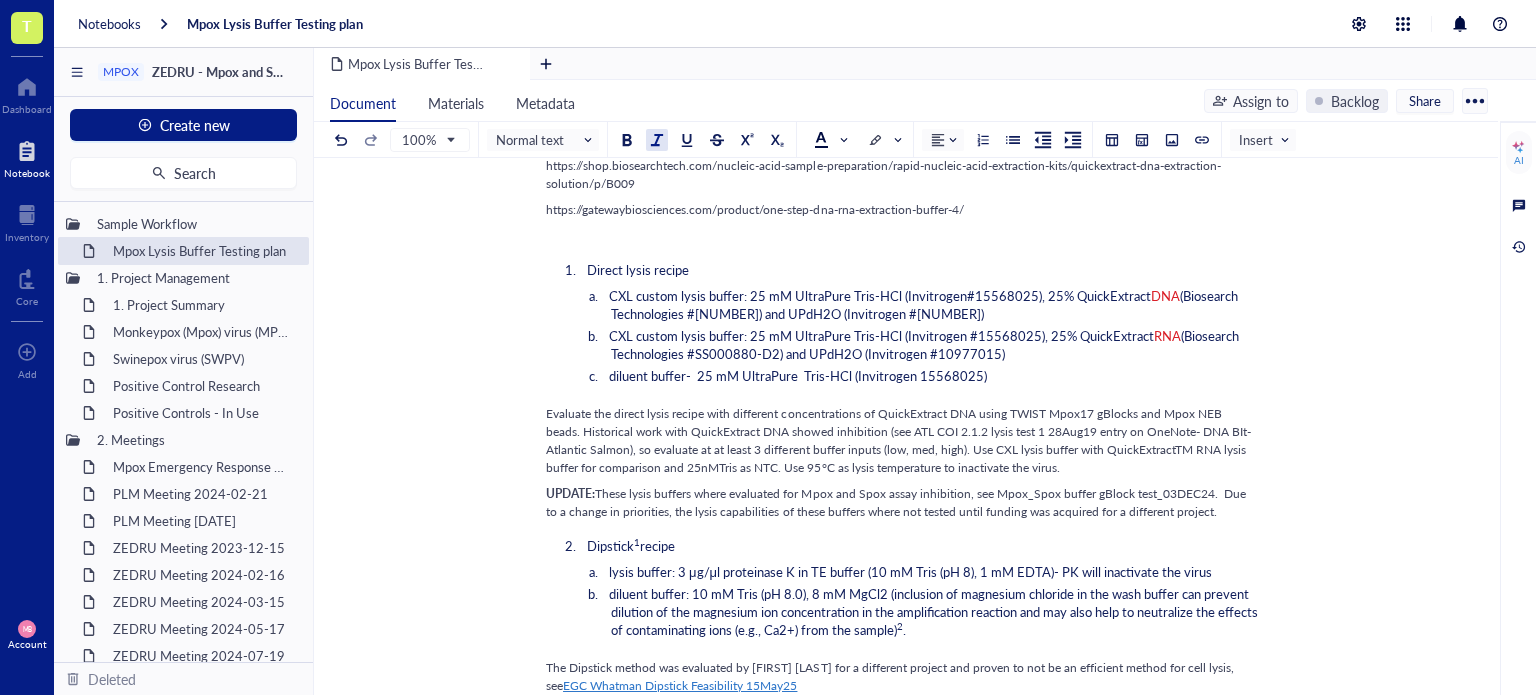 scroll, scrollTop: 600, scrollLeft: 0, axis: vertical 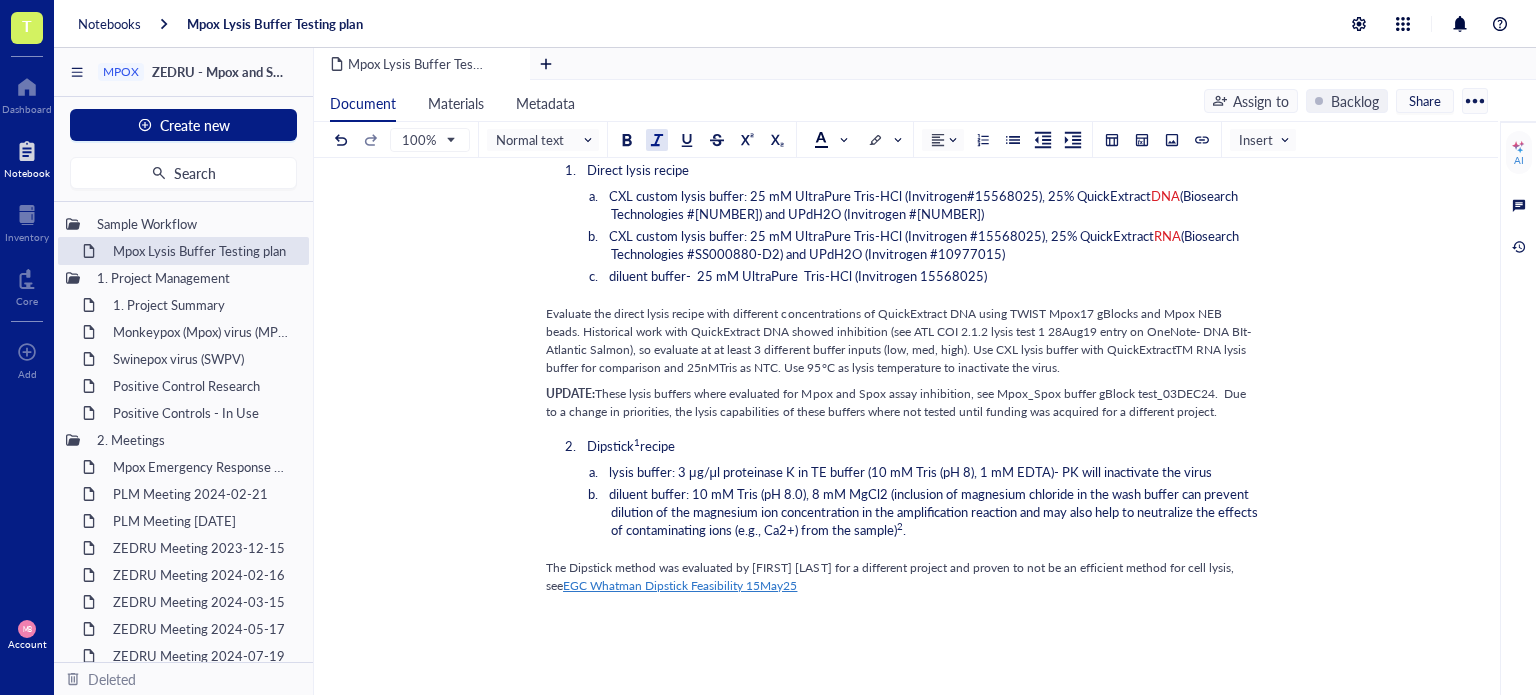 click on "UPDATE:  These lysis buffers where evaluated for Mpox and Spox assay inhibition, see Mpox_Spox buffer gBlock test_03DEC24.  Due to a change in priorities, the lysis capabilities of these buffers where not tested until funding was acquired for a different project." at bounding box center [902, 403] 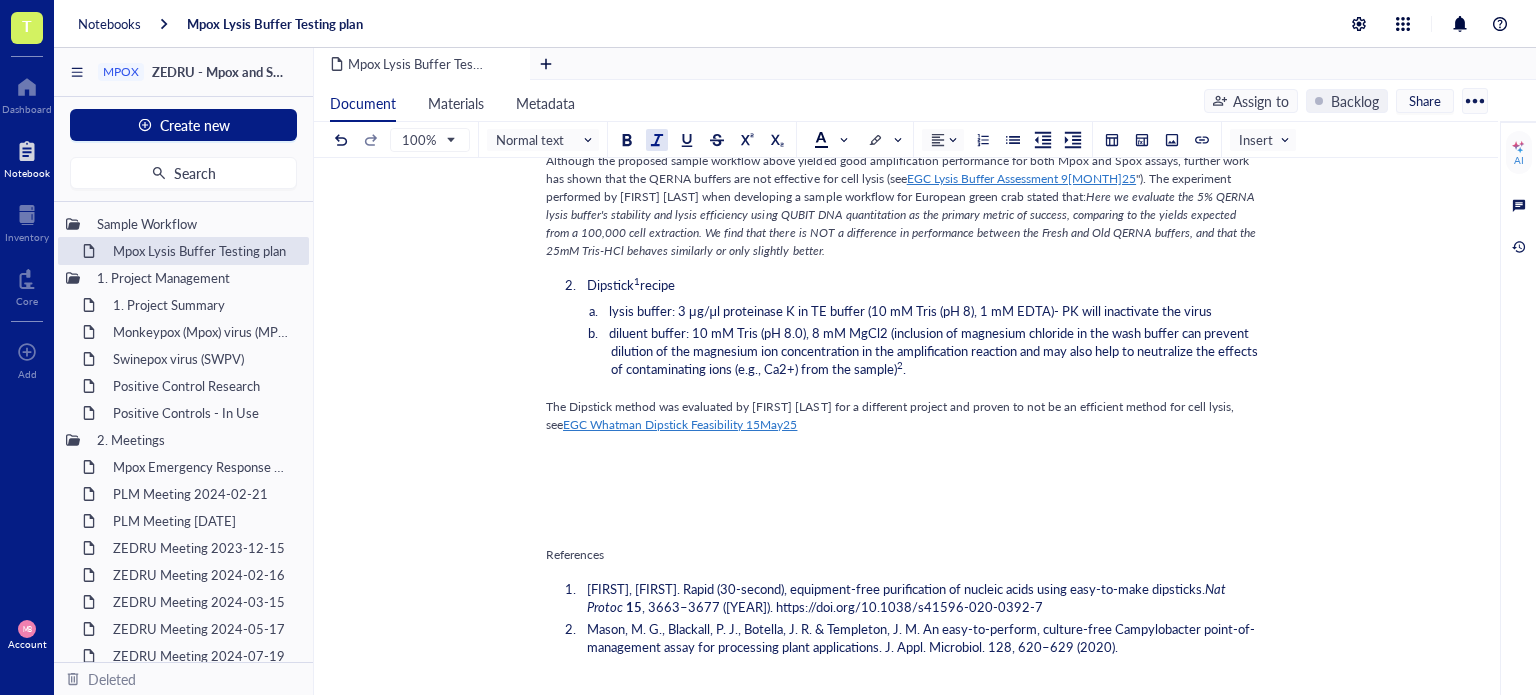 scroll, scrollTop: 1100, scrollLeft: 0, axis: vertical 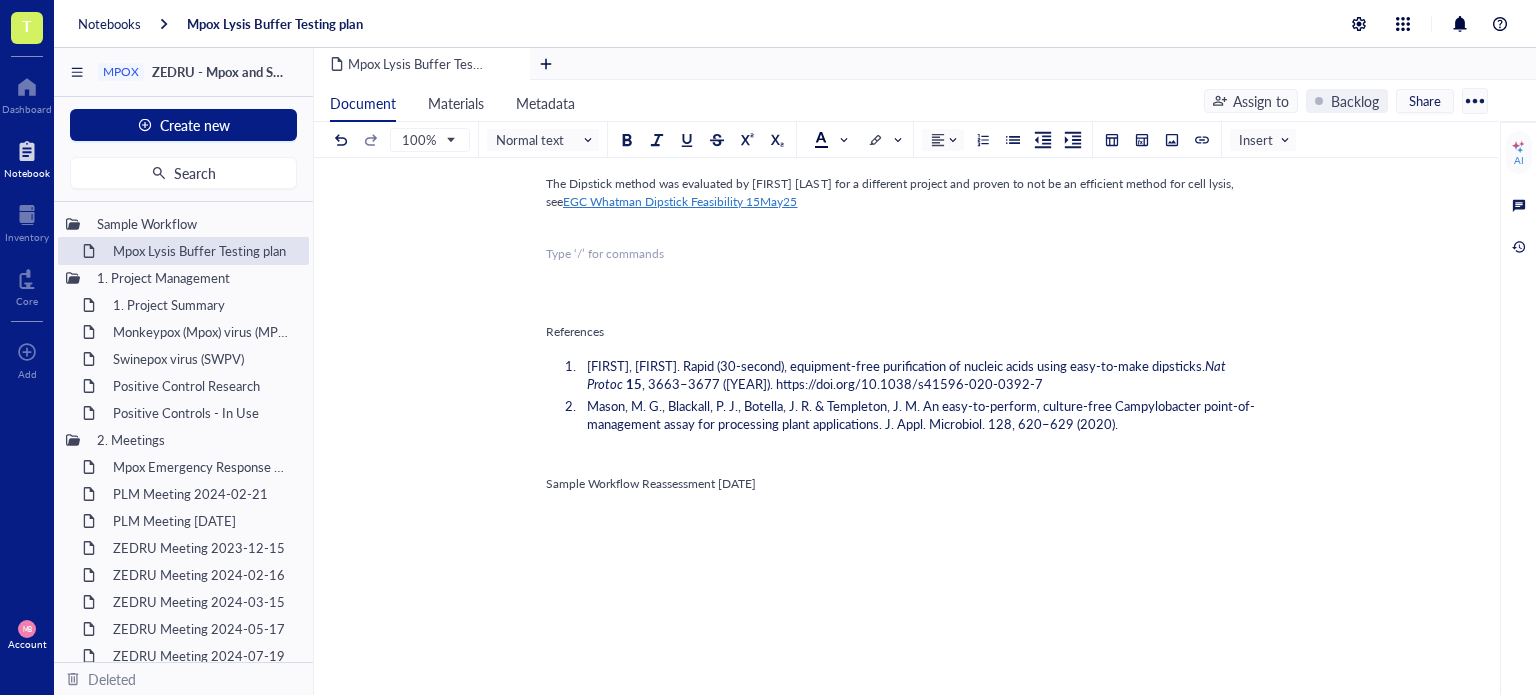 click on "﻿ Type ‘/’ for commands" at bounding box center [902, 254] 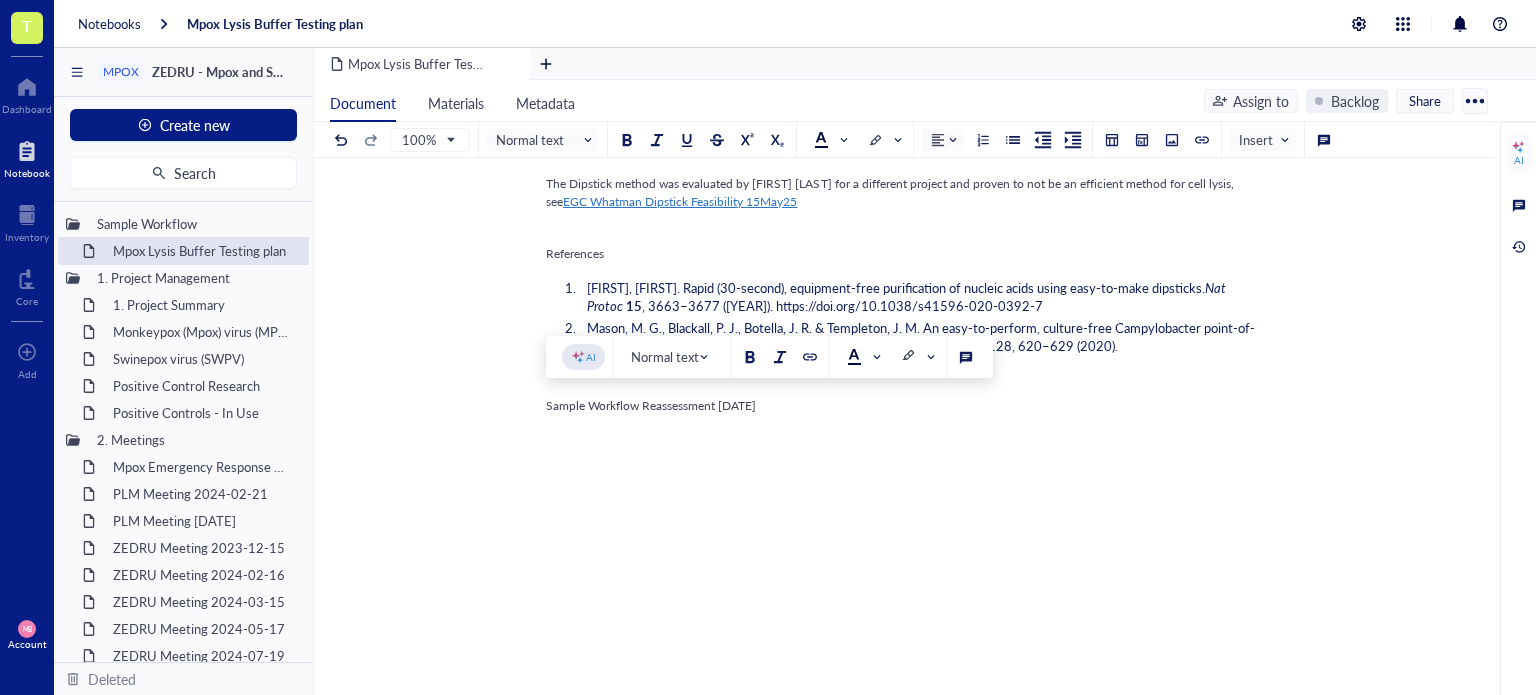 drag, startPoint x: 783, startPoint y: 407, endPoint x: 538, endPoint y: 399, distance: 245.13058 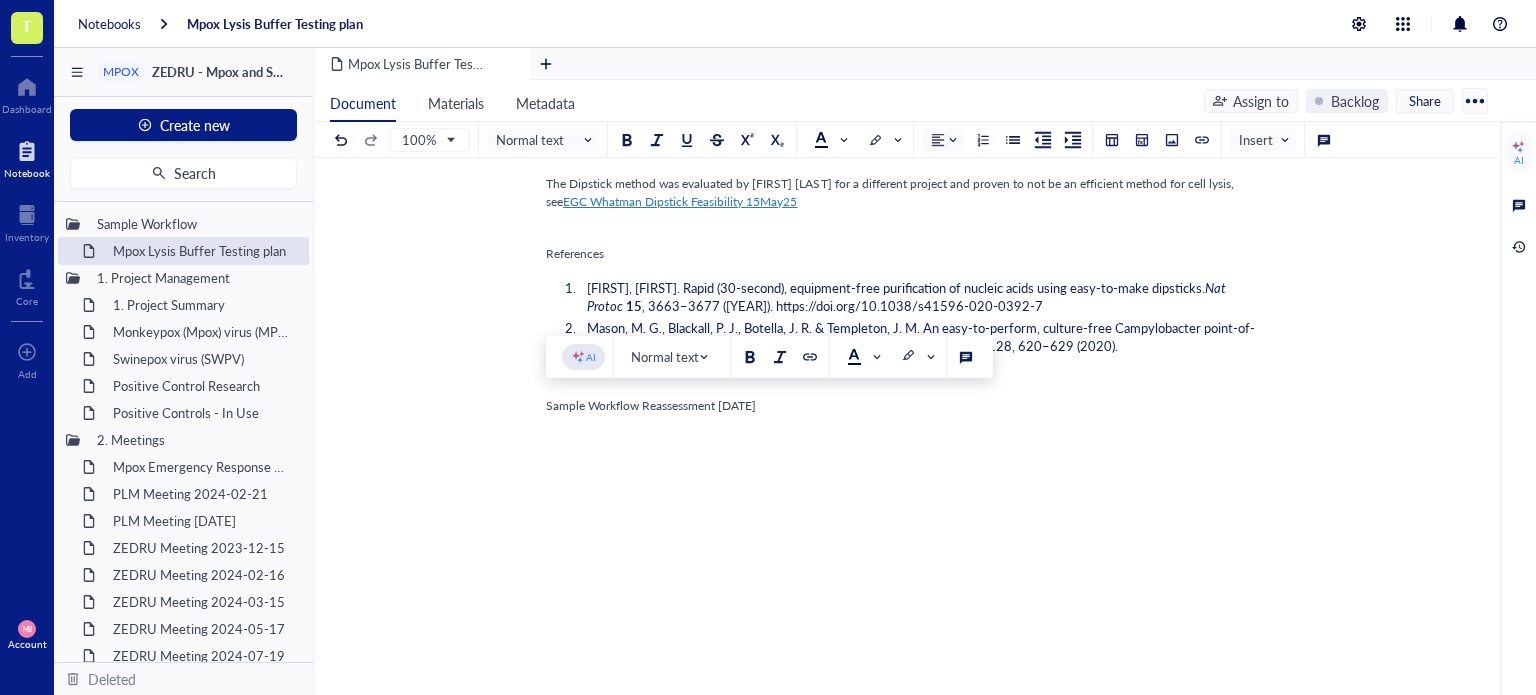 click on "Mpox Lysis Buffer Testing plan Mpox Lysis Buffer Testing plan Entry author: [PERSON] Available samples Utilize the NR-58625 ( see COA ). Mpox Cell lysate kit components to evaluate lysis buffers. The kit components are: NR-58625 was prepared from pelleted uninfected Chlorocebus (previously Cercopithecus) aethiops kidney epithelial cells (BSC-40) NR-58624 was prepared from BSC-40 cells infected with MPXV hMPXV/USA/MA001/2022, Clade II.
Because both lysates were gamma-irradiated (5 × 10 6 RADs) on dry ice, followed by sonication and centrifugation to clarify, both are most likely fully lysed, but it is the only material we can access in a BSL-2 lab. Also, there is no quantification value for either sample, so we will not know what will be the concentration in the reaction. The cell lysates will be dispensed to a Polyester spun swabs (20 µL per swab). ﻿ Extraction solutions 1 https://gatewaybiosciences.com/product/one-step-dna-rna-extraction-buffer-4/ ﻿ Direct lysis recipe DNA RNA" at bounding box center (902, 7) 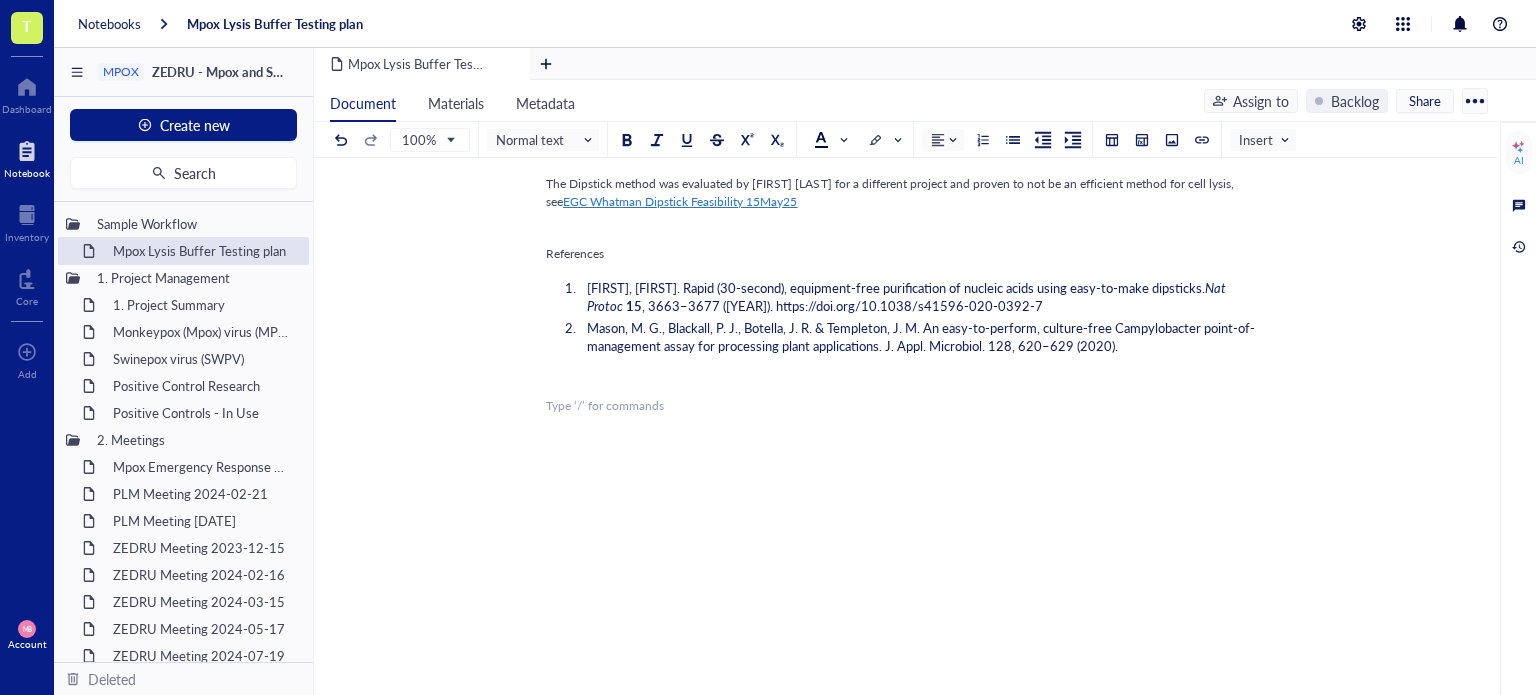 click on "﻿" at bounding box center [902, 228] 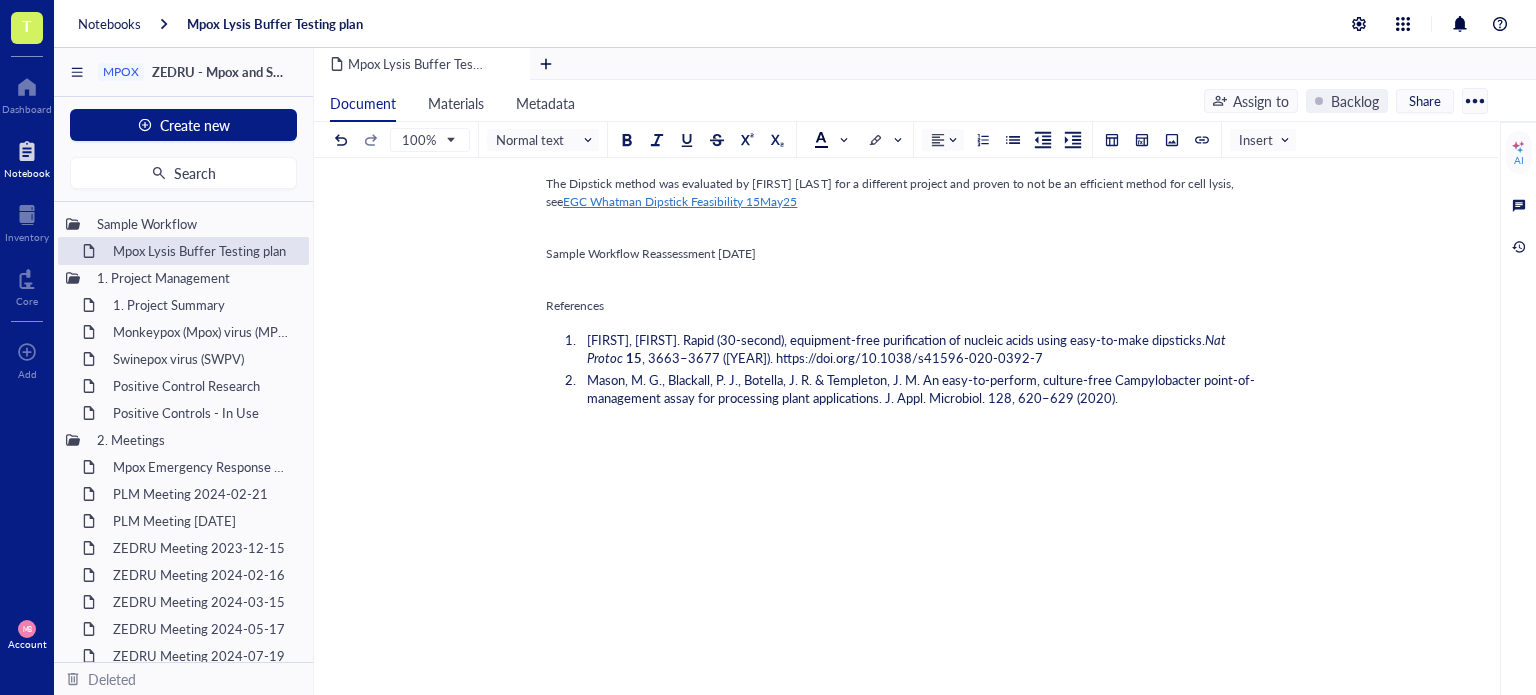 click on "Sample Workflow Reassessment [DATE]" at bounding box center (651, 253) 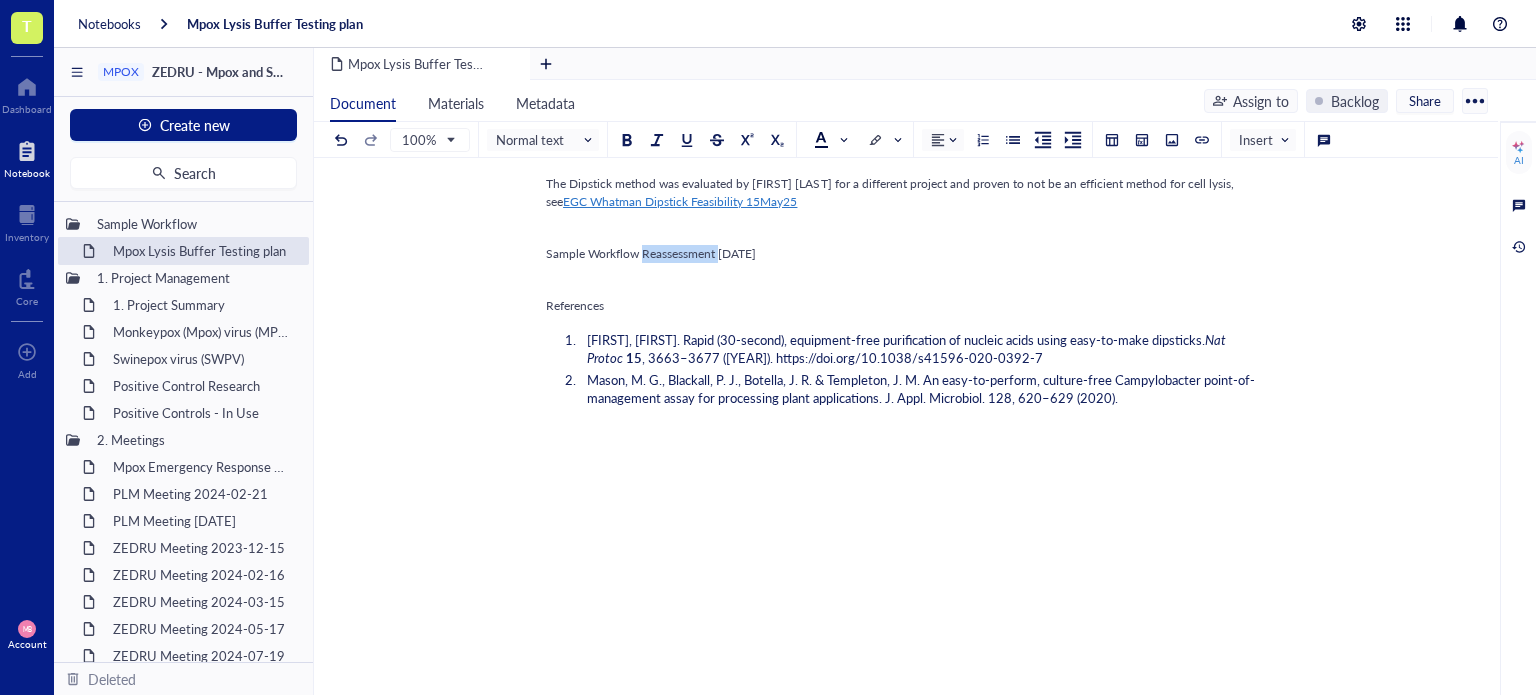 click on "Sample Workflow Reassessment [DATE]" at bounding box center [651, 253] 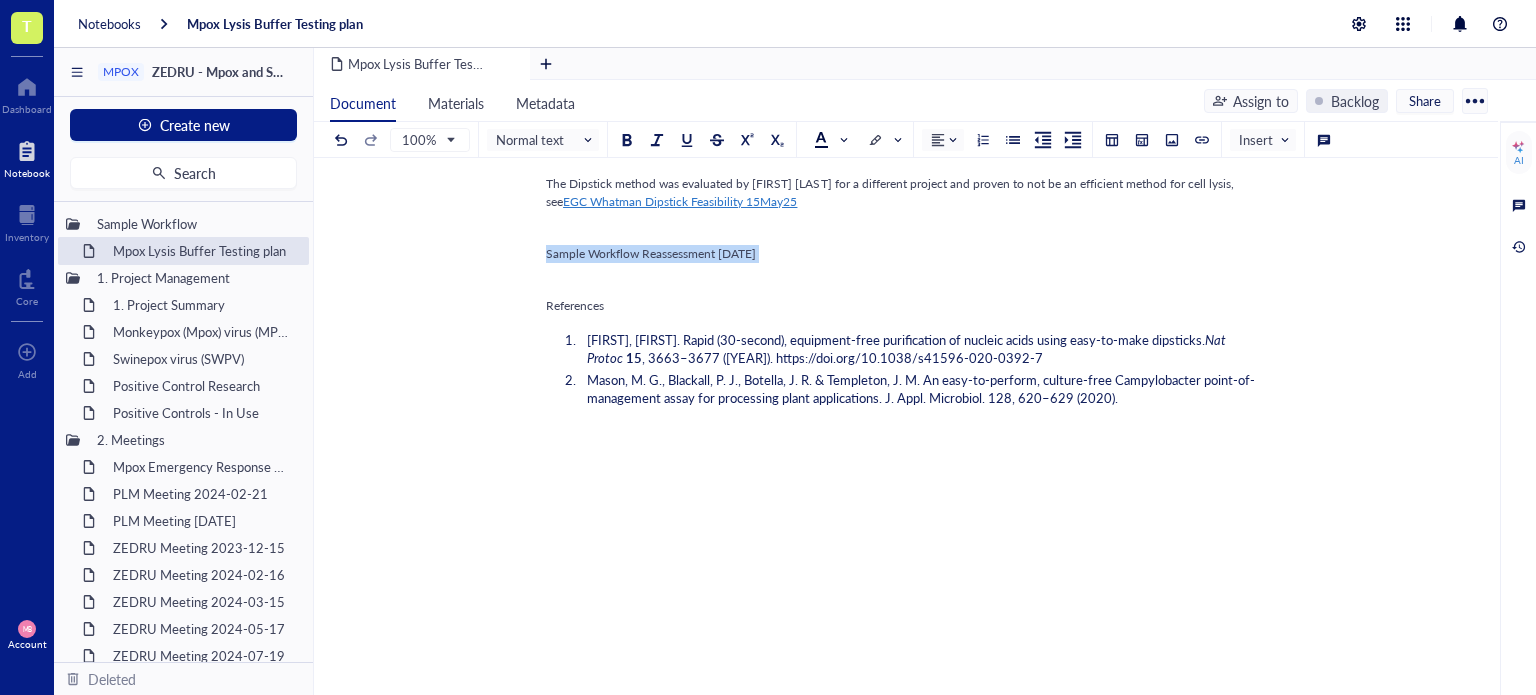 click on "Sample Workflow Reassessment [DATE]" at bounding box center [651, 253] 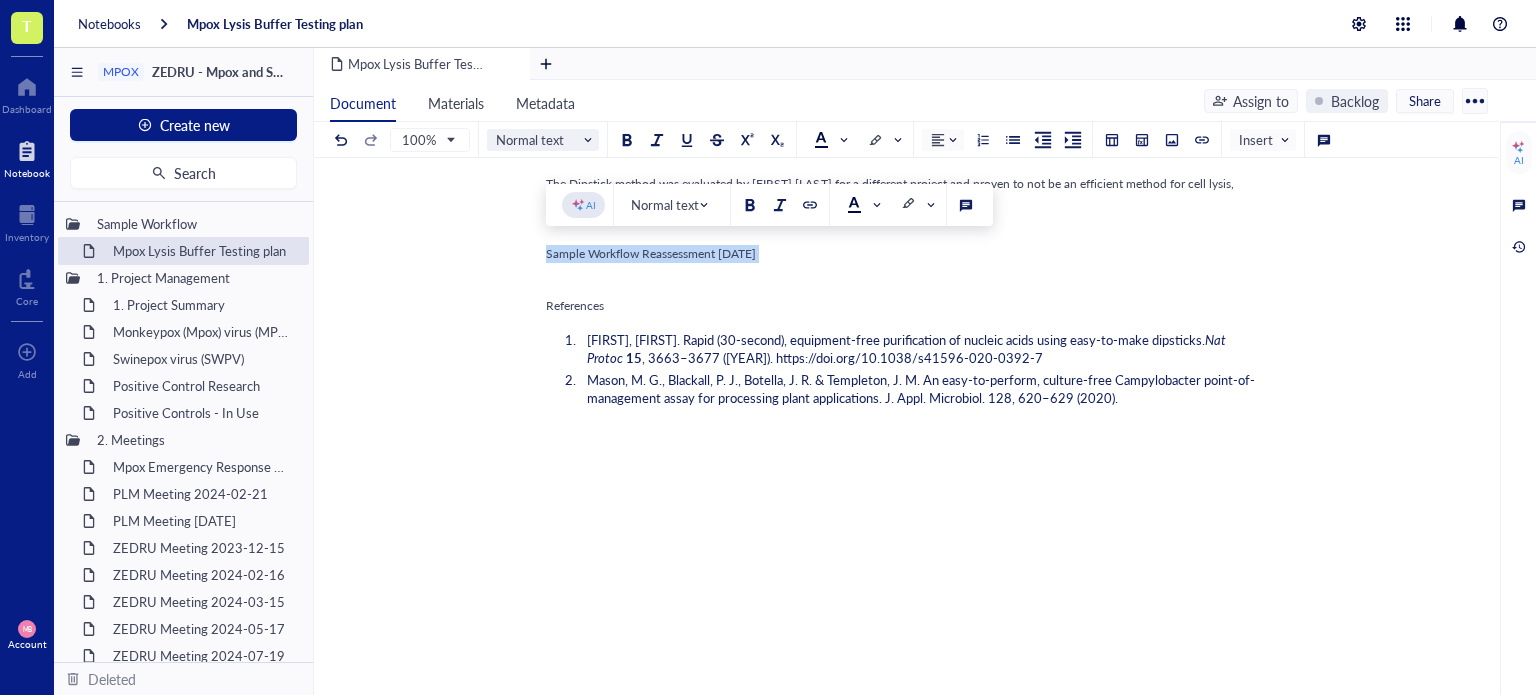 click on "Normal text" at bounding box center (545, 140) 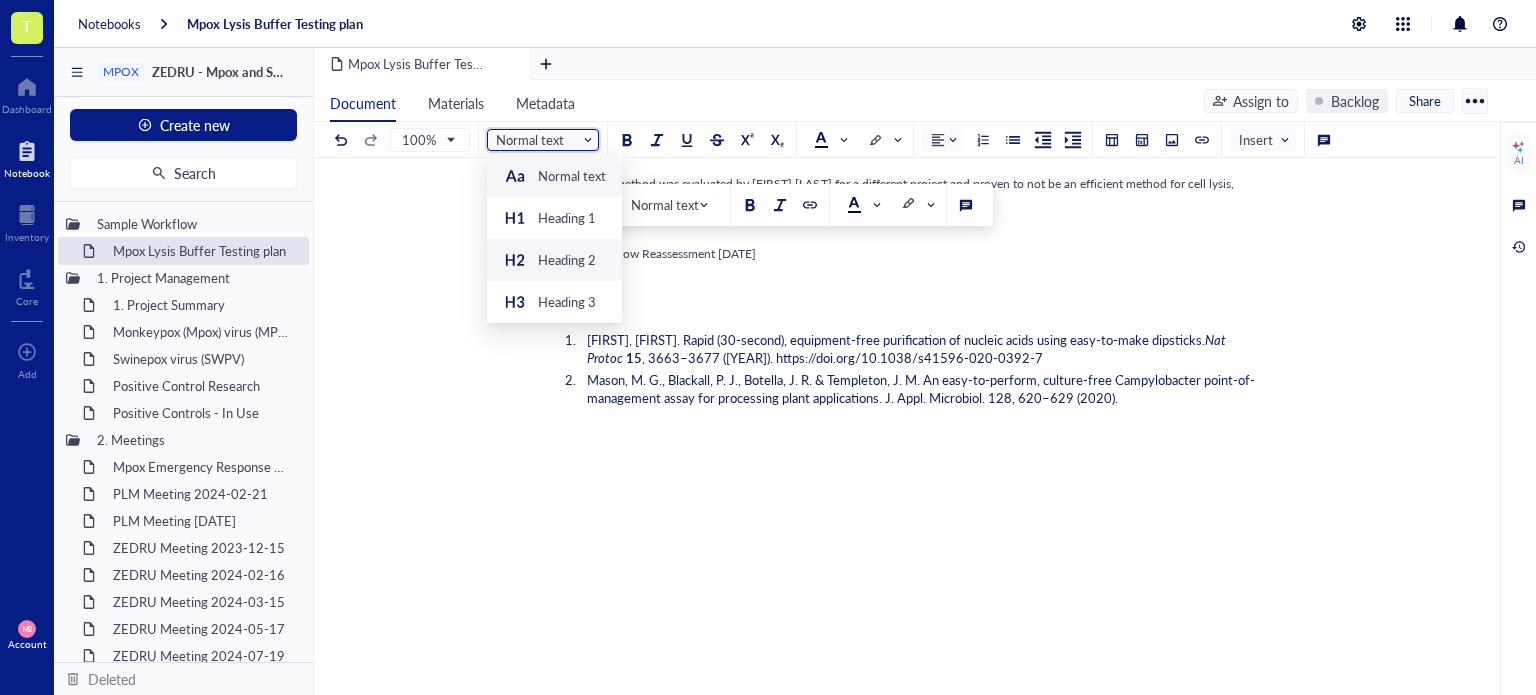 click on "Heading 2" at bounding box center (567, 260) 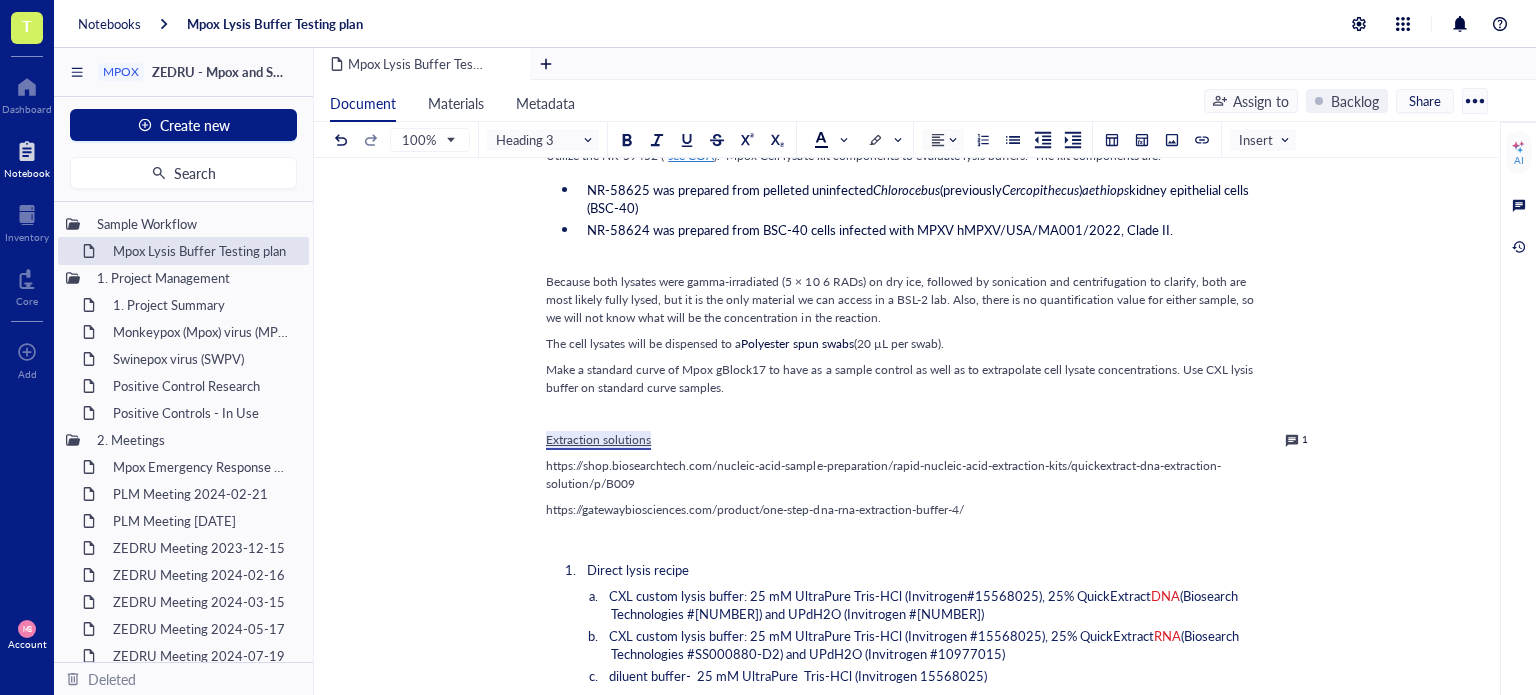 scroll, scrollTop: 300, scrollLeft: 0, axis: vertical 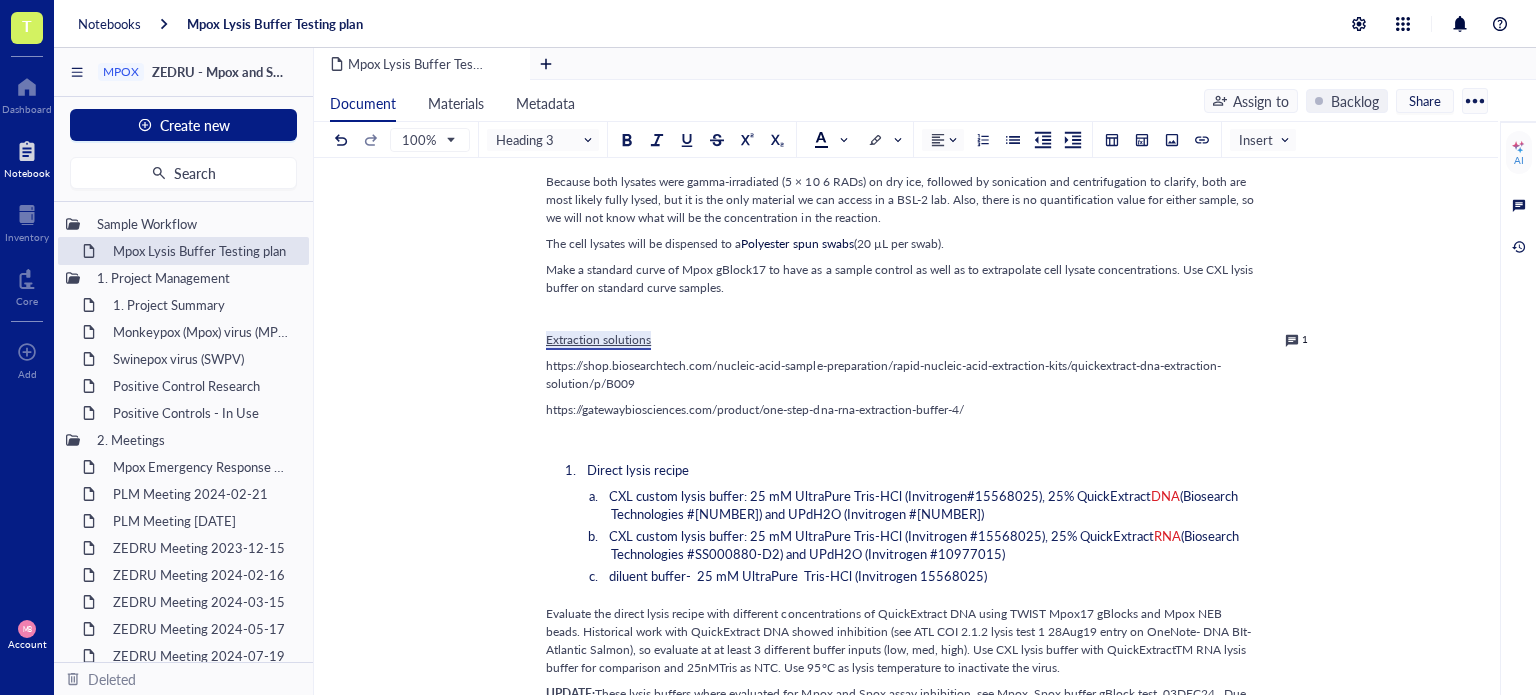 click on "Entry author: [PERSON] Available samples Utilize the NR-59452 ( see COA ). Mpox Cell lysate kit components to evaluate lysis buffers. The kit components are: NR-58625 was prepared from pelleted uninfected Chlorocebus (previously Cercopithecus) aethiops kidney epithelial cells (BSC-40) NR-58624 was prepared from BSC-40 cells infected with MPXV hMPXV/USA/MA001/2022, Clade II.
Because both lysates were gamma-irradiated (5 × 10 6 RADs) on dry ice, followed by sonication and centrifugation to clarify, both are most likely fully lysed, but it is the only material we can access in a BSL-2 lab. Also, there is no quantification value for either sample, so we will not know what will be the concentration in the reaction. The cell lysates will be dispensed to a Polyester spun swabs (20 µL per swab). Make a standard curve of Mpox gBlock17 to have as a sample control as well as to extrapolate cell lysate concentrations. Use CXL lysis buffer on standard curve samples. ﻿ Extraction solutions 1 1" at bounding box center [902, 889] 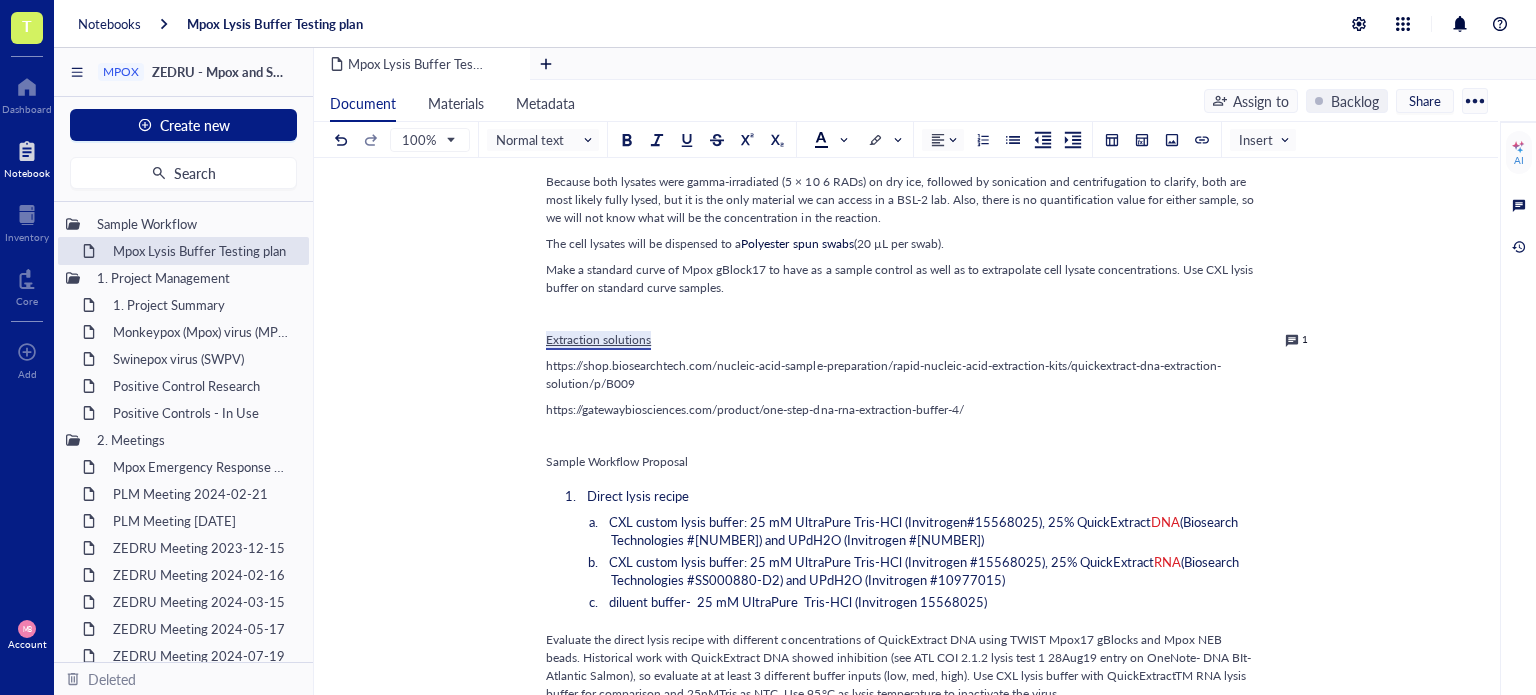 click on "Sample Workflow Proposal" at bounding box center (617, 461) 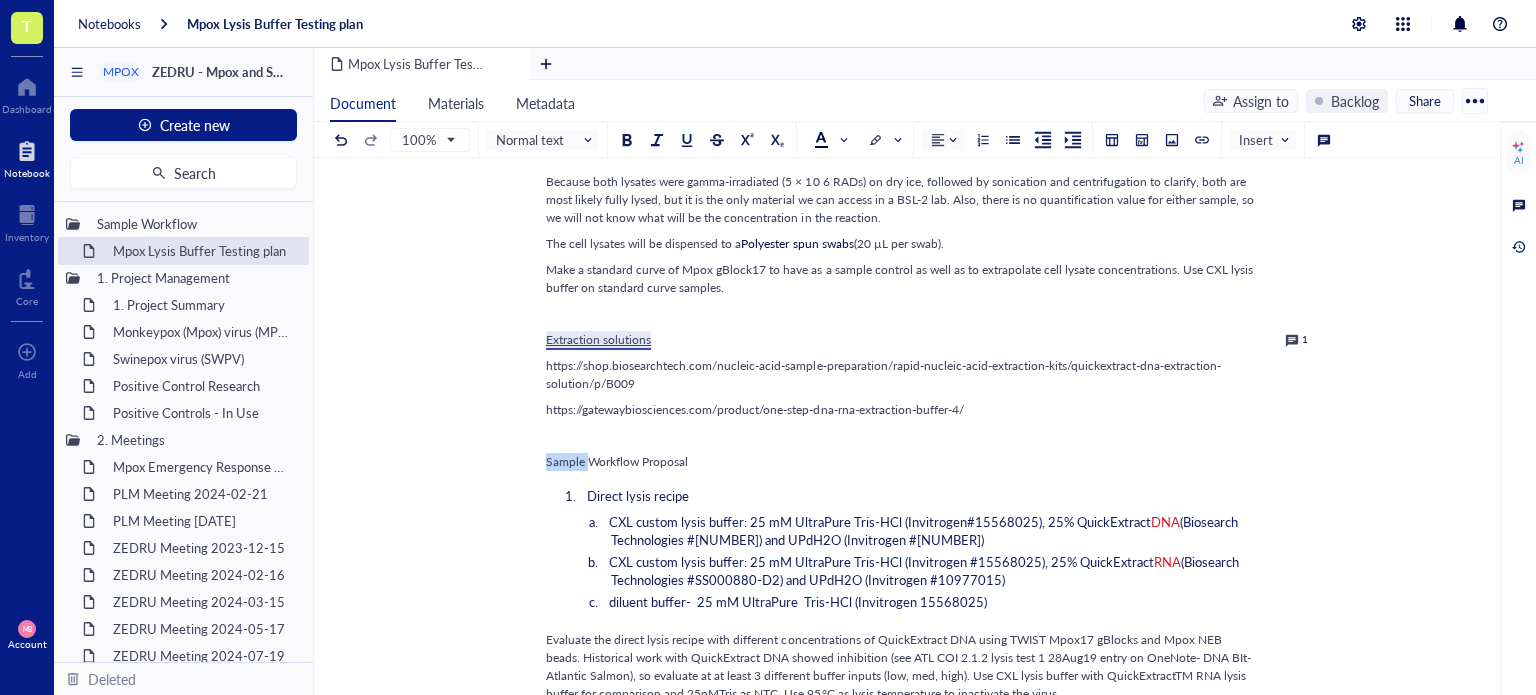 click on "Sample Workflow Proposal" at bounding box center [617, 461] 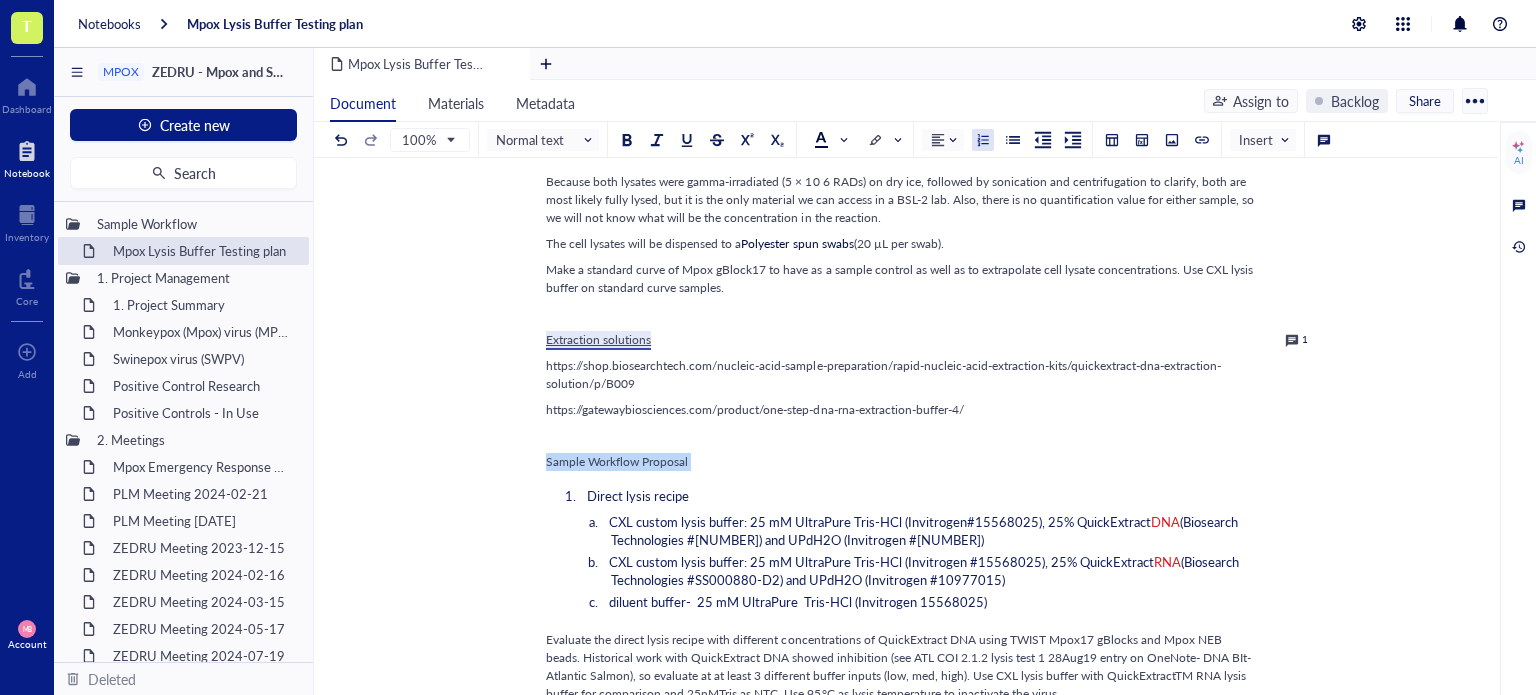 click on "Sample Workflow Proposal" at bounding box center (617, 461) 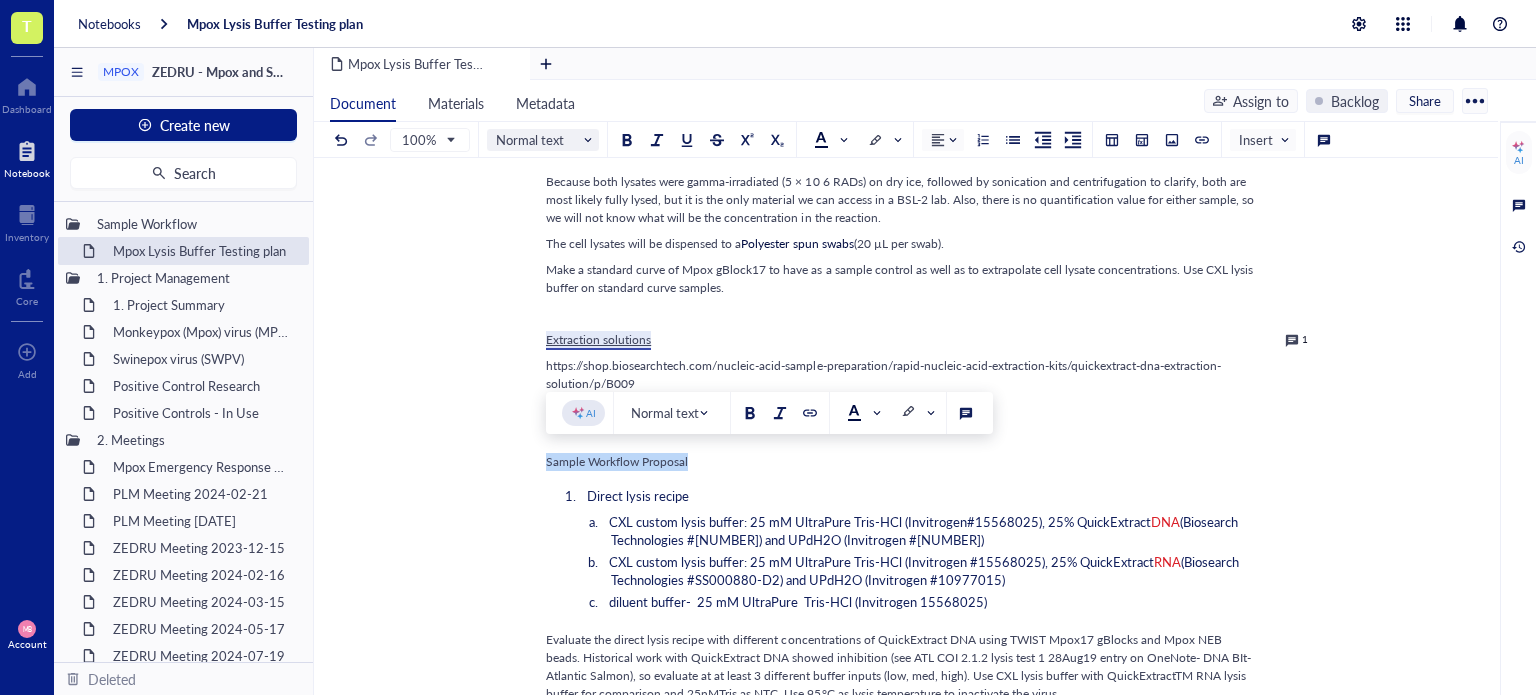 click on "Normal text" at bounding box center [545, 140] 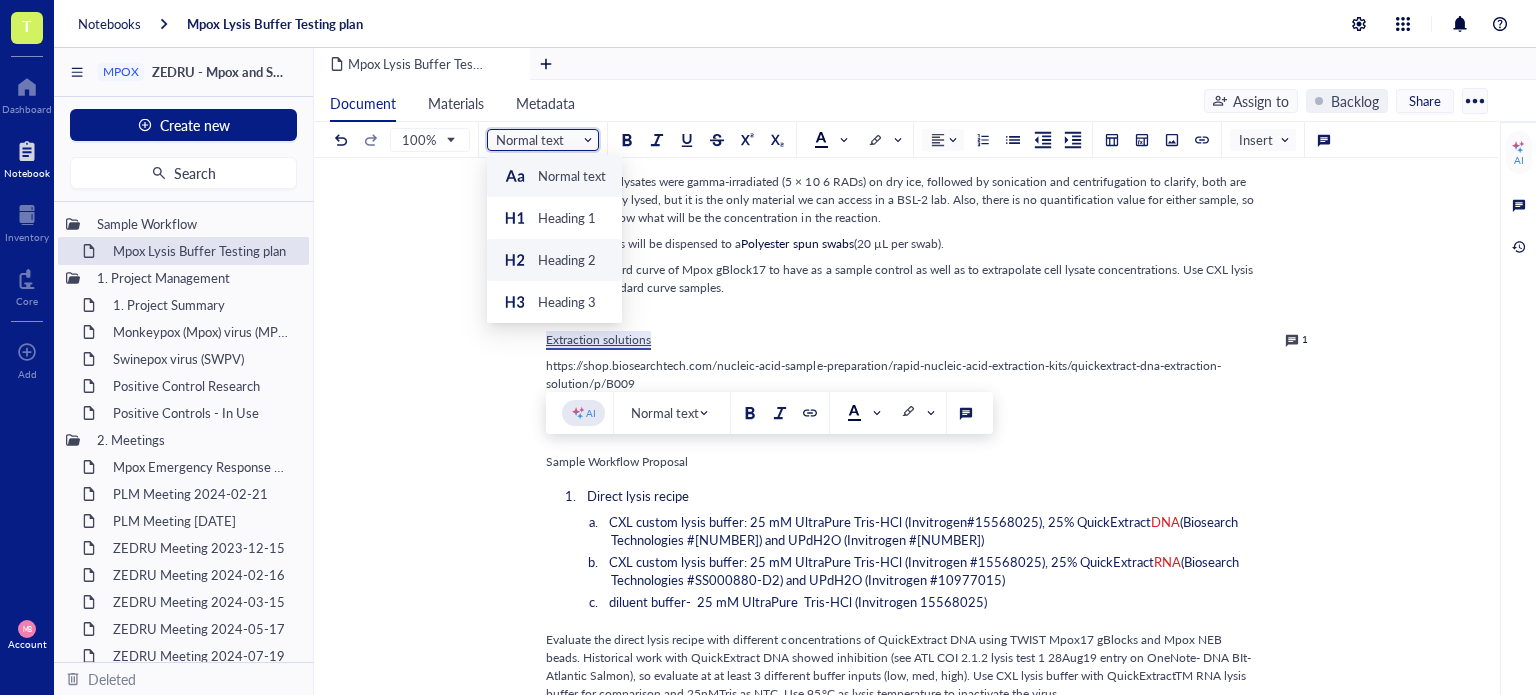 click on "Heading 2" at bounding box center (549, 260) 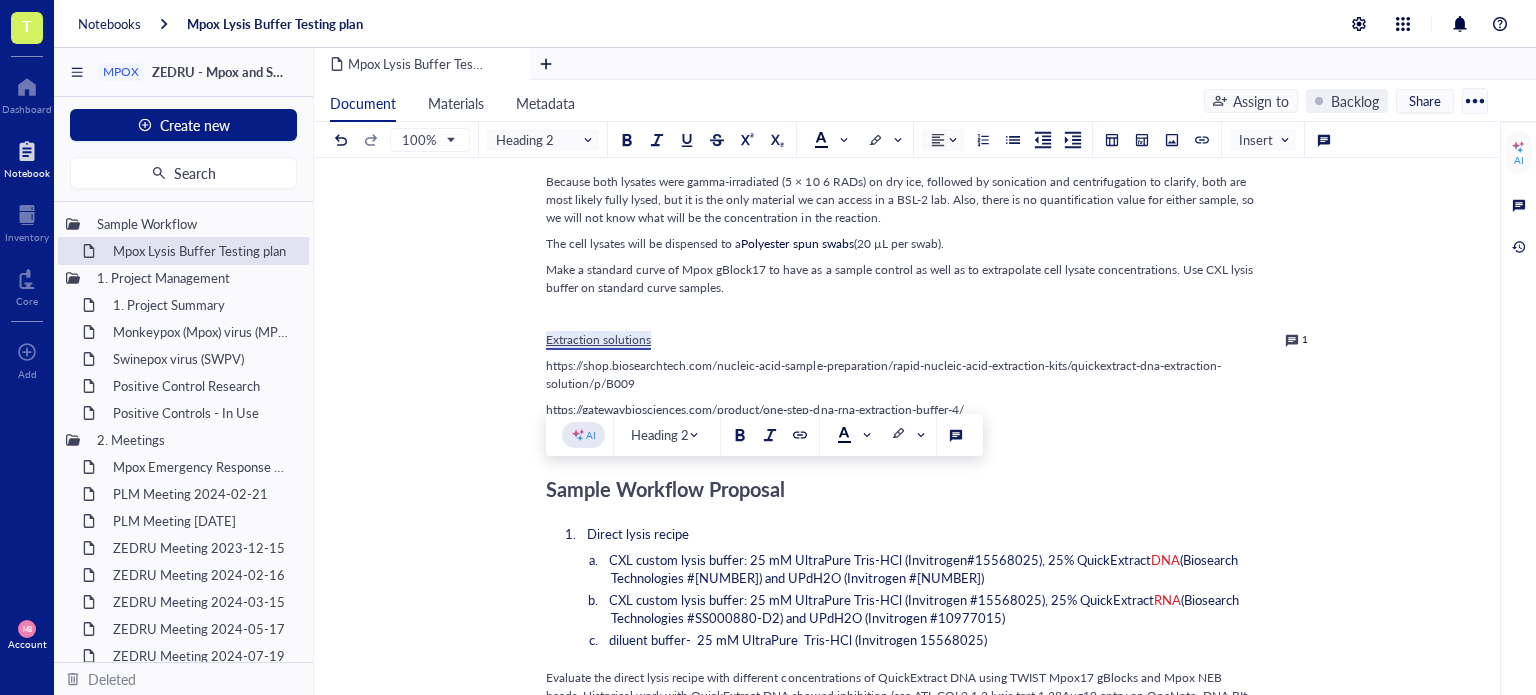 click on "Mpox Lysis Buffer Testing plan Mpox Lysis Buffer Testing plan Entry author: [FIRST] [LAST] Available samples Utilize the NR-59452  ( see COA ).  Mpox Cell lysate kit components to evaluate lysis buffers.  The kit components are: NR-58625 was prepared from pelleted uninfected  Chlorocebus  (previously  Cercopithecus )  aethiops  kidney epithelial cells (BSC-40)  NR-58624 was prepared from BSC-40 cells infected with MPXV hMPXV/USA/MA001/2022, Clade II.
Because both lysates were gamma-irradiated (5 × 10 6 RADs) on dry ice, followed by sonication and centrifugation to clarify, both are most likely fully lysed, but it is the only material we can access in a BSL-2 lab. Also, there is no quantification value for either sample, so we will not know what will be the concentration in the reaction. The cell lysates will be dispensed to a  Polyester spun swabs  (20 µL per swab). ﻿ Extraction solutions   1 https://gatewaybiosciences.com/product/one-step-dna-rna-extraction-buffer-4/ ﻿ Sample Workflow Proposal DNA" at bounding box center (902, 884) 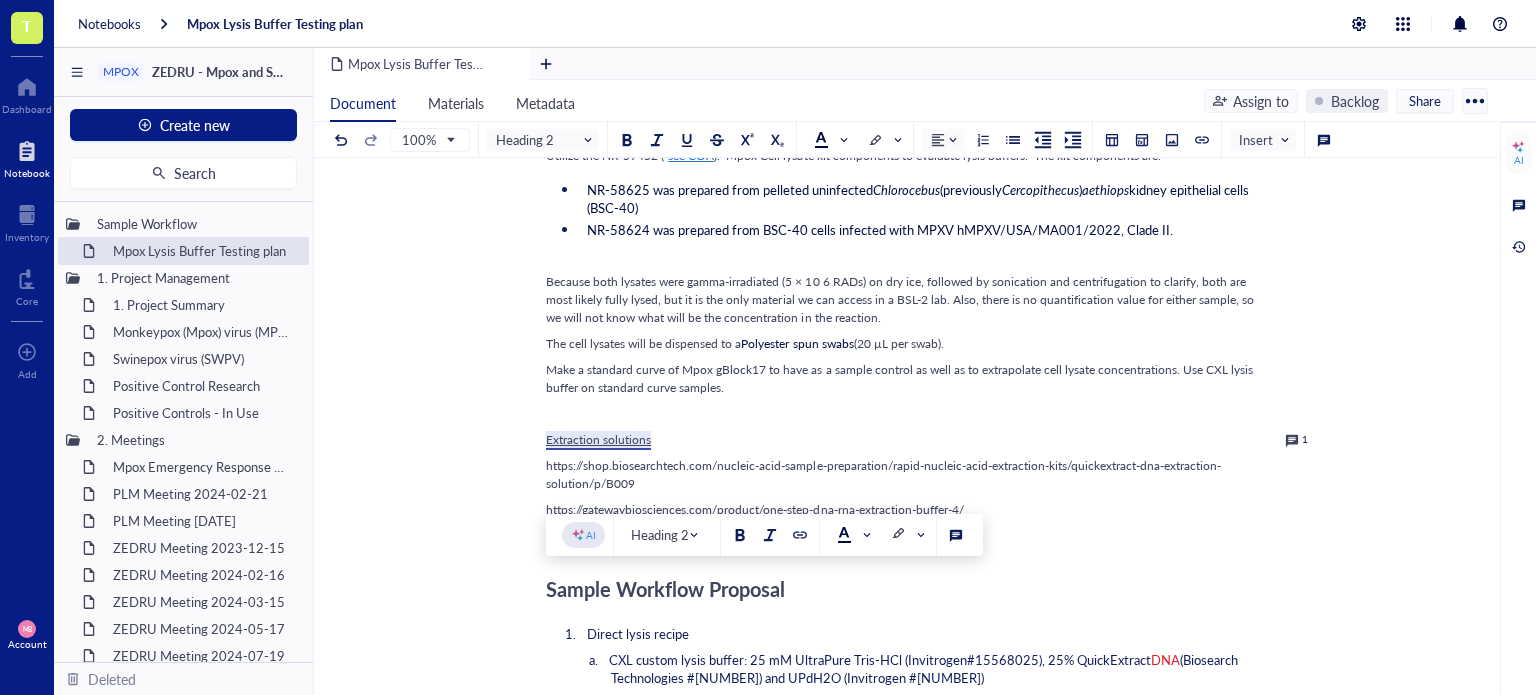scroll, scrollTop: 100, scrollLeft: 0, axis: vertical 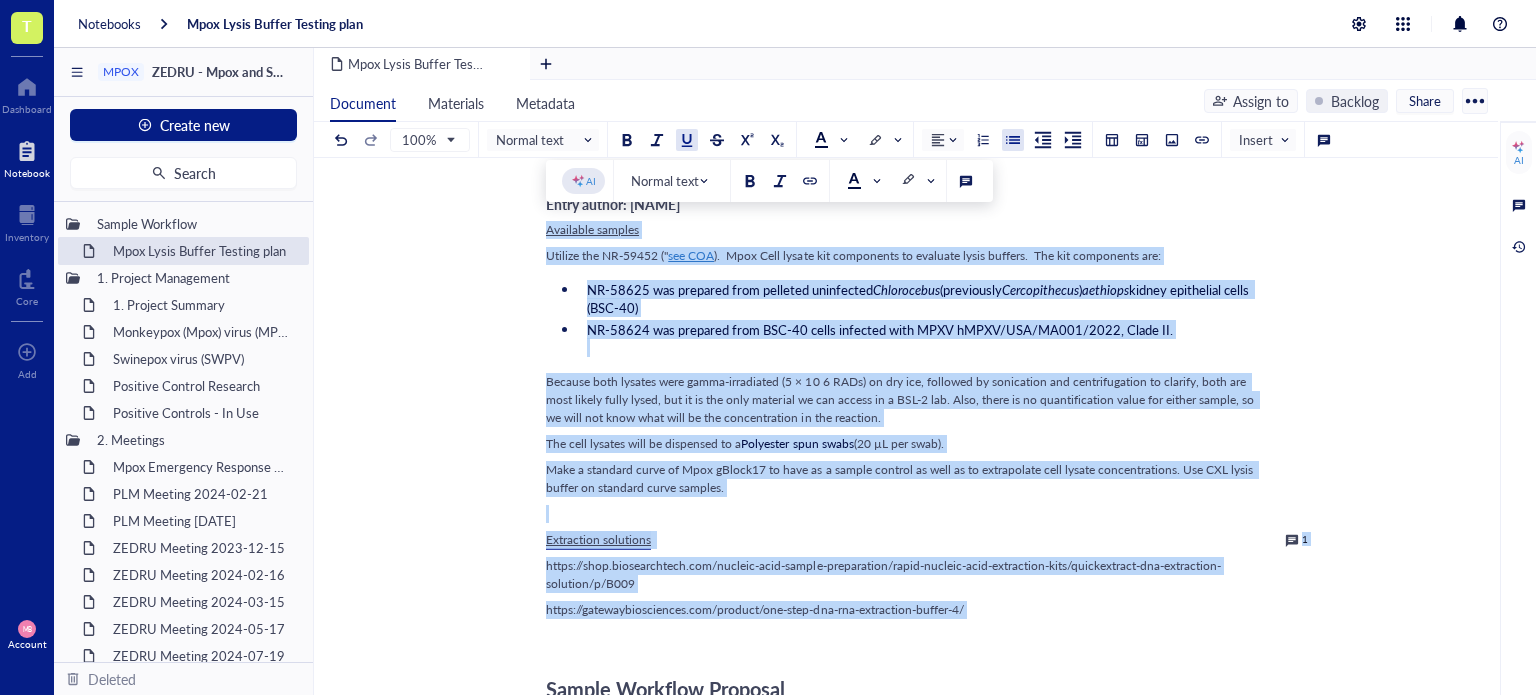 drag, startPoint x: 547, startPoint y: 231, endPoint x: 1048, endPoint y: 642, distance: 648.0139 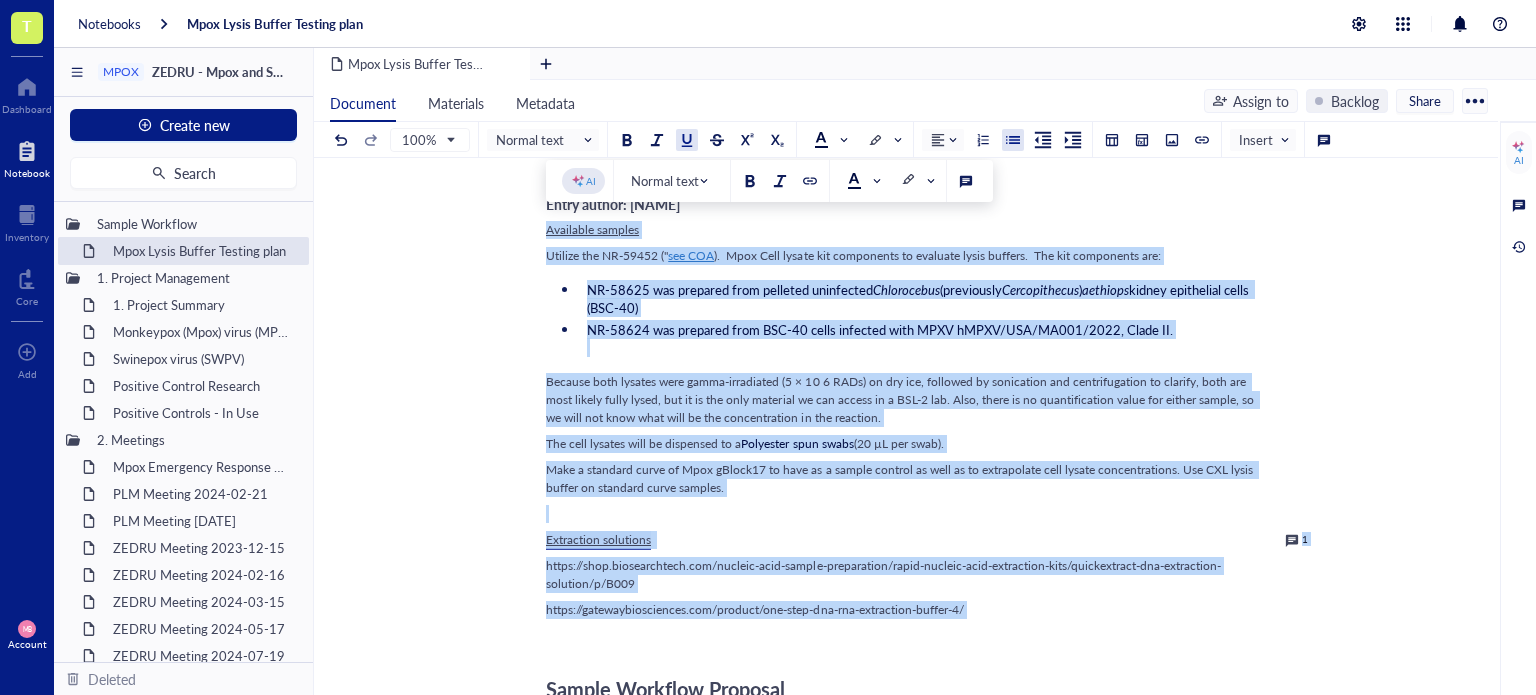 click on "Entry author: [PERSON] Available samples Utilize the NR-59452 ( see COA ). Mpox Cell lysate kit components to evaluate lysis buffers. The kit components are: NR-58625 was prepared from pelleted uninfected Chlorocebus (previously Cercopithecus) aethiops kidney epithelial cells (BSC-40) NR-58624 was prepared from BSC-40 cells infected with MPXV hMPXV/USA/MA001/2022, Clade II.
Because both lysates were gamma-irradiated (5 × 10 6 RADs) on dry ice, followed by sonication and centrifugation to clarify, both are most likely fully lysed, but it is the only material we can access in a BSL-2 lab. Also, there is no quantification value for either sample, so we will not know what will be the concentration in the reaction. The cell lysates will be dispensed to a Polyester spun swabs (20 µL per swab). Make a standard curve of Mpox gBlock17 to have as a sample control as well as to extrapolate cell lysate concentrations. Use CXL lysis buffer on standard curve samples. ﻿ Extraction solutions 1 1" at bounding box center [902, 1121] 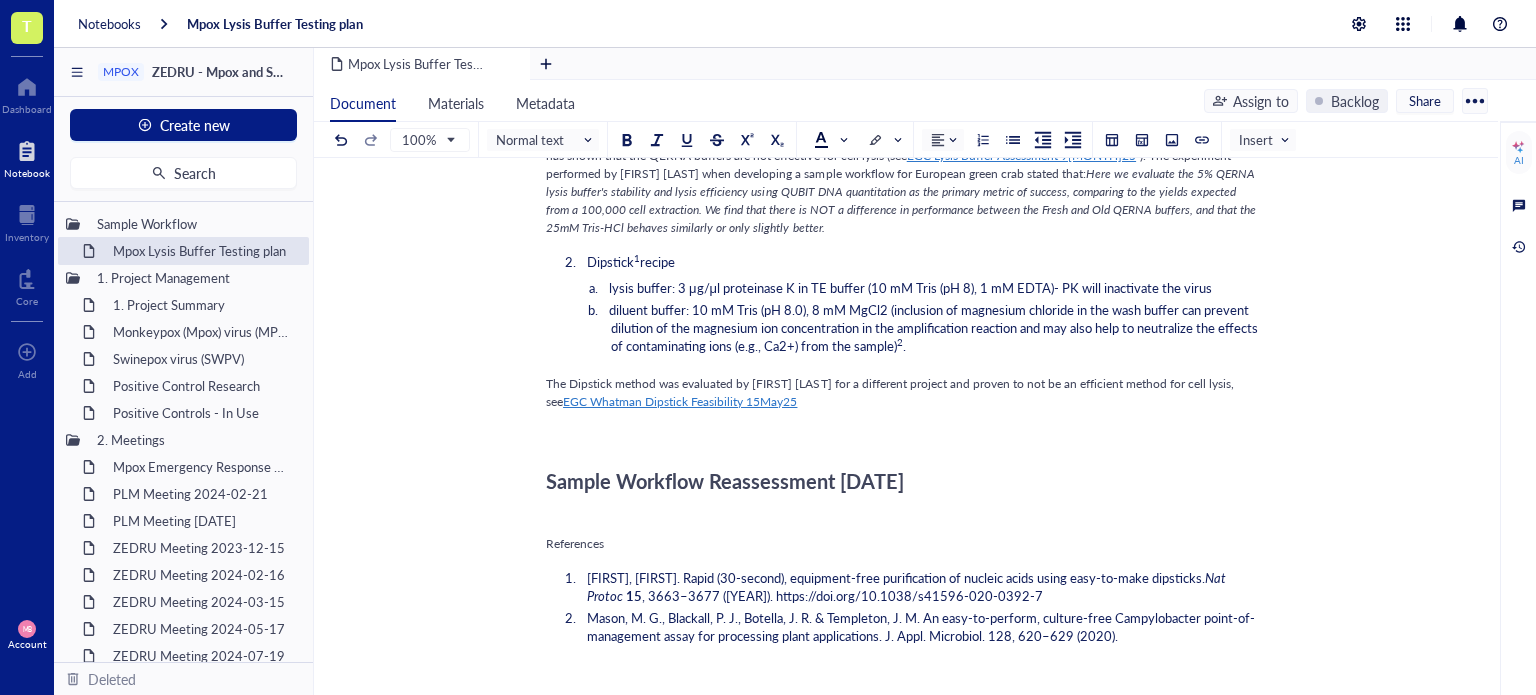 scroll, scrollTop: 600, scrollLeft: 0, axis: vertical 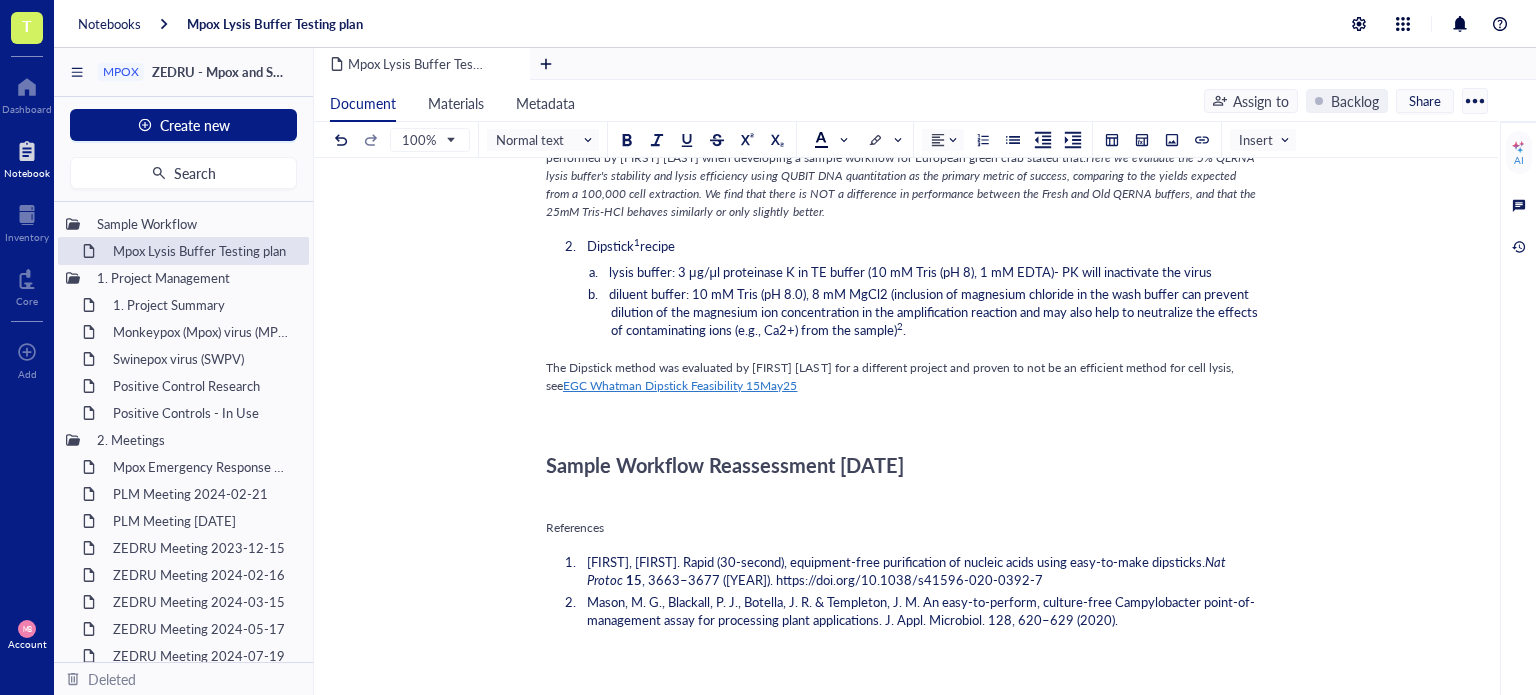 click on "Entry author: [FIRST] [LAST] ﻿ Type ‘/’ for commands ﻿ Sample Workflow Proposal Direct lysis recipe  CXL custom lysis buffer: 25 mM UltraPure Tris-HCl (Invitrogen#15568025), 25% QuickExtract  DNA  (Biosearch Technologies #SS000035-D2) and UPdH2O (Invitrogen #10977015)  CXL custom lysis buffer: 25 mM UltraPure Tris-HCl (Invitrogen #15568025), 25% QuickExtract  RNA  (Biosearch Technologies #SS000880-D2) and UPdH2O (Invitrogen #10977015) diluent buffer-  25 mM UltraPure  Tris-HCl (Invitrogen 15568025) Evaluate the direct lysis recipe with different concentrations of QuickExtract DNA using TWIST Mpox17 gBlocks and Mpox NEB beads. Historical work with QuickExtract DNA showed inhibition (see ATL COI 2.1.2 lysis test 1 [DATE] entry on OneNote- DNA BIt- Atlantic Salmon), so evaluate at at least 3 different buffer inputs (low, med, high). Use CXL lysis buffer with QuickExtractTM RNA lysis buffer for comparison and 25nMTris as NTC. Use 95°C as lysis temperature to inactivate the virus. UPDATE:  Dipstick 1 2 ." at bounding box center [902, 431] 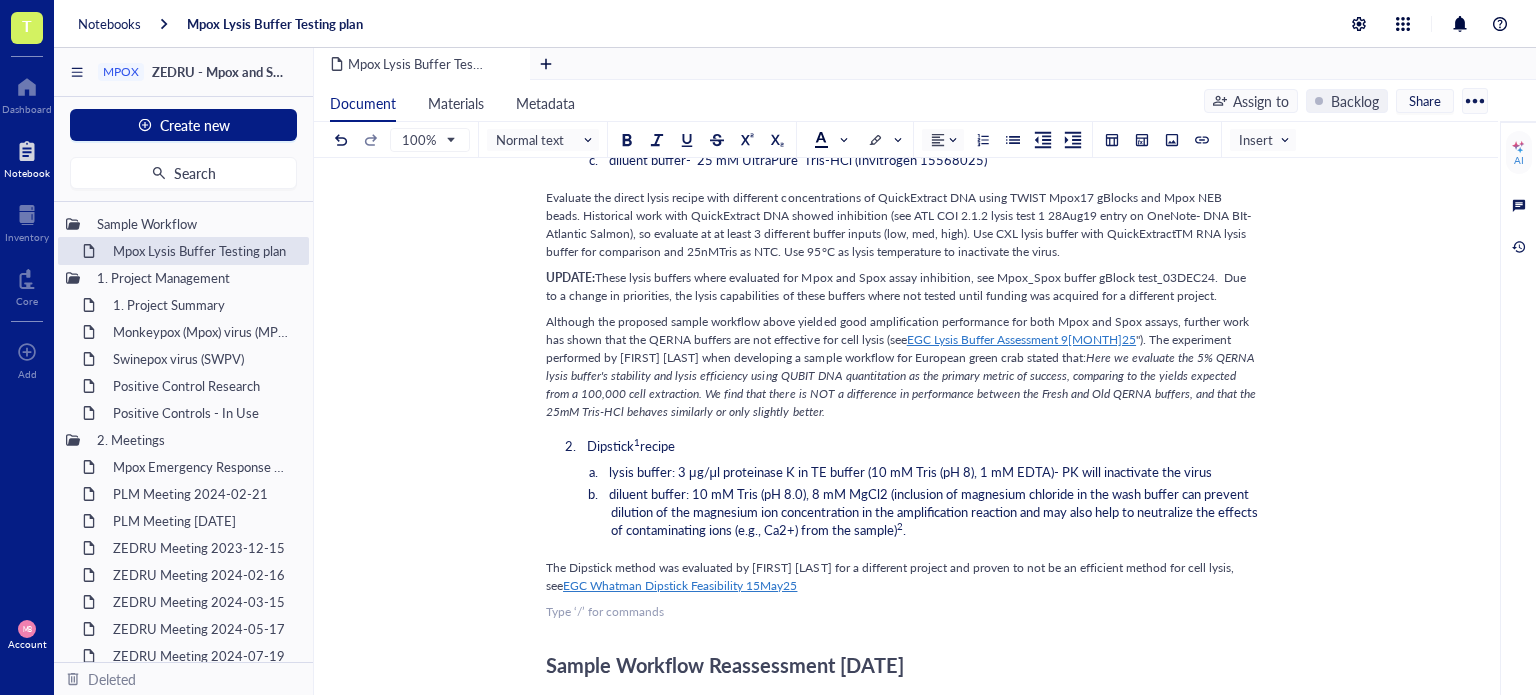 scroll, scrollTop: 500, scrollLeft: 0, axis: vertical 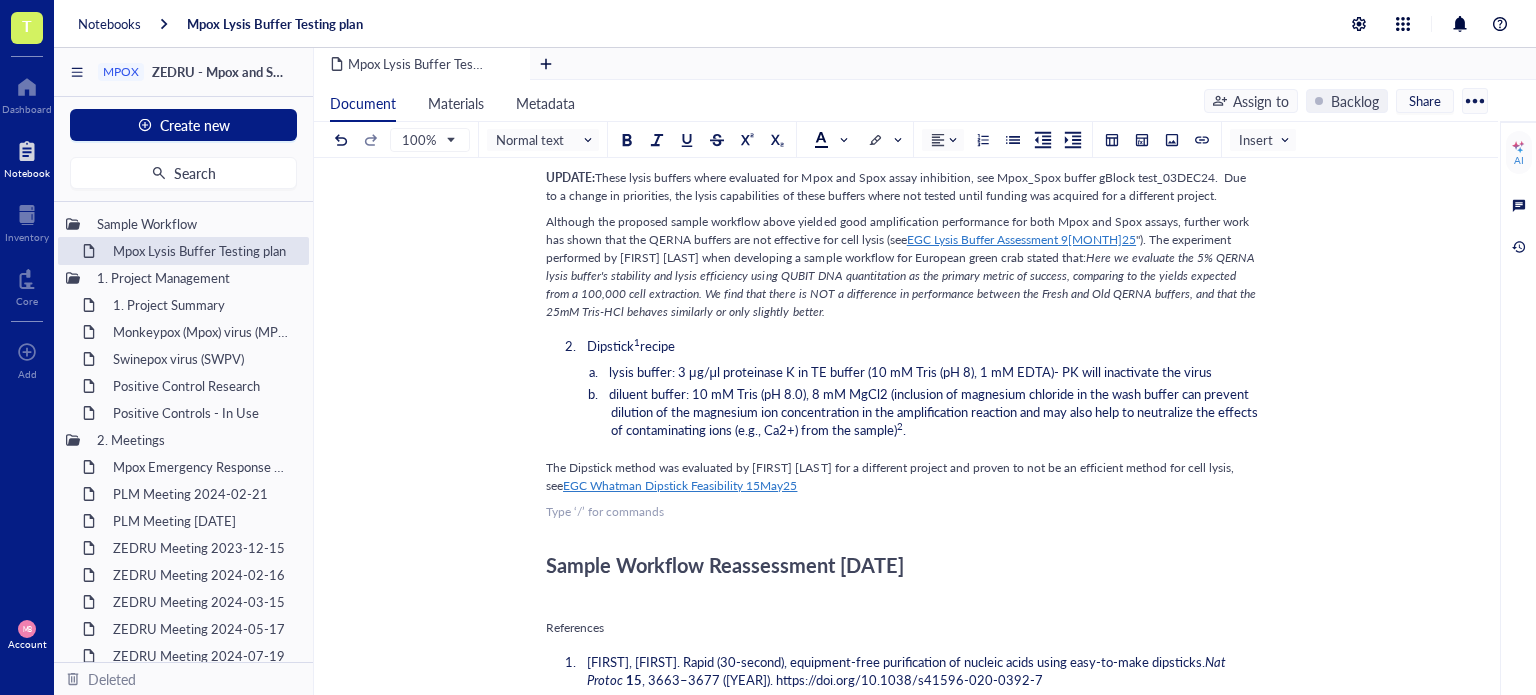 click on "Although the proposed sample workflow above yielded good amplification performance for both Mpox and Spox assays, further work has shown that the QERNA buffers are not effective for cell lysis (see  EGC Lysis Buffer Assessment 9May25  ). The experiment performed by David Day when developing a sample workflow for European green crab stated that:  Here we evaluate the 5% QERNA lysis buffer's stability and lysis efficiency using QUBIT DNA quantitation as the primary metric of success, comparing to the yields expected from a 100,000 cell extraction. We find that there is NOT a difference in performance between the Fresh and Old QERNA buffers, and that the 25mM Tris-HCl behaves similarly or only slightly better." at bounding box center (902, 267) 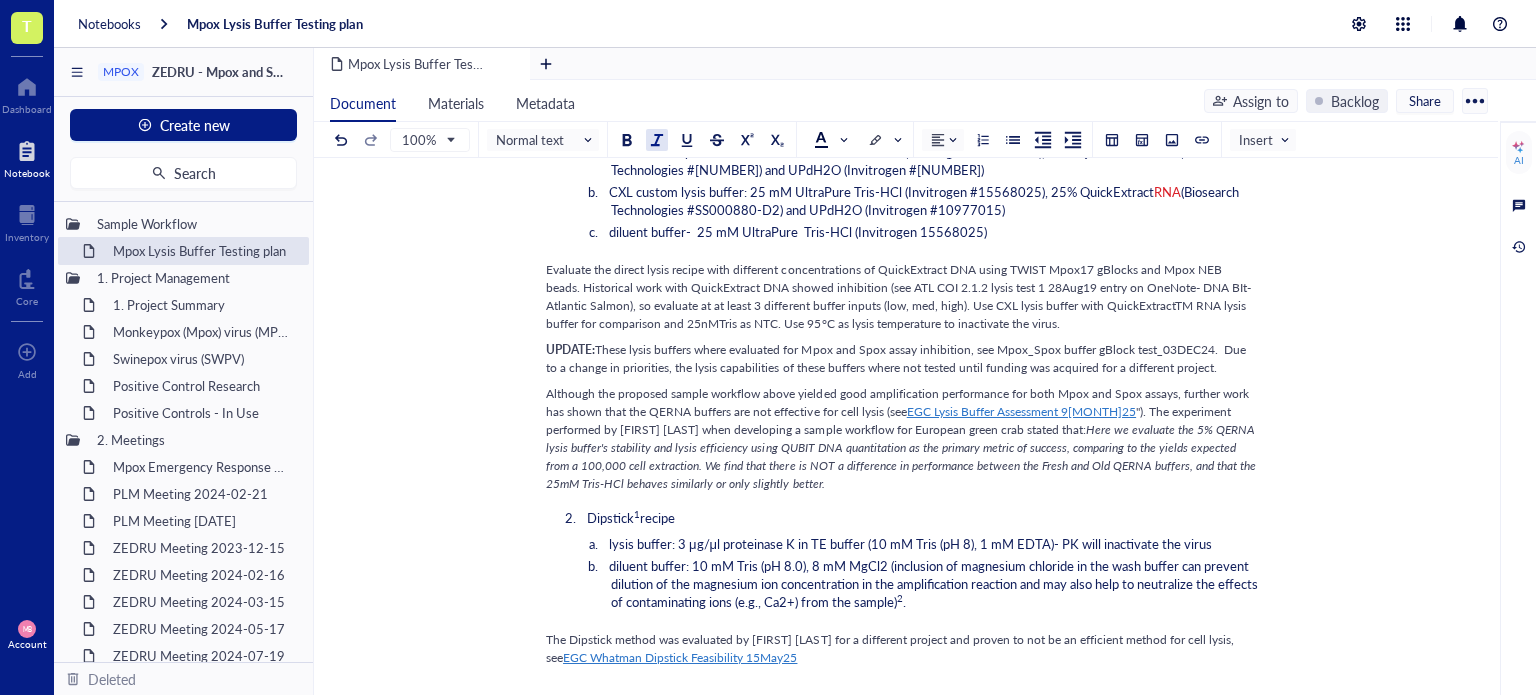scroll, scrollTop: 300, scrollLeft: 0, axis: vertical 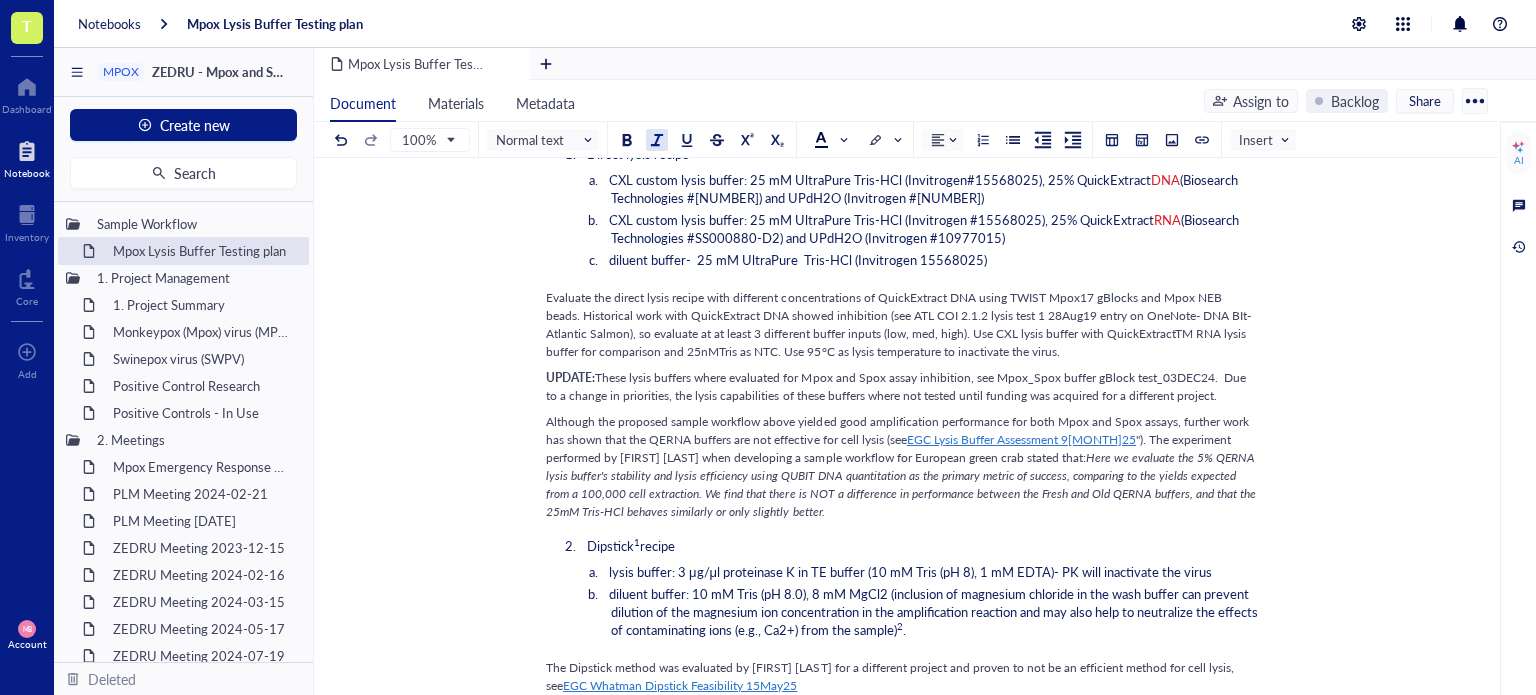 click on "diluent buffer-  25 mM UltraPure  Tris-HCl (Invitrogen 15568025)" at bounding box center [934, 260] 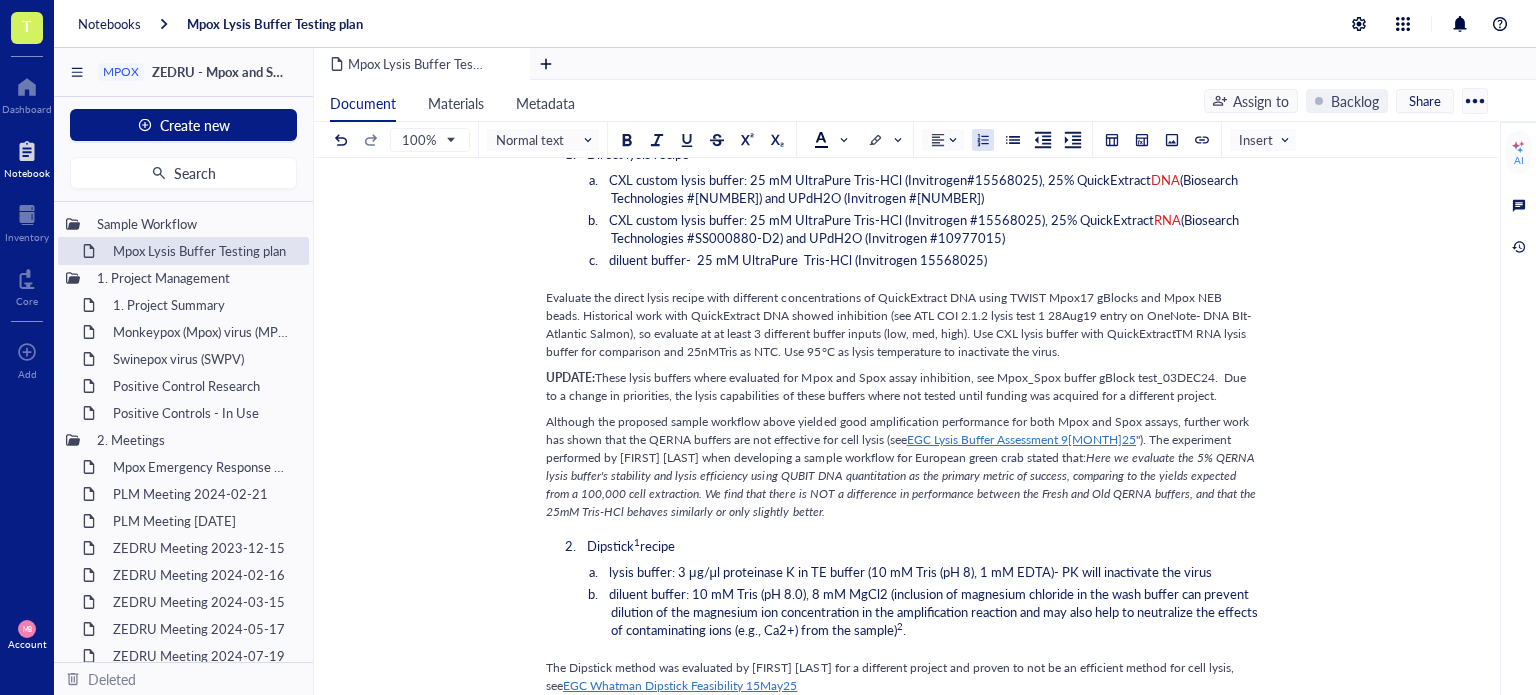 click on "Evaluate the direct lysis recipe with different concentrations of QuickExtract DNA using TWIST Mpox17 gBlocks and Mpox NEB beads. Historical work with QuickExtract DNA showed inhibition (see ATL COI 2.1.2 lysis test 1 28Aug19 entry on OneNote- DNA BIt- Atlantic Salmon), so evaluate at at least 3 different buffer inputs (low, med, high). Use CXL lysis buffer with QuickExtractTM RNA lysis buffer for comparison and 25nMTris as NTC. Use 95°C as lysis temperature to inactivate the virus." at bounding box center [902, 325] 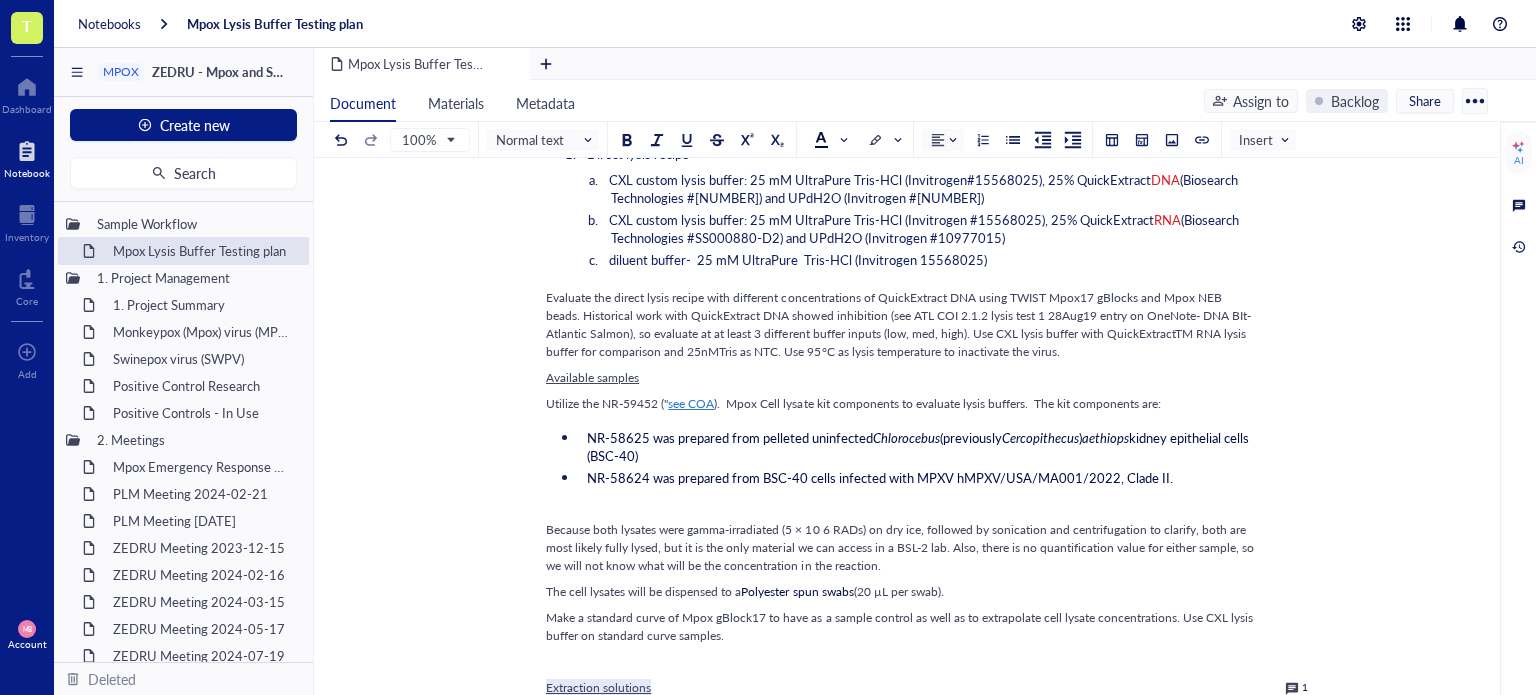 scroll, scrollTop: 88, scrollLeft: 0, axis: vertical 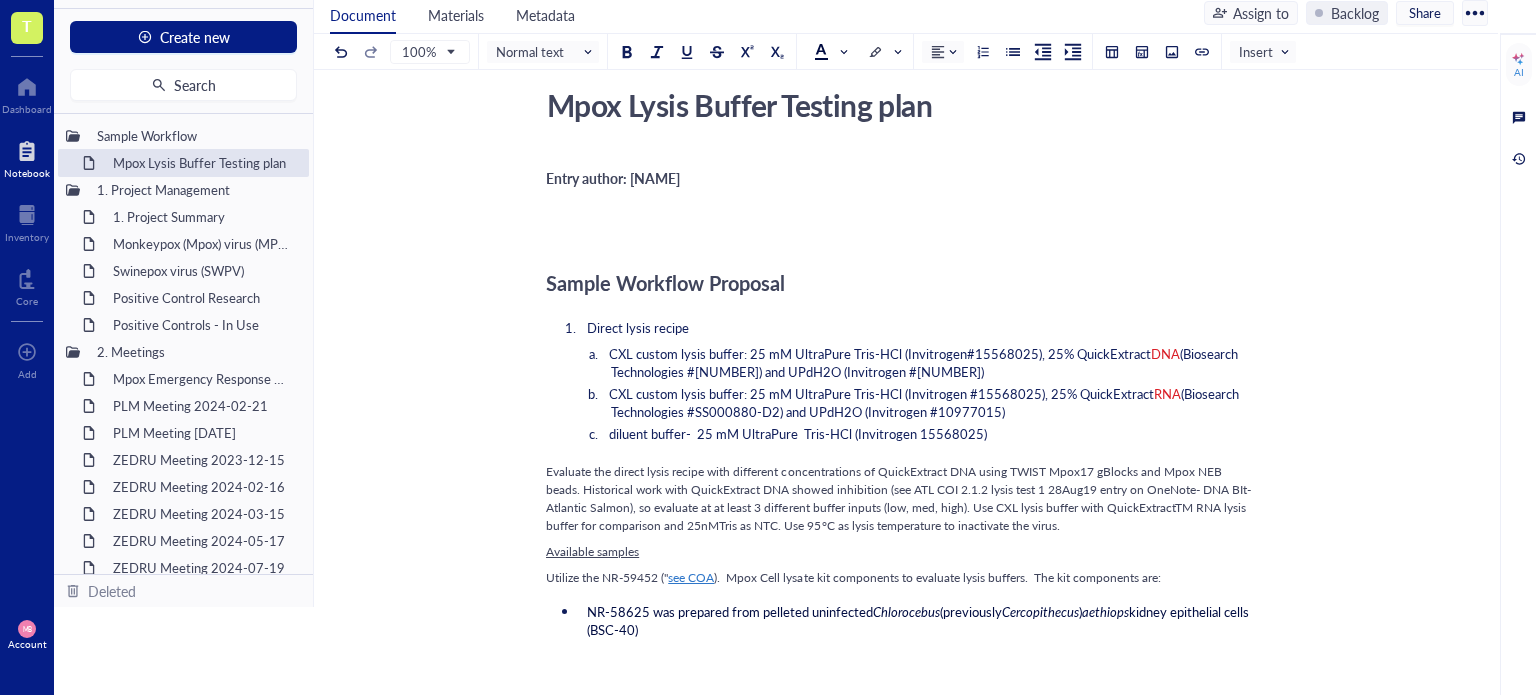 click on "Direct lysis recipe" at bounding box center [638, 327] 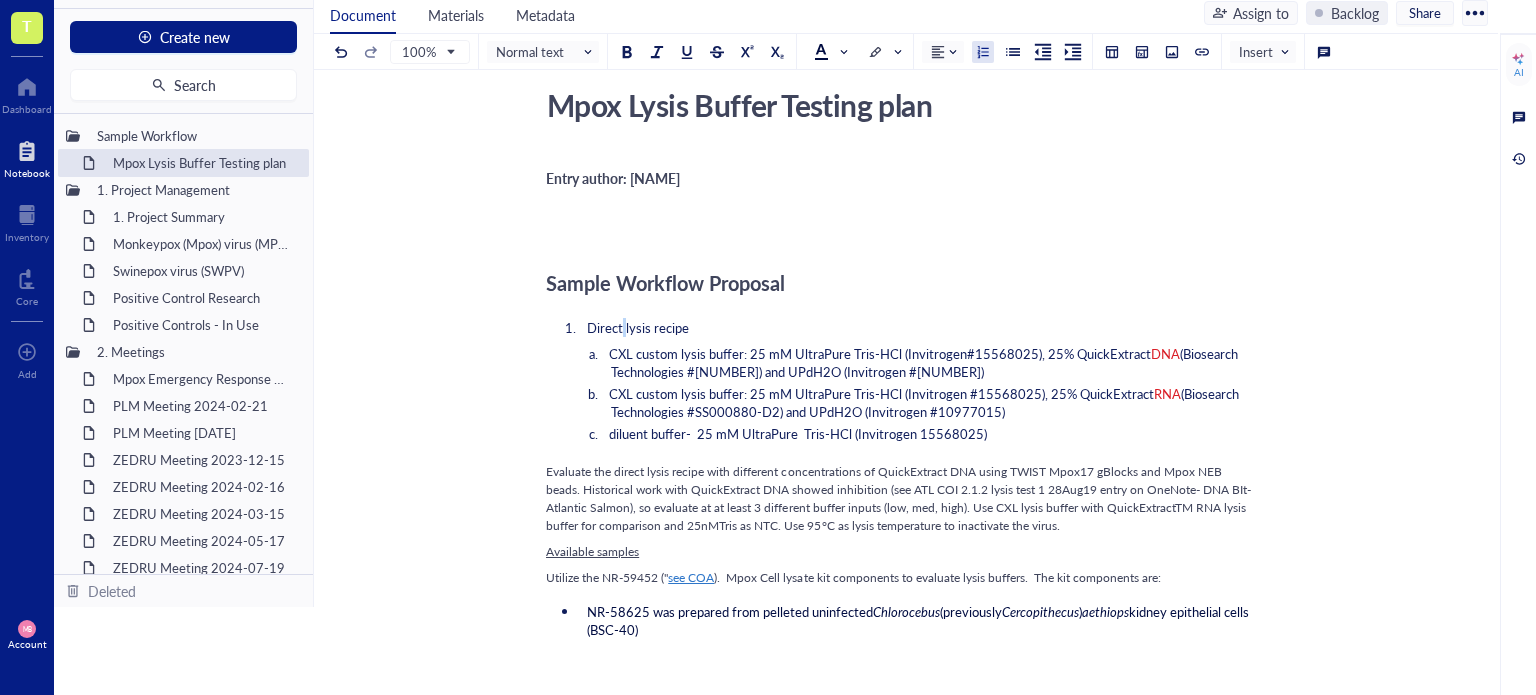 click on "Direct lysis recipe" at bounding box center (638, 327) 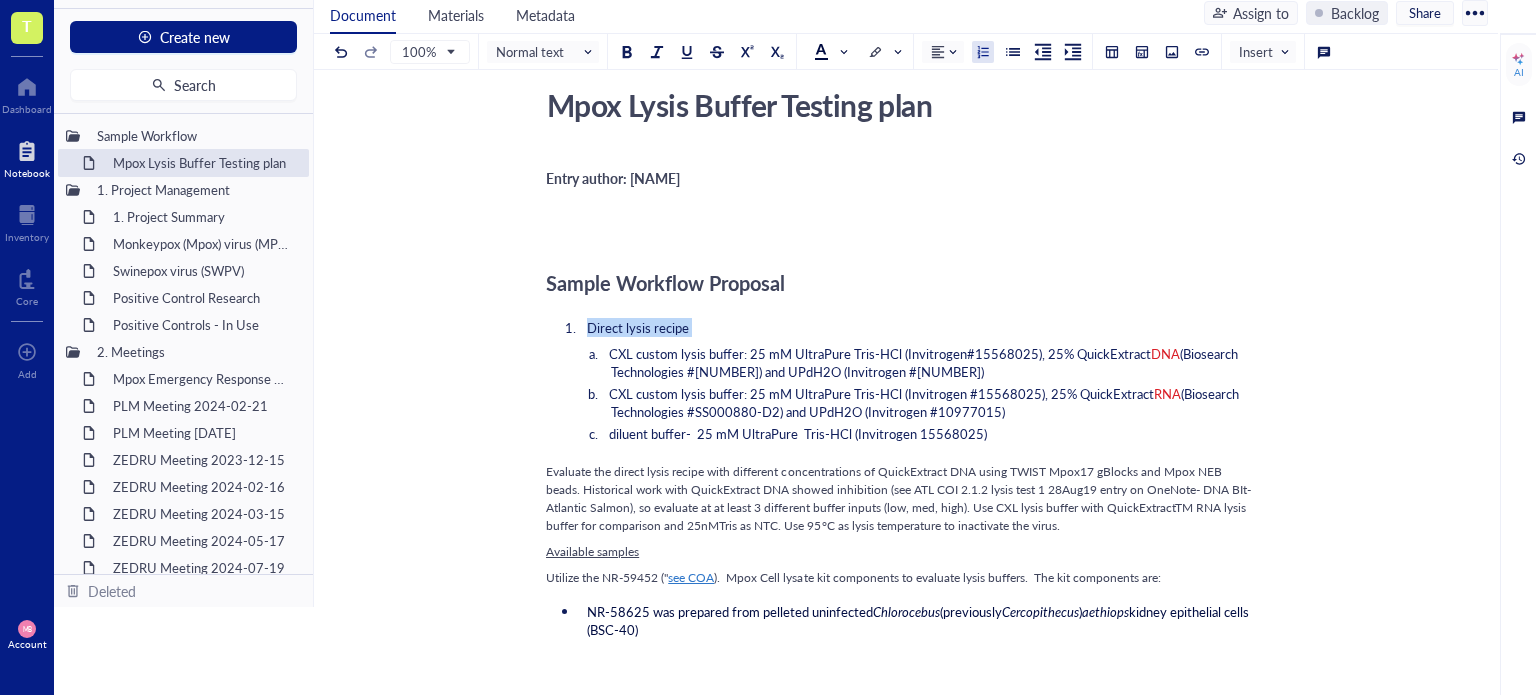 click on "Direct lysis recipe" at bounding box center (638, 327) 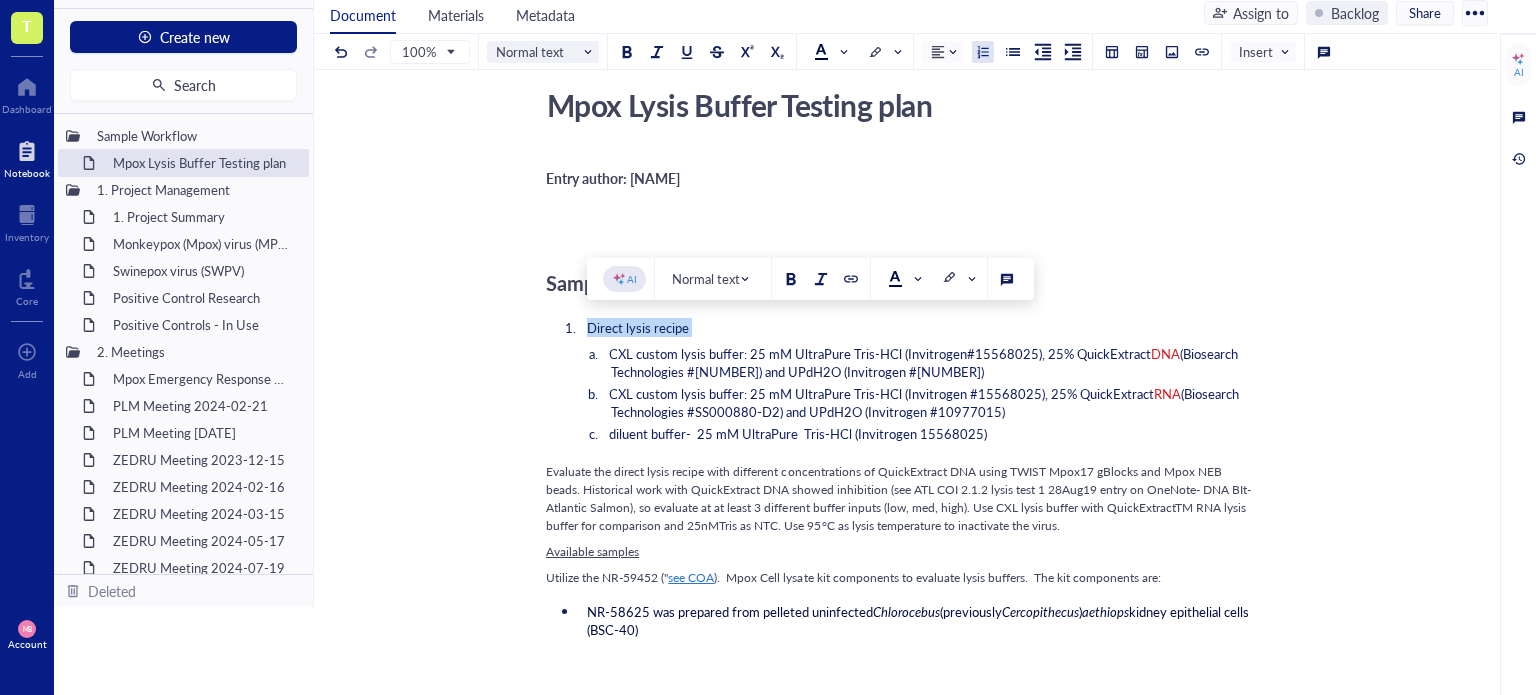 click on "Normal text" at bounding box center [545, 52] 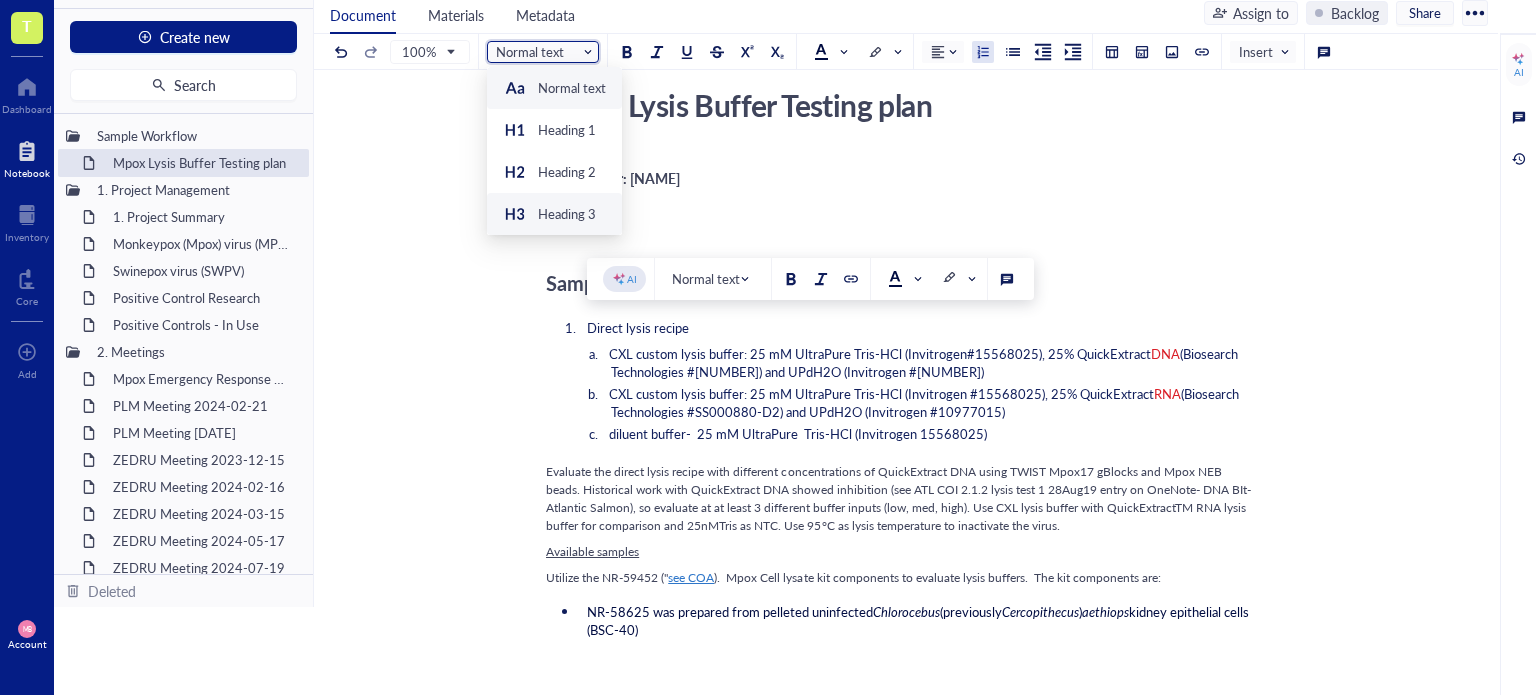 click on "Heading 3" at bounding box center (567, 214) 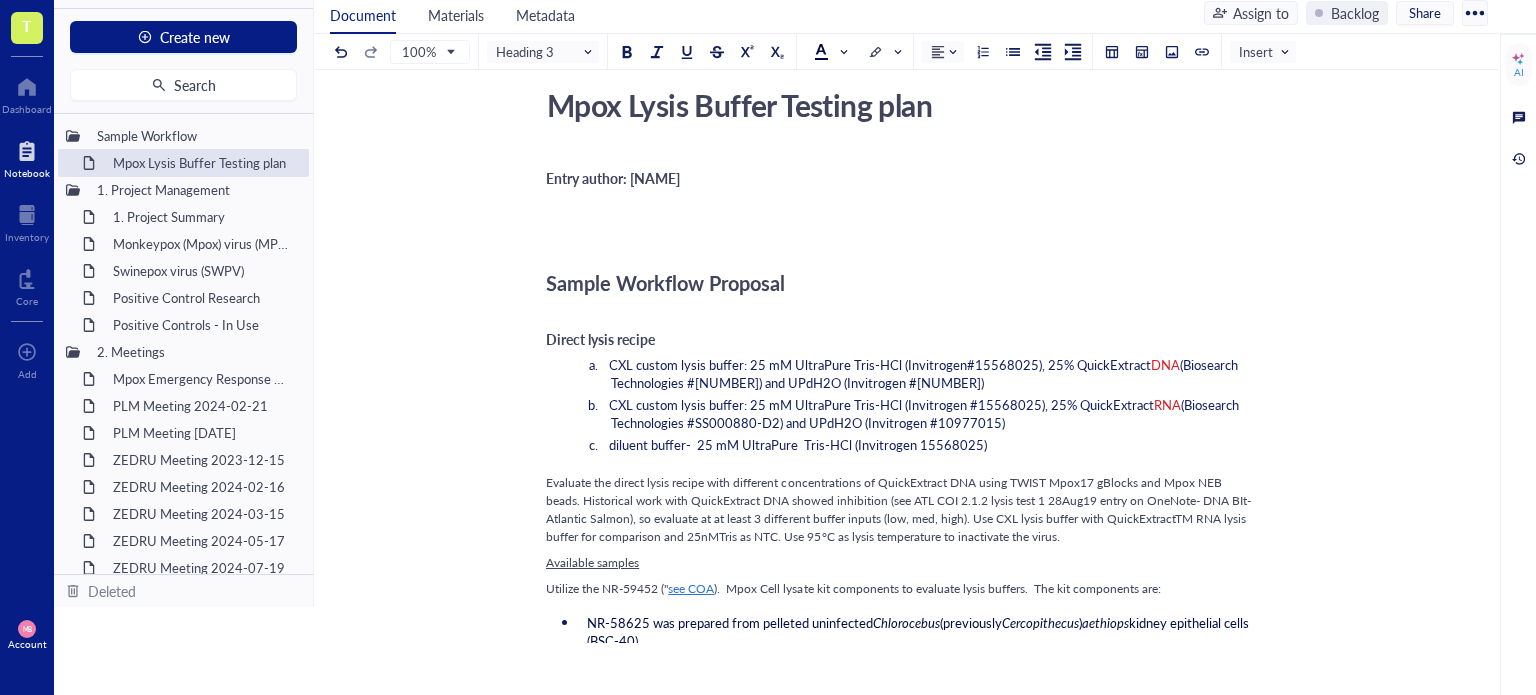 scroll, scrollTop: 138, scrollLeft: 0, axis: vertical 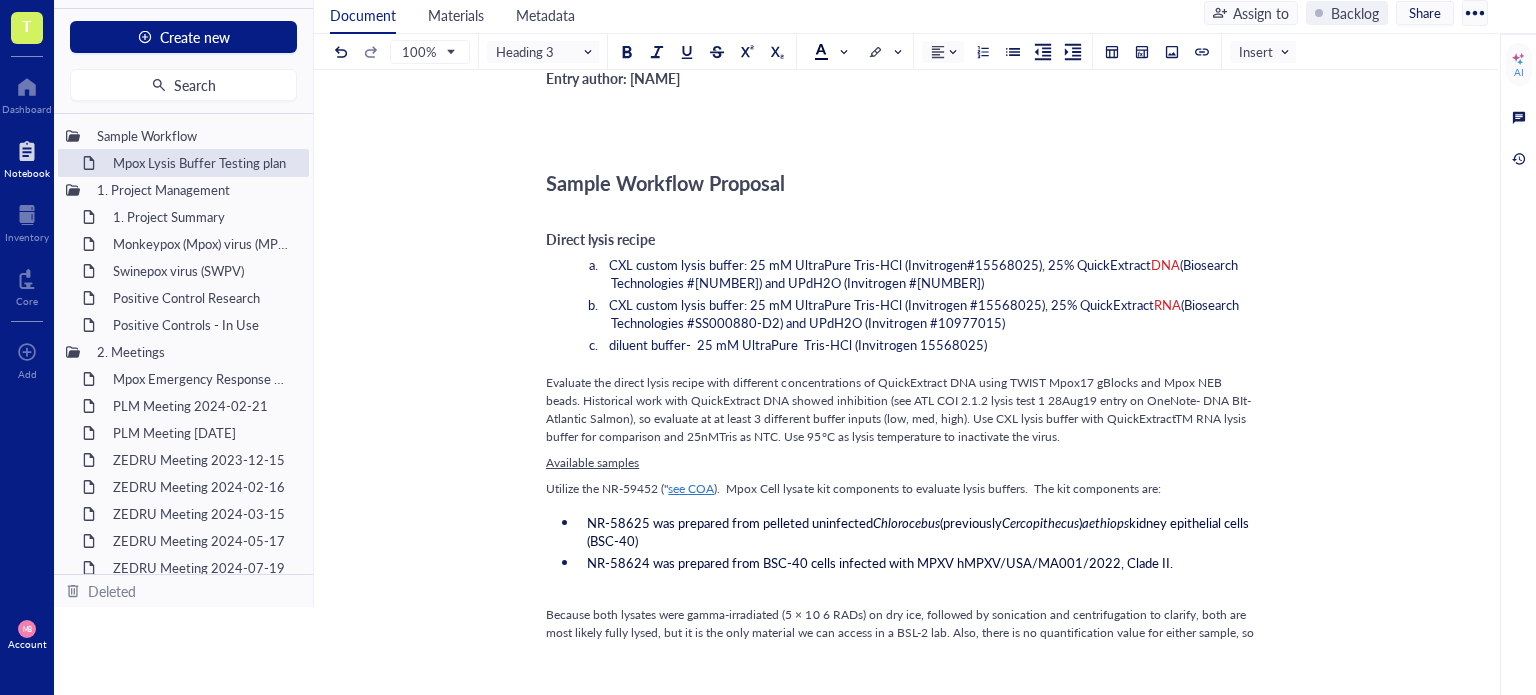 click on "CXL custom lysis buffer: 25 mM UltraPure Tris-HCl (Invitrogen#15568025), 25% QuickExtract" at bounding box center [880, 264] 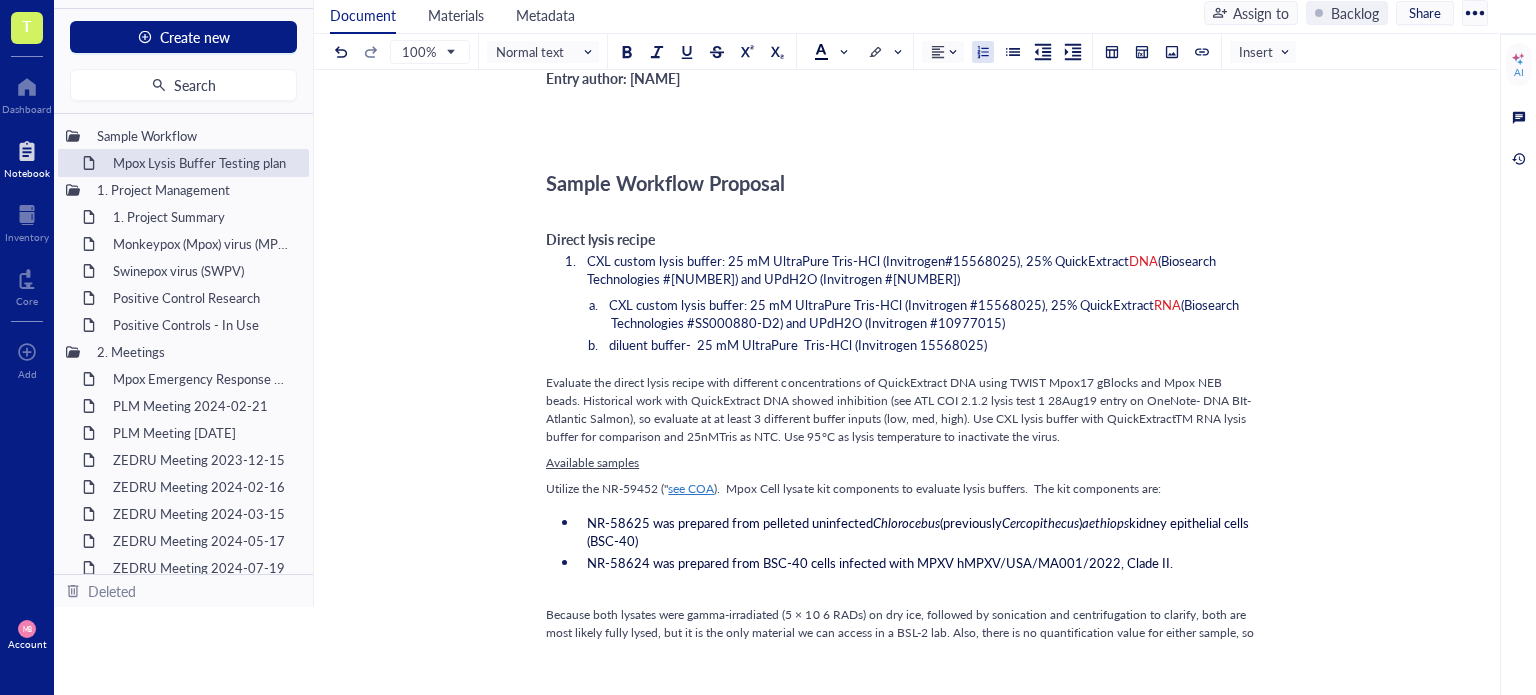 click on "CXL custom lysis buffer: 25 mM UltraPure Tris-HCl (Invitrogen #15568025), 25% QuickExtract" at bounding box center (881, 304) 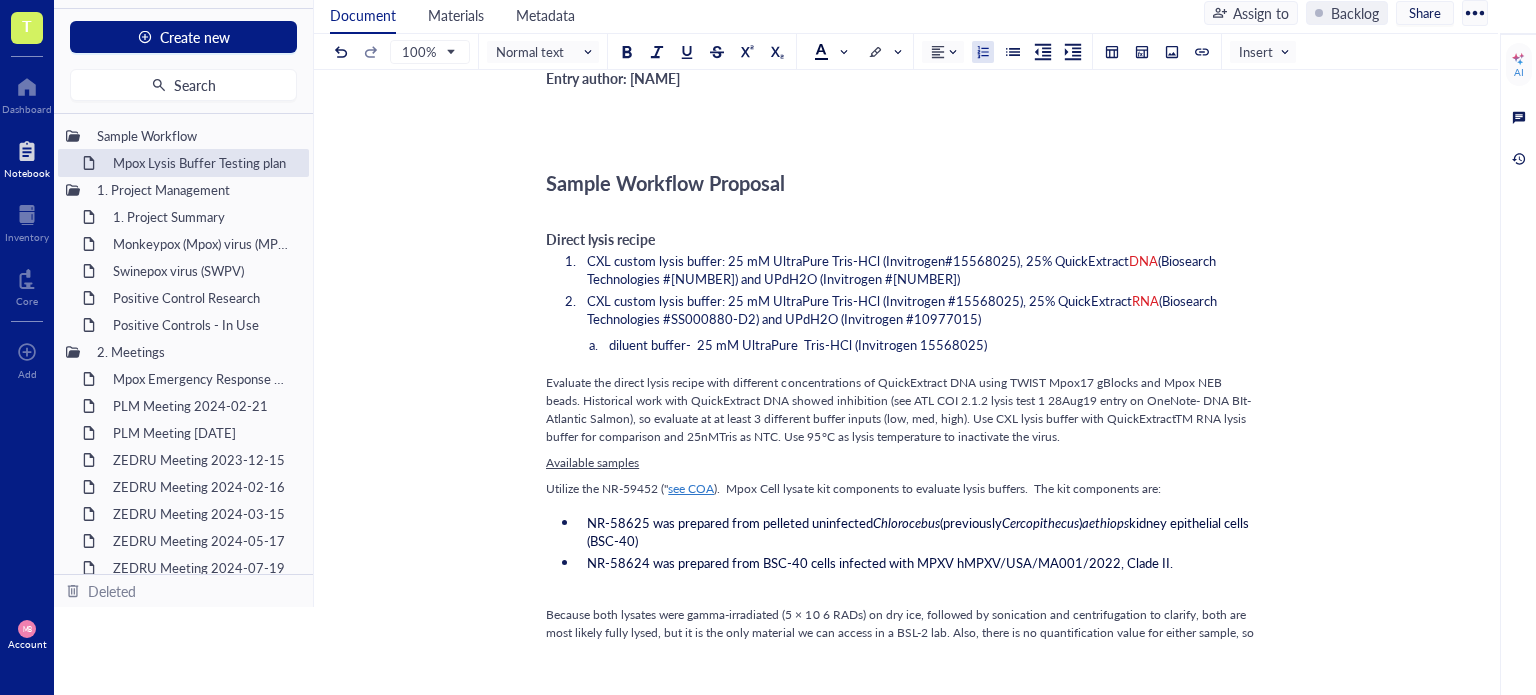click on "diluent buffer-  25 mM UltraPure  Tris-HCl (Invitrogen 15568025)" at bounding box center (902, 345) 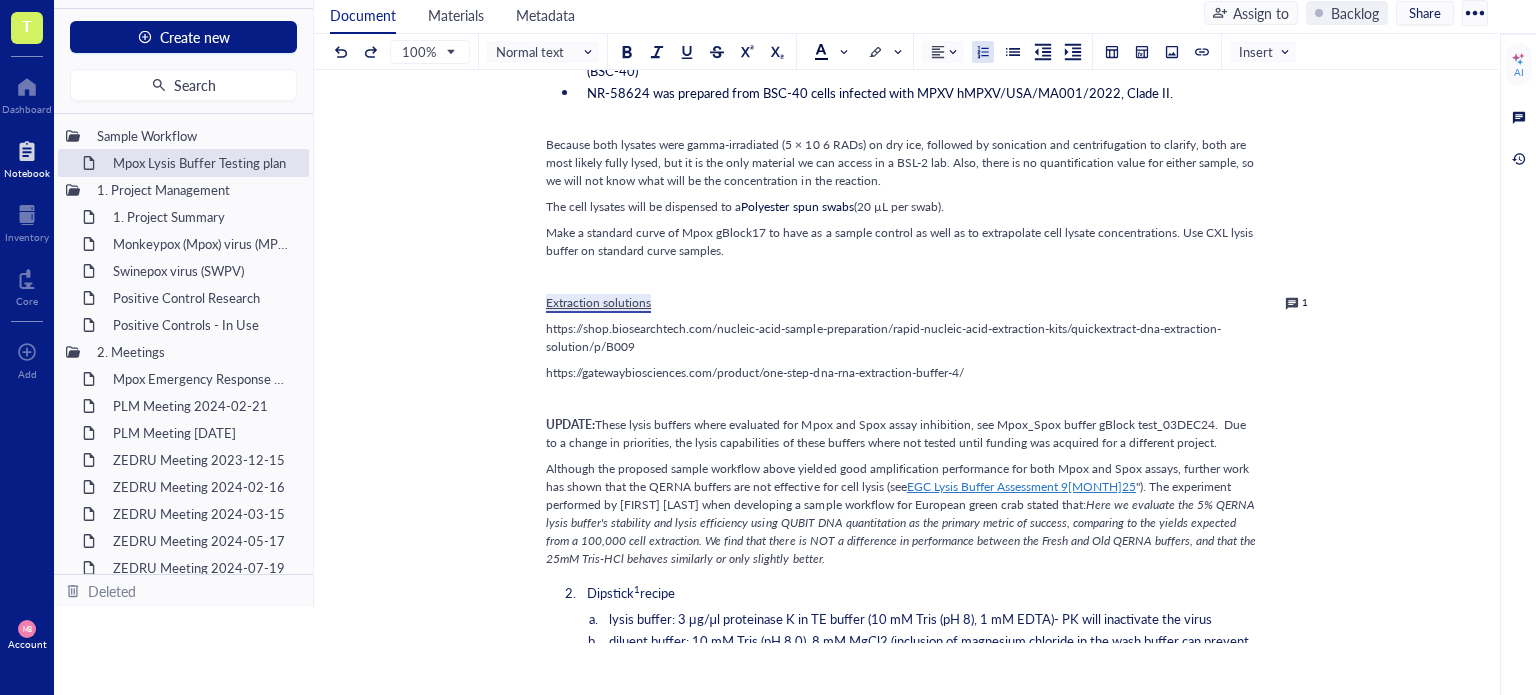 scroll, scrollTop: 700, scrollLeft: 0, axis: vertical 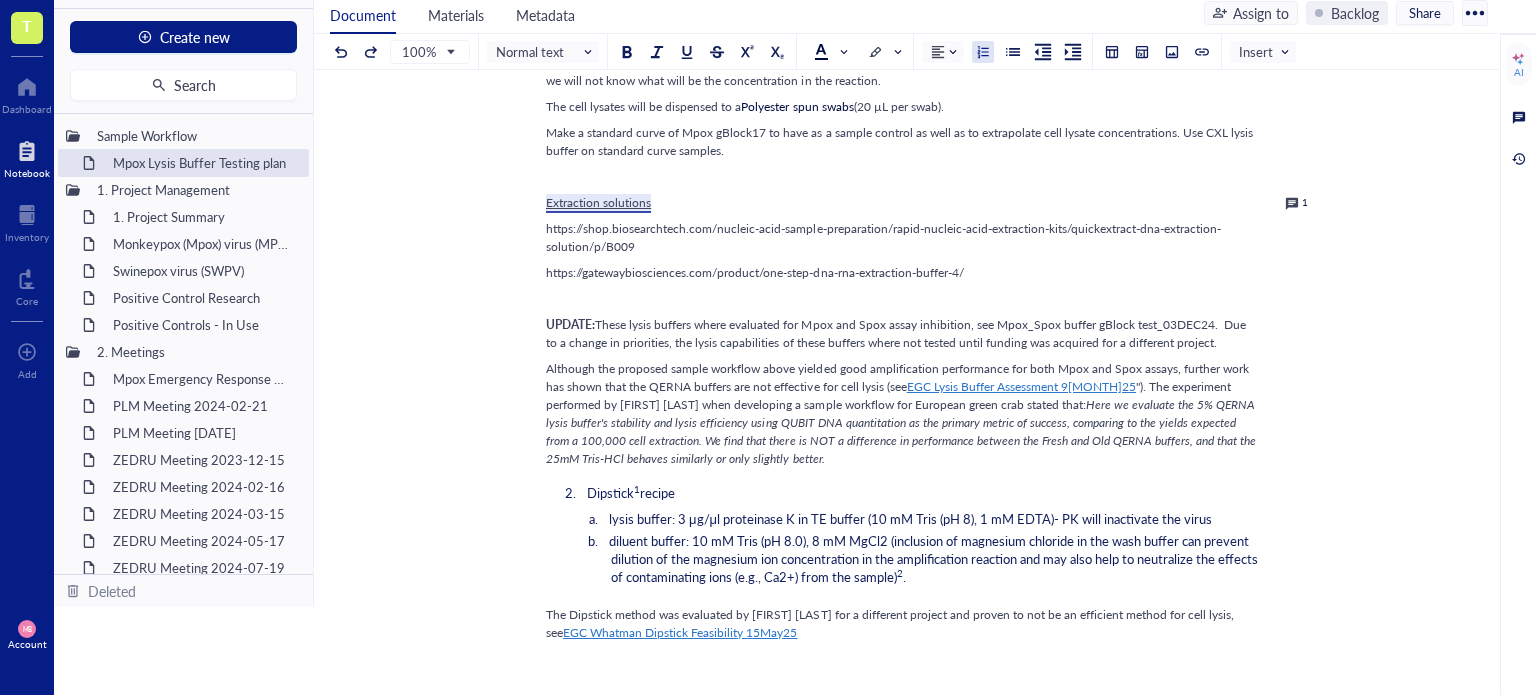 click on "recipe" at bounding box center (657, 492) 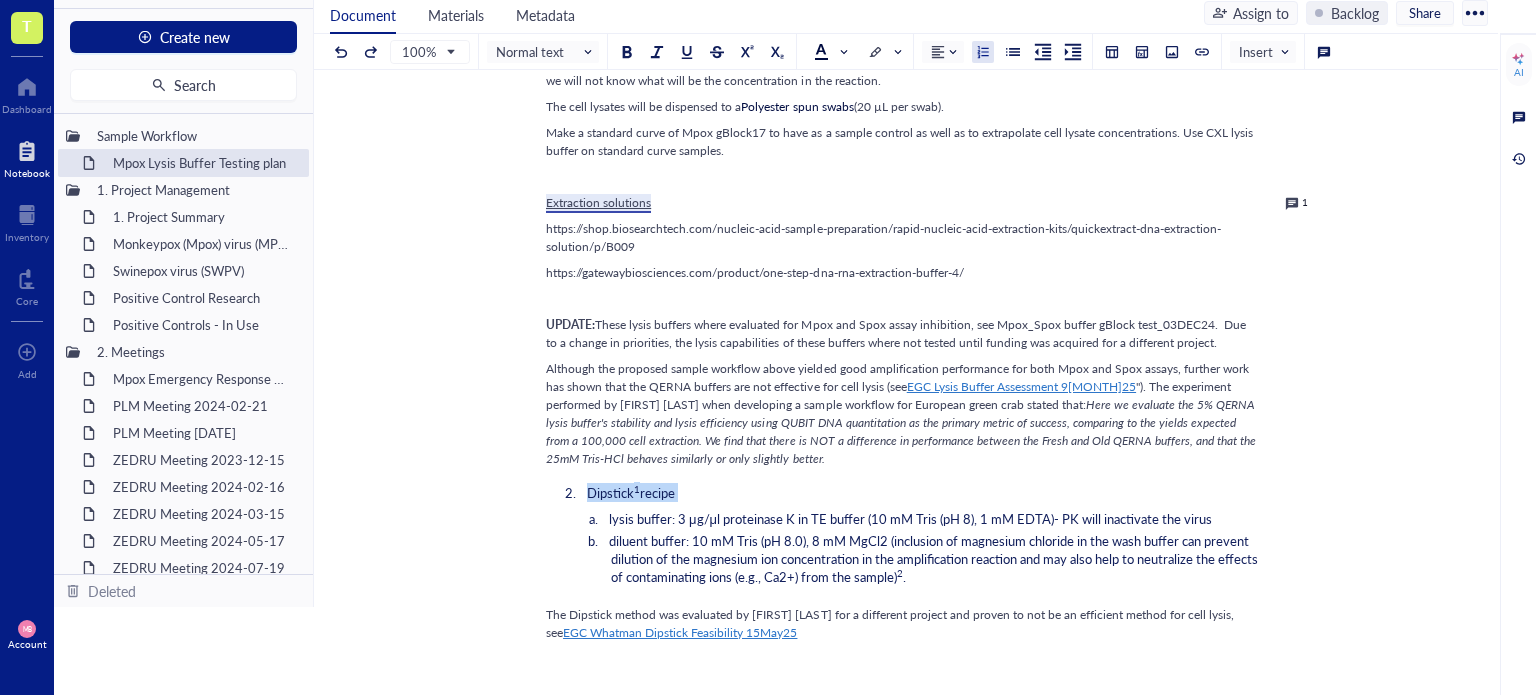 click on "recipe" at bounding box center (657, 492) 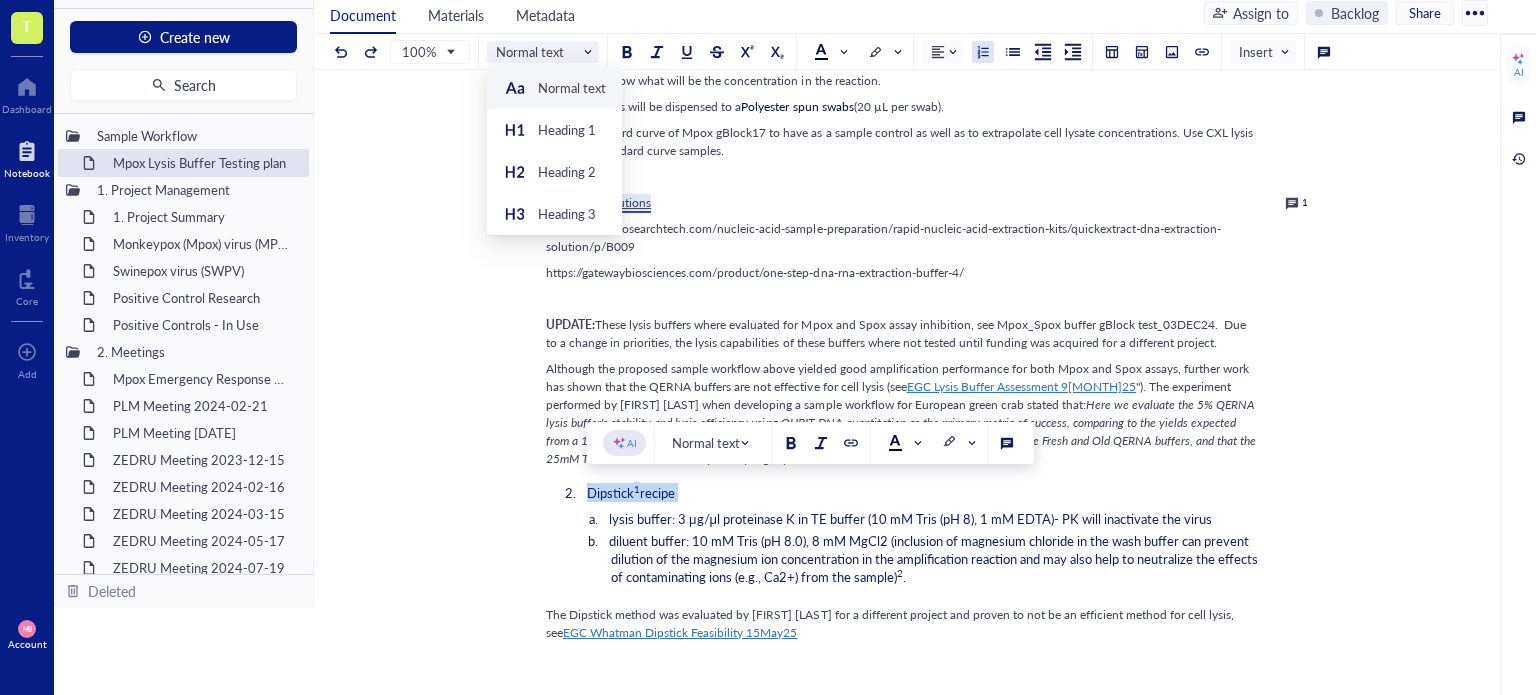 click on "Normal text" at bounding box center [545, 52] 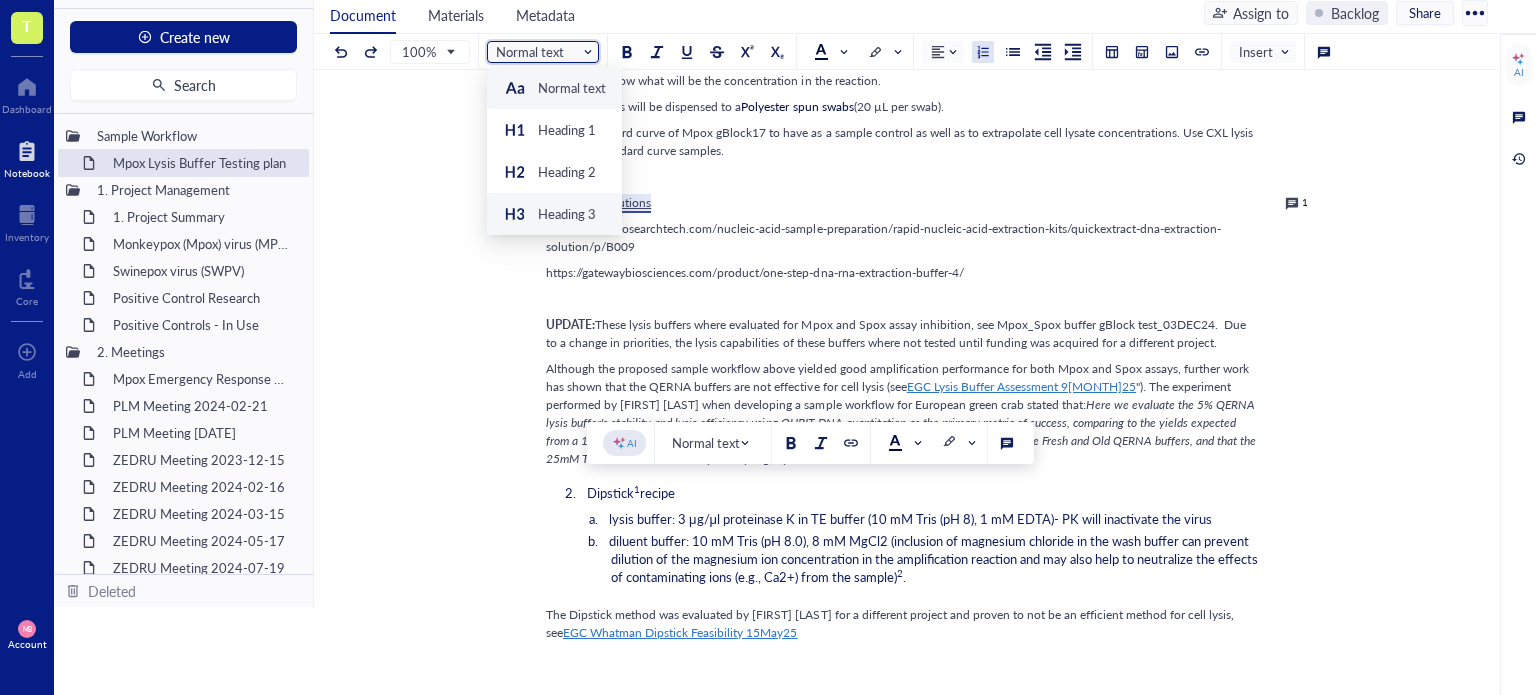 click on "Heading 3" at bounding box center [567, 214] 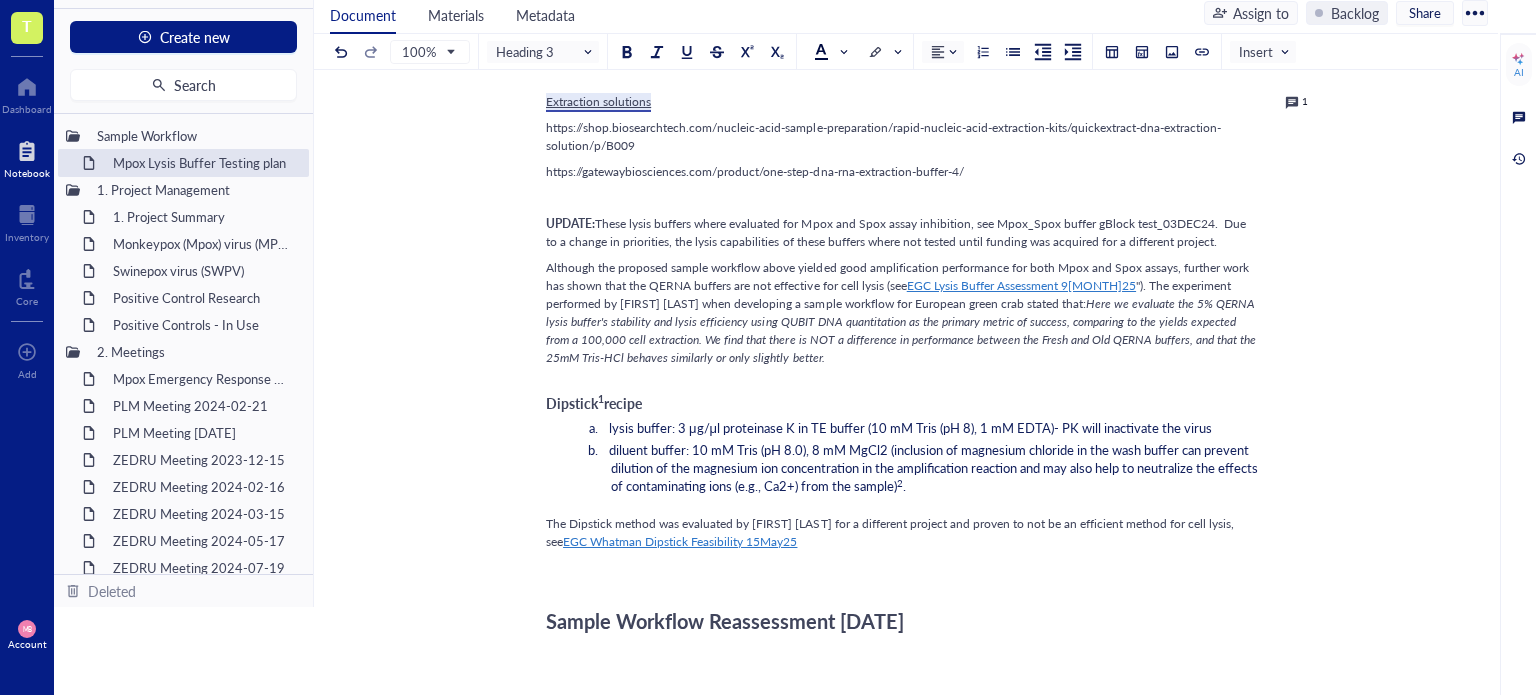 scroll, scrollTop: 1000, scrollLeft: 0, axis: vertical 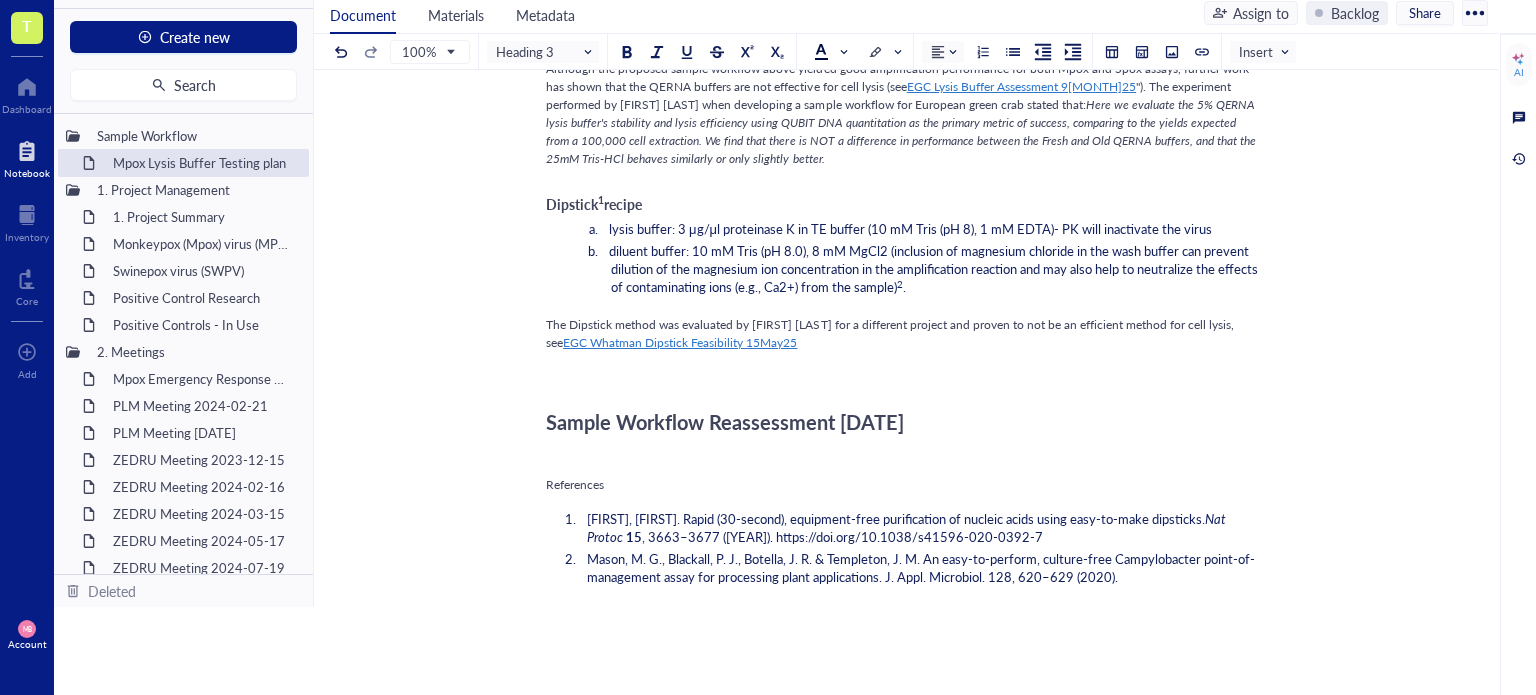 click on "lysis buffer: 3 μg/μl proteinase K in TE buffer (10 mM Tris (pH 8), 1 mM EDTA)- PK will inactivate the virus" at bounding box center (910, 228) 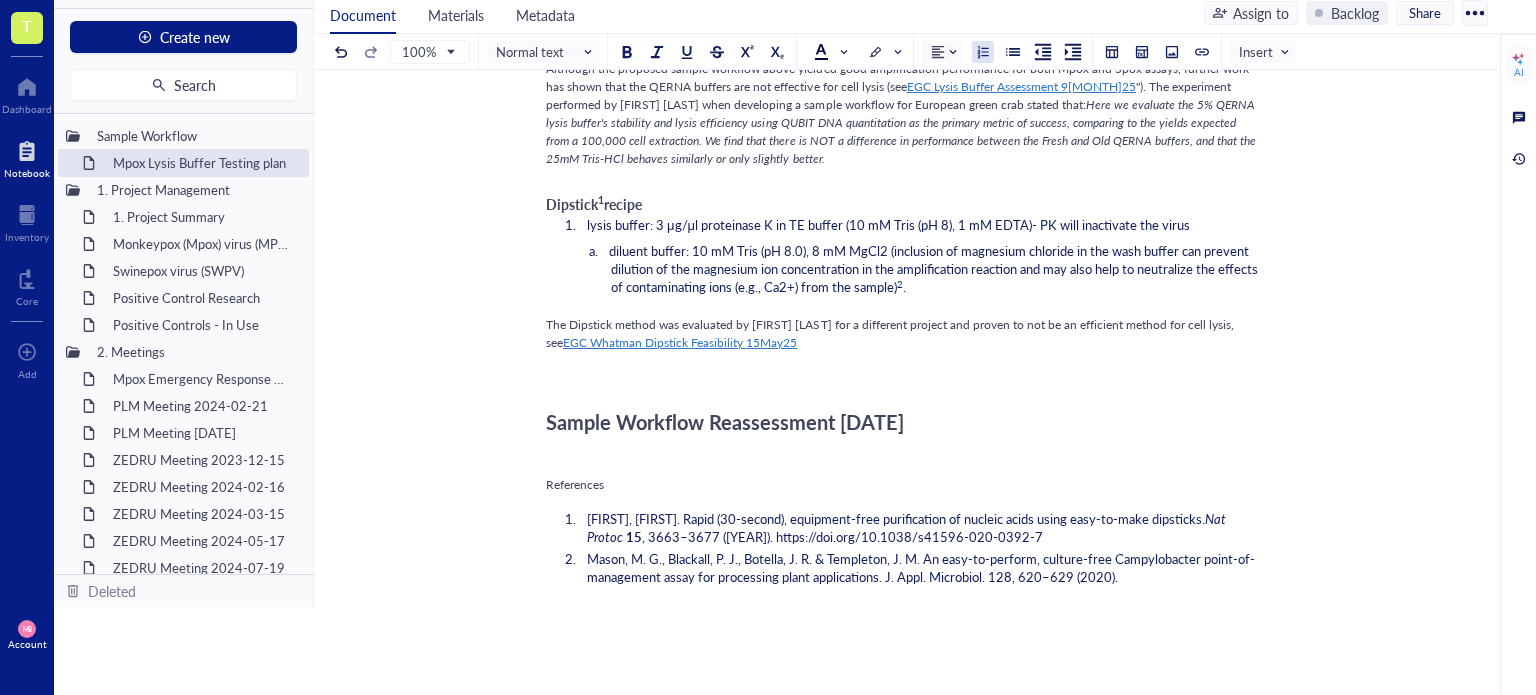 click on "diluent buffer: 10 mM Tris (pH 8.0), 8 mM MgCl2 (inclusion of magnesium chloride in the wash buffer can prevent dilution of the magnesium ion concentration in the amplification reaction and may also help to neutralize the effects of contaminating ions (e.g., Ca2+) from the sample)" at bounding box center [935, 268] 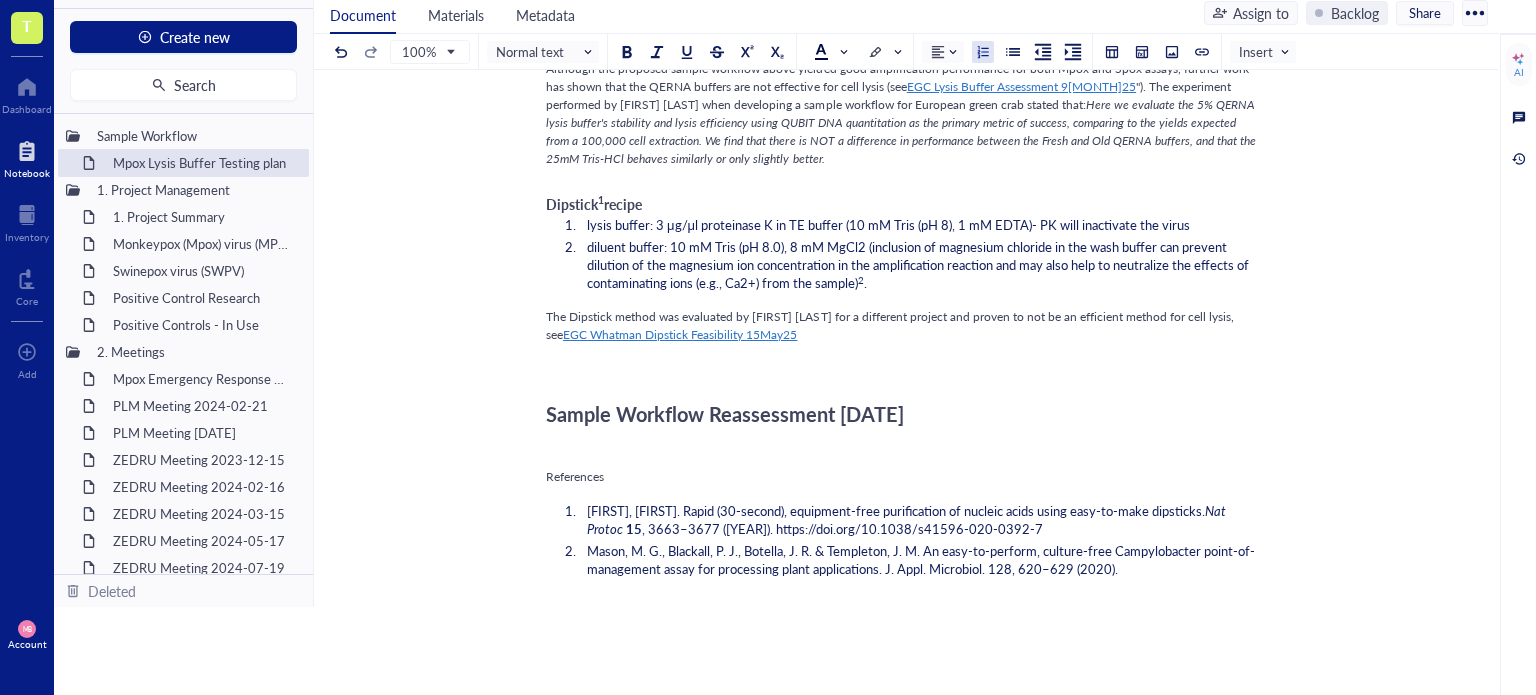 click on "Mpox Lysis Buffer Testing plan Mpox Lysis Buffer Testing plan Entry author: [FIRST] [LAST] ﻿ ﻿ Sample Workflow Proposal Direct lysis recipe CXL custom lysis buffer: 25 mM UltraPure Tris-HCl (Invitrogen#[NUMBER]), 25% QuickExtract DNA (Biosearch Technologies #[NUMBER]) and UPdH2O (Invitrogen #[NUMBER]) CXL custom lysis buffer: 25 mM UltraPure Tris-HCl (Invitrogen#[NUMBER]), 25% QuickExtract RNA (Biosearch Technologies #[NUMBER]) and UPdH2O (Invitrogen #[NUMBER]) diluent buffer- 25 mM UltraPure Tris-HCl (Invitrogen [NUMBER]) Available samples Utilize the NR-[NUMBER] ( see COA ). Mpox Cell lysate kit components to evaluate lysis buffers. The kit components are: NR-[NUMBER] was prepared from pelleted uninfected Chlorocebus (previously Cercopithecus) aethiops kidney epithelial cells (BSC-40) NR-[NUMBER] was prepared from BSC-40 cells infected with MPXV hMPXV/USA/MA001/2022, Clade II.
The cell lysates will be dispensed to a Polyester spun swabs (20 µL per swab). ﻿ Extraction solutions" at bounding box center [902, 125] 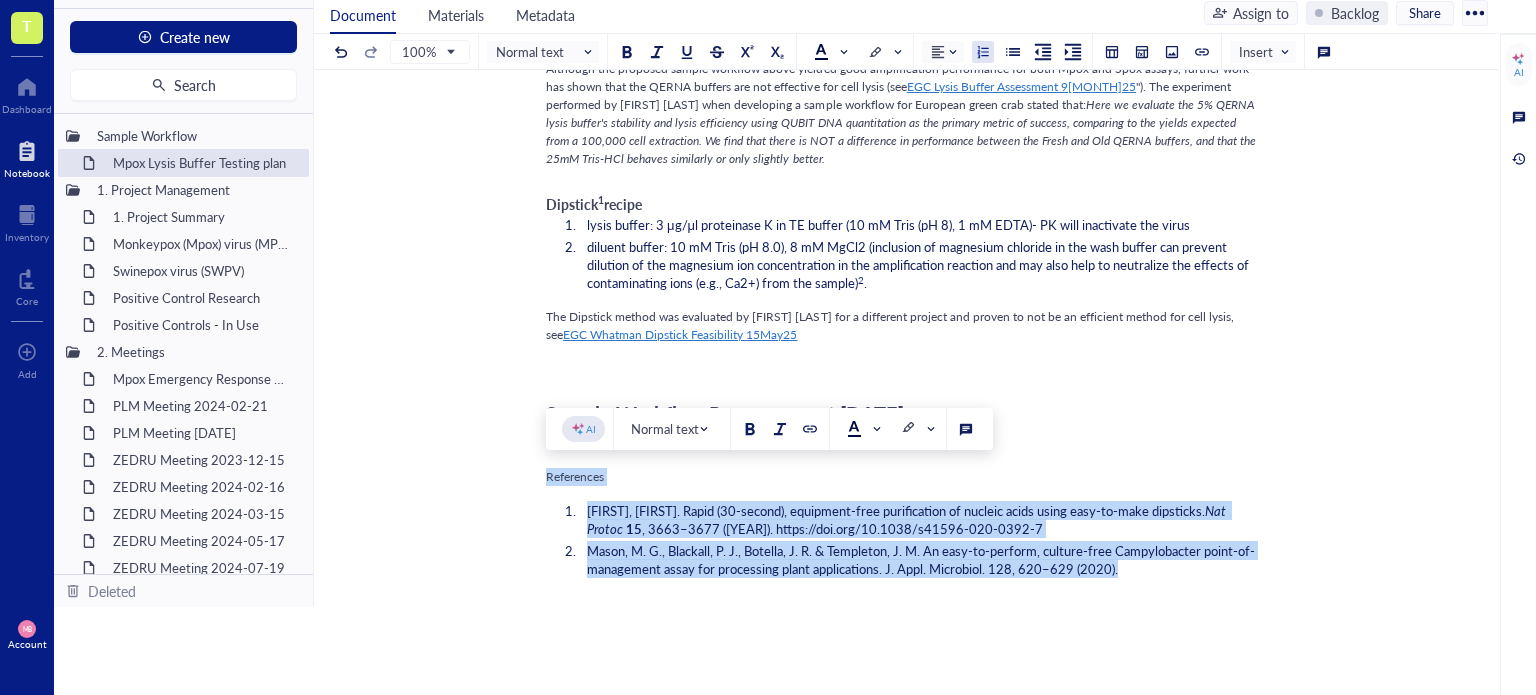 drag, startPoint x: 1154, startPoint y: 571, endPoint x: 525, endPoint y: 477, distance: 635.98505 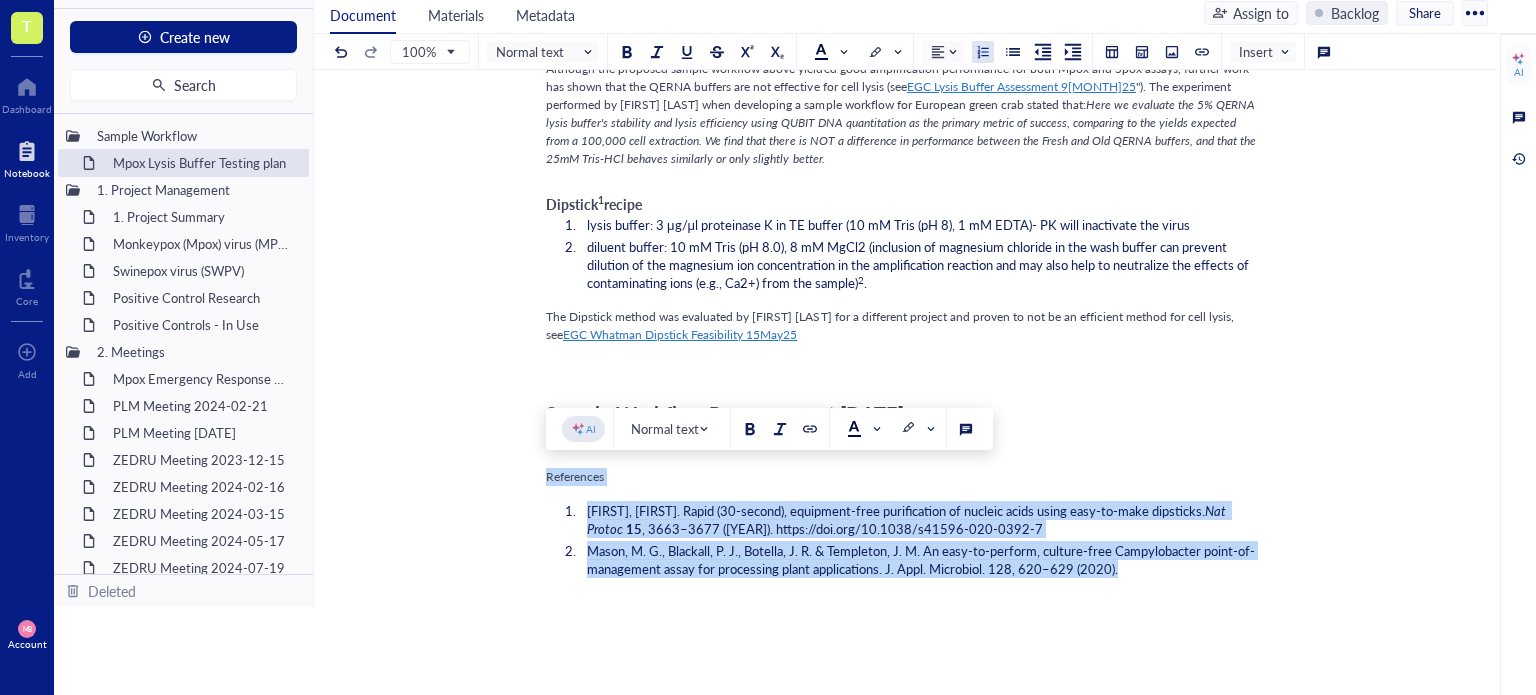 click on "Mpox Lysis Buffer Testing plan Mpox Lysis Buffer Testing plan Entry author: [FIRST] [LAST] ﻿ ﻿ Sample Workflow Proposal Direct lysis recipe CXL custom lysis buffer: 25 mM UltraPure Tris-HCl (Invitrogen#[NUMBER]), 25% QuickExtract DNA (Biosearch Technologies #[NUMBER]) and UPdH2O (Invitrogen #[NUMBER]) CXL custom lysis buffer: 25 mM UltraPure Tris-HCl (Invitrogen#[NUMBER]), 25% QuickExtract RNA (Biosearch Technologies #[NUMBER]) and UPdH2O (Invitrogen #[NUMBER]) diluent buffer- 25 mM UltraPure Tris-HCl (Invitrogen [NUMBER]) Available samples Utilize the NR-[NUMBER] ( see COA ). Mpox Cell lysate kit components to evaluate lysis buffers. The kit components are: NR-[NUMBER] was prepared from pelleted uninfected Chlorocebus (previously Cercopithecus) aethiops kidney epithelial cells (BSC-40) NR-[NUMBER] was prepared from BSC-40 cells infected with MPXV hMPXV/USA/MA001/2022, Clade II.
The cell lysates will be dispensed to a Polyester spun swabs (20 µL per swab). ﻿ Extraction solutions" at bounding box center (902, 125) 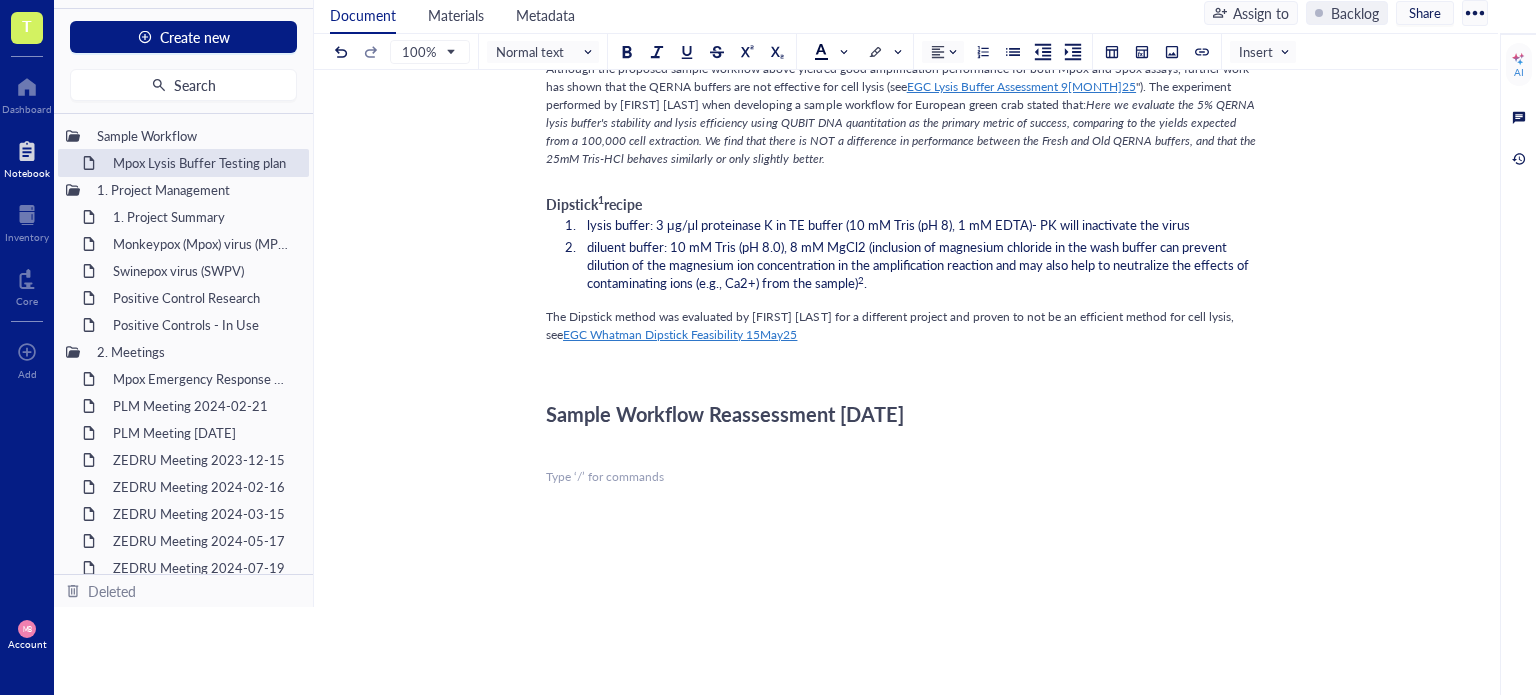 click on "Entry author: [PERSON] ﻿ ﻿ Sample Workflow Proposal Direct lysis recipe CXL custom lysis buffer: [NUMBER] mM UltraPure Tris-HCl (Invitrogen#[NUMBER]), [NUMBER]% QuickExtract DNA (Biosearch Technologies #[NUMBER]) and UPdH2O (Invitrogen #[NUMBER]) CXL custom lysis buffer: [NUMBER] mM UltraPure Tris-HCl (Invitrogen #[NUMBER]), [NUMBER]% QuickExtract RNA (Biosearch Technologies #[NUMBER]) and UPdH2O (Invitrogen #[NUMBER]) diluent buffer- [NUMBER] mM UltraPure Tris-HCl (Invitrogen [NUMBER]) Evaluate the direct lysis recipe with different concentrations of QuickExtract DNA using TWIST Mpox[NUMBER] gBlocks and Mpox NEB beads. Historical work with QuickExtract DNA showed inhibition (see ATL COI [NUMBER].[NUMBER] lysis test [NUMBER] [DATE] entry on OneNote- DNA BIt- Atlantic Salmon), so evaluate at at least [NUMBER] different buffer inputs (low, med, high). Use CXL lysis buffer with QuickExtractTM RNA lysis buffer for comparison and [NUMBER]nMTris as NTC. Use [NUMBER]°C as lysis temperature to inactivate the virus. Available samples Utilize the NR-[NUMBER] ( see COA )" at bounding box center (902, 112) 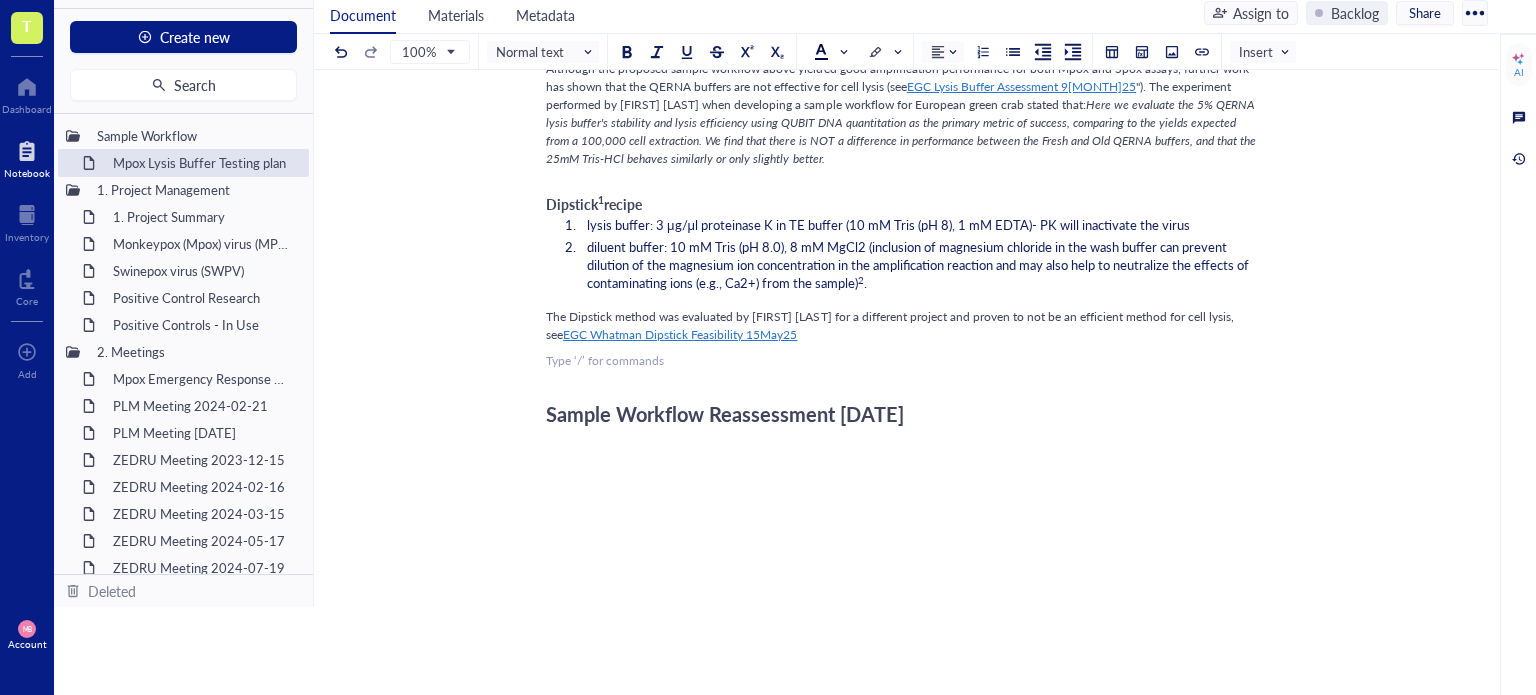 click on "﻿ Type ‘/’ for commands" at bounding box center [902, 361] 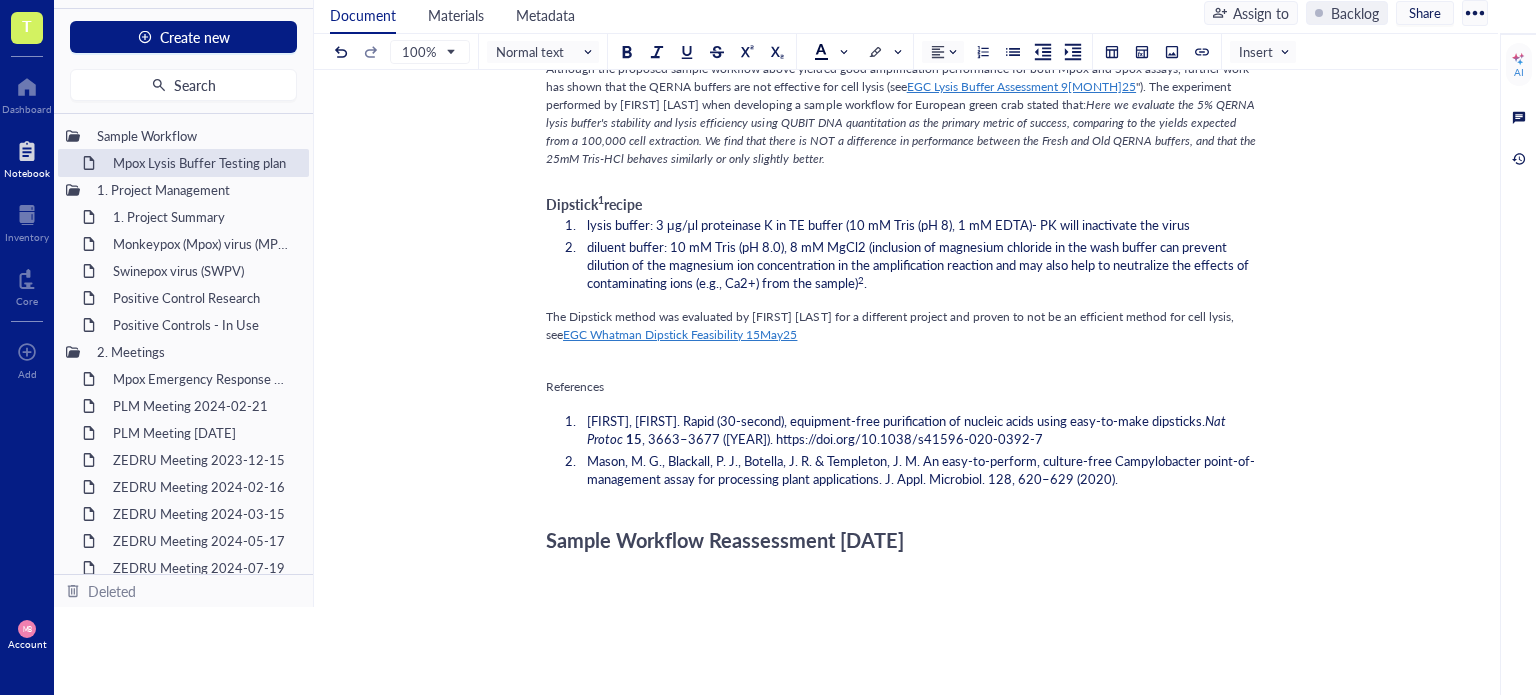 click on "References" at bounding box center [575, 386] 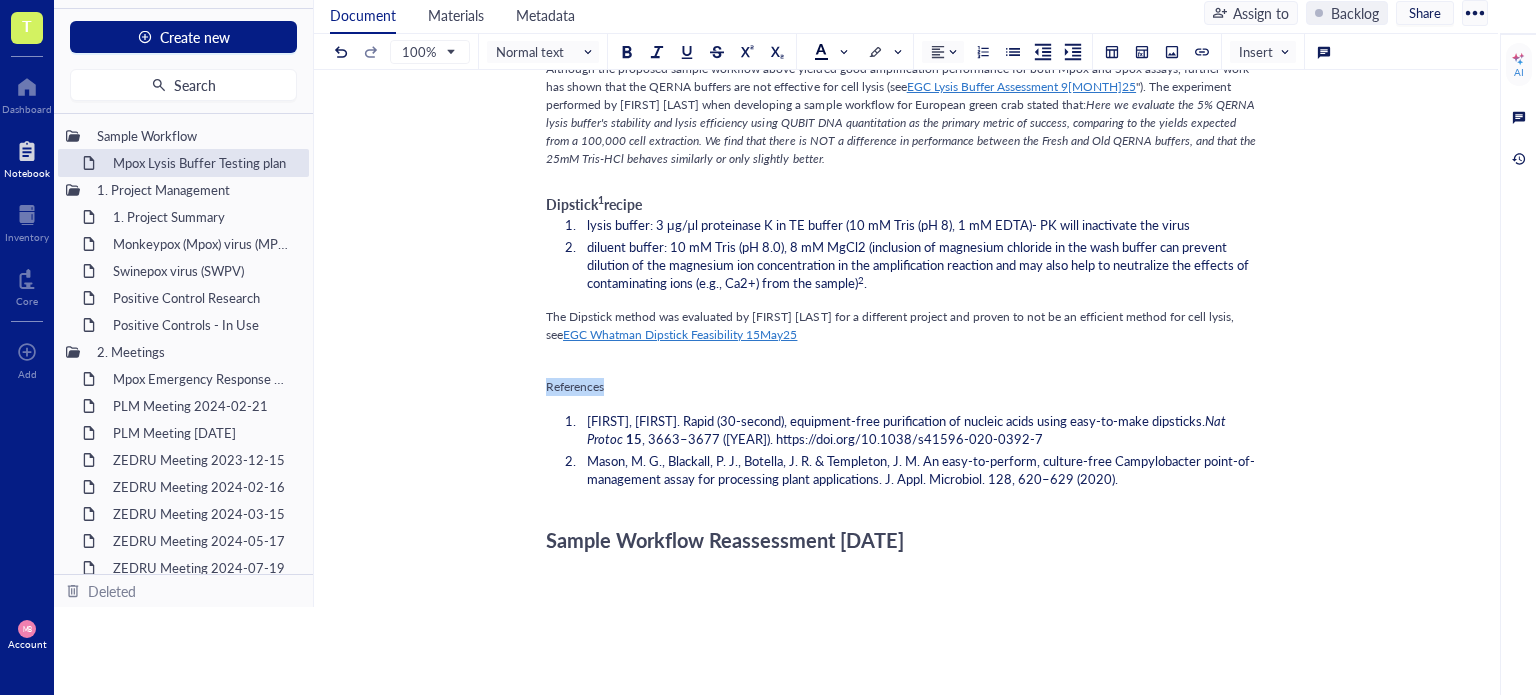 click on "References" at bounding box center [575, 386] 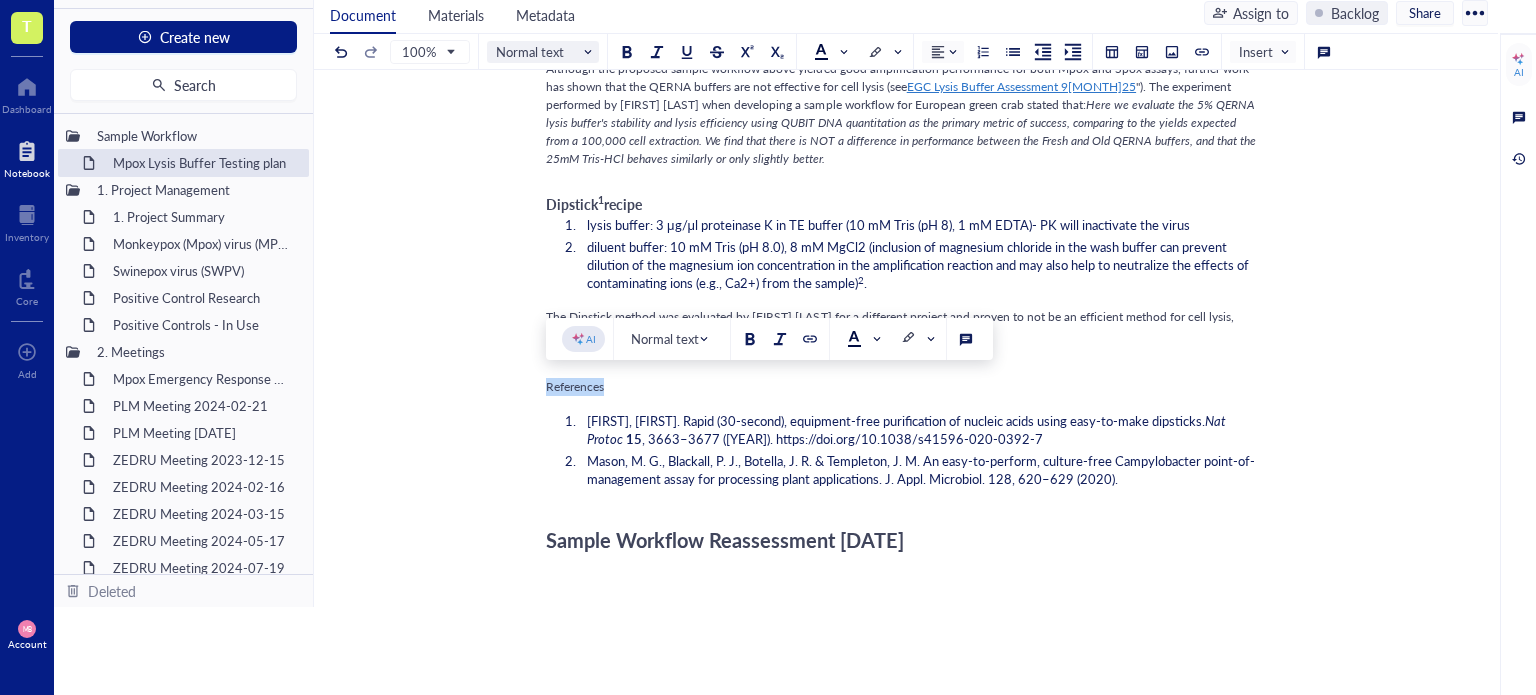 click on "Normal text" at bounding box center (545, 52) 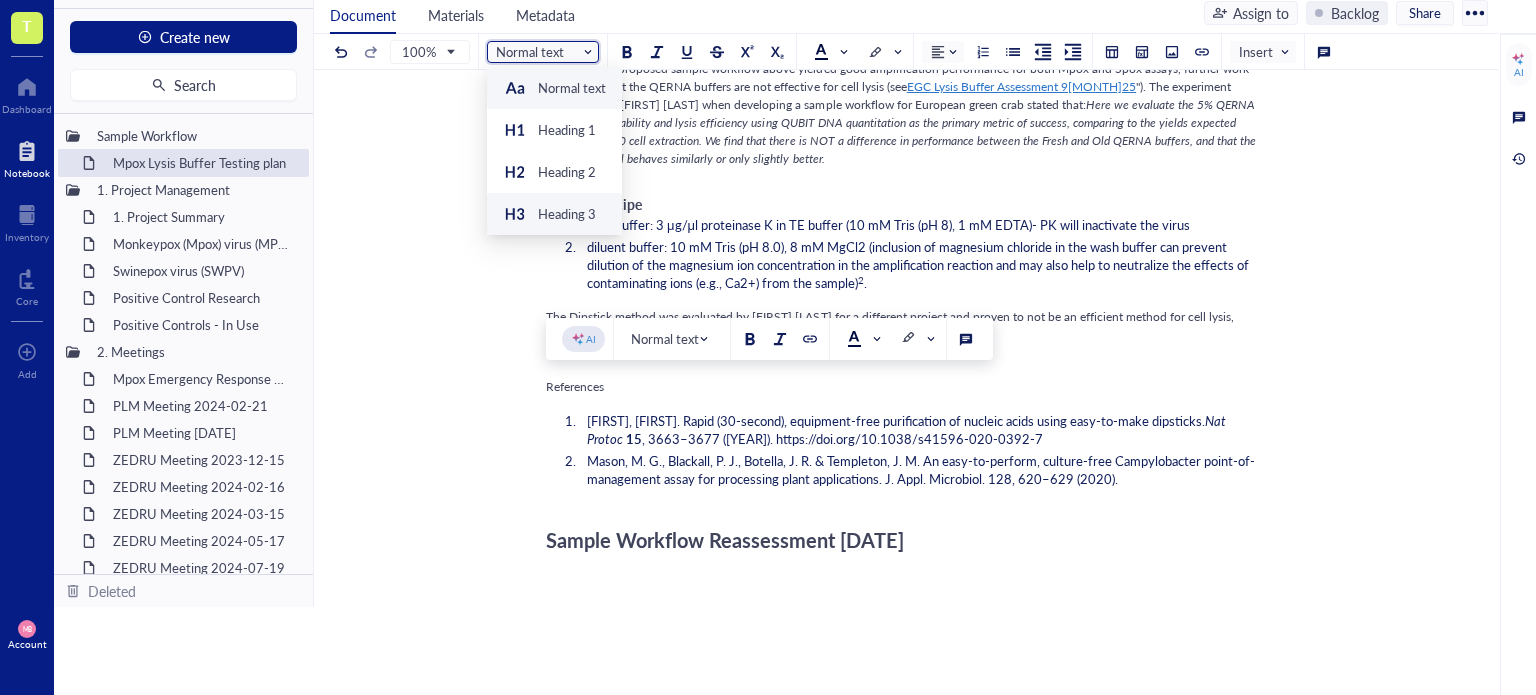 click on "Heading 3" at bounding box center [567, 214] 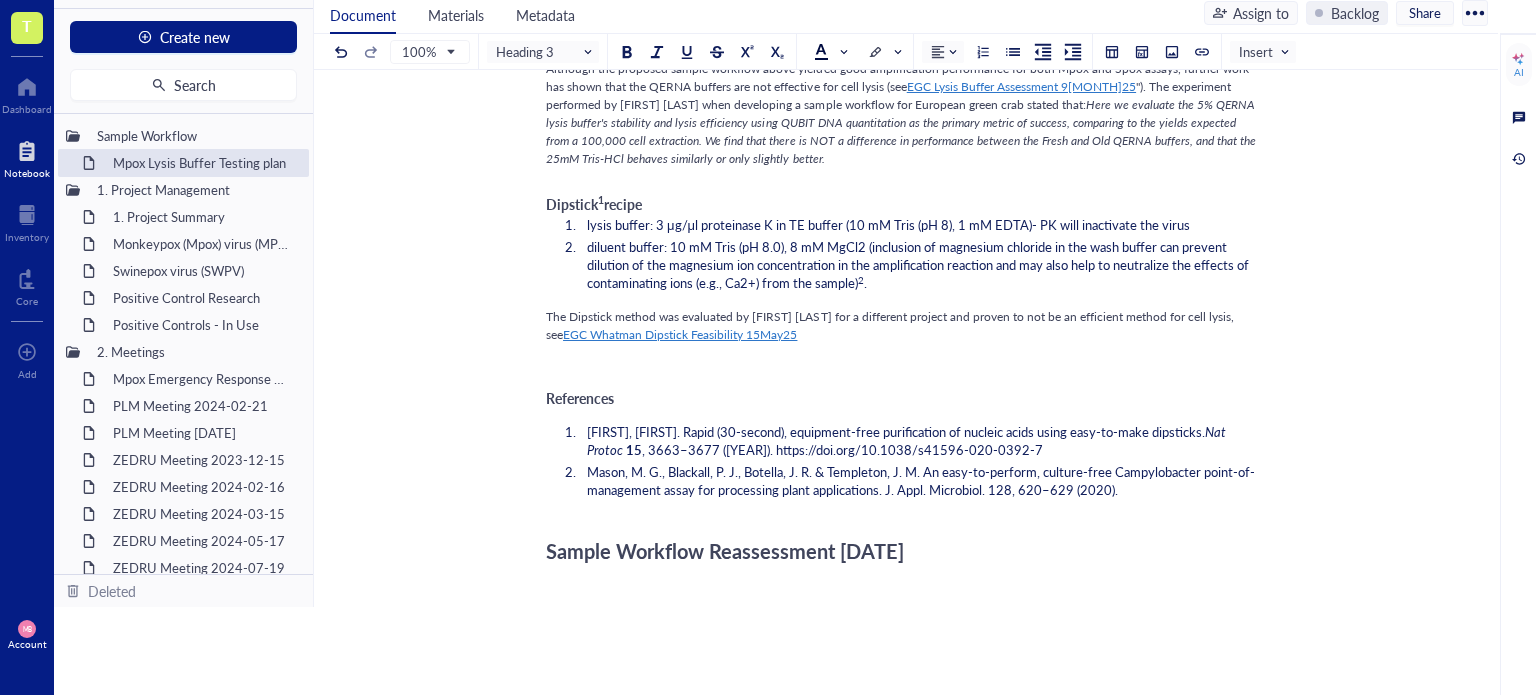 click on "﻿" at bounding box center (902, 588) 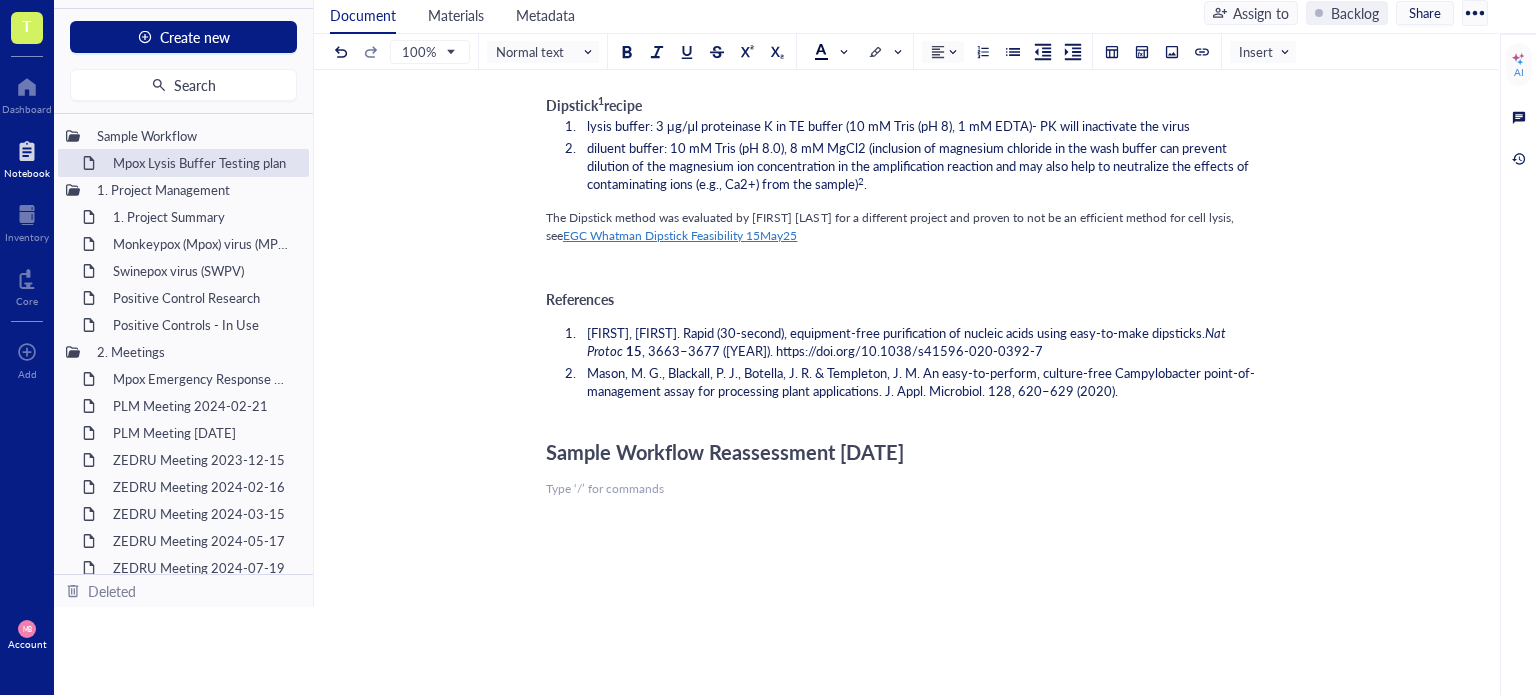 scroll, scrollTop: 1100, scrollLeft: 0, axis: vertical 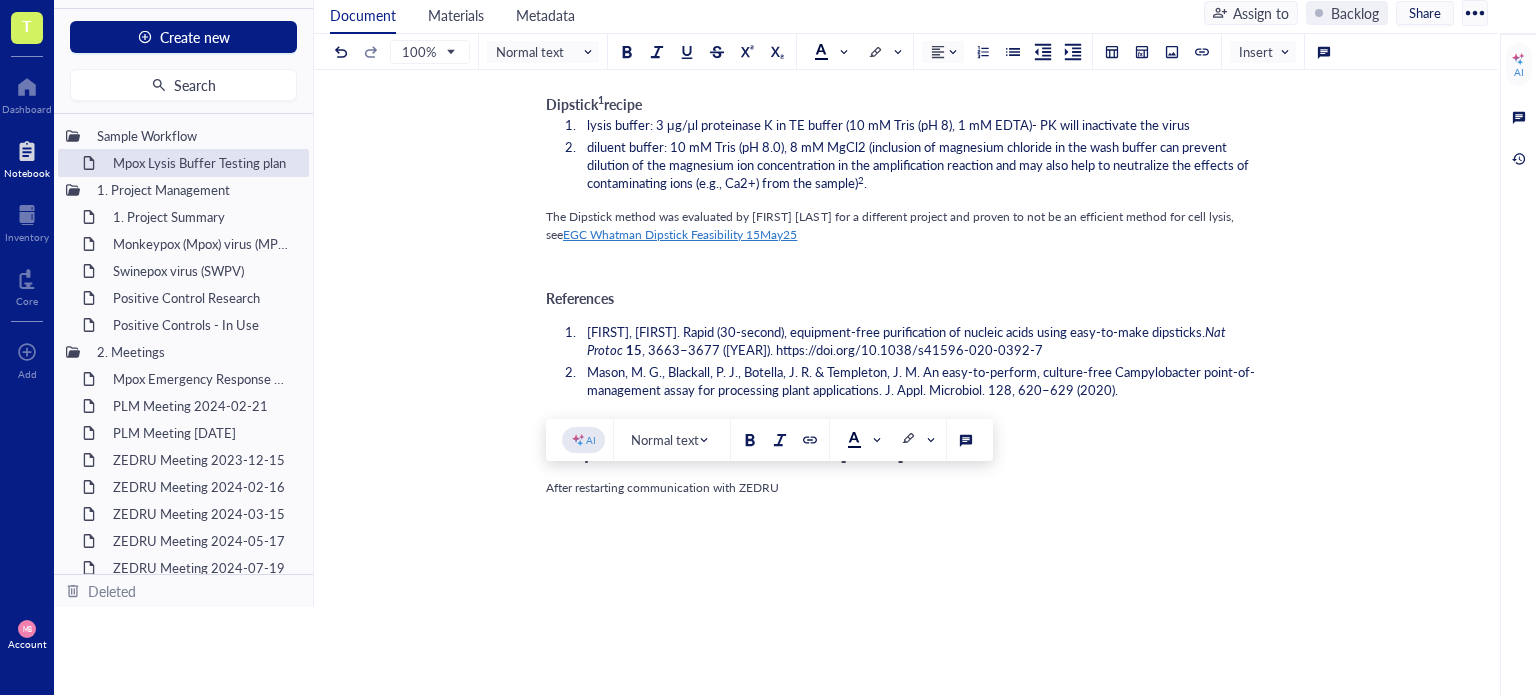 drag, startPoint x: 794, startPoint y: 484, endPoint x: 546, endPoint y: 489, distance: 248.0504 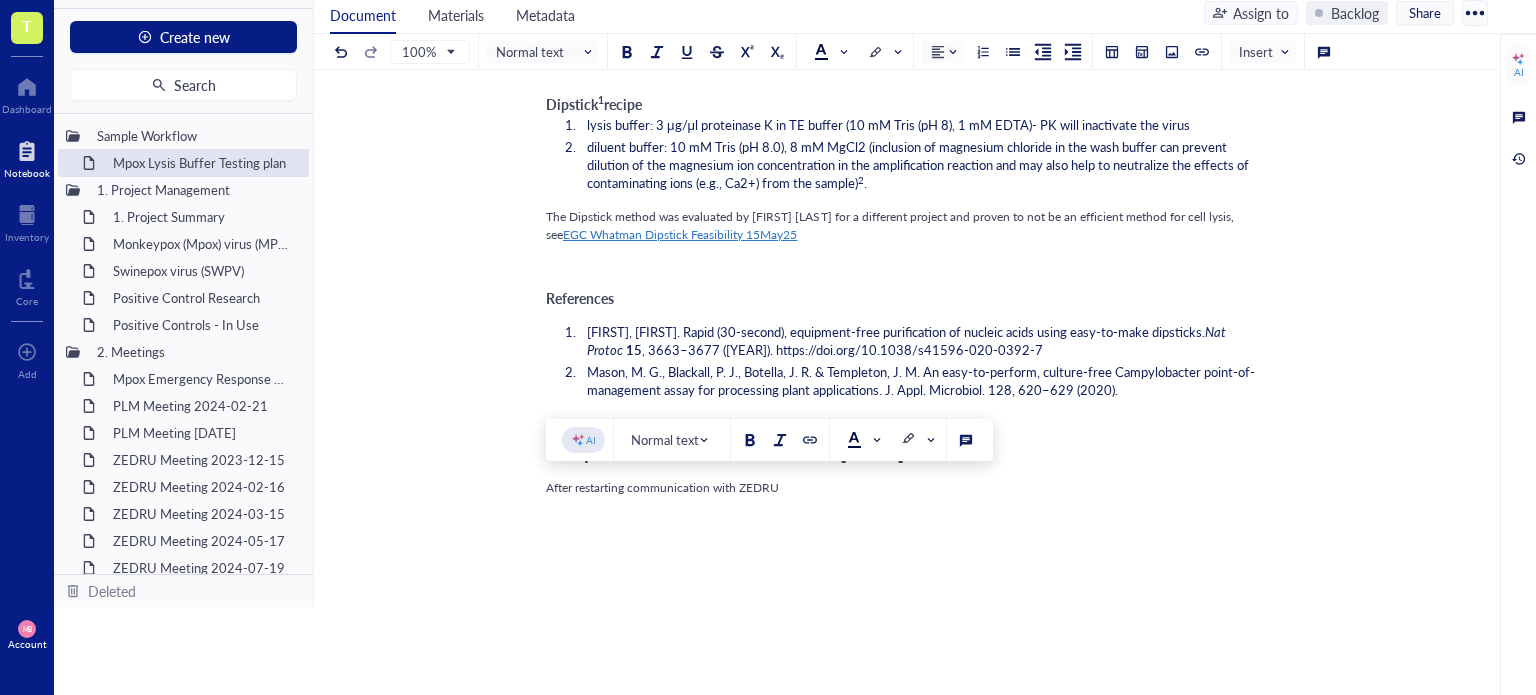 click on "After restarting communication with ZEDRU" at bounding box center [902, 488] 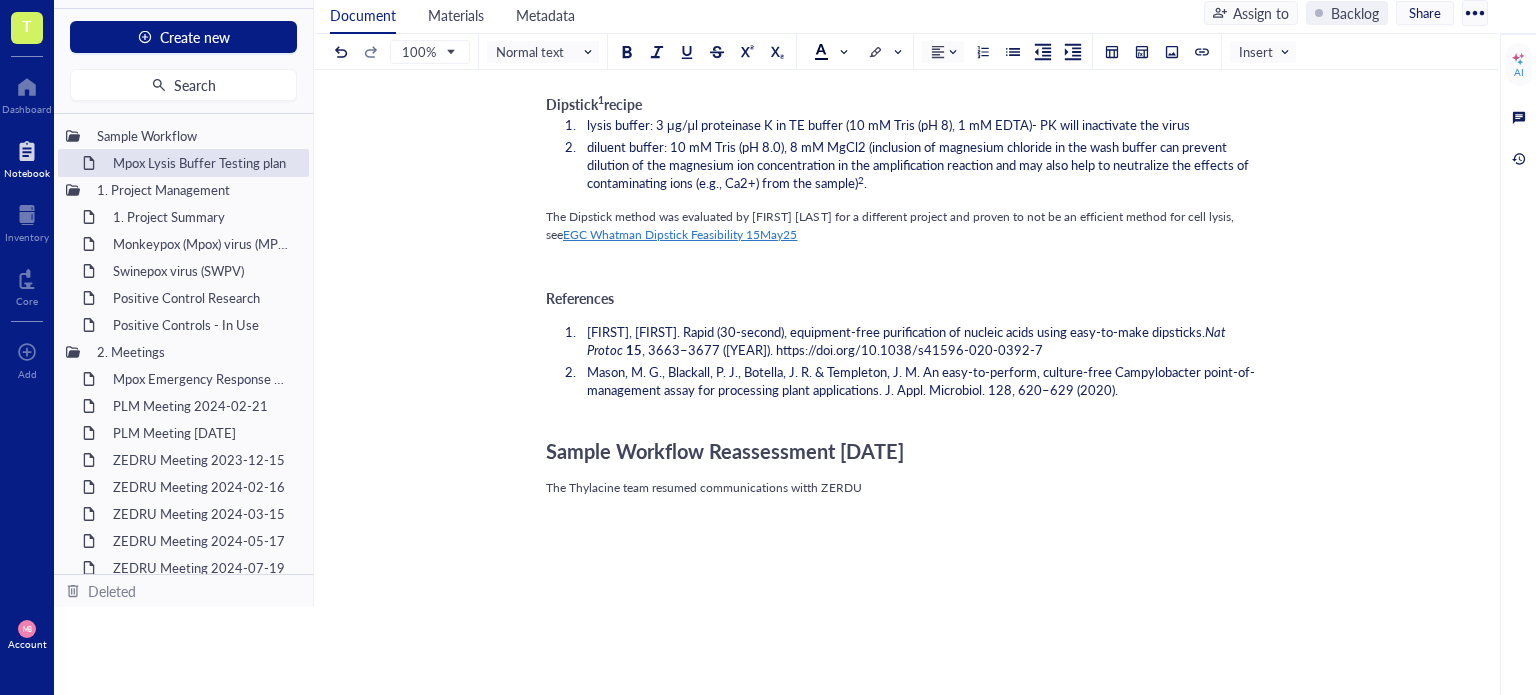 click on "The Thylacine team resumed communications witth ZERDU" at bounding box center (704, 487) 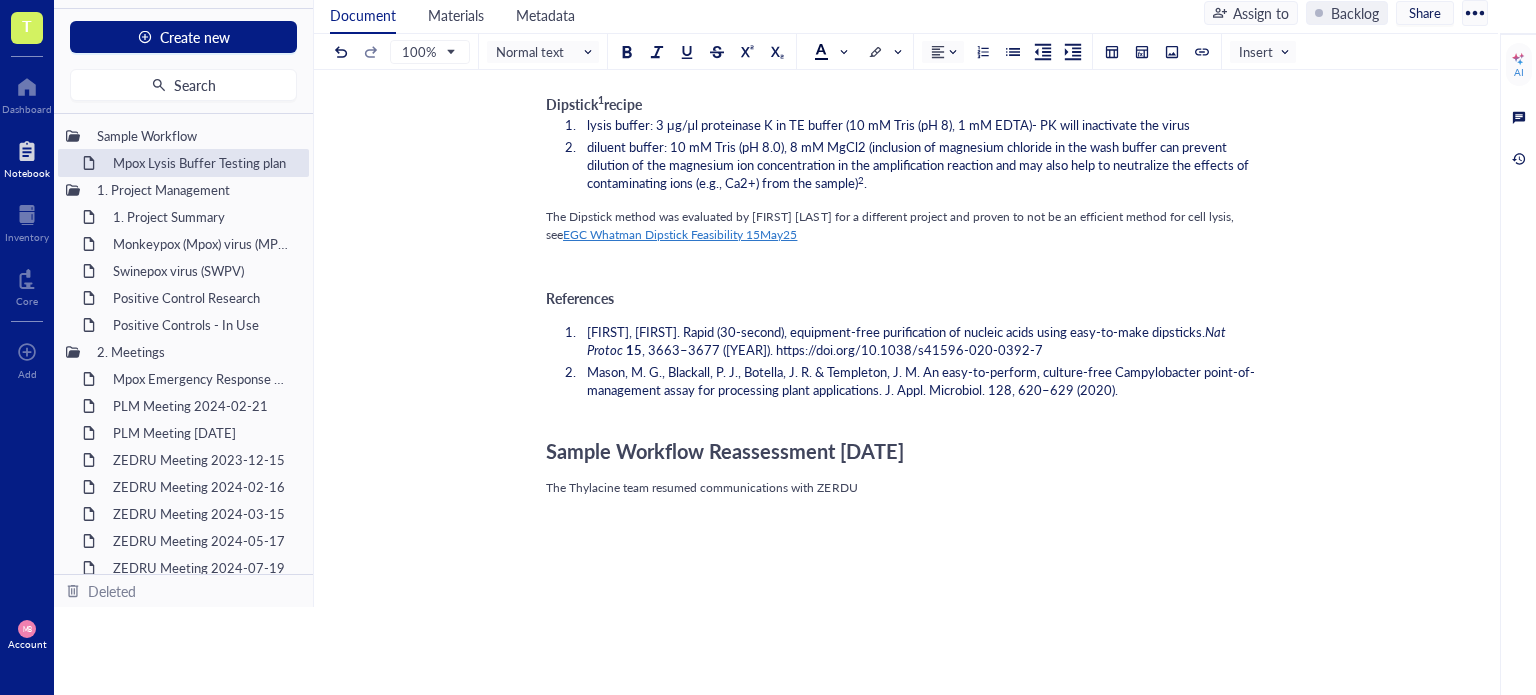 click on "The Thylacine team resumed communications with ZERDU" at bounding box center (902, 488) 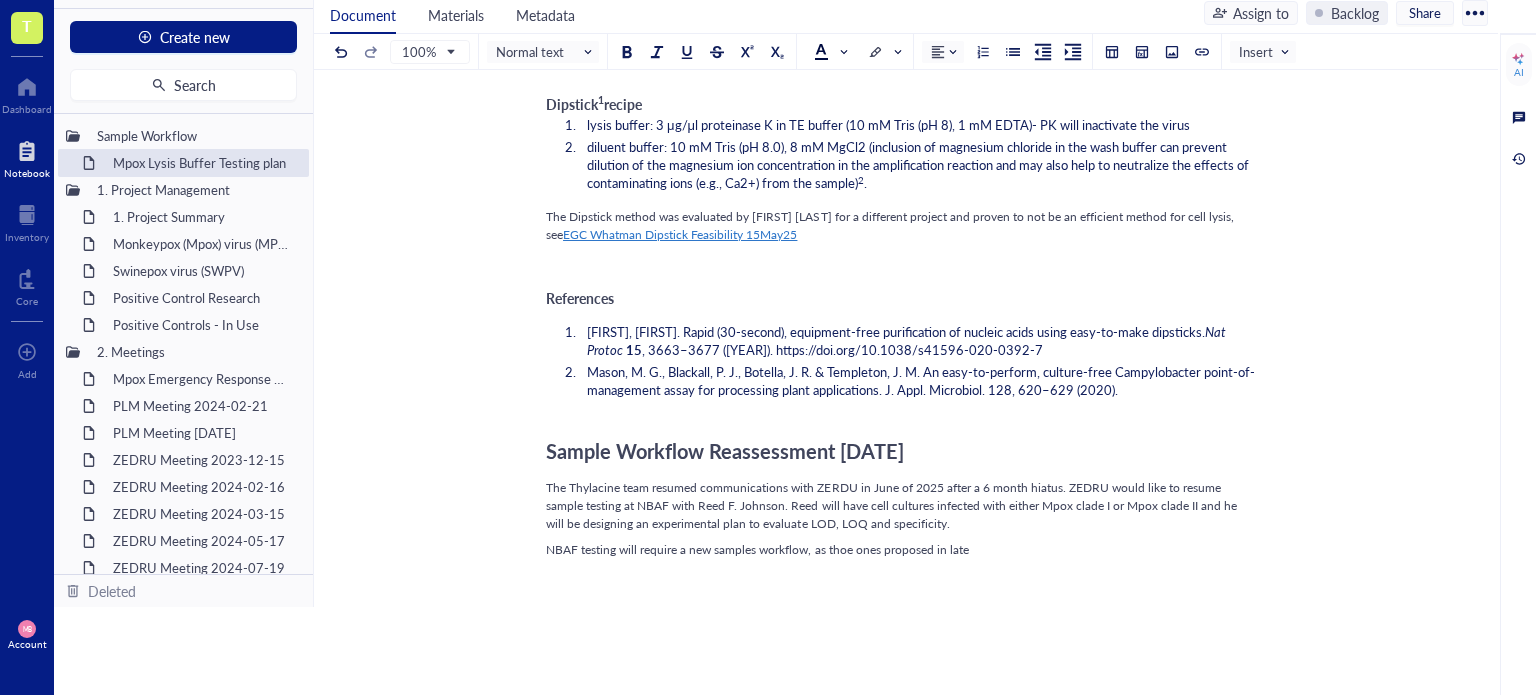 click on "NBAF testing will require a new samples workflow, as thoe ones proposed in late" at bounding box center [757, 549] 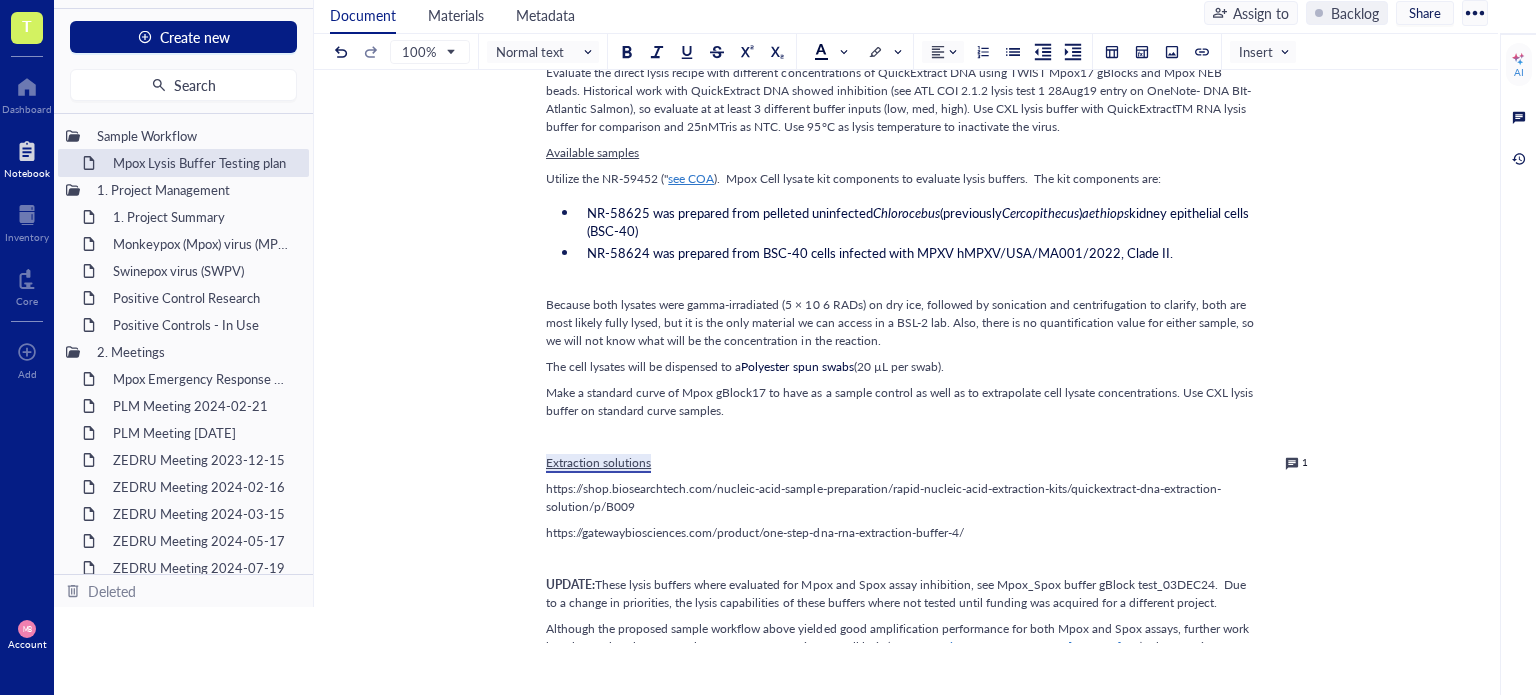 scroll, scrollTop: 0, scrollLeft: 0, axis: both 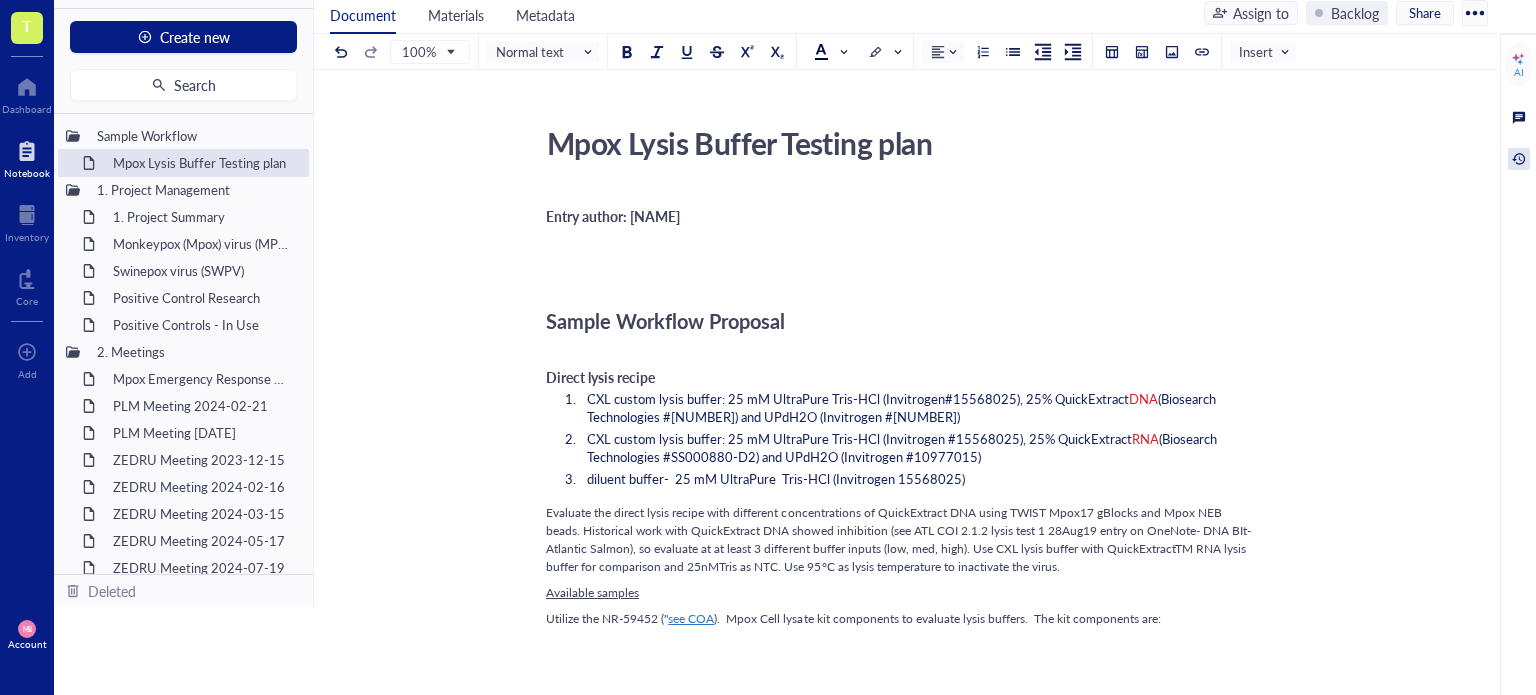 click at bounding box center (1519, 159) 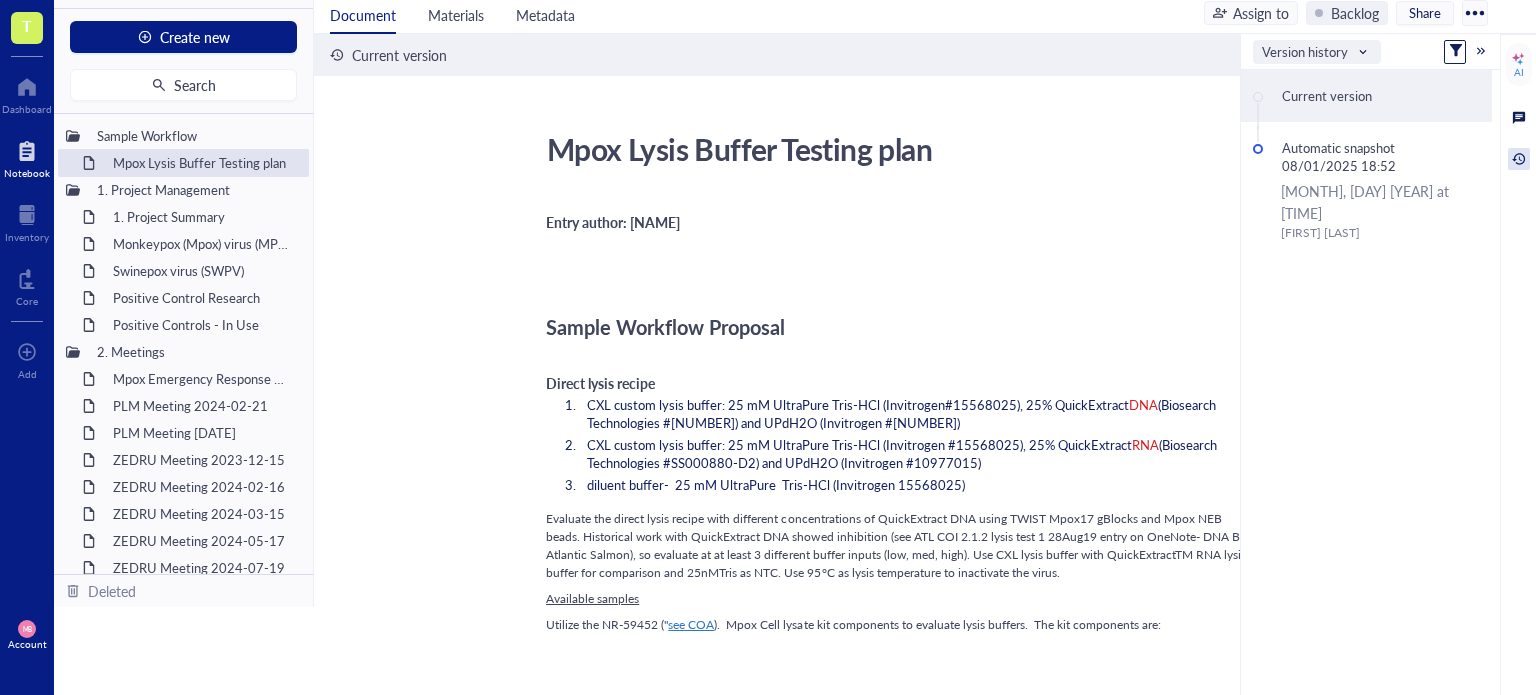 click on "Version history" at bounding box center [1314, 52] 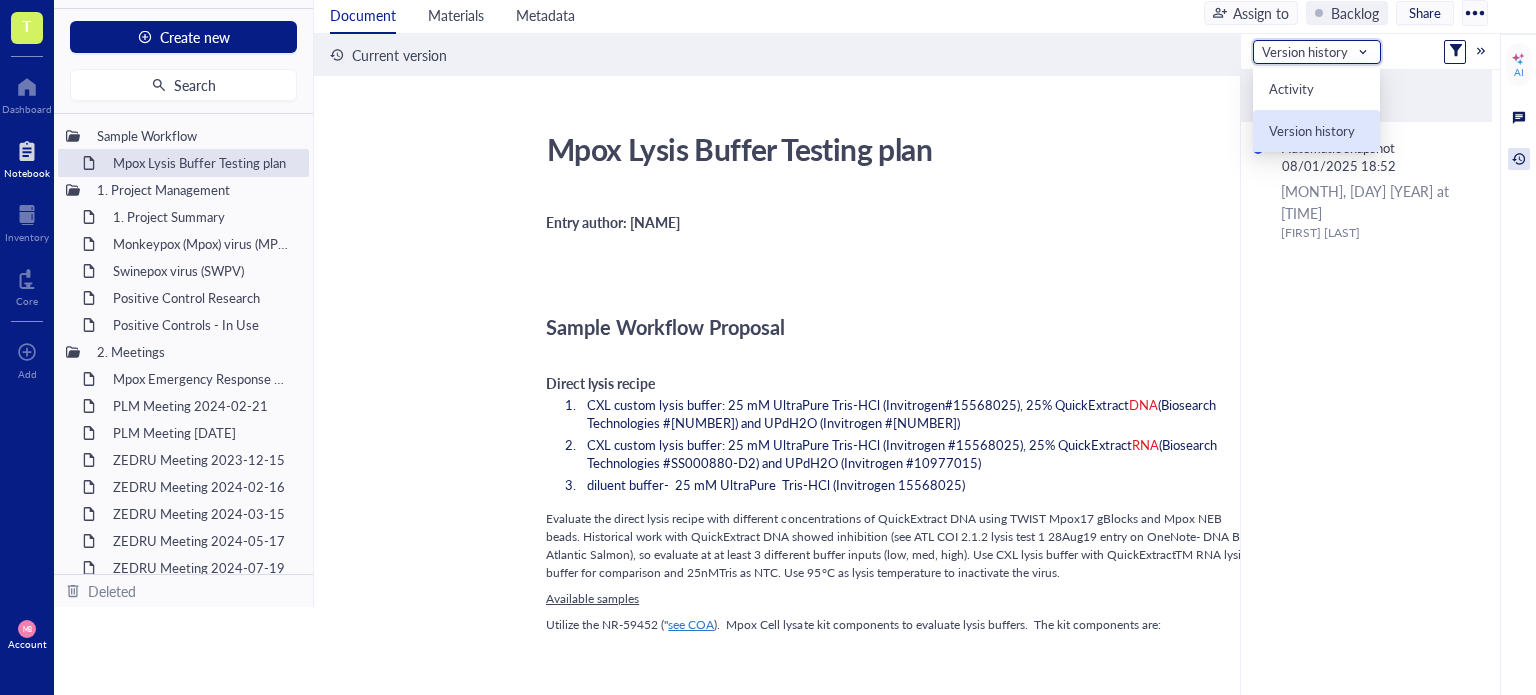 click on "Version history" at bounding box center [1316, 131] 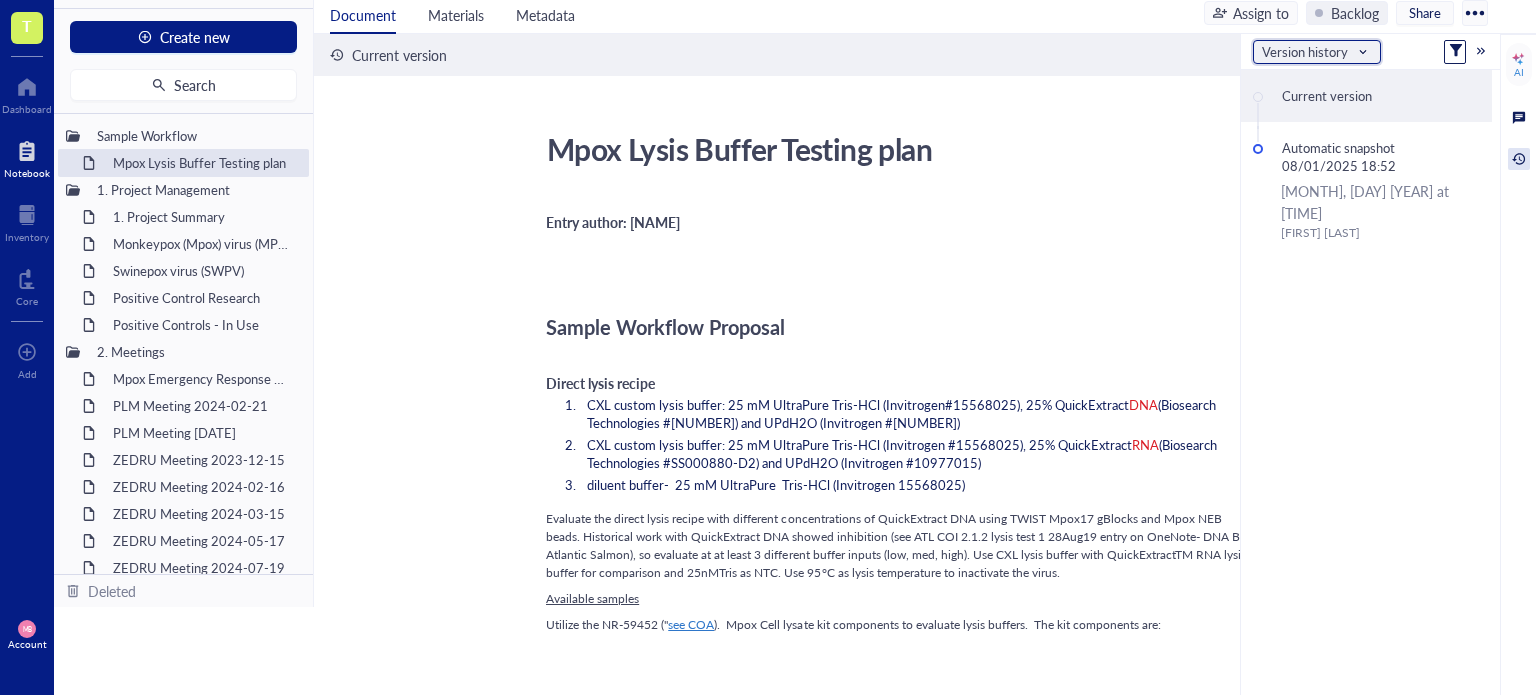 click on "Version history" at bounding box center (1314, 52) 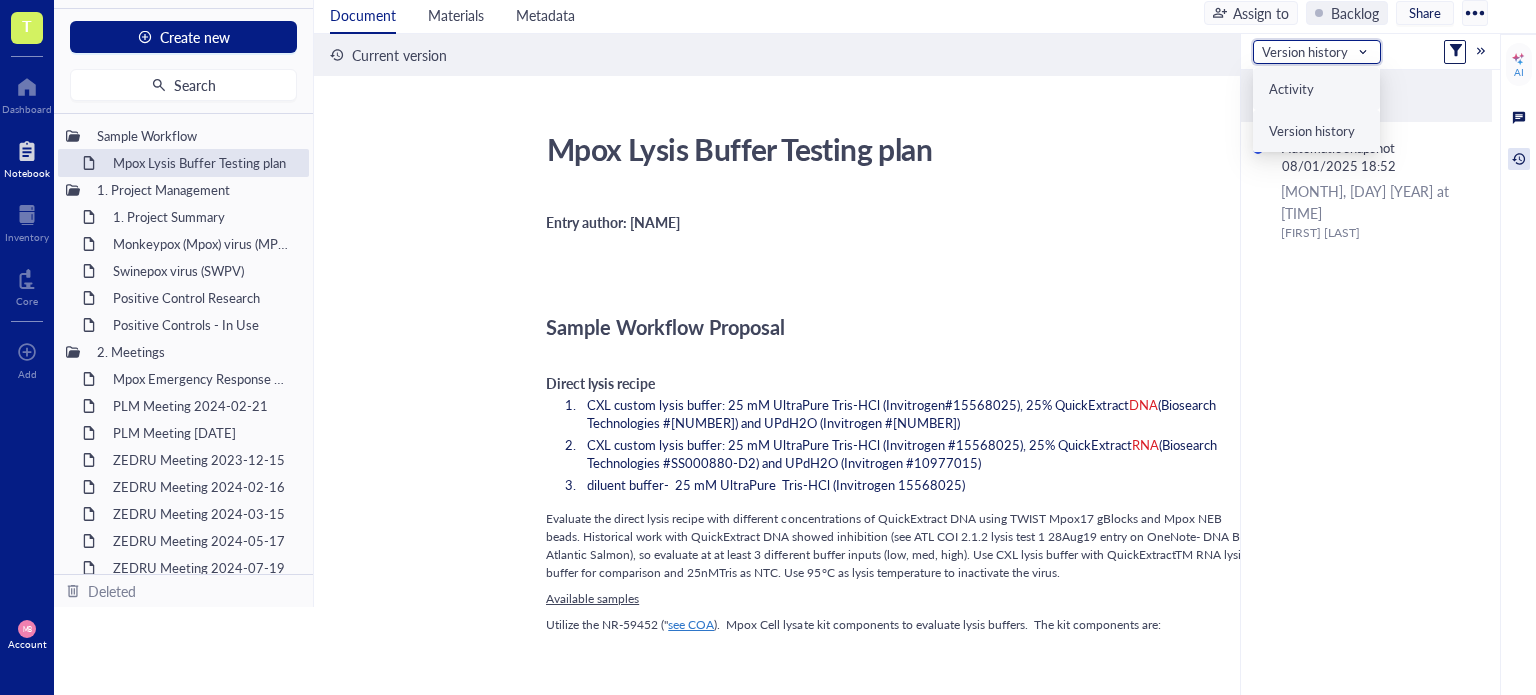 click on "Activity" at bounding box center [1316, 89] 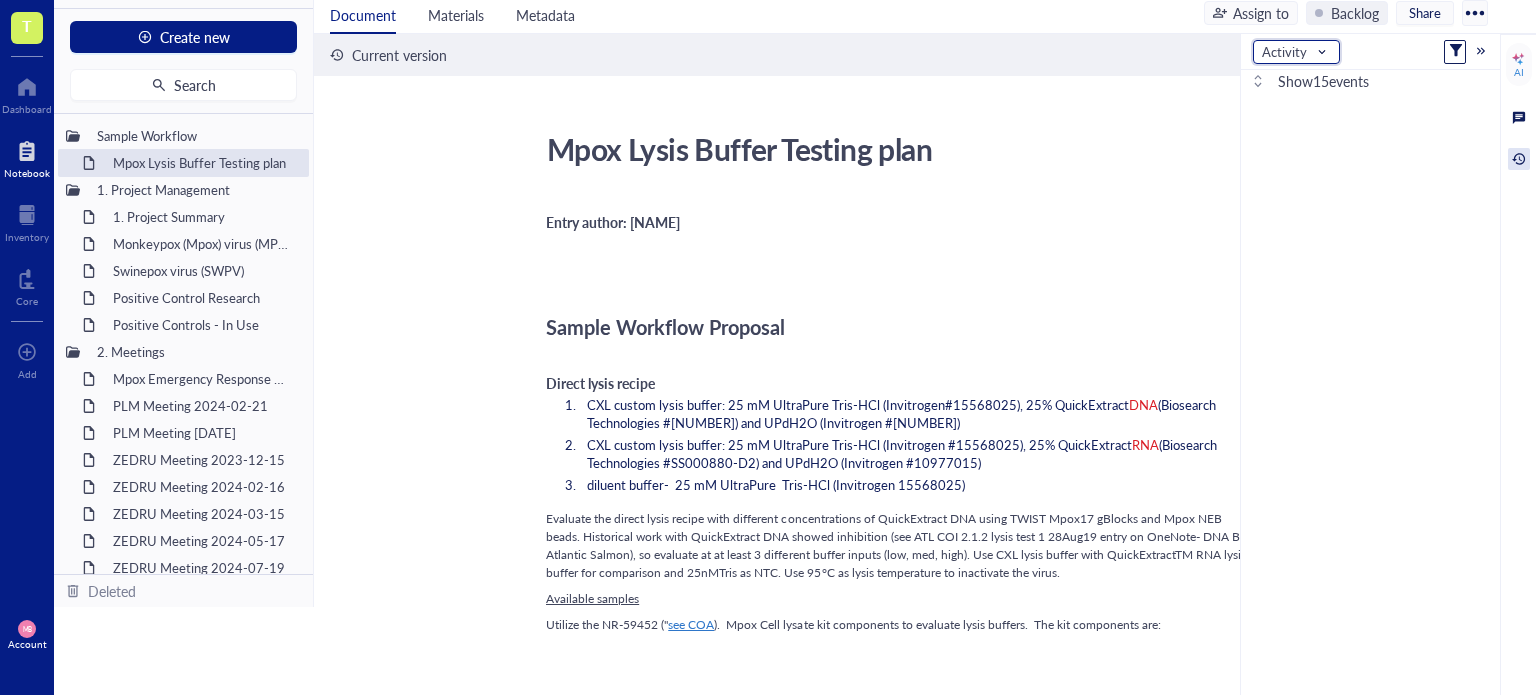 click on "Show  15  events" at bounding box center [1323, 81] 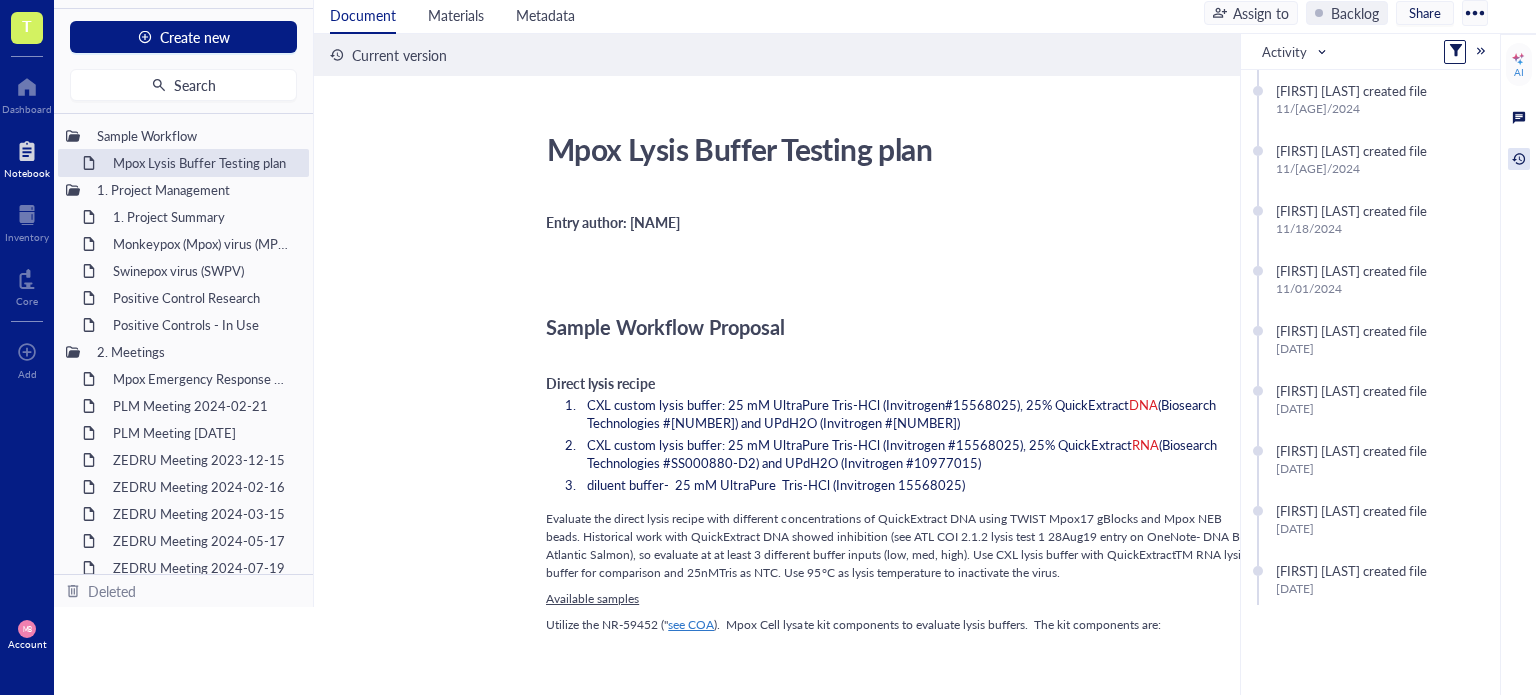 scroll, scrollTop: 364, scrollLeft: 0, axis: vertical 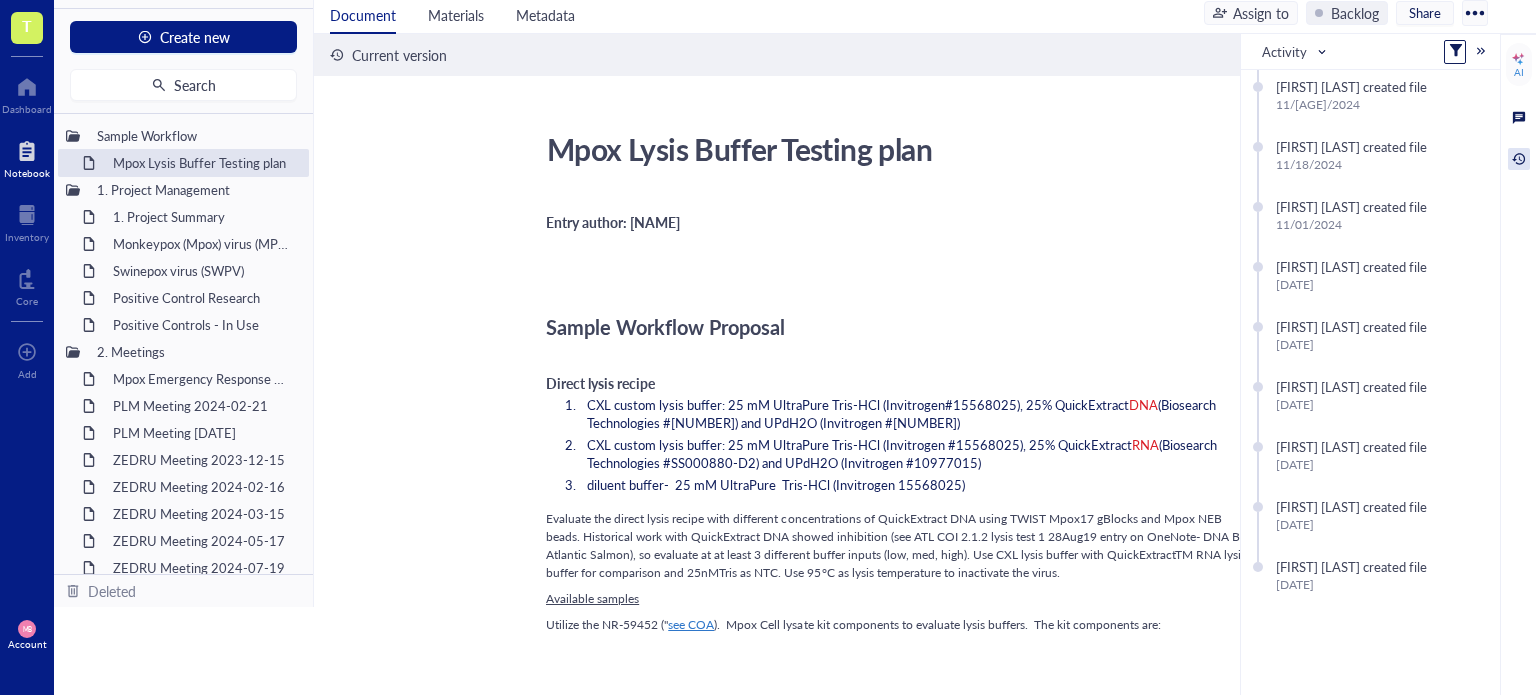 click on "Sample Workflow Proposal" at bounding box center [902, 327] 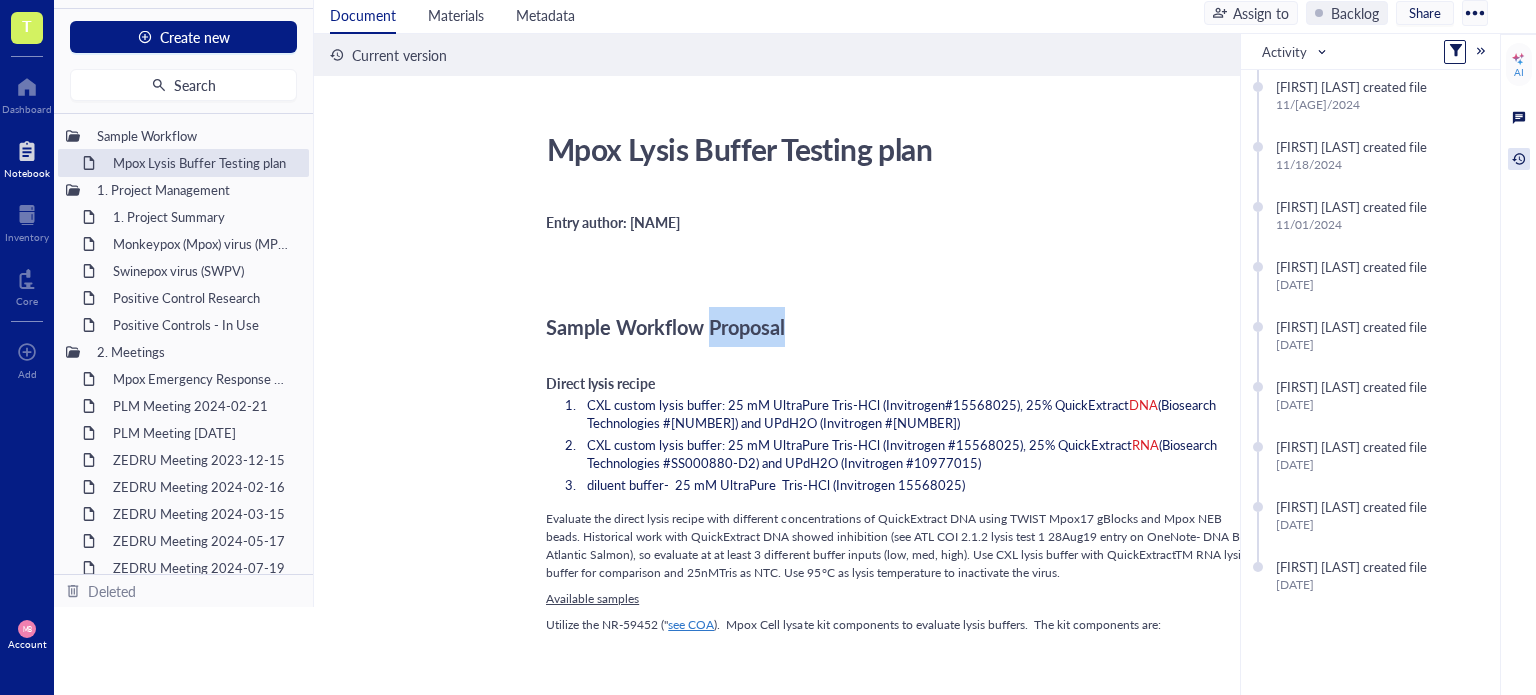 click on "Sample Workflow Proposal" at bounding box center [665, 327] 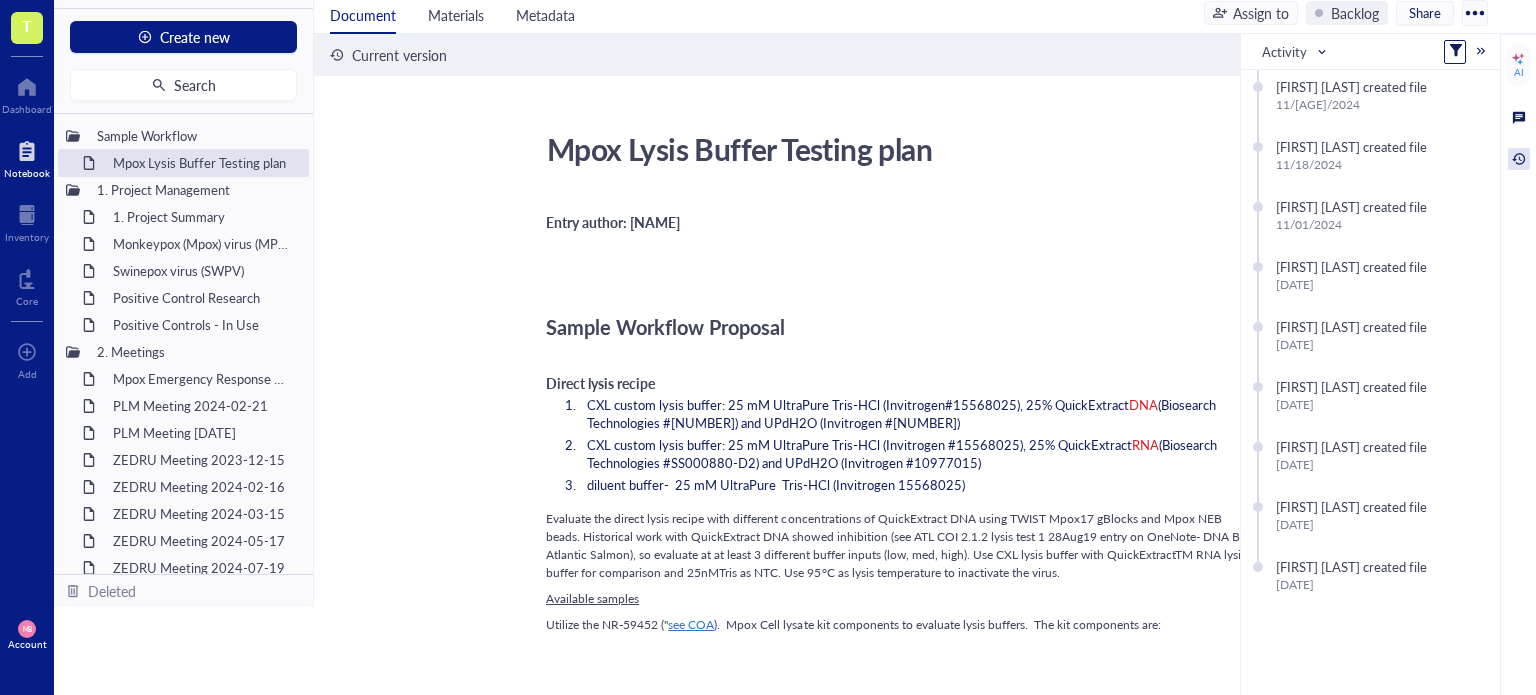 click on "Sample Workflow Proposal" at bounding box center [902, 327] 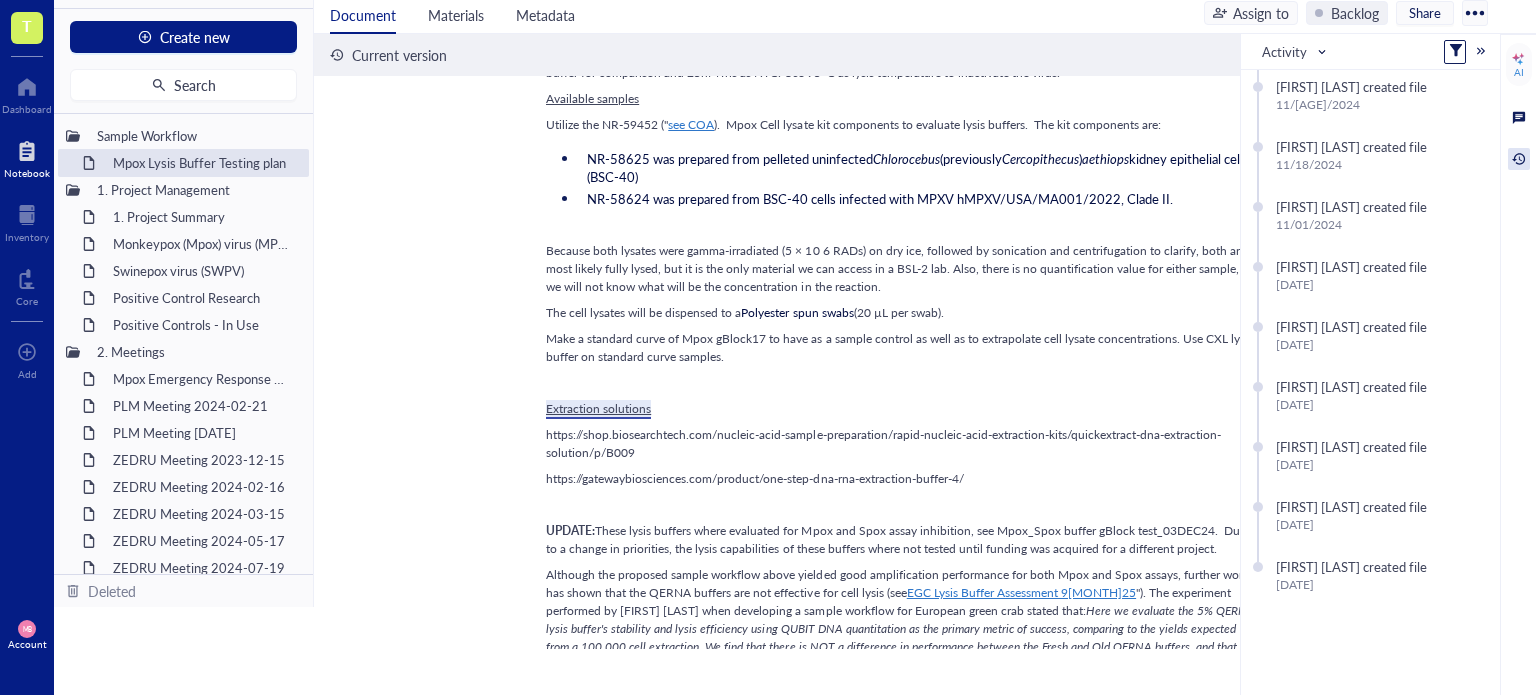 scroll, scrollTop: 0, scrollLeft: 0, axis: both 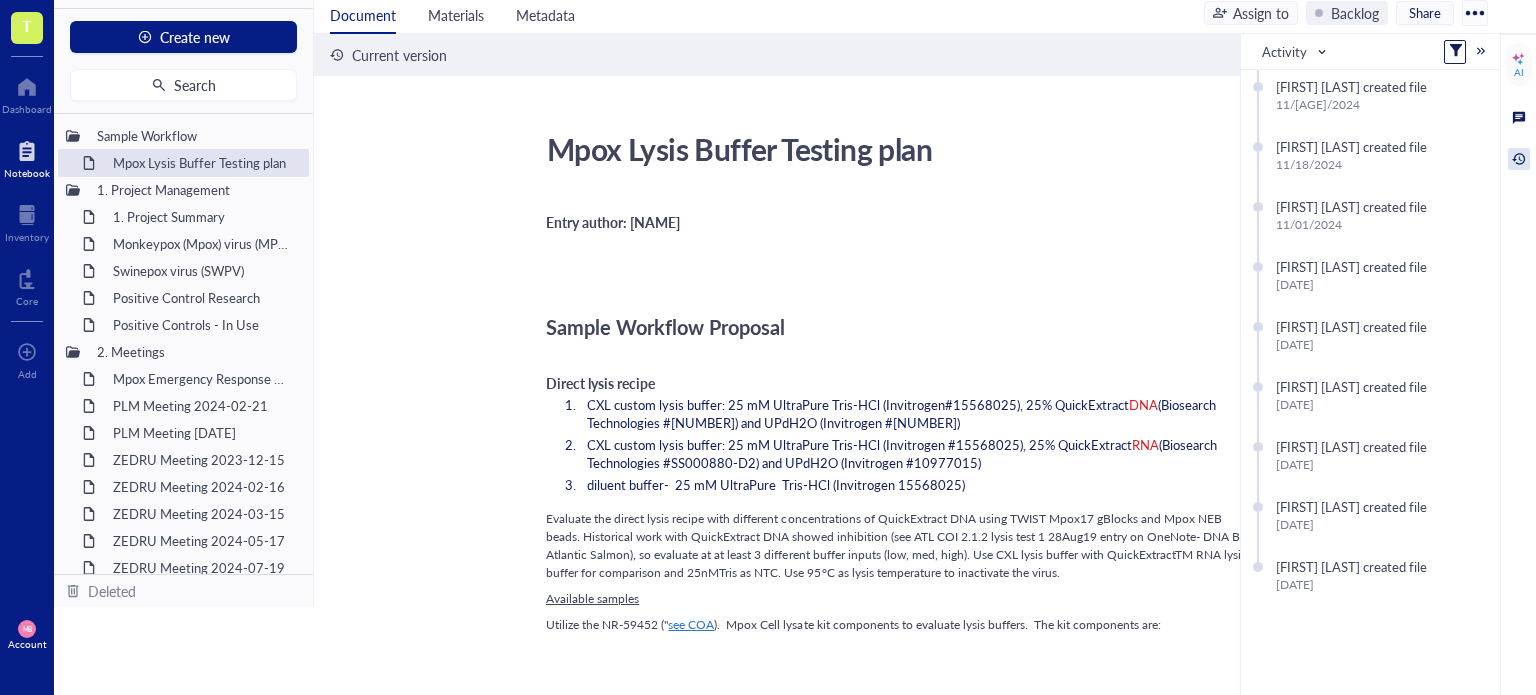 click on "Sample Workflow Proposal" at bounding box center (902, 327) 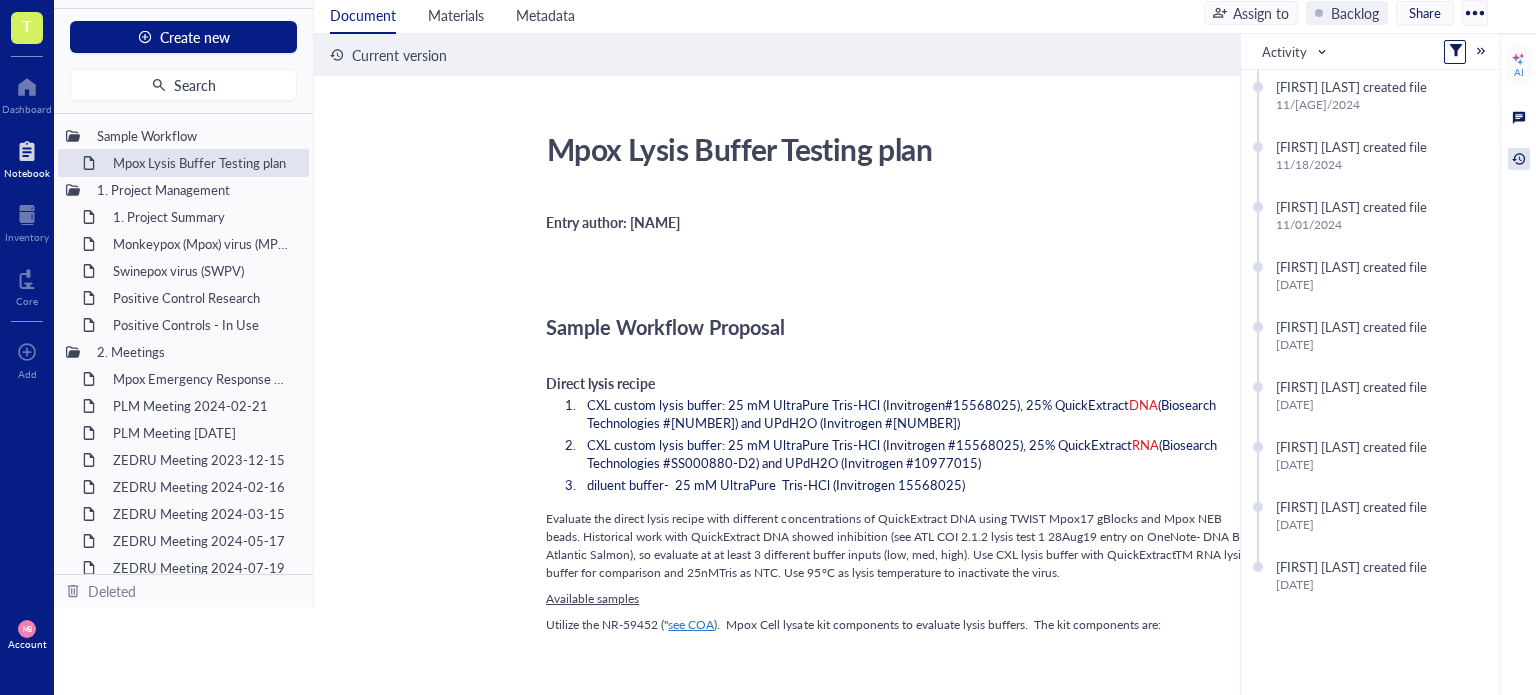click on "Sample Workflow Proposal" at bounding box center [665, 327] 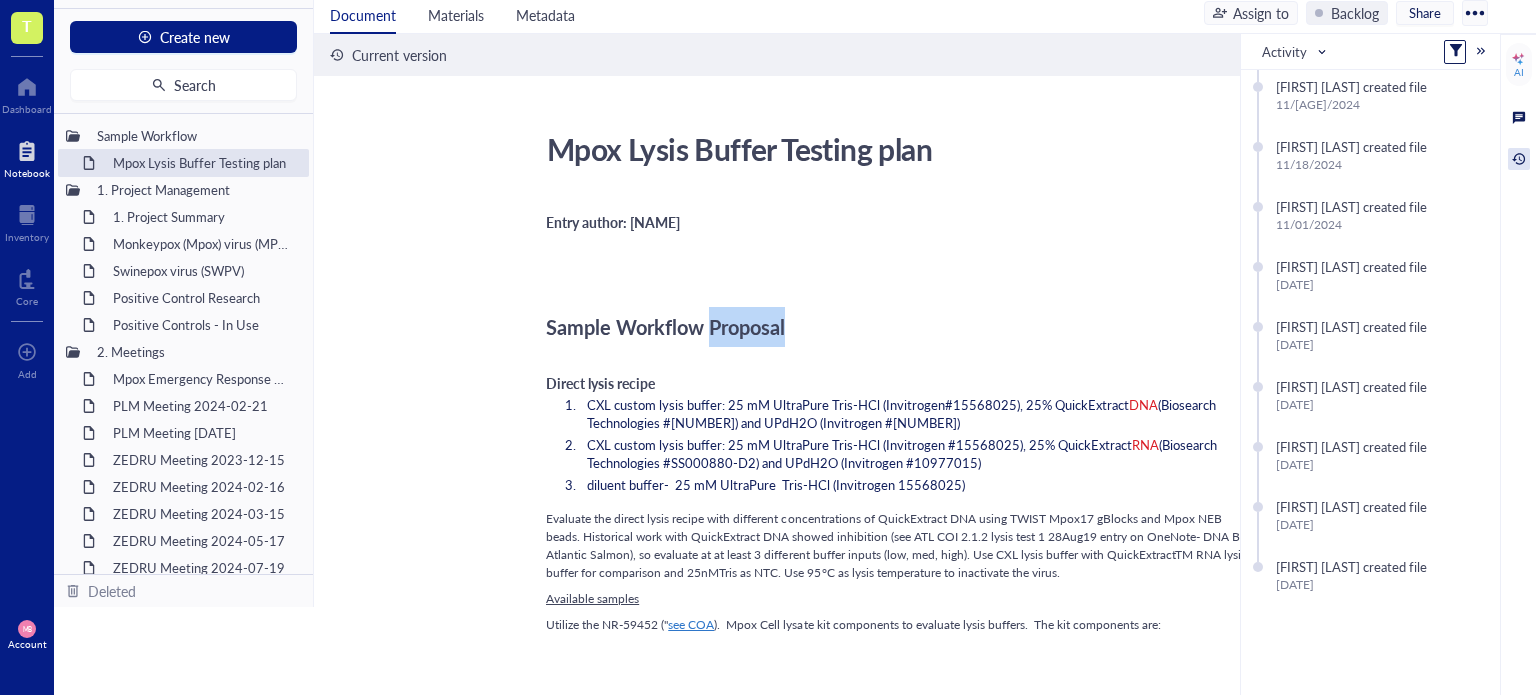 click on "Sample Workflow Proposal" at bounding box center [665, 327] 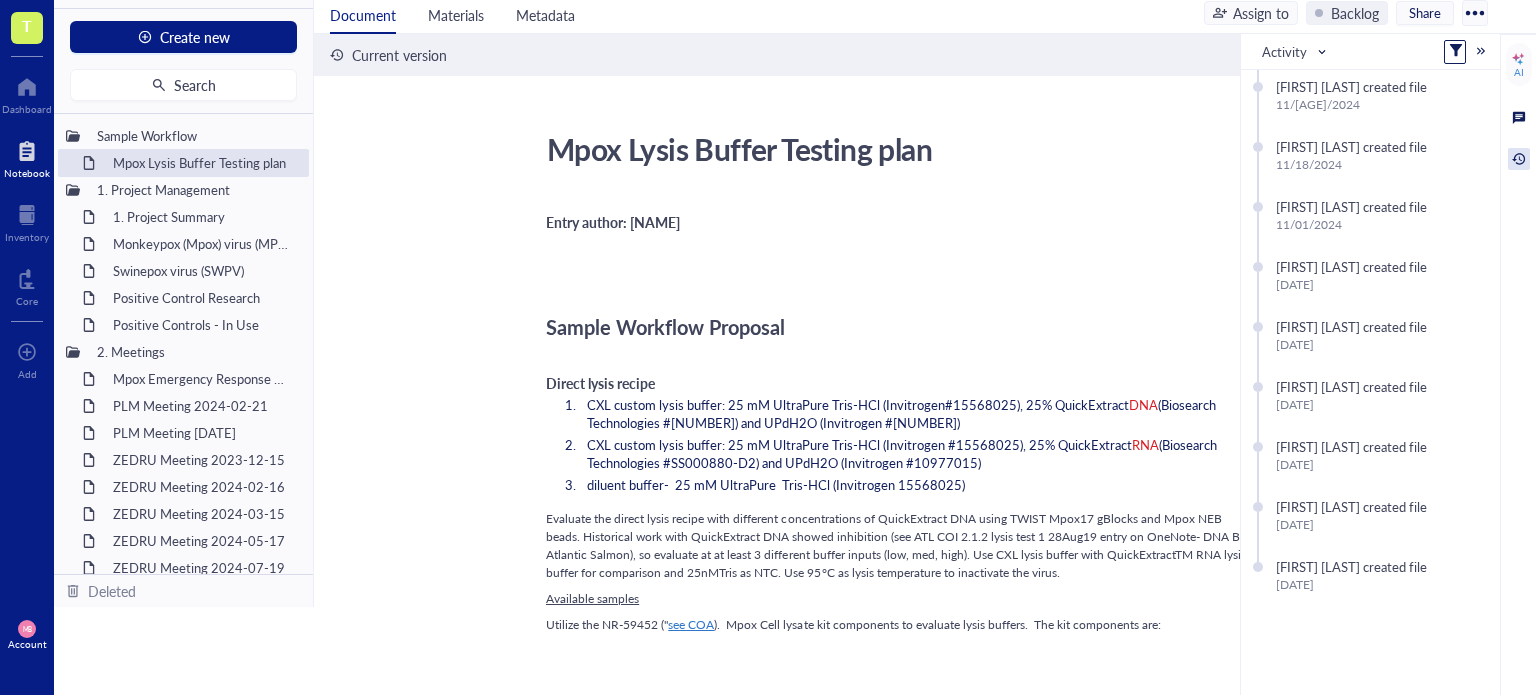 click on "Sample Workflow Proposal" at bounding box center (665, 327) 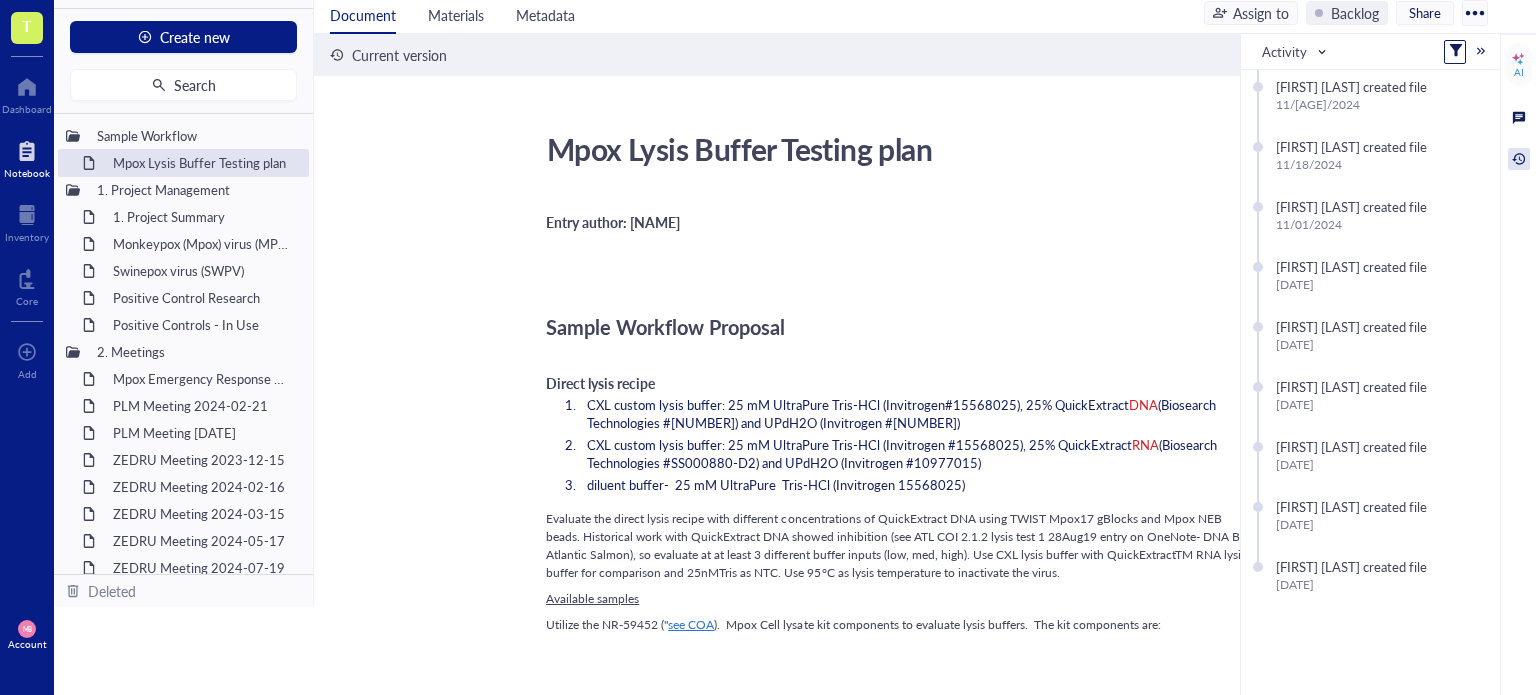 click on "CXL custom lysis buffer: 25 mM UltraPure Tris-HCl (Invitrogen #15568025), 25% QuickExtract" at bounding box center (859, 444) 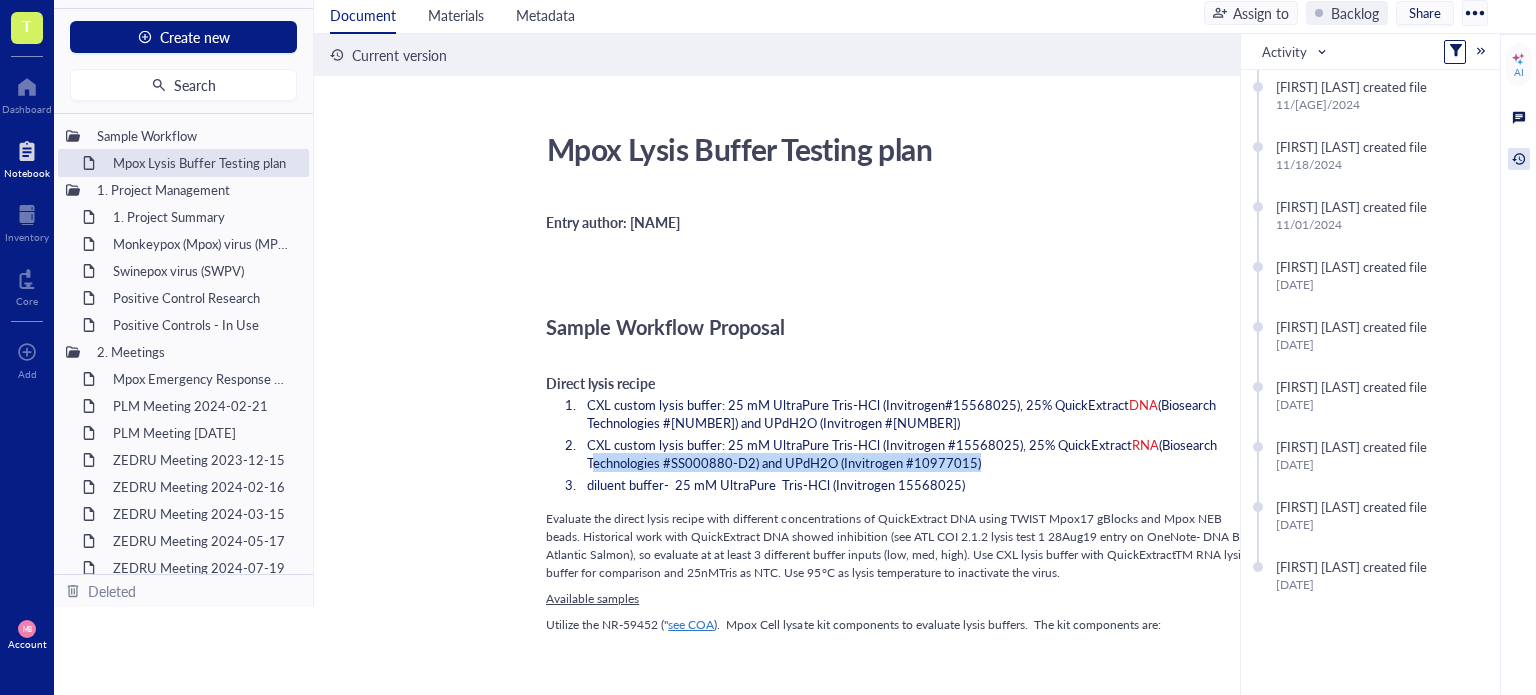 click on "Mpox Lysis Buffer Testing plan Mpox Lysis Buffer Testing plan Entry author: [FIRST] [LAST] ﻿ ﻿ Sample Workflow Proposal Direct lysis recipe CXL custom lysis buffer: 25 mM UltraPure Tris-HCl (Invitrogen#[NUMBER]), 25% QuickExtract DNA (Biosearch Technologies #[NUMBER]) and UPdH2O (Invitrogen #[NUMBER]) CXL custom lysis buffer: 25 mM UltraPure Tris-HCl (Invitrogen#[NUMBER]), 25% QuickExtract RNA (Biosearch Technologies #[NUMBER]) and UPdH2O (Invitrogen #[NUMBER]) diluent buffer- 25 mM UltraPure Tris-HCl (Invitrogen [NUMBER]) Available samples Utilize the NR-[NUMBER] ( see COA ). Mpox Cell lysate kit components to evaluate lysis buffers. The kit components are: NR-[NUMBER] was prepared from pelleted uninfected Chlorocebus (previously Cercopithecus) aethiops kidney epithelial cells (BSC-40) NR-[NUMBER] was prepared from BSC-40 cells infected with MPXV hMPXV/USA/MA001/2022, Clade II.
The cell lysates will be dispensed to a Polyester spun swabs (20 µL per swab). ﻿ Extraction solutions" at bounding box center (902, 1180) 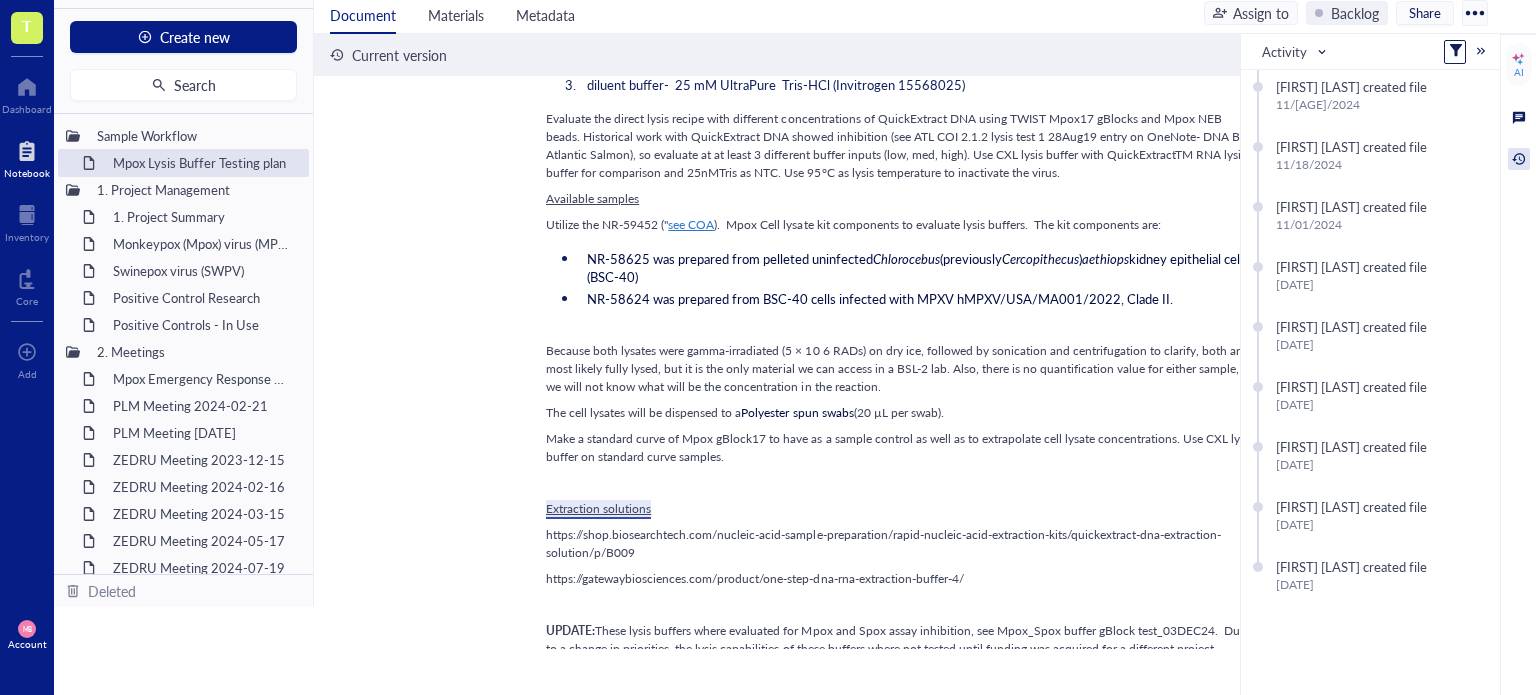 click on "﻿" at bounding box center (902, 483) 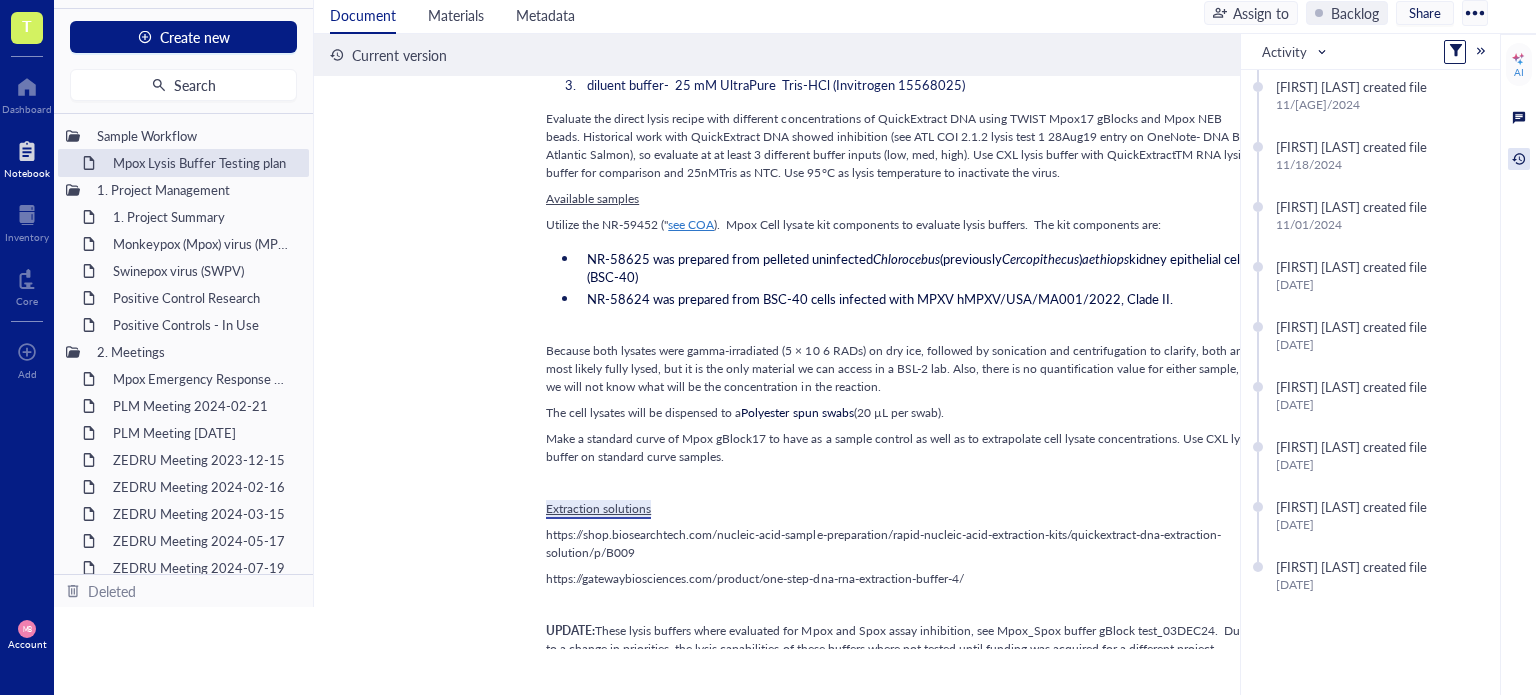 click on "Make a standard curve of Mpox gBlock17 to have as a sample control as well as to extrapolate cell lysate concentrations. Use CXL lysis buffer on standard curve samples." at bounding box center [901, 447] 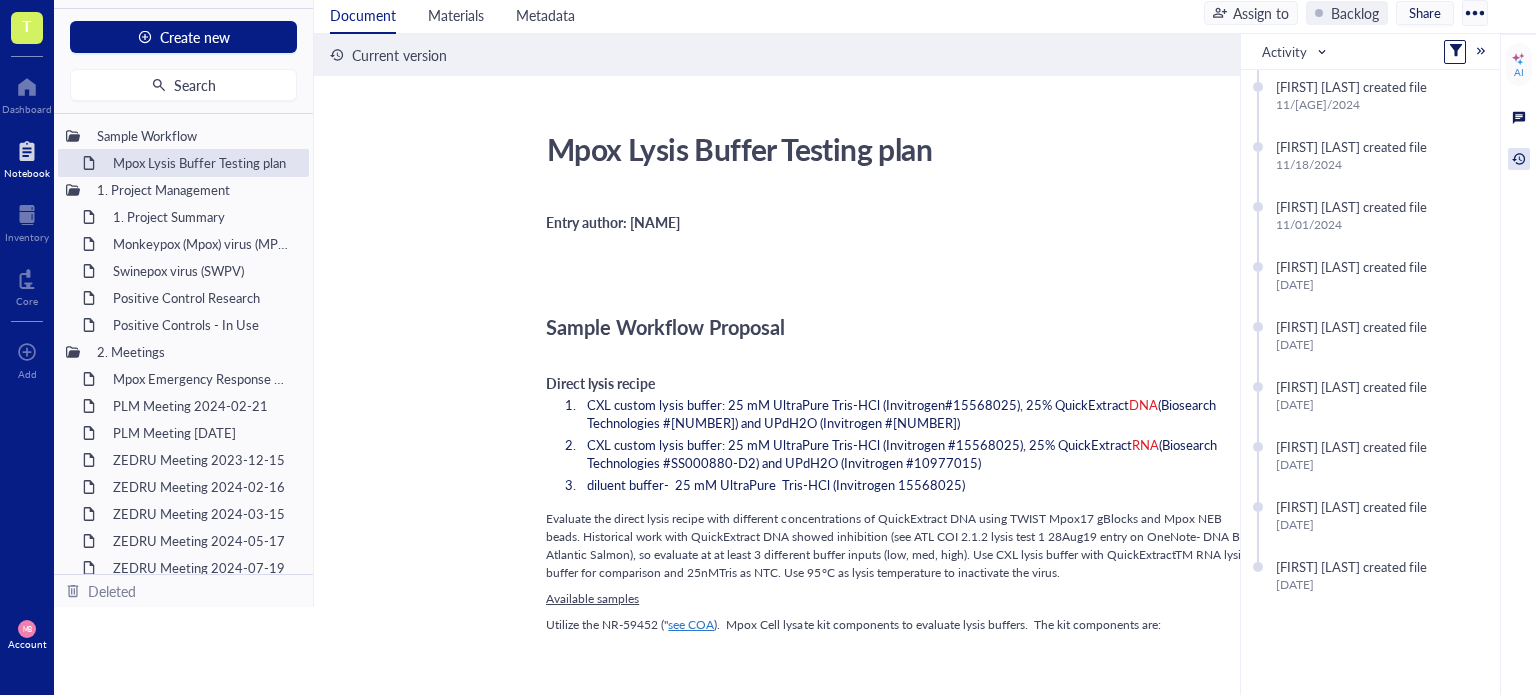 click on "(Biosearch Technologies #[NUMBER]) and UPdH2O (Invitrogen #[NUMBER])" at bounding box center [903, 413] 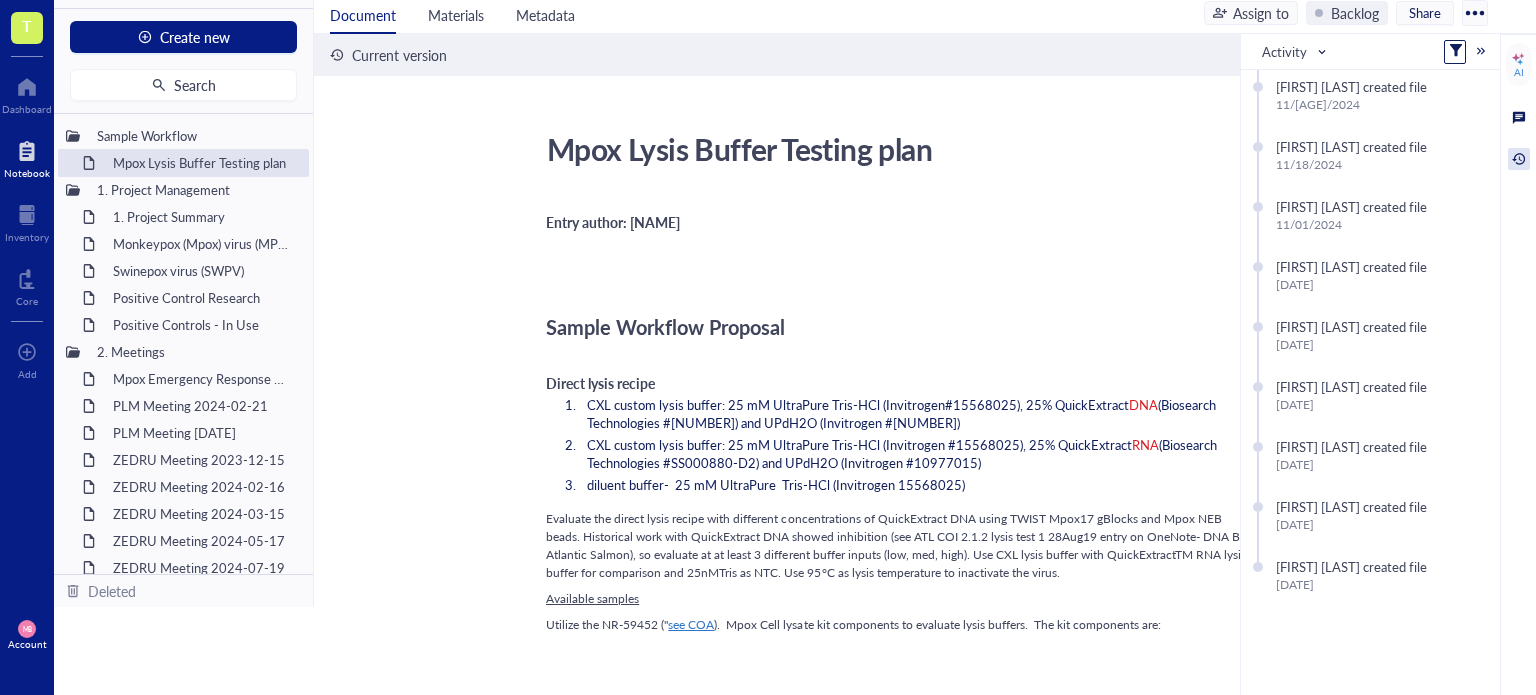 click at bounding box center [1481, 51] 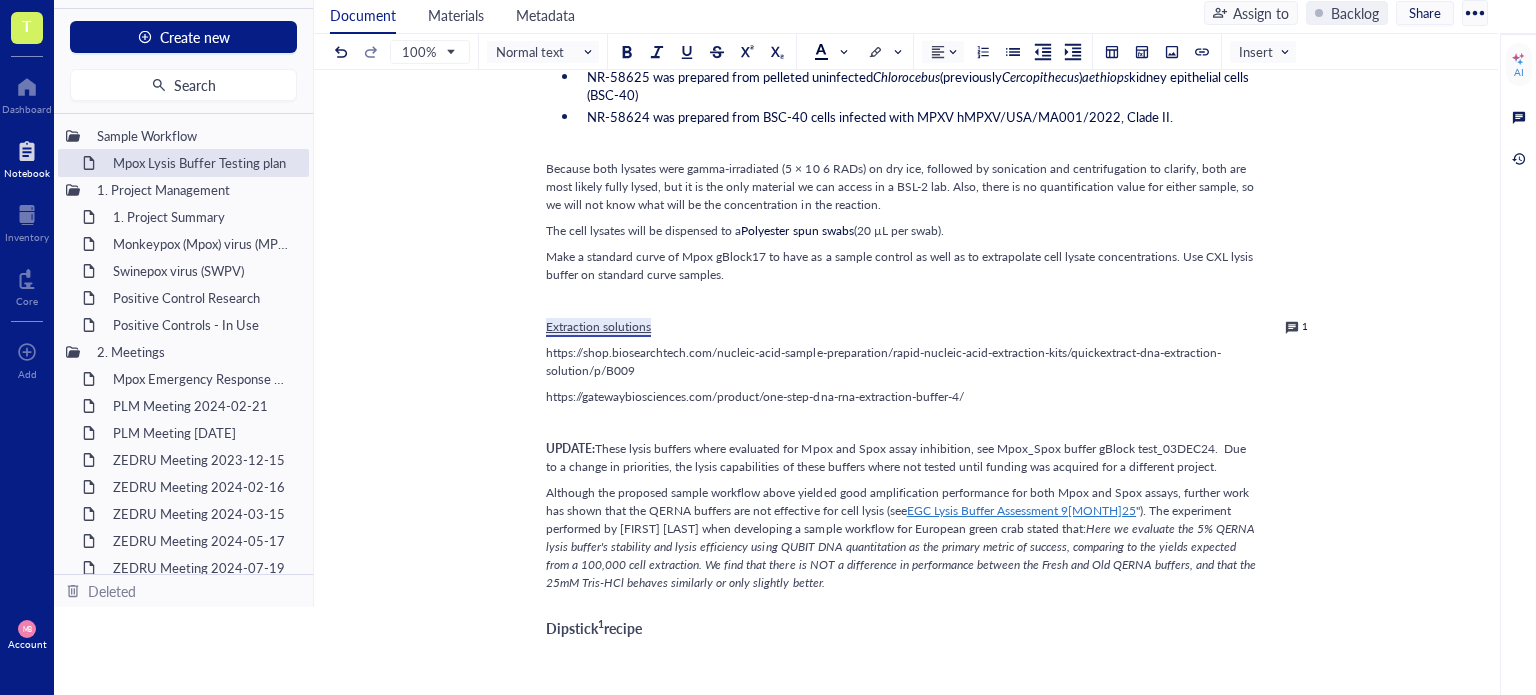 scroll, scrollTop: 0, scrollLeft: 0, axis: both 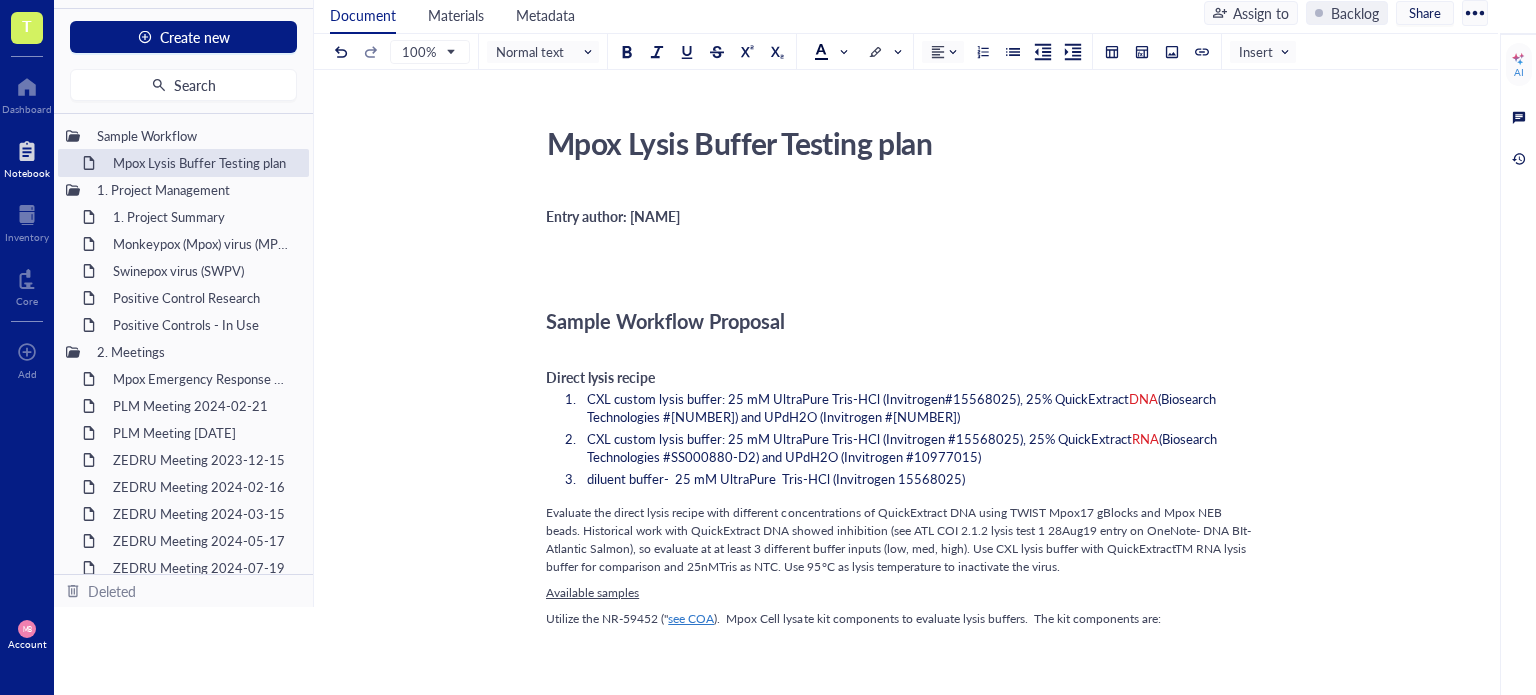 click on "Sample Workflow Proposal" at bounding box center (902, 321) 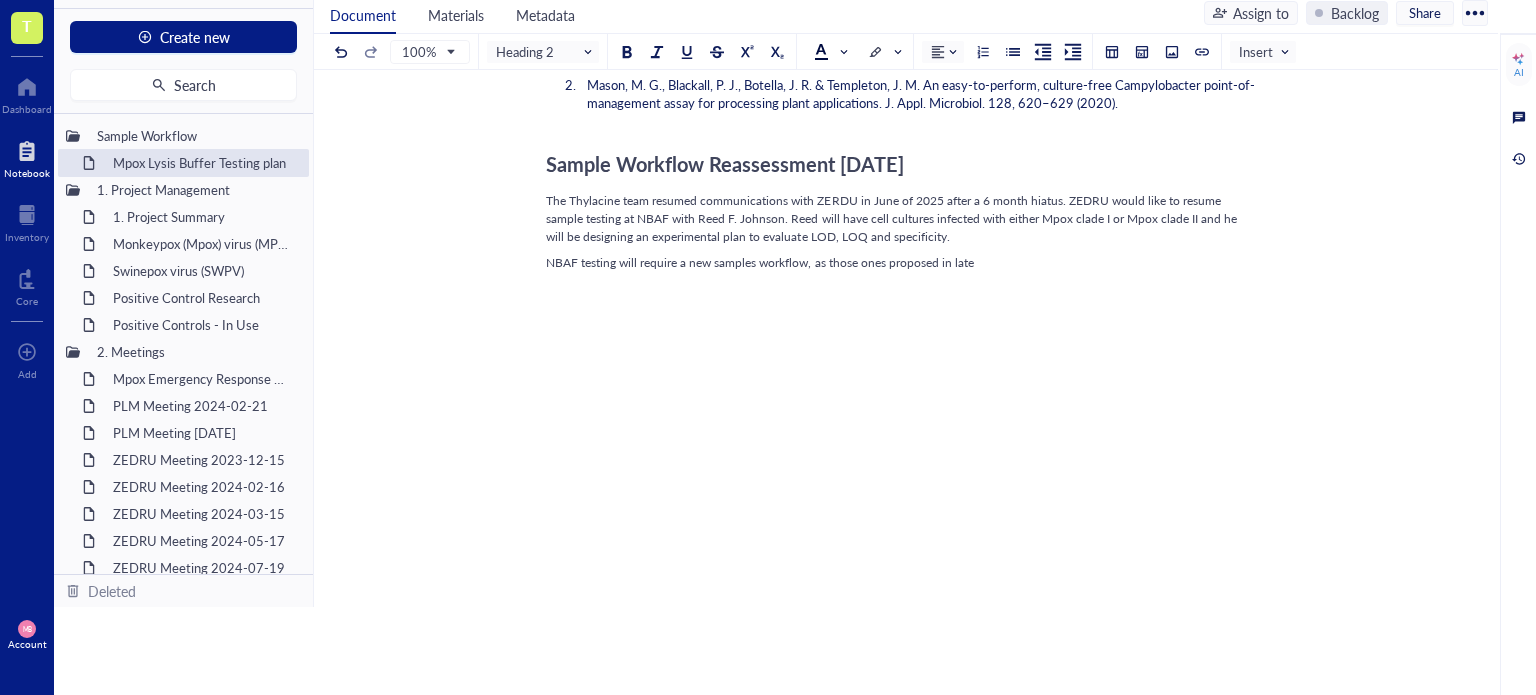scroll, scrollTop: 1287, scrollLeft: 0, axis: vertical 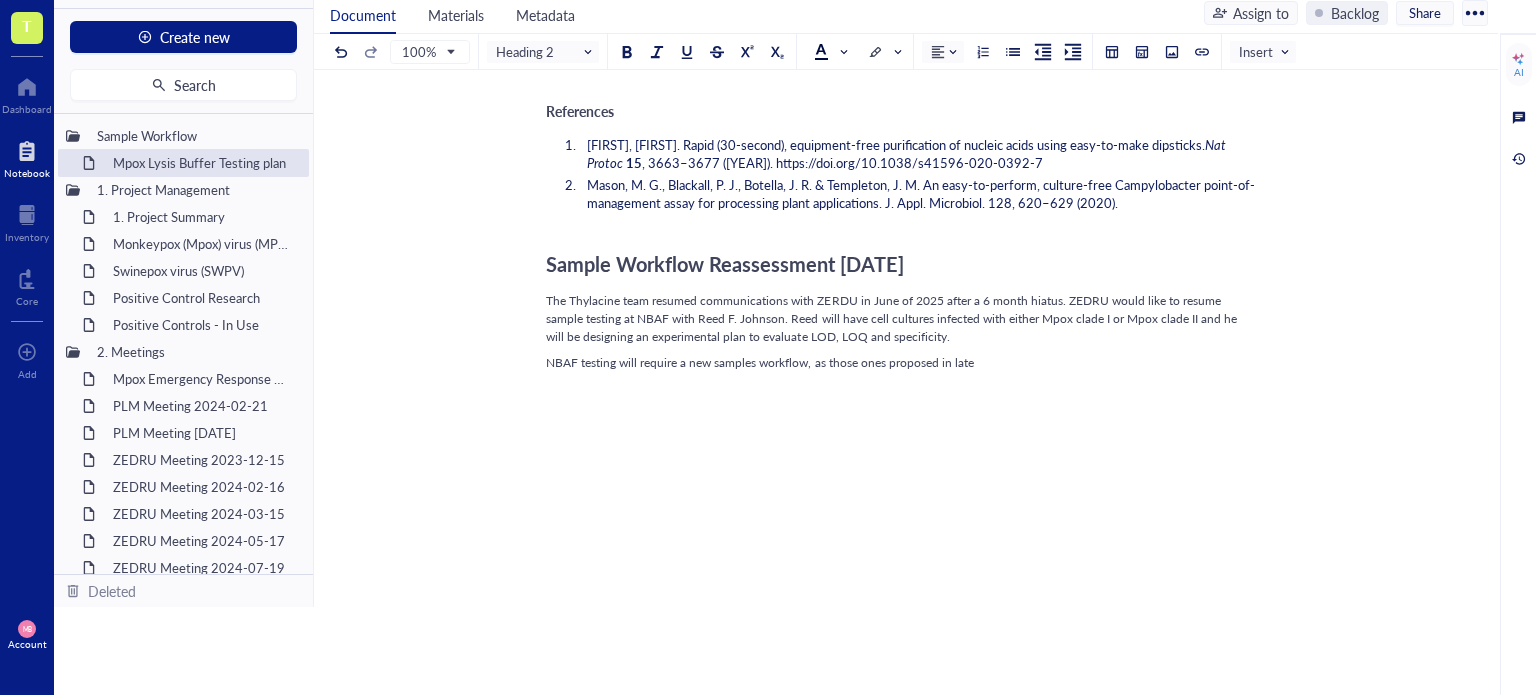 click on "NBAF testing will require a new samples workflow, as those ones proposed in late" at bounding box center [902, 363] 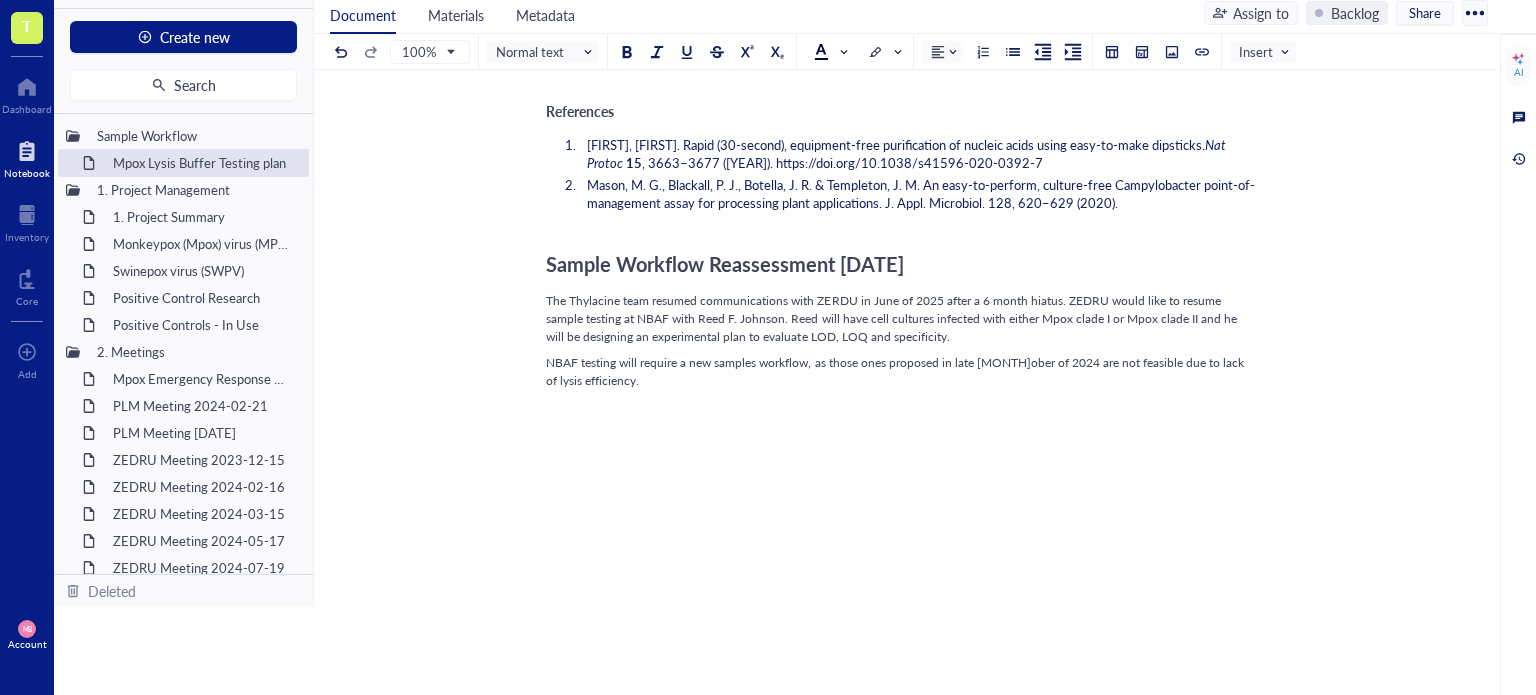 click on "NBAF testing will require a new samples workflow, as those ones proposed in late [MONTH]ober of 2024 are not feasible due to lack of lysis efficiency." at bounding box center (896, 371) 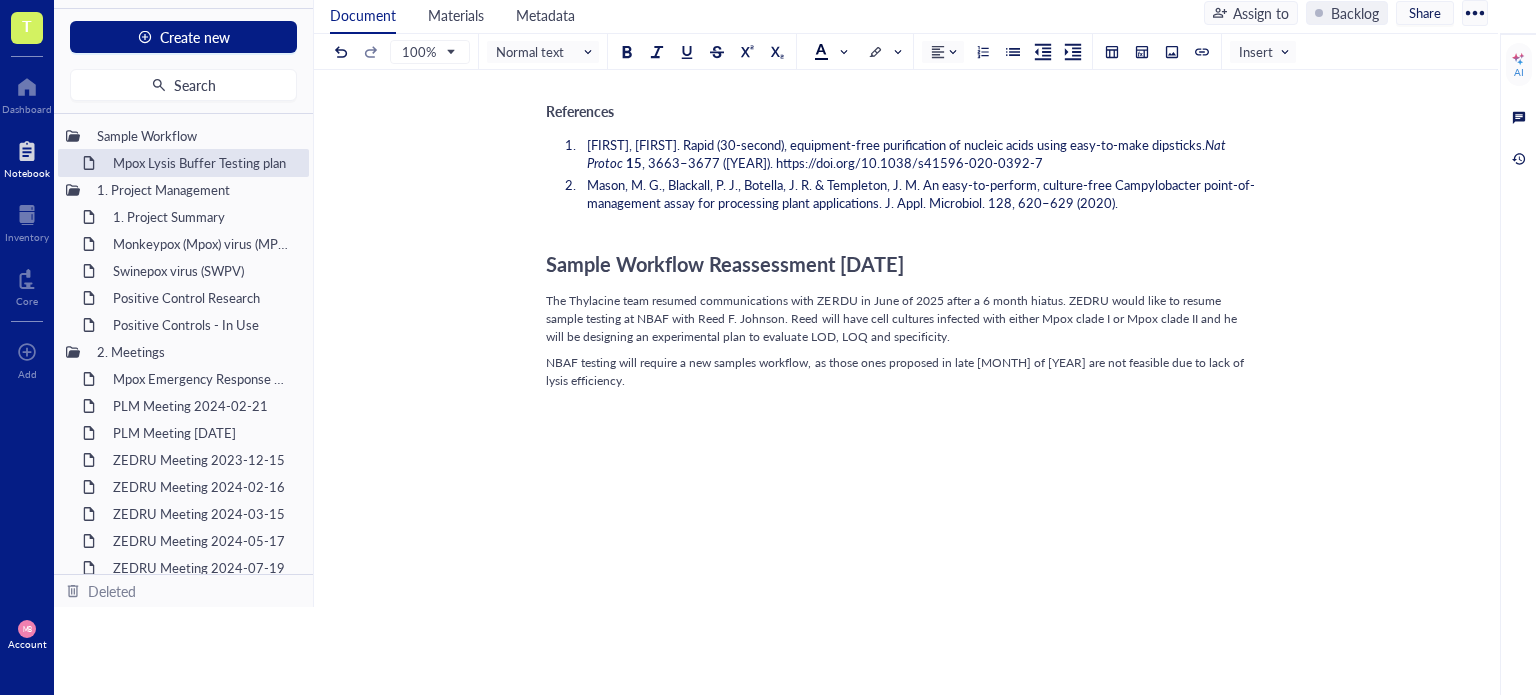 click on "NBAF testing will require a new samples workflow, as those ones proposed in late [MONTH] of [YEAR] are not feasible due to lack of lysis efficiency." at bounding box center (902, 372) 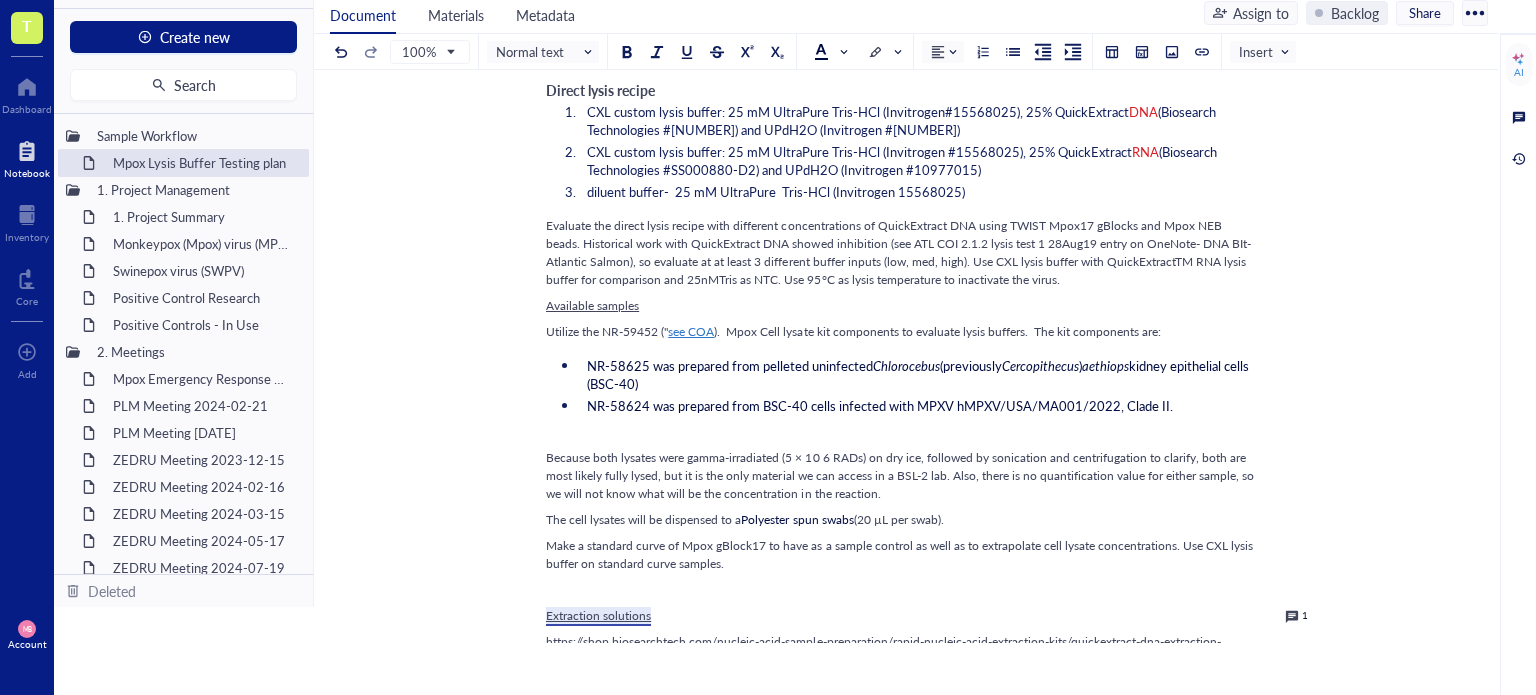 scroll, scrollTop: 0, scrollLeft: 0, axis: both 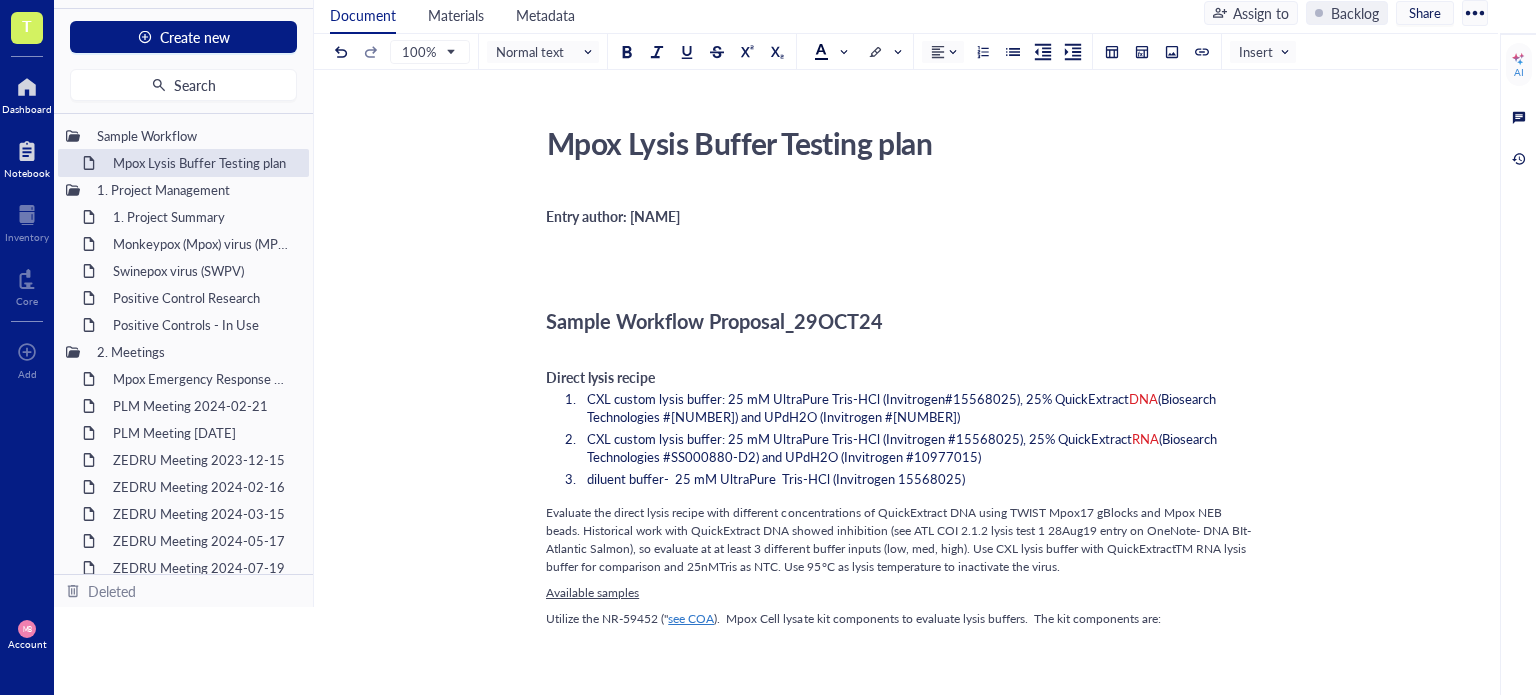 click at bounding box center [27, 87] 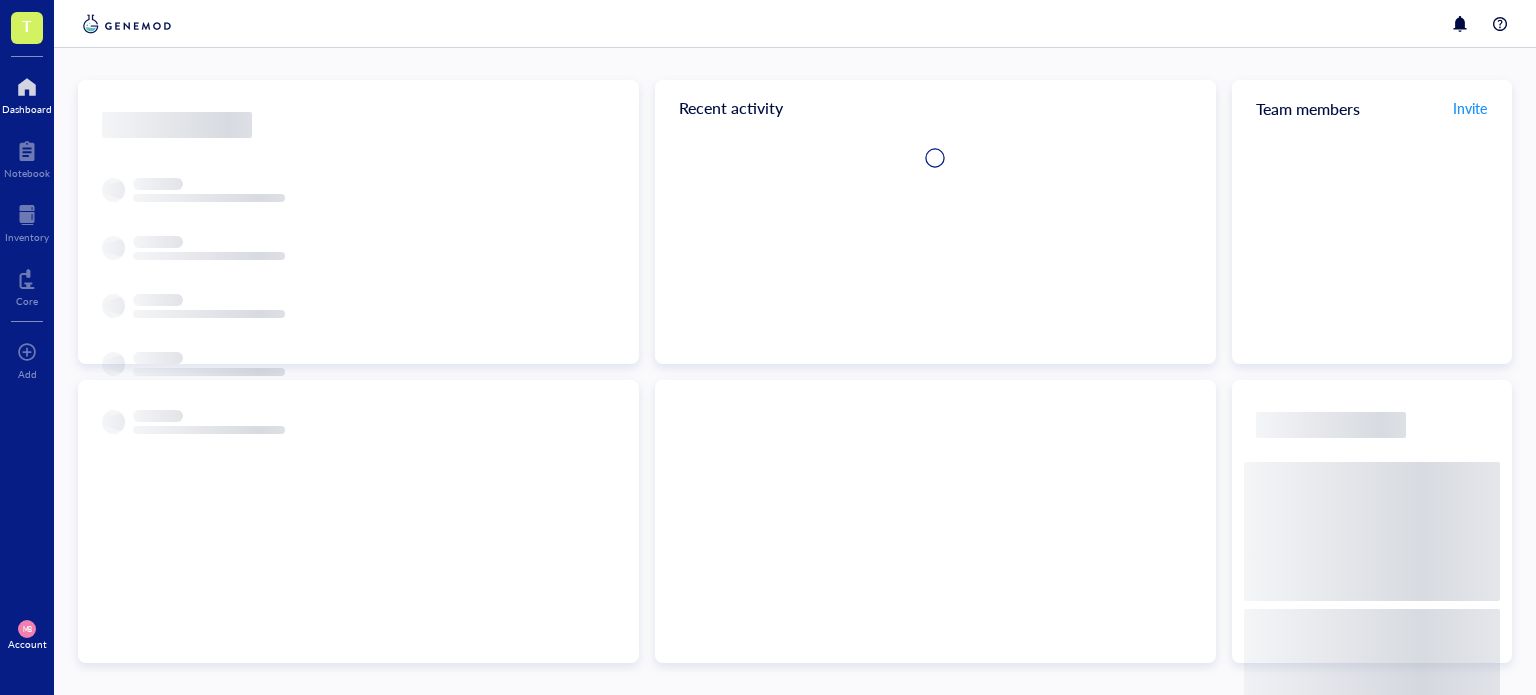scroll, scrollTop: 0, scrollLeft: 0, axis: both 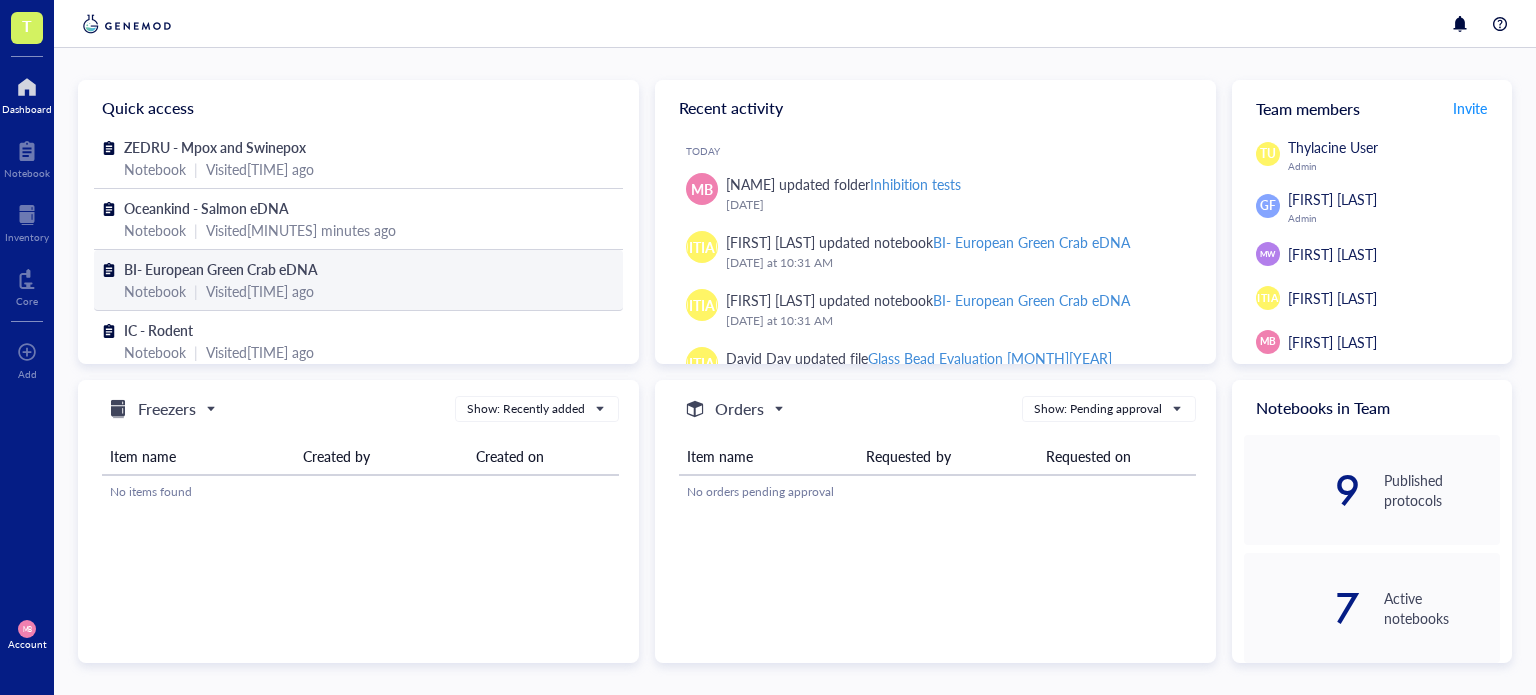 click on "BI- European Green Crab eDNA" at bounding box center [221, 269] 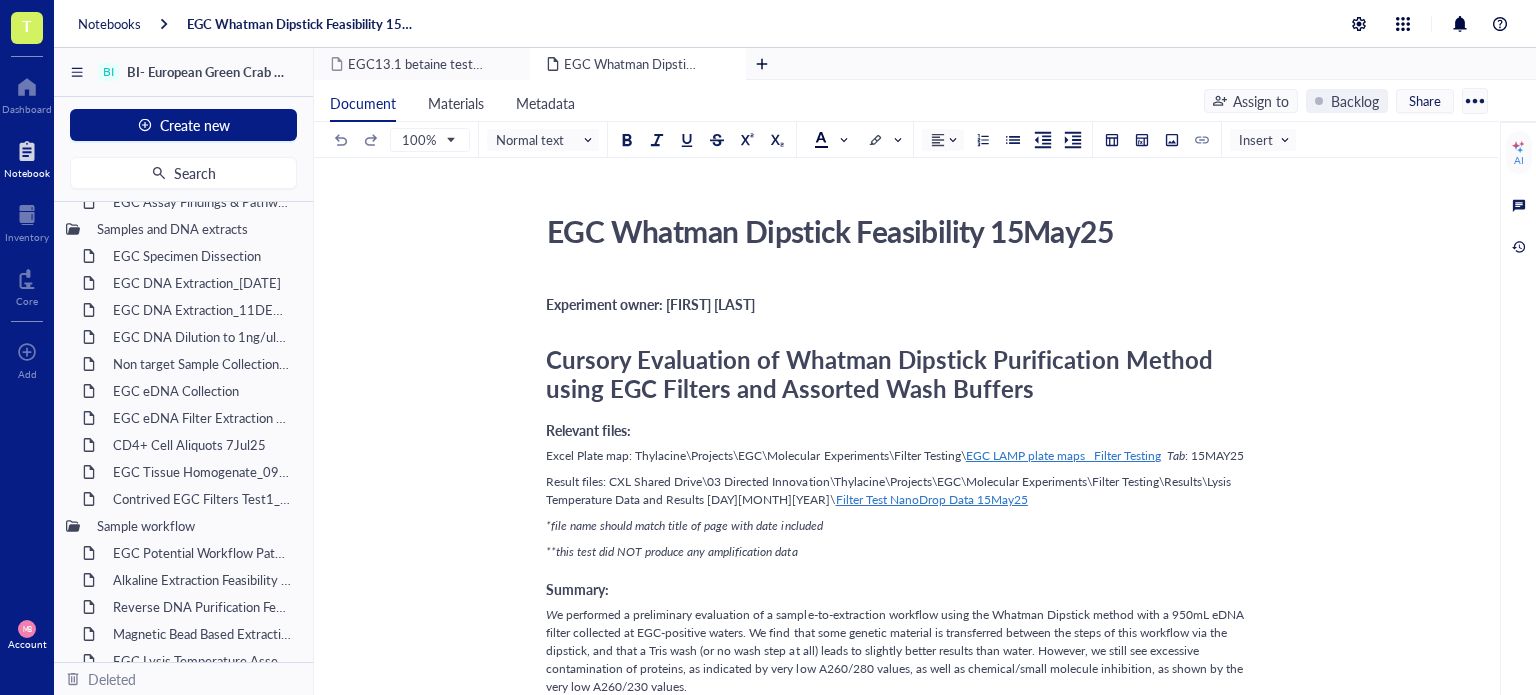 scroll, scrollTop: 600, scrollLeft: 0, axis: vertical 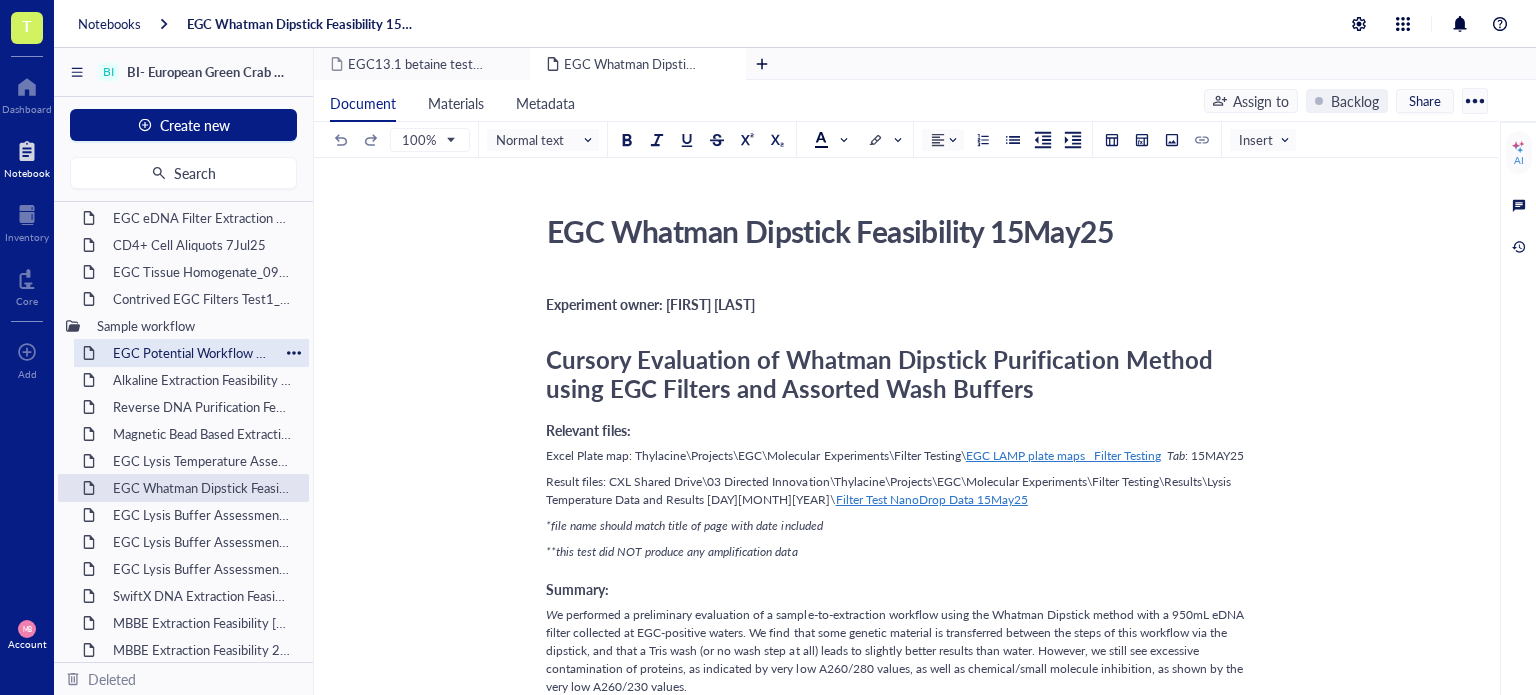 click on "EGC Potential Workflow Pathways" at bounding box center (191, 353) 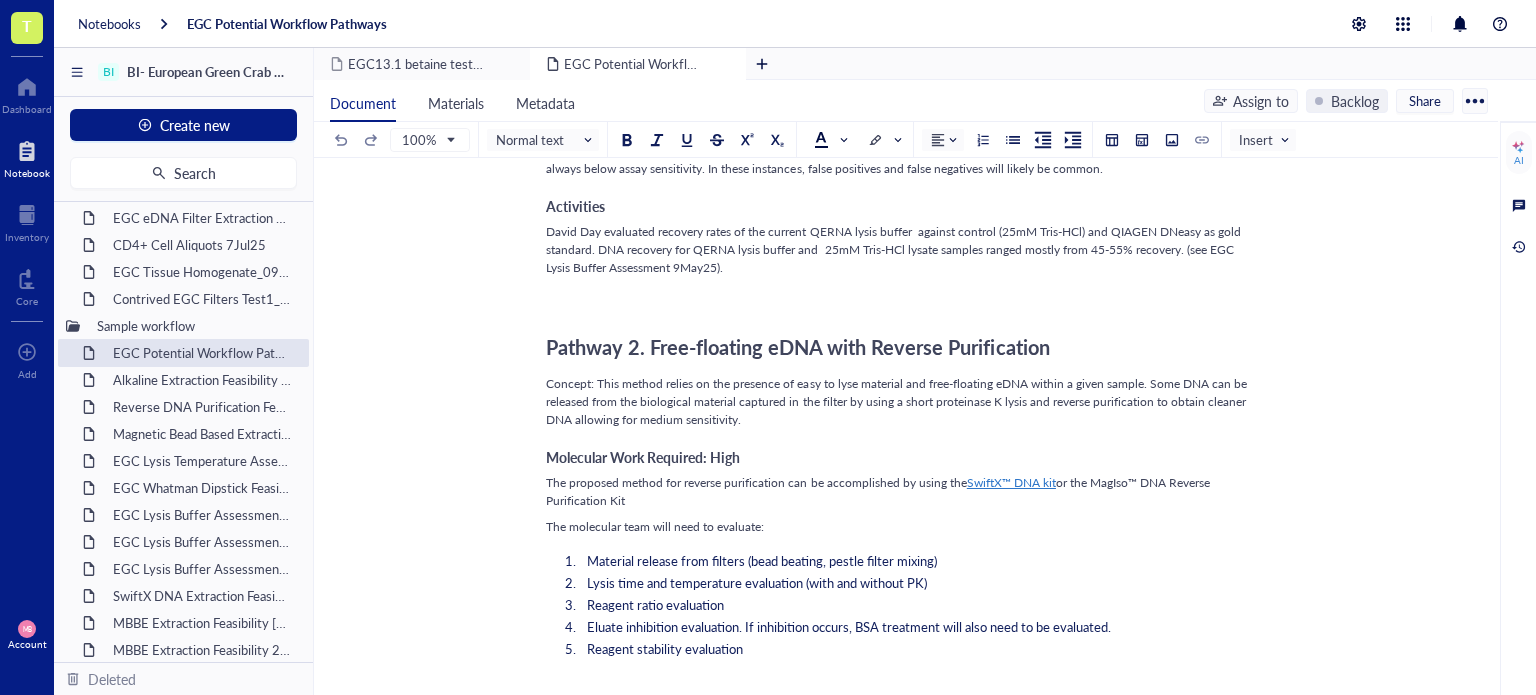 scroll, scrollTop: 800, scrollLeft: 0, axis: vertical 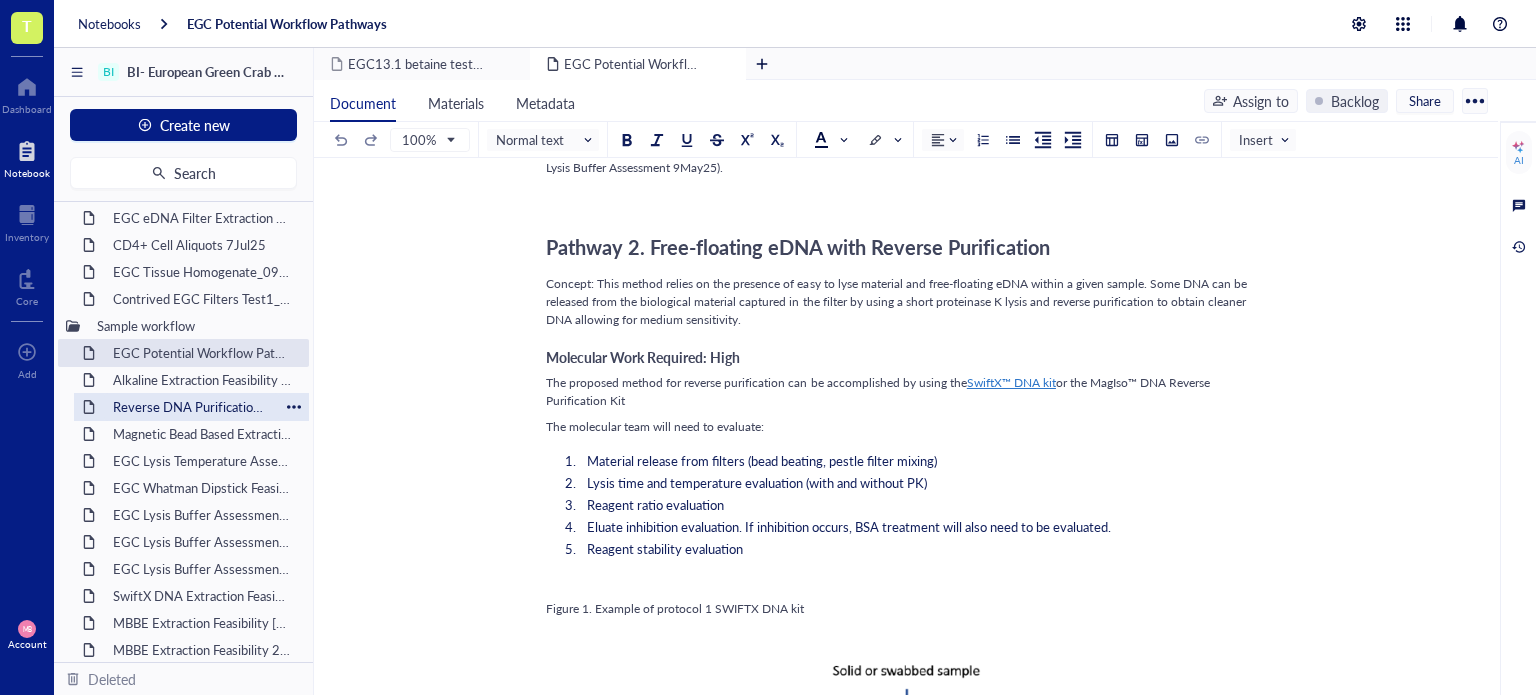 click on "Reverse DNA Purification Feasibility Research" at bounding box center [191, 407] 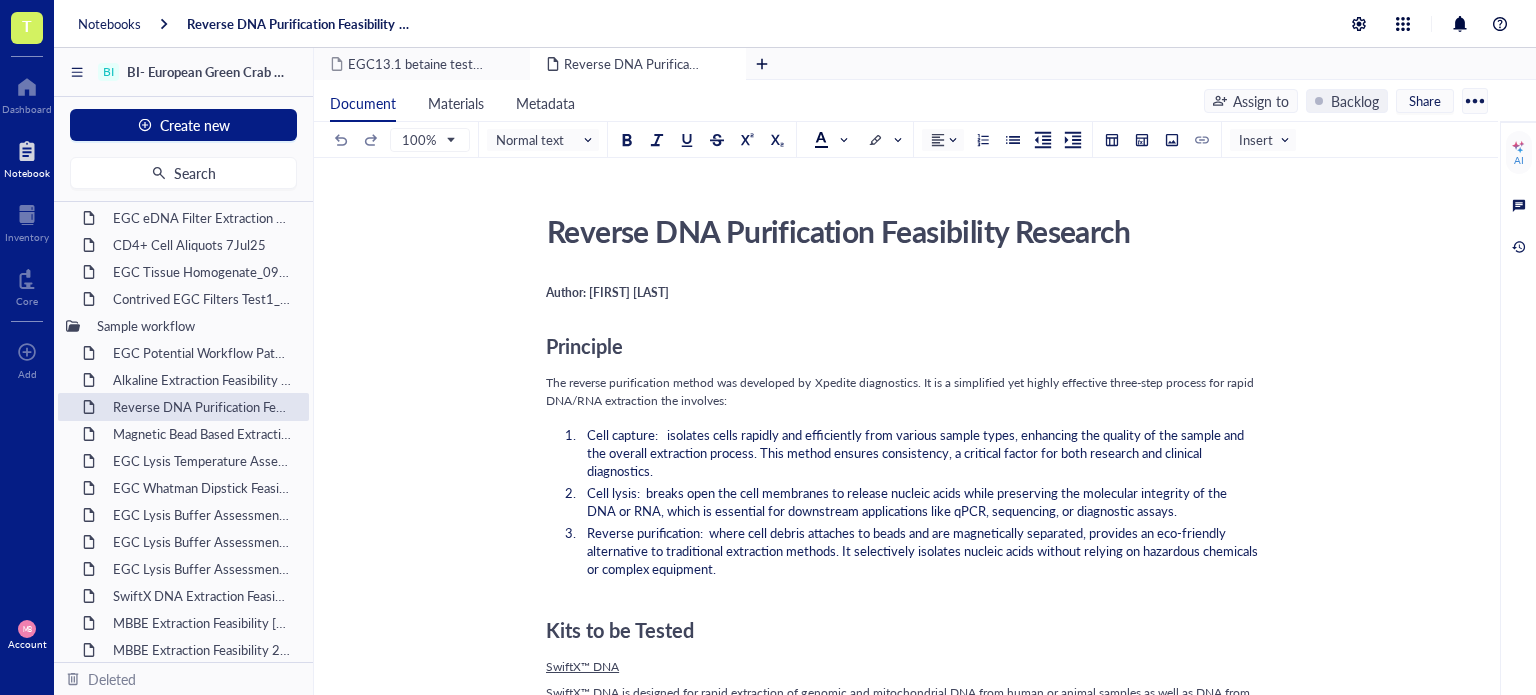 scroll, scrollTop: 100, scrollLeft: 0, axis: vertical 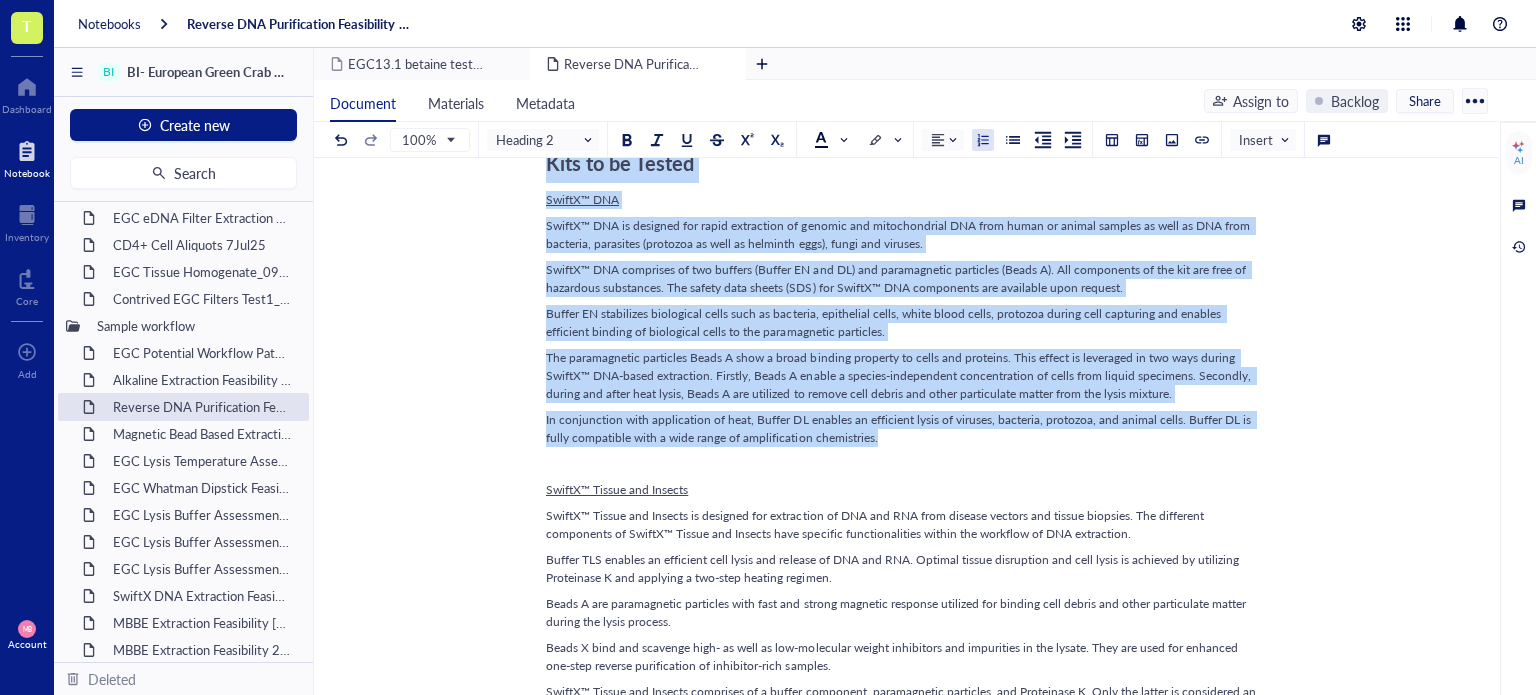 drag, startPoint x: 550, startPoint y: 245, endPoint x: 911, endPoint y: 445, distance: 412.69965 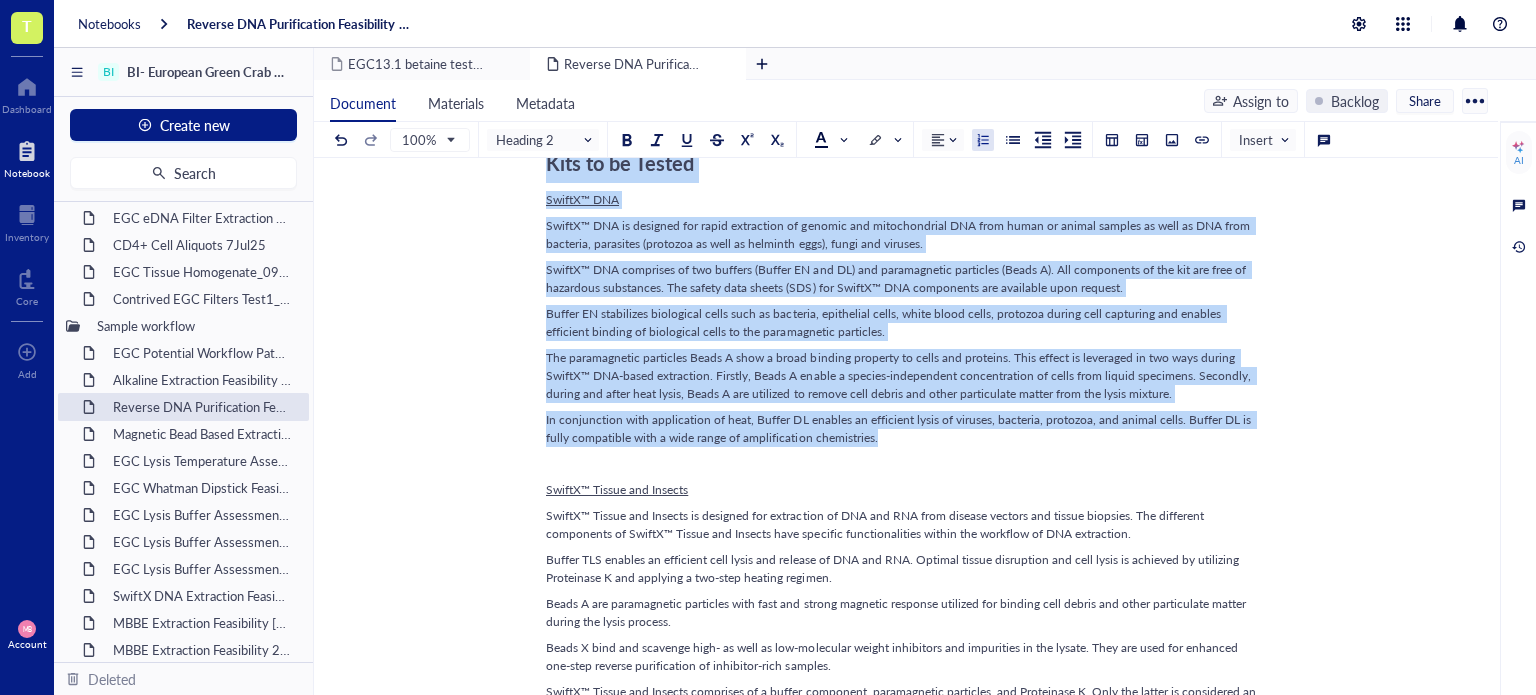 click on "Author: [FIRST] [LAST] Principle The reverse purification method was developed by Xpedite diagnostics. It is a simplified yet highly effective three-step process for rapid DNA/RNA extraction the involves: Cell capture: isolates cells rapidly and efficiently from various sample types, enhancing the quality of the sample and the overall extraction process. This method ensures consistency, a critical factor for both research and clinical diagnostics. Cell lysis: breaks open the cell membranes to release nucleic acids while preserving the molecular integrity of the DNA or RNA, which is essential for downstream applications like qPCR, sequencing, or diagnostic assays. Reverse purification: where cell debris attaches to beads and are magnetically separated, provides an eco-friendly alternative to traditional extraction methods. It selectively isolates nucleic acids without relying on hazardous chemicals or complex equipment. Kits to be Tested SwiftX™ DNA ﻿ SwiftX™ Tissue and Insects 5 minutes at 95°C." at bounding box center [902, 1478] 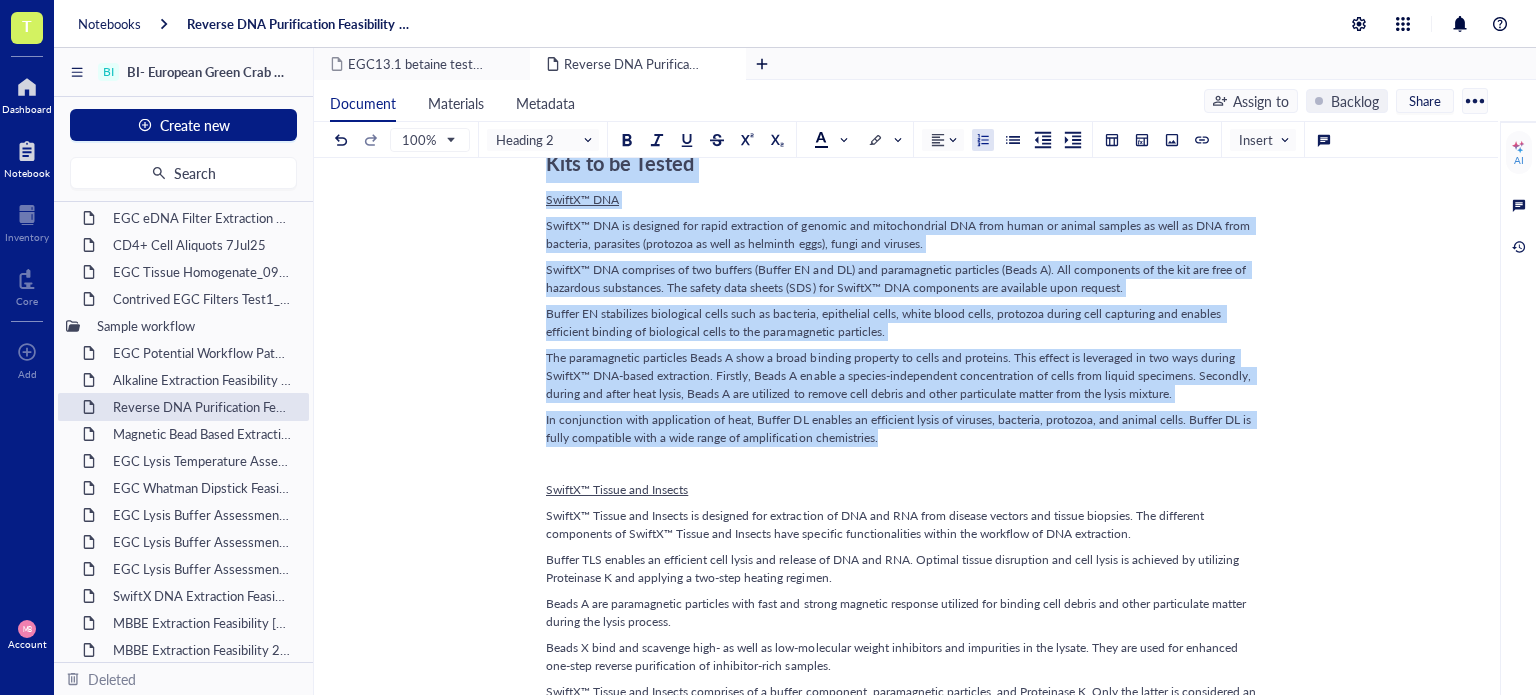 click at bounding box center (27, 87) 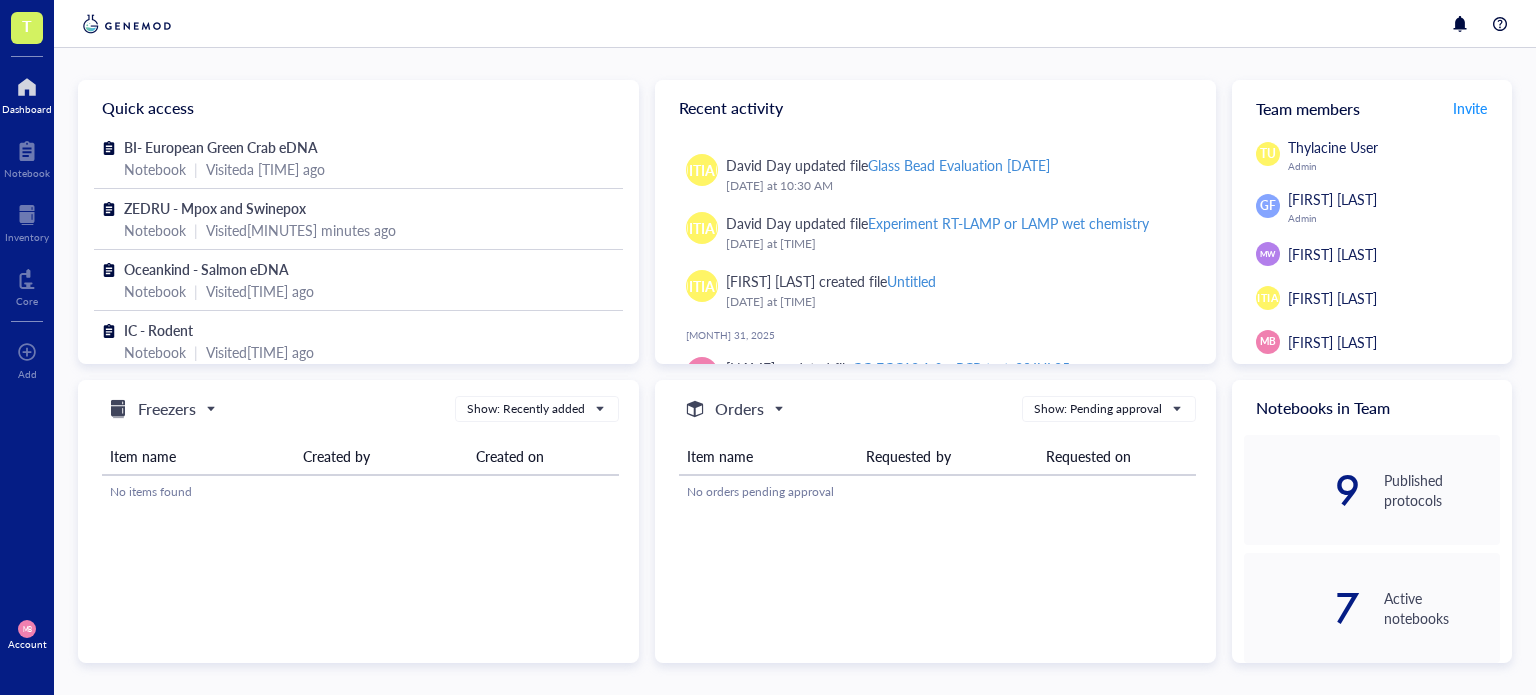 scroll, scrollTop: 0, scrollLeft: 0, axis: both 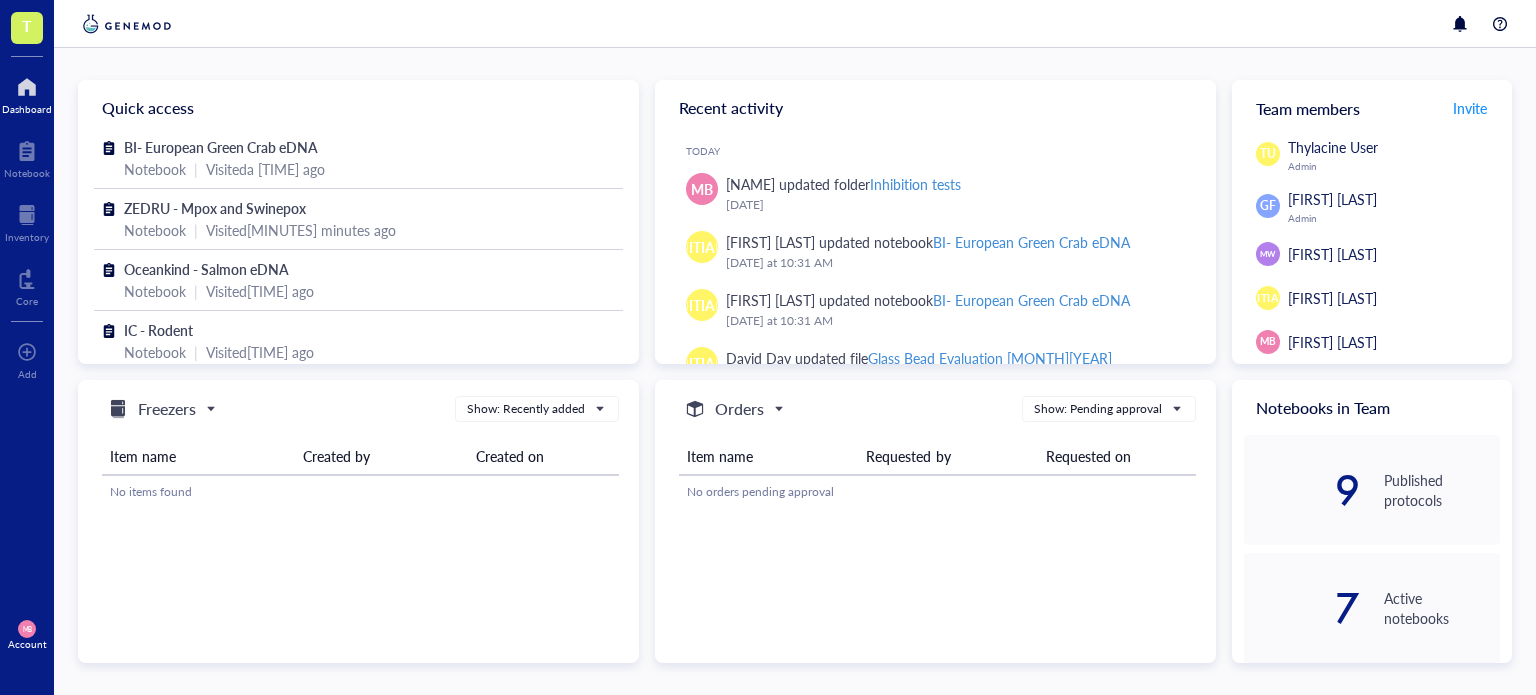 click on "Recent activity" at bounding box center [935, 108] 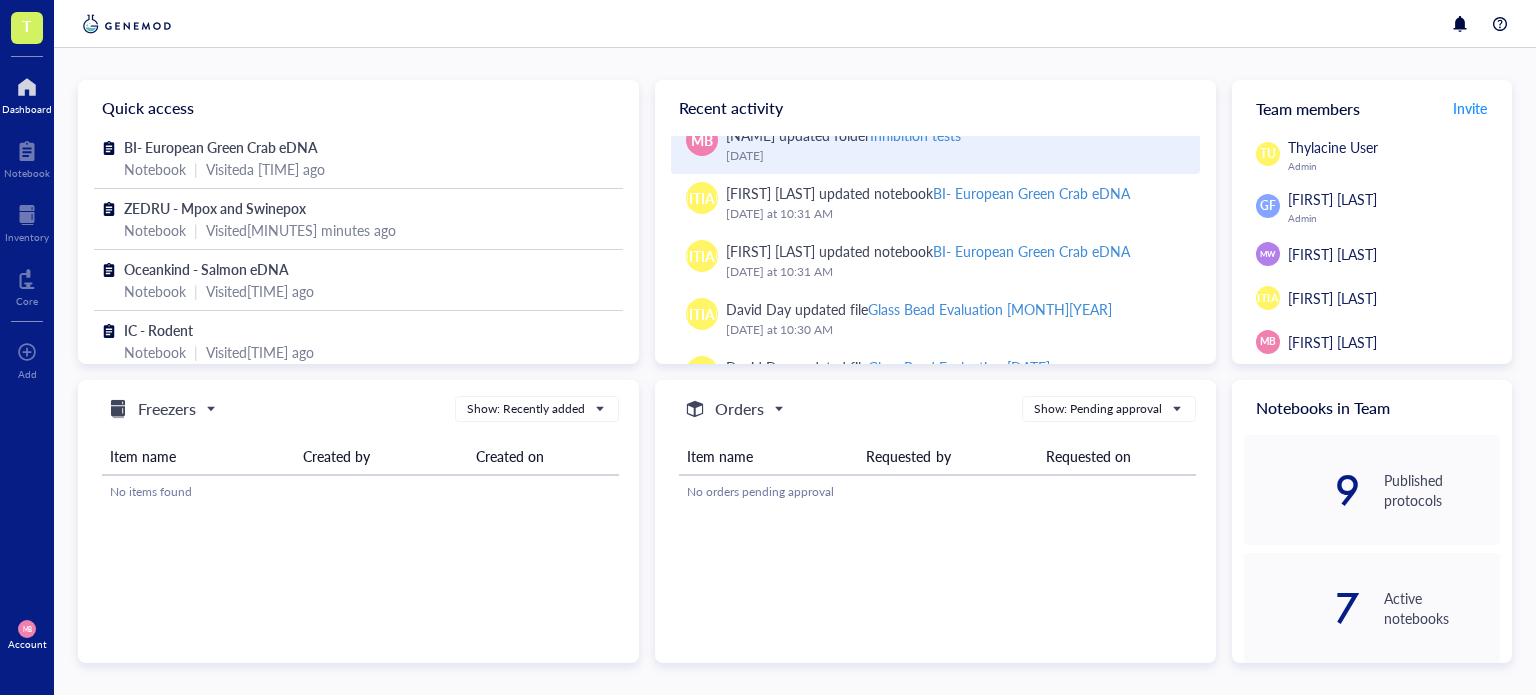 scroll, scrollTop: 0, scrollLeft: 0, axis: both 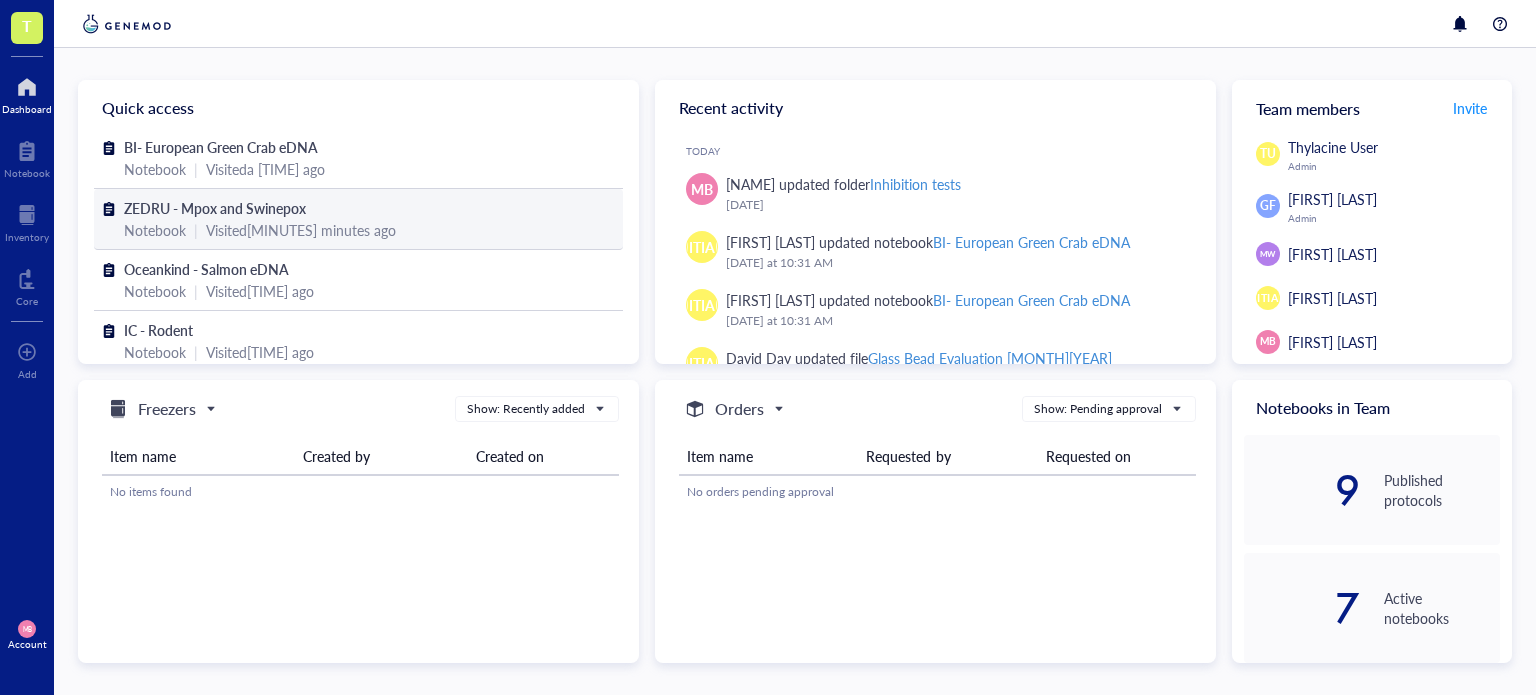 click on "Visited  [TIME] ago" at bounding box center [301, 230] 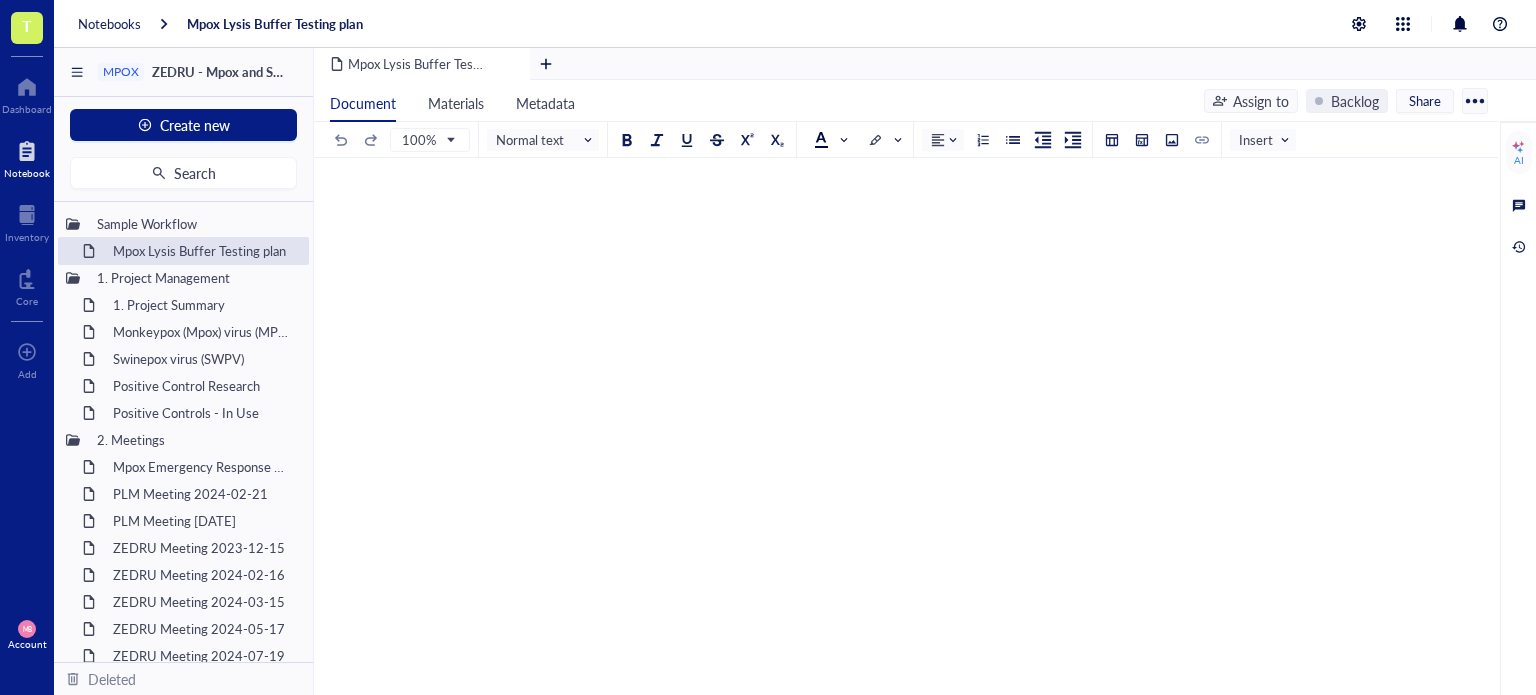 scroll, scrollTop: 1331, scrollLeft: 0, axis: vertical 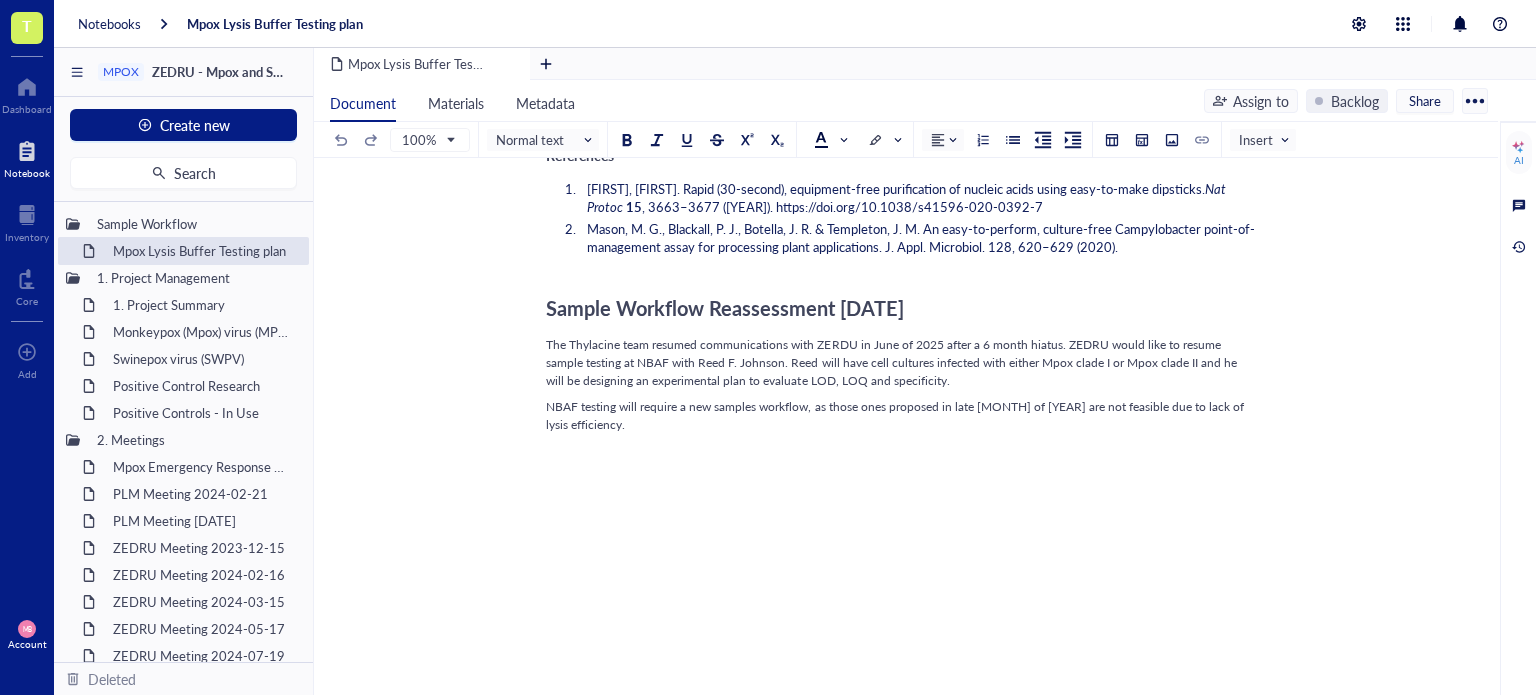 click on "Entry author: [FIRST] [LAST] ﻿ ﻿ Sample Workflow Proposal_29[MONTH][YEAR] Direct lysis recipe CXL custom lysis buffer: 25 mM UltraPure Tris-HCl (Invitrogen#15568025), 25% QuickExtract DNA (Biosearch Technologies #SS000035-D2) and UPdH2O (Invitrogen #10977015) CXL custom lysis buffer: 25 mM UltraPure Tris-HCl (Invitrogen #15568025), 25% QuickExtract RNA (Biosearch Technologies #SS000880-D2) and UPdH2O (Invitrogen #10977015) diluent buffer- 25 mM UltraPure Tris-HCl (Invitrogen 15568025) Evaluate the direct lysis recipe with different concentrations of QuickExtract DNA using TWIST Mpox17 gBlocks and Mpox NEB beads. Historical work with QuickExtract DNA showed inhibition (see ATL COI 2.1.2 lysis test 1 28[MONTH][YEAR] entry on OneNote- DNA BIt- Atlantic Salmon), so evaluate at at least 3 different buffer inputs (low, med, high). Use CXL lysis buffer with QuickExtractTM RNA lysis buffer for comparison and 25nMTris as NTC. Use 95°C as lysis temperature to inactivate the virus. Available samples Utilize the NR-59452 ()" at bounding box center [902, -10] 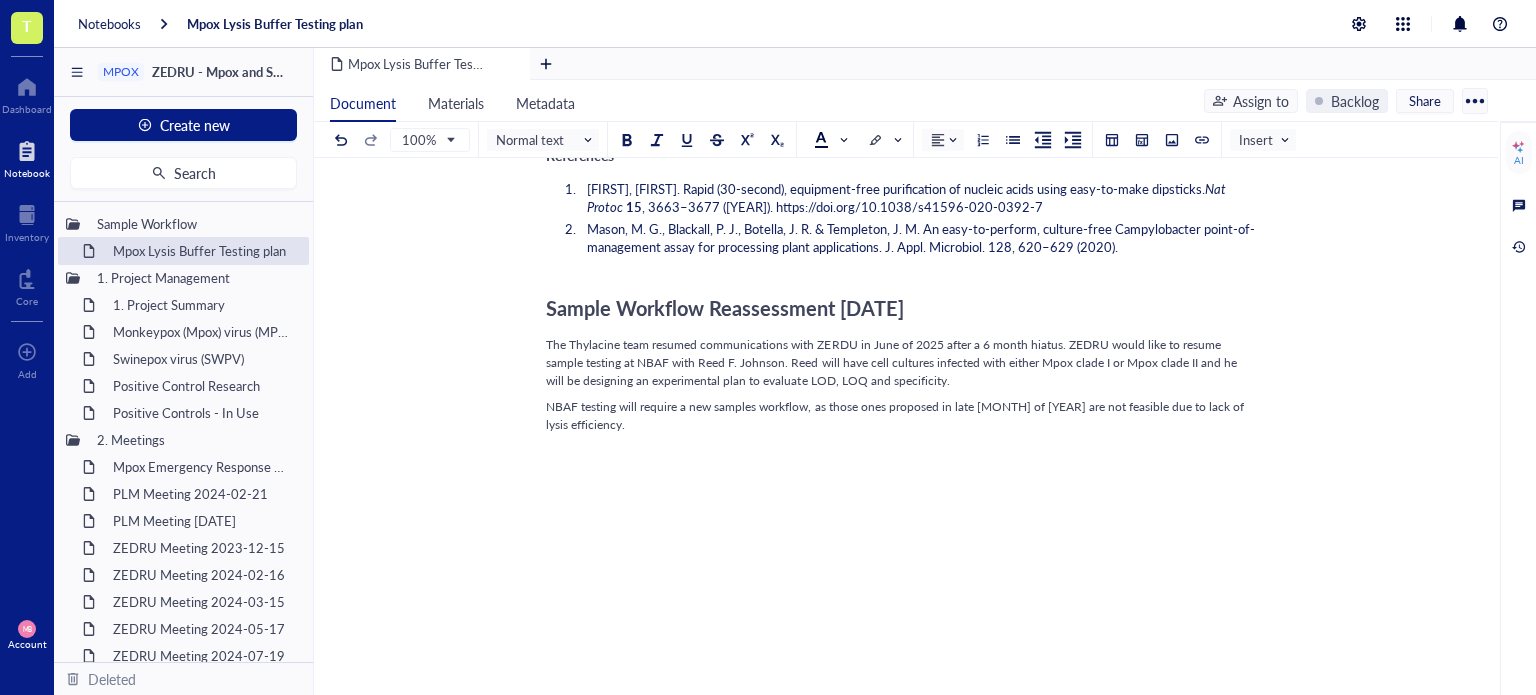 type 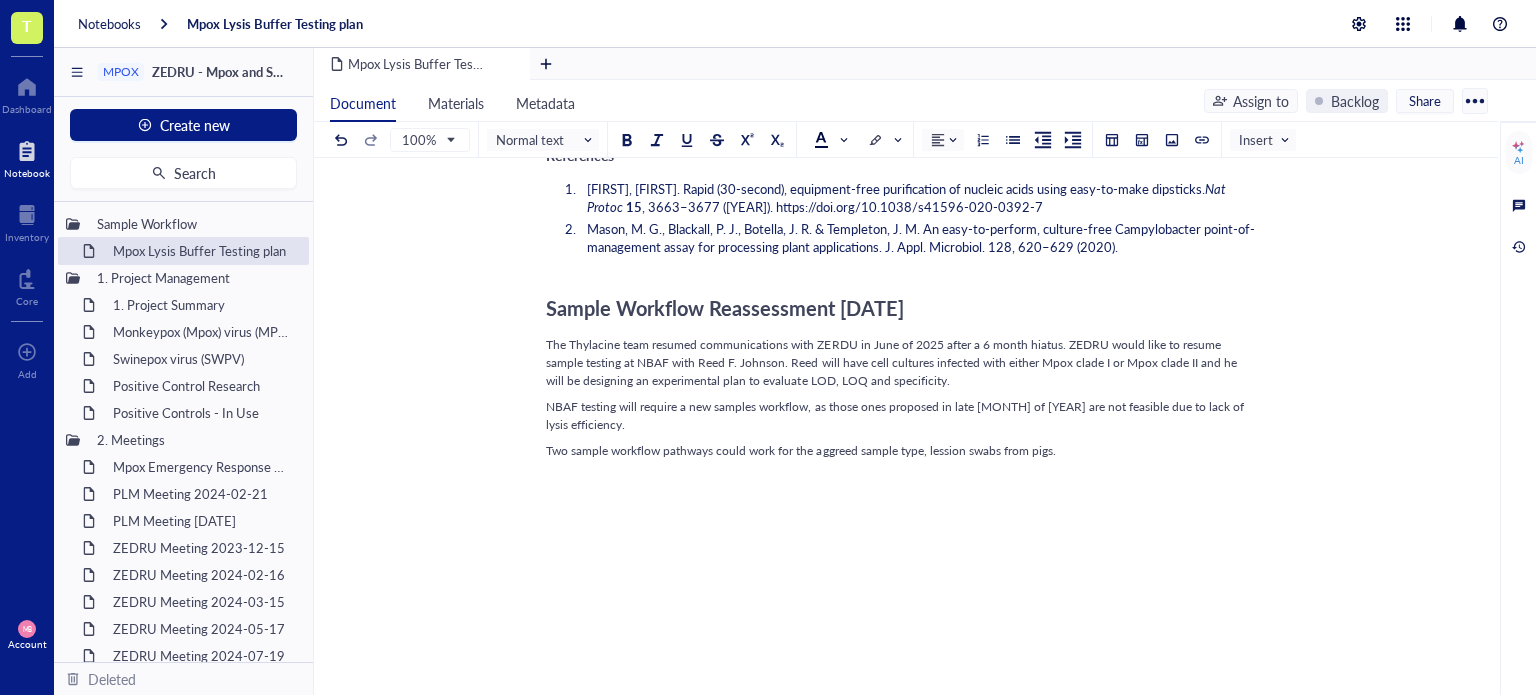click on "Two sample workflow pathways could work for the aggreed sample type, lession swabs from pigs." at bounding box center (801, 450) 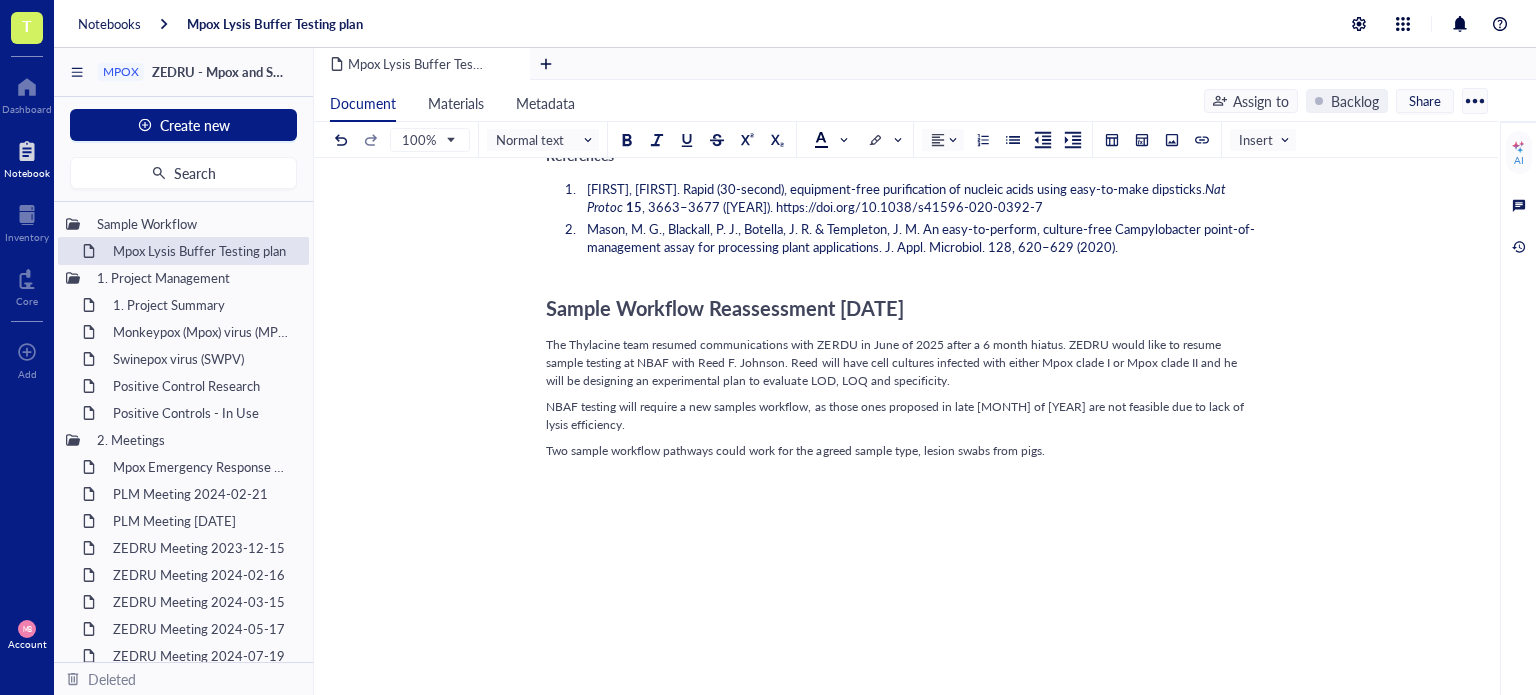 click on "Two sample workflow pathways could work for the agreed sample type, lesion swabs from pigs." at bounding box center (902, 451) 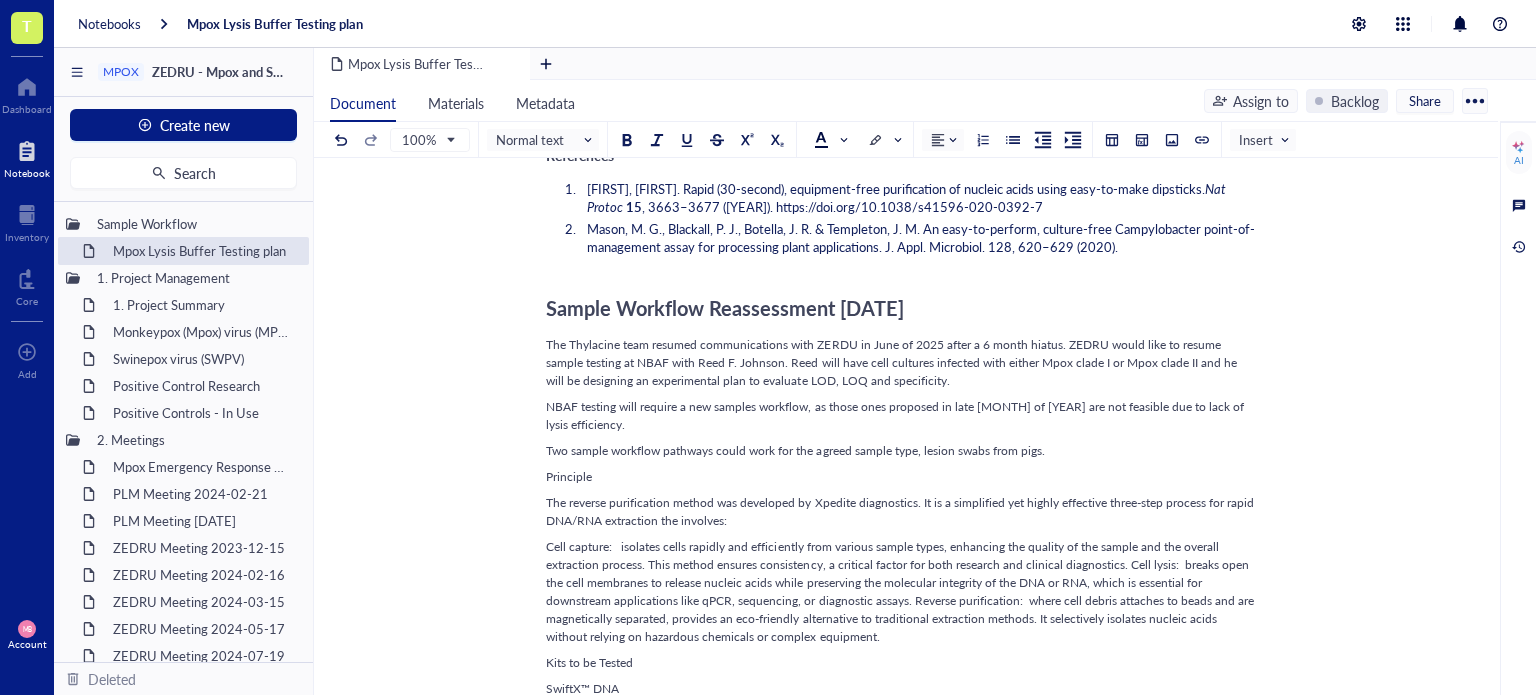 scroll, scrollTop: 88, scrollLeft: 0, axis: vertical 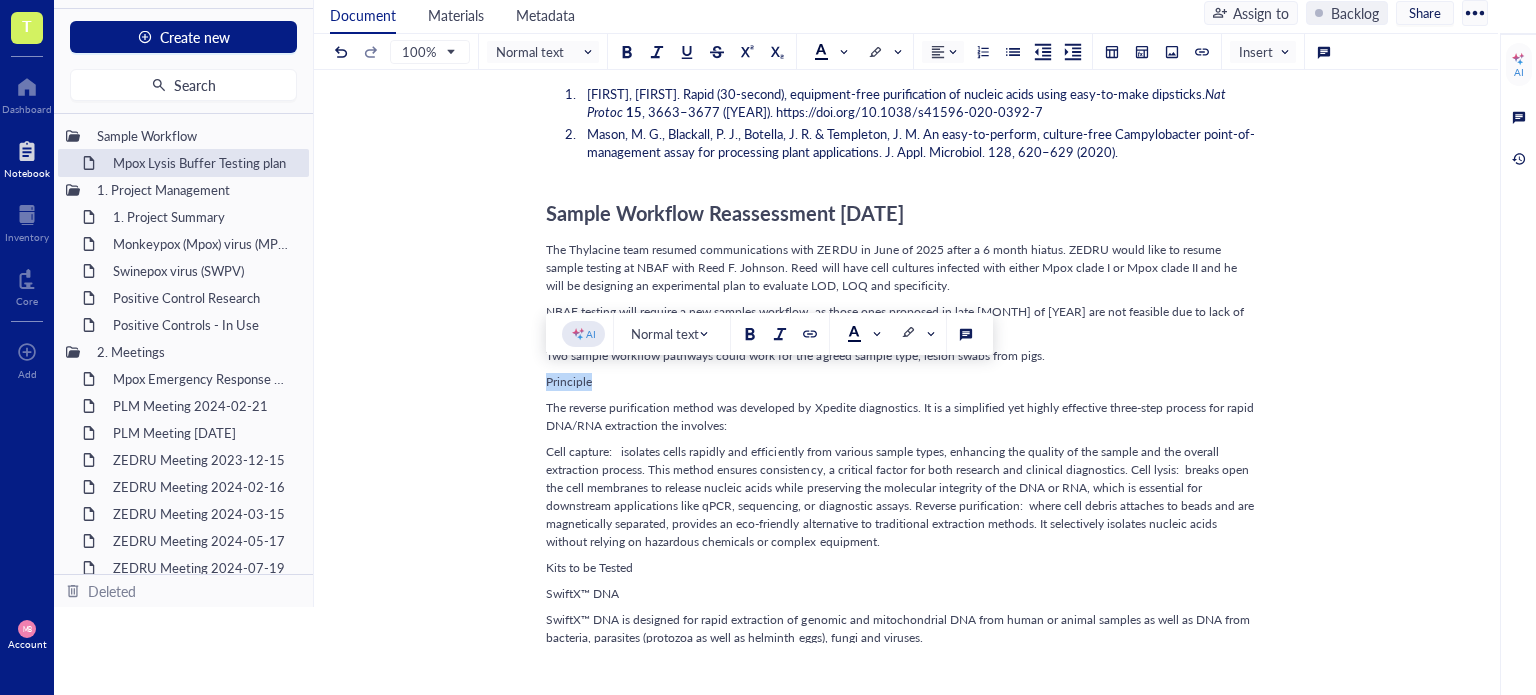 drag, startPoint x: 604, startPoint y: 377, endPoint x: 545, endPoint y: 387, distance: 59.841457 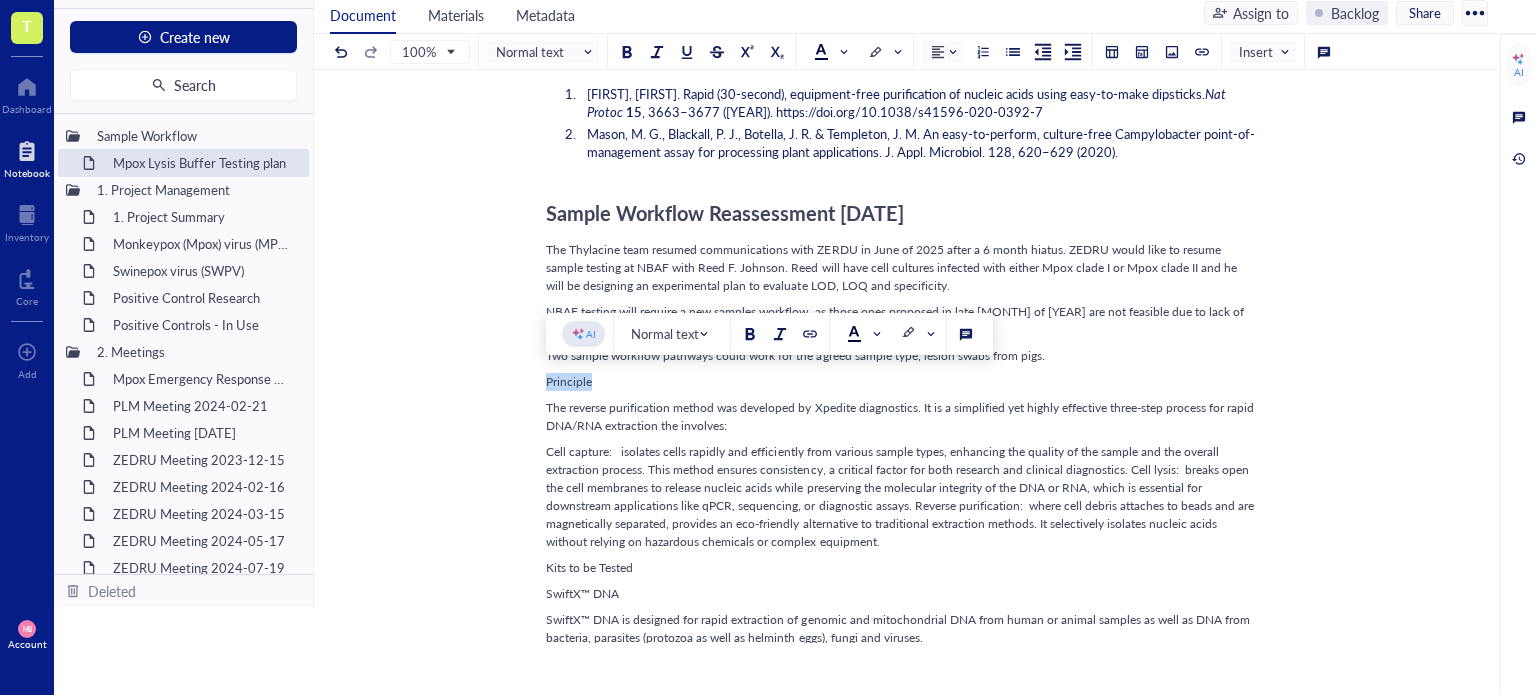 click on "Principle" at bounding box center (902, 382) 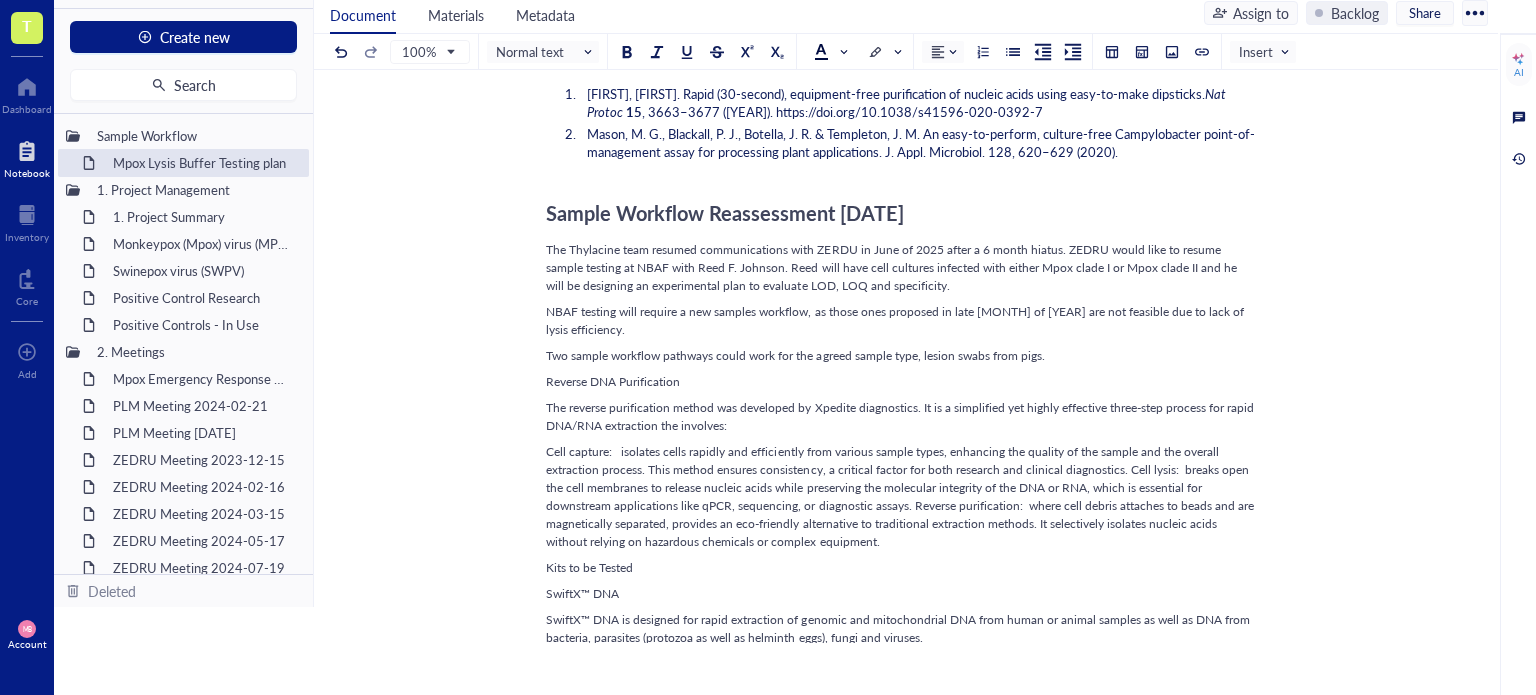 click on "Reverse DNA Purification" at bounding box center [613, 381] 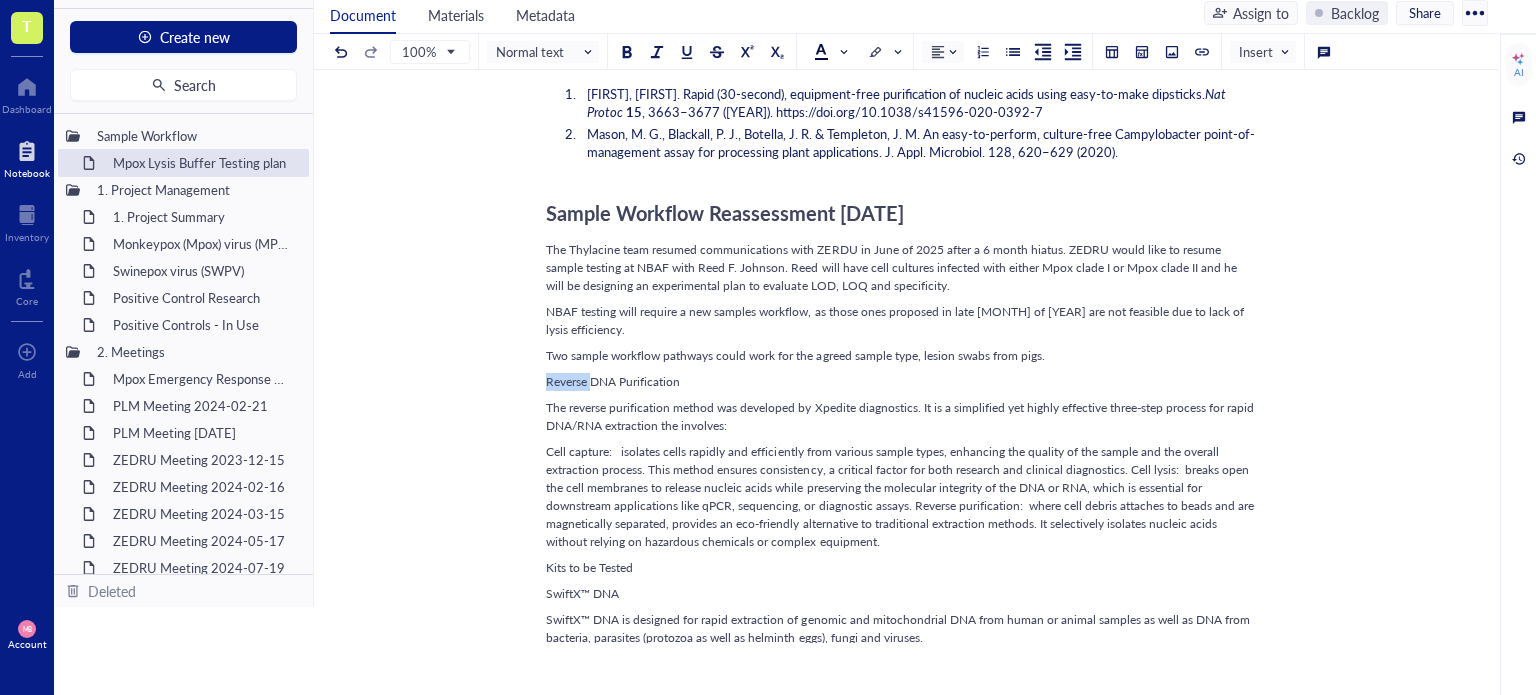click on "Reverse DNA Purification" at bounding box center [613, 381] 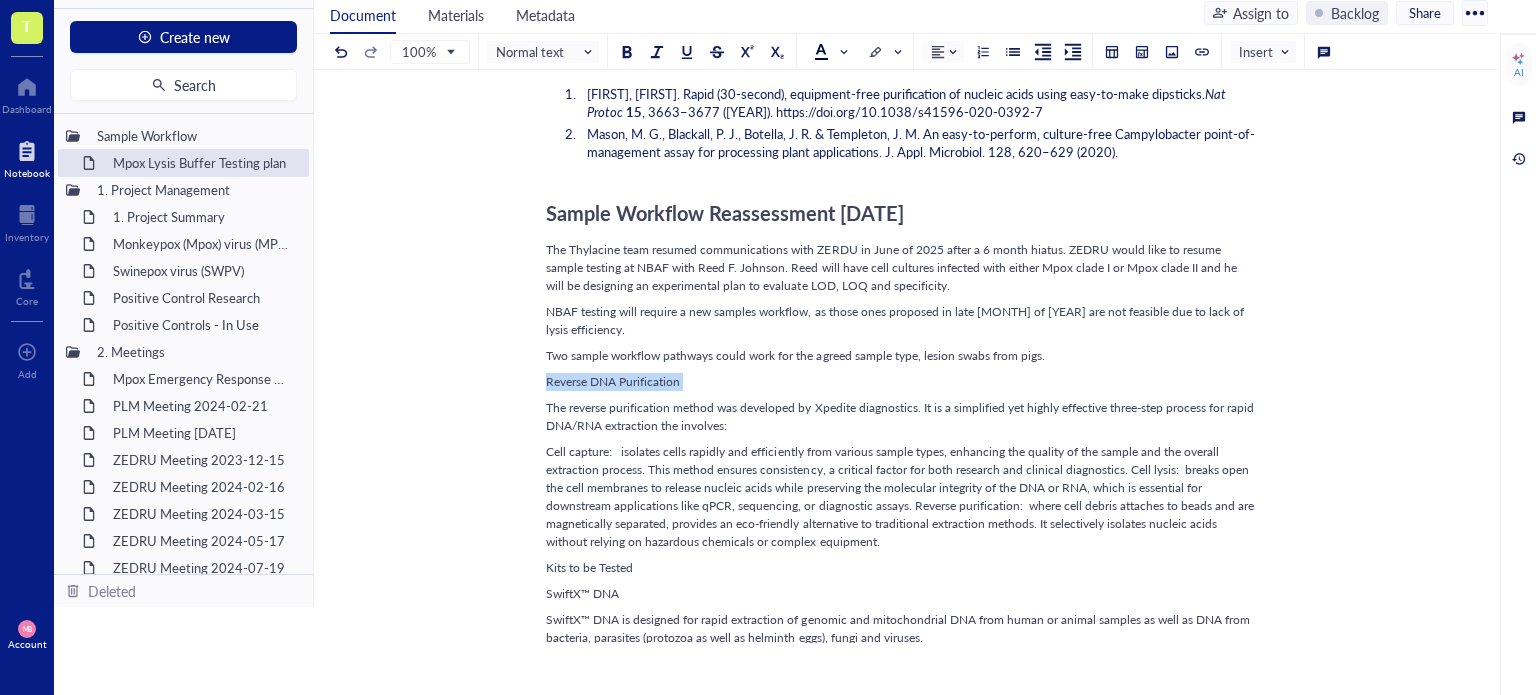 click on "Reverse DNA Purification" at bounding box center [613, 381] 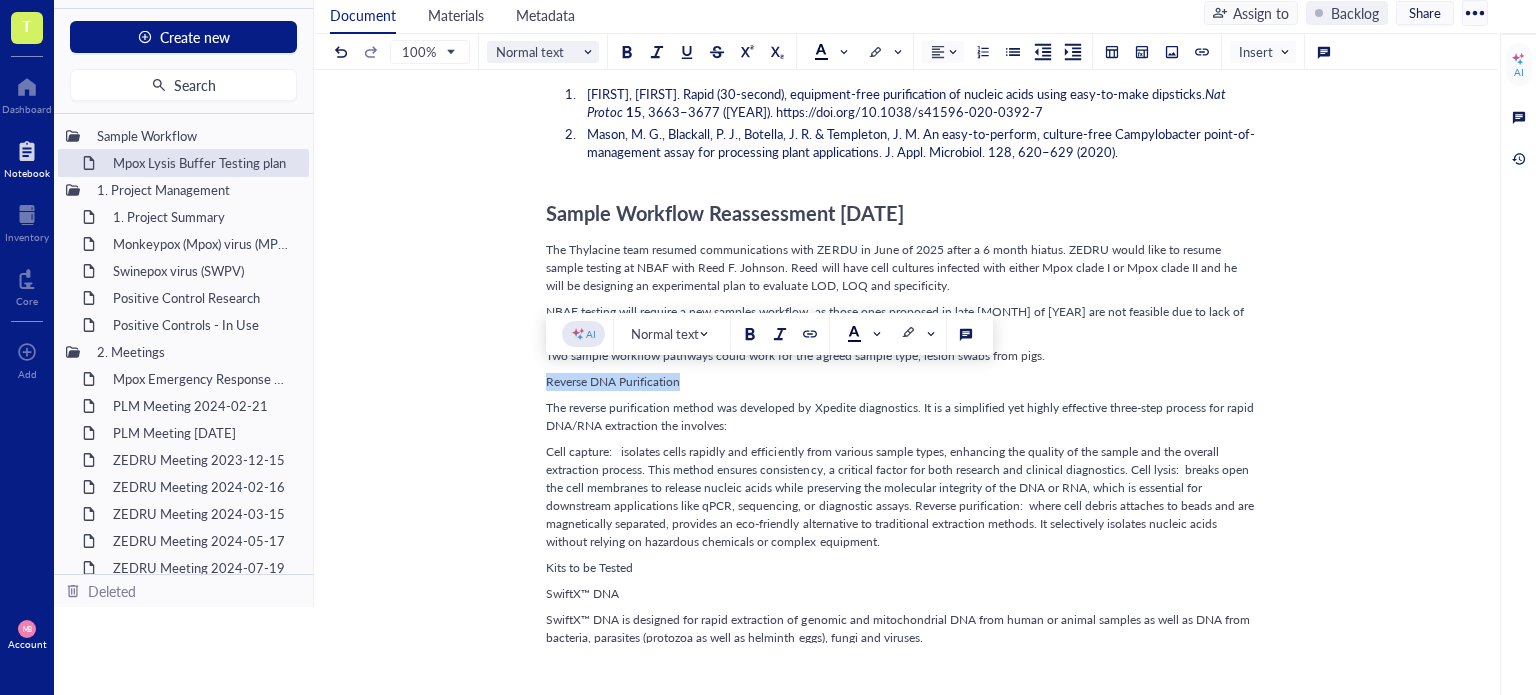 click on "Normal text" at bounding box center [545, 52] 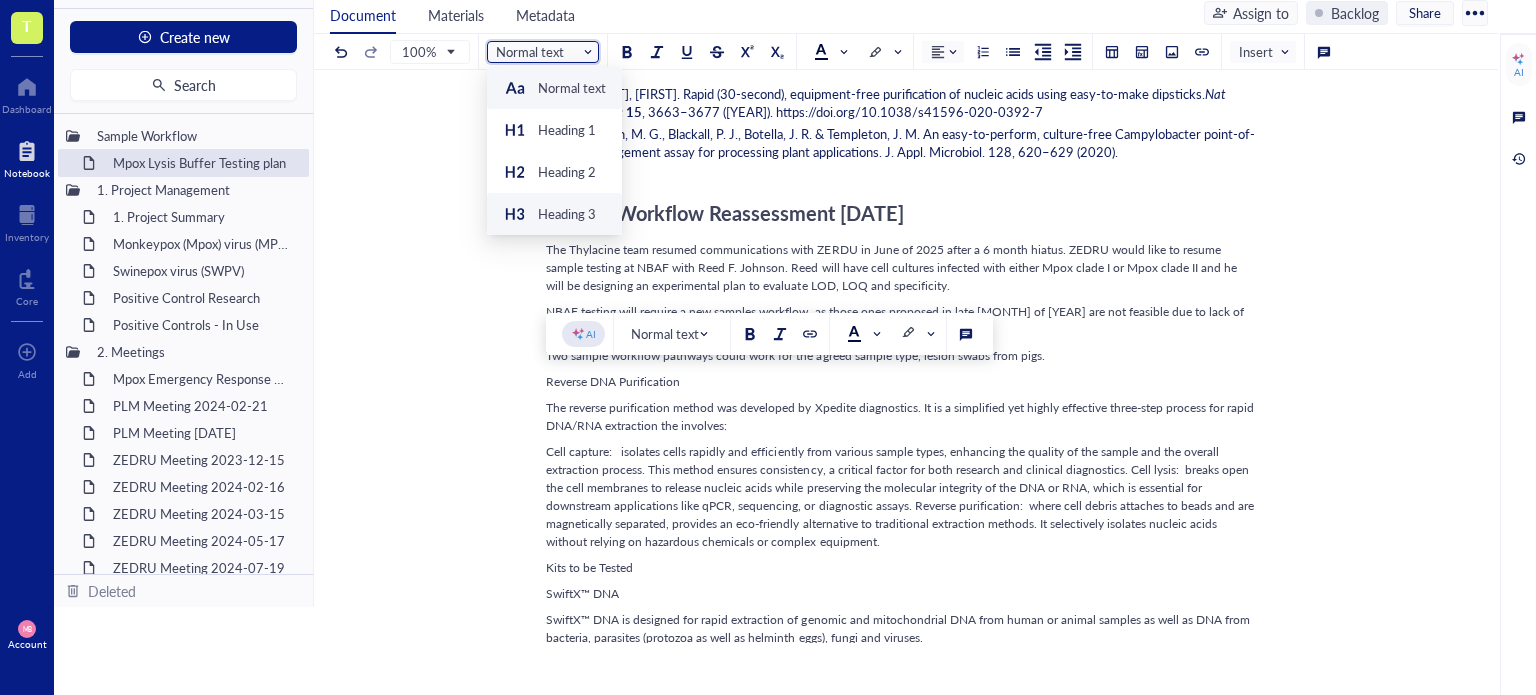 click on "Heading 3" at bounding box center [567, 214] 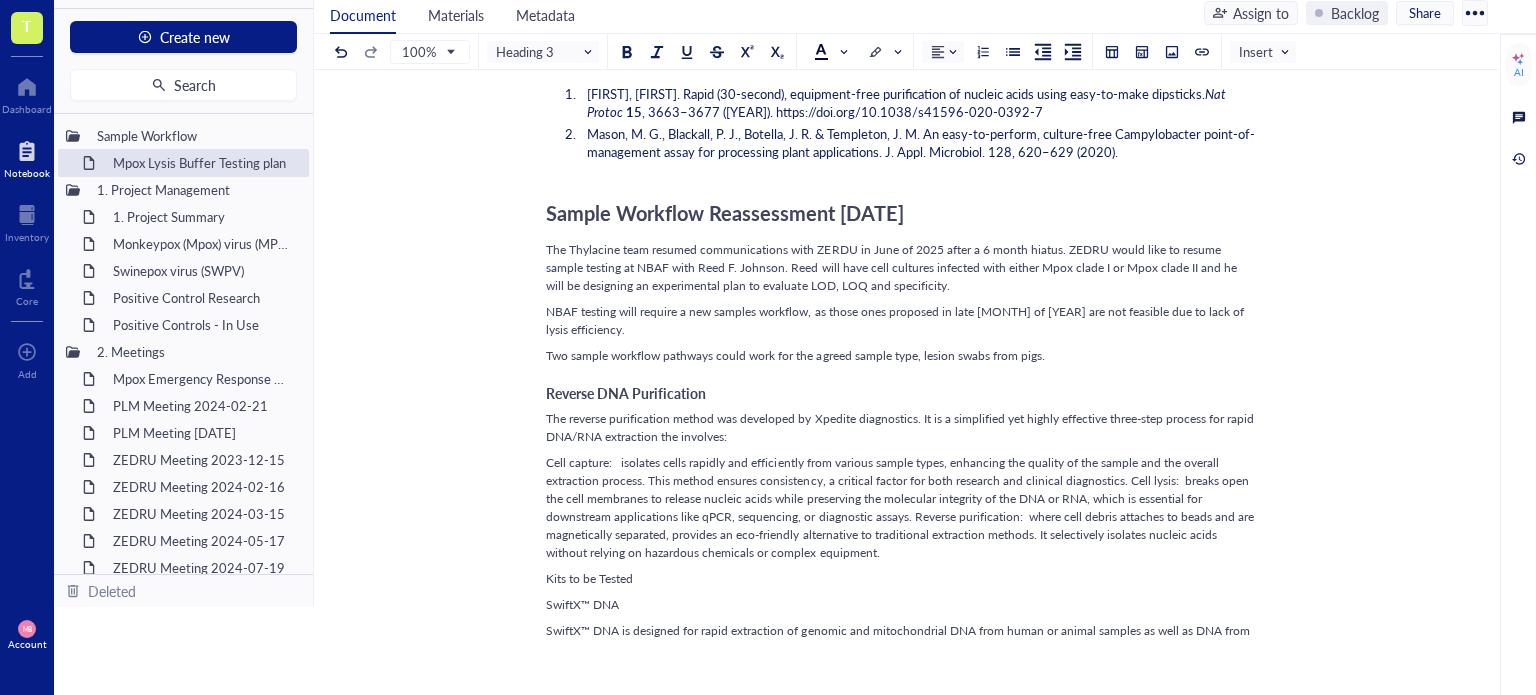 click on "The reverse purification method was developed by Xpedite diagnostics. It is a simplified yet highly effective three-step process for rapid DNA/RNA extraction the involves:" at bounding box center [901, 427] 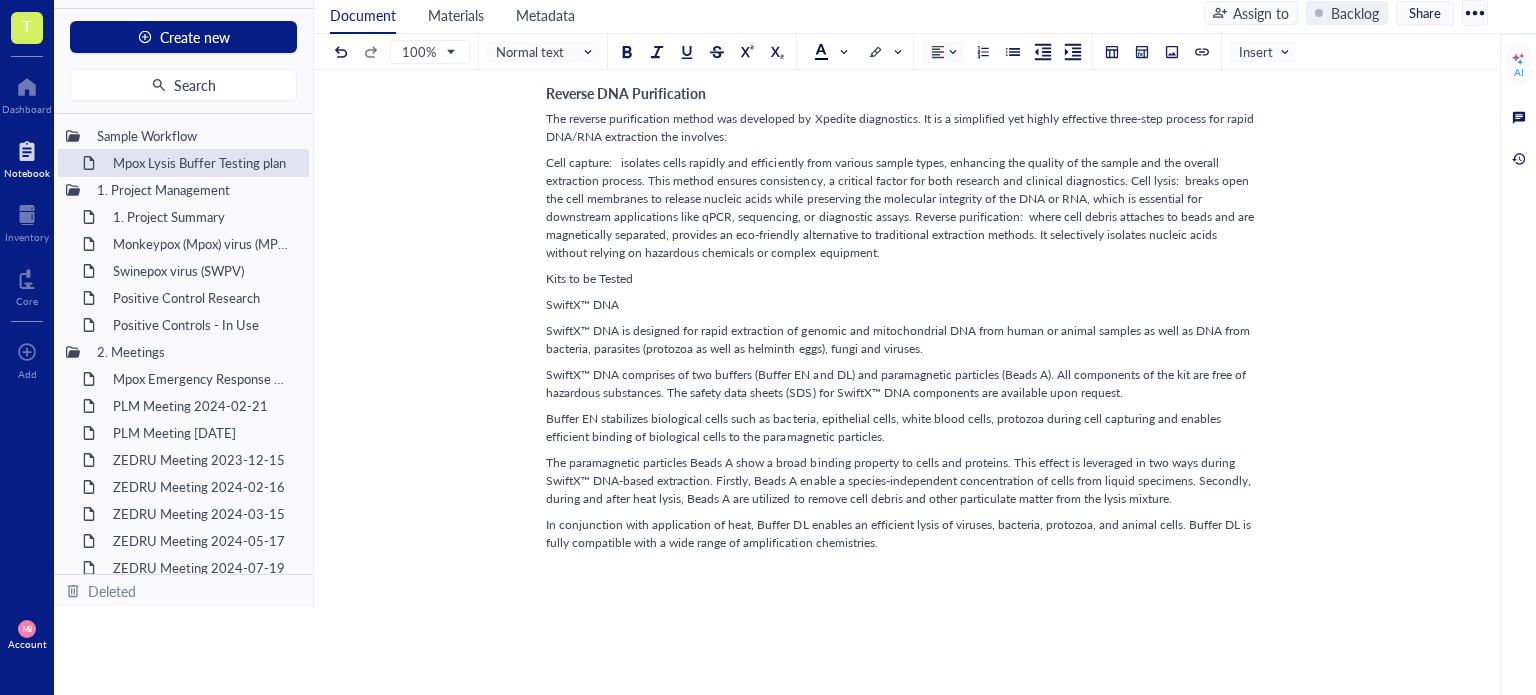 scroll, scrollTop: 1738, scrollLeft: 0, axis: vertical 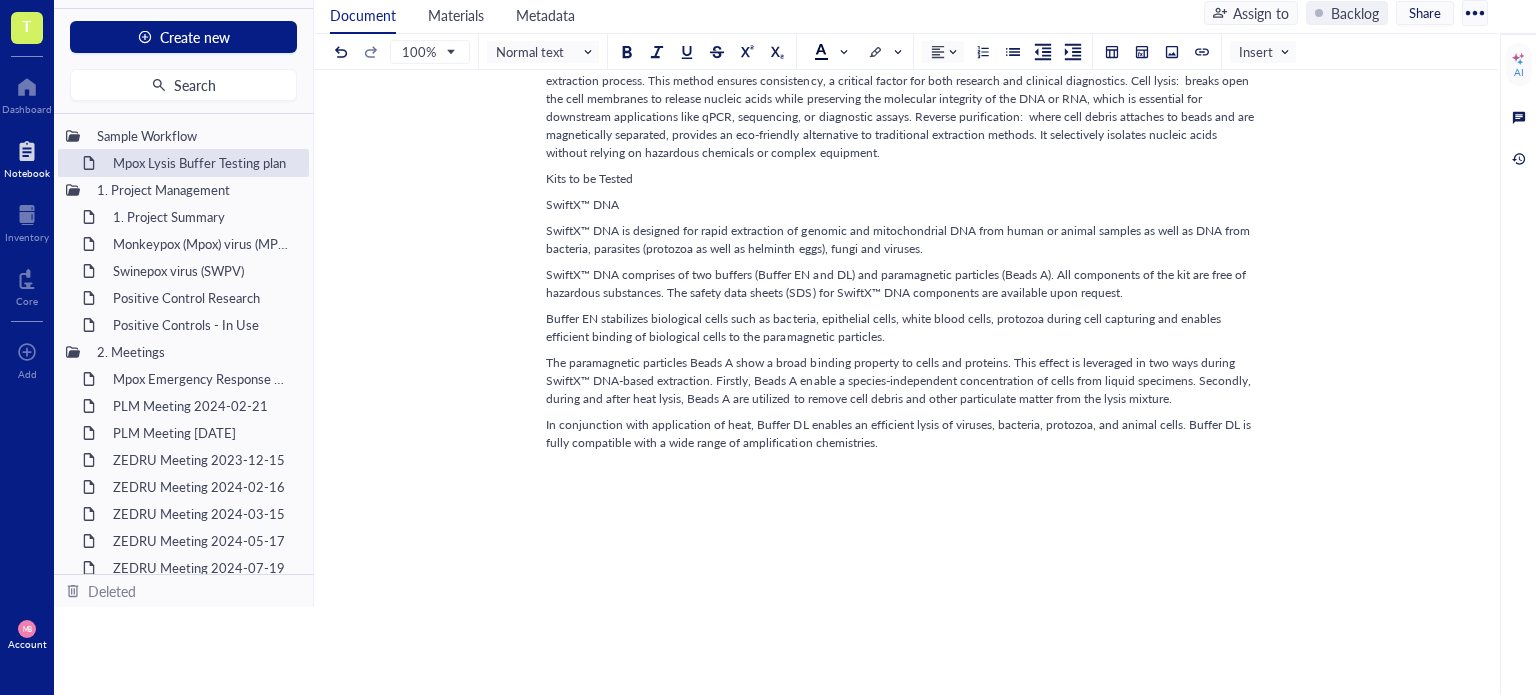 click on "Entry author: [FIRST] [LAST] ﻿ ﻿ Sample Workflow Proposal_29[MONTH][YEAR] Direct lysis recipe CXL custom lysis buffer: 25 mM UltraPure Tris-HCl (Invitrogen#15568025), 25% QuickExtract DNA (Biosearch Technologies #SS000035-D2) and UPdH2O (Invitrogen #10977015) CXL custom lysis buffer: 25 mM UltraPure Tris-HCl (Invitrogen #15568025), 25% QuickExtract RNA (Biosearch Technologies #SS000880-D2) and UPdH2O (Invitrogen #10977015) diluent buffer- 25 mM UltraPure Tris-HCl (Invitrogen 15568025) Evaluate the direct lysis recipe with different concentrations of QuickExtract DNA using TWIST Mpox17 gBlocks and Mpox NEB beads. Historical work with QuickExtract DNA showed inhibition (see ATL COI 2.1.2 lysis test 1 28[MONTH][YEAR] entry on OneNote- DNA BIt- Atlantic Salmon), so evaluate at at least 3 different buffer inputs (low, med, high). Use CXL lysis buffer with QuickExtractTM RNA lysis buffer for comparison and 25nMTris as NTC. Use 95°C as lysis temperature to inactivate the virus. Available samples Utilize the NR-59452 ()" at bounding box center [902, -235] 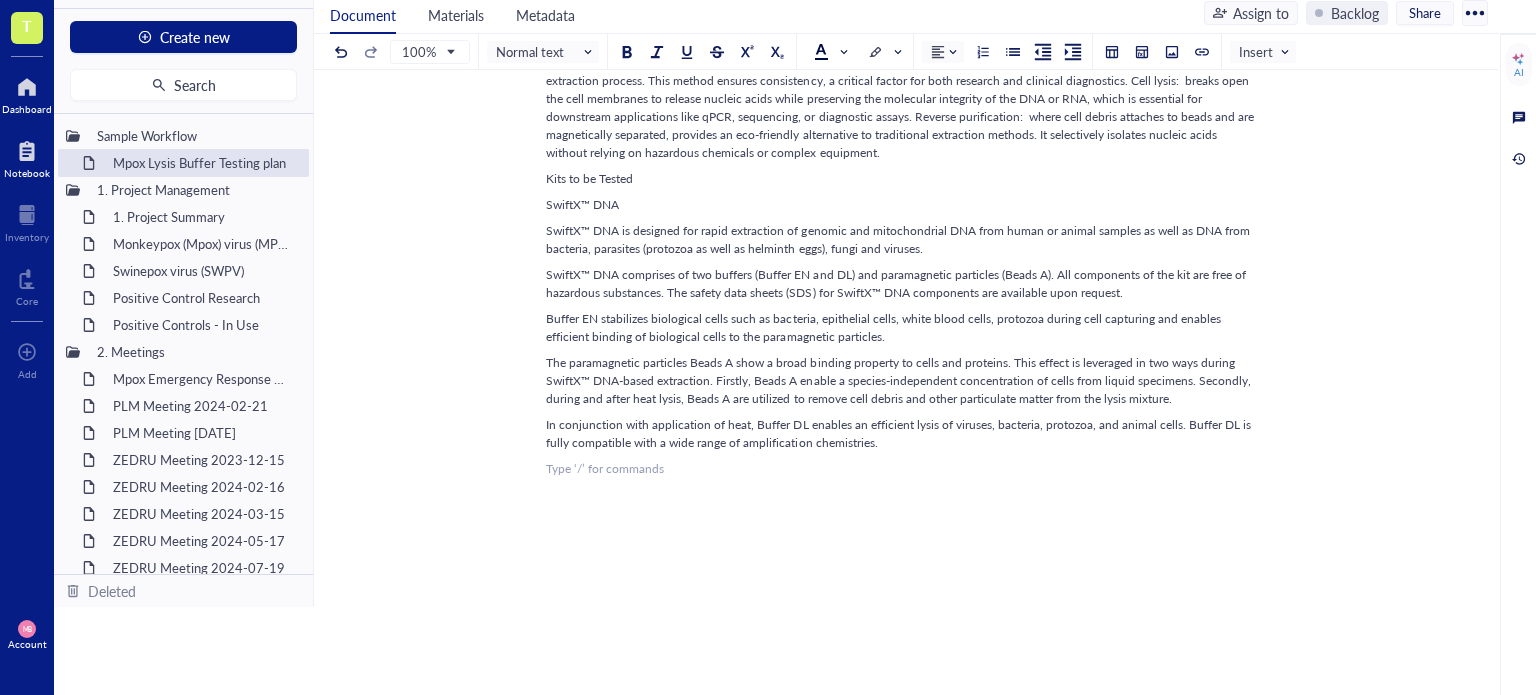 click on "Dashboard" at bounding box center [27, 109] 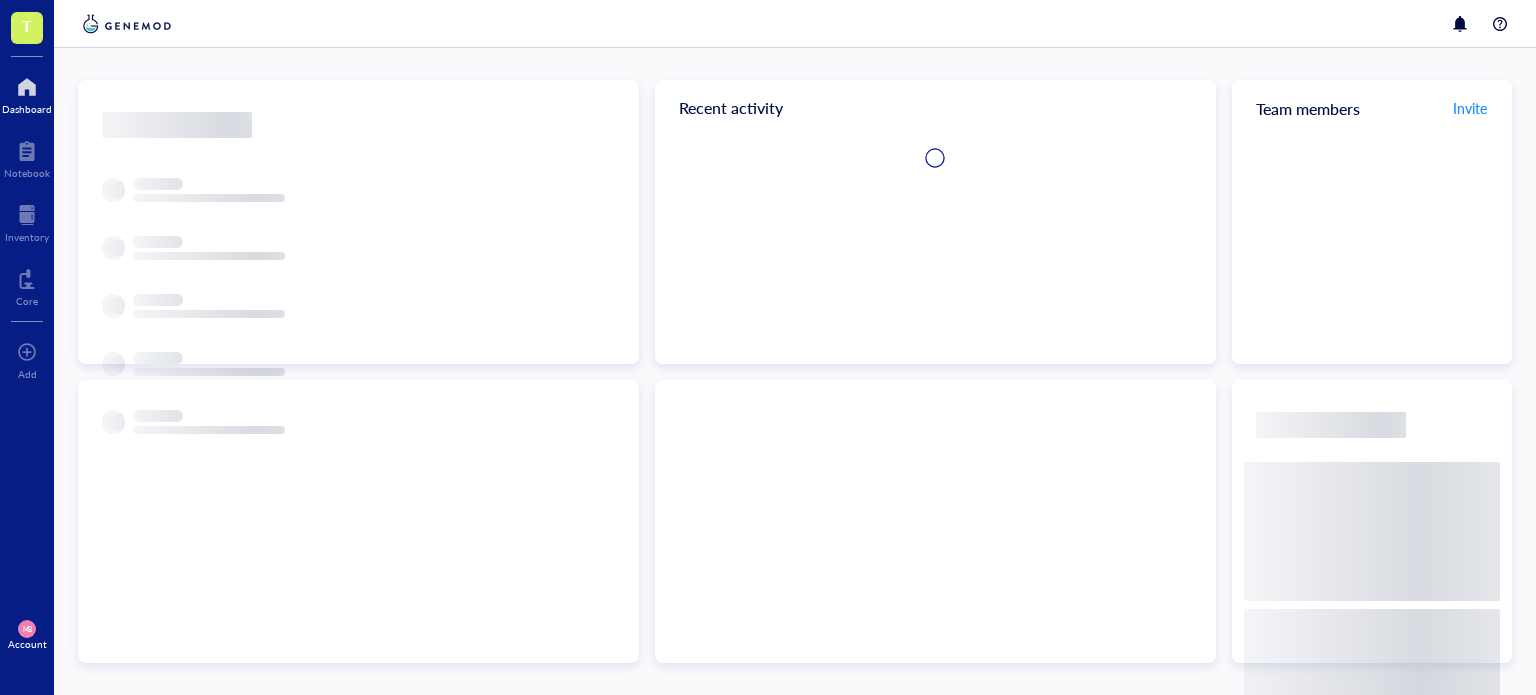 scroll, scrollTop: 0, scrollLeft: 0, axis: both 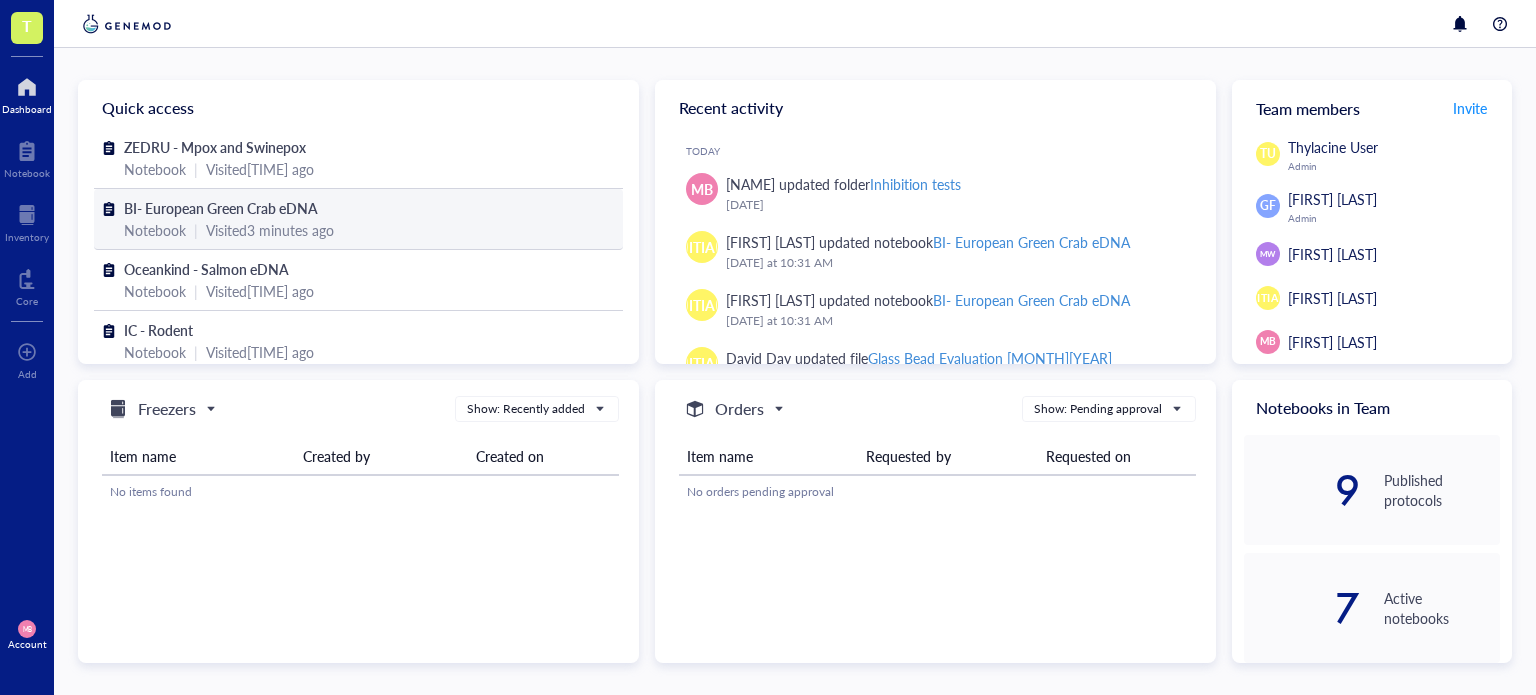 click on "Visited  [TIME] ago" at bounding box center (270, 230) 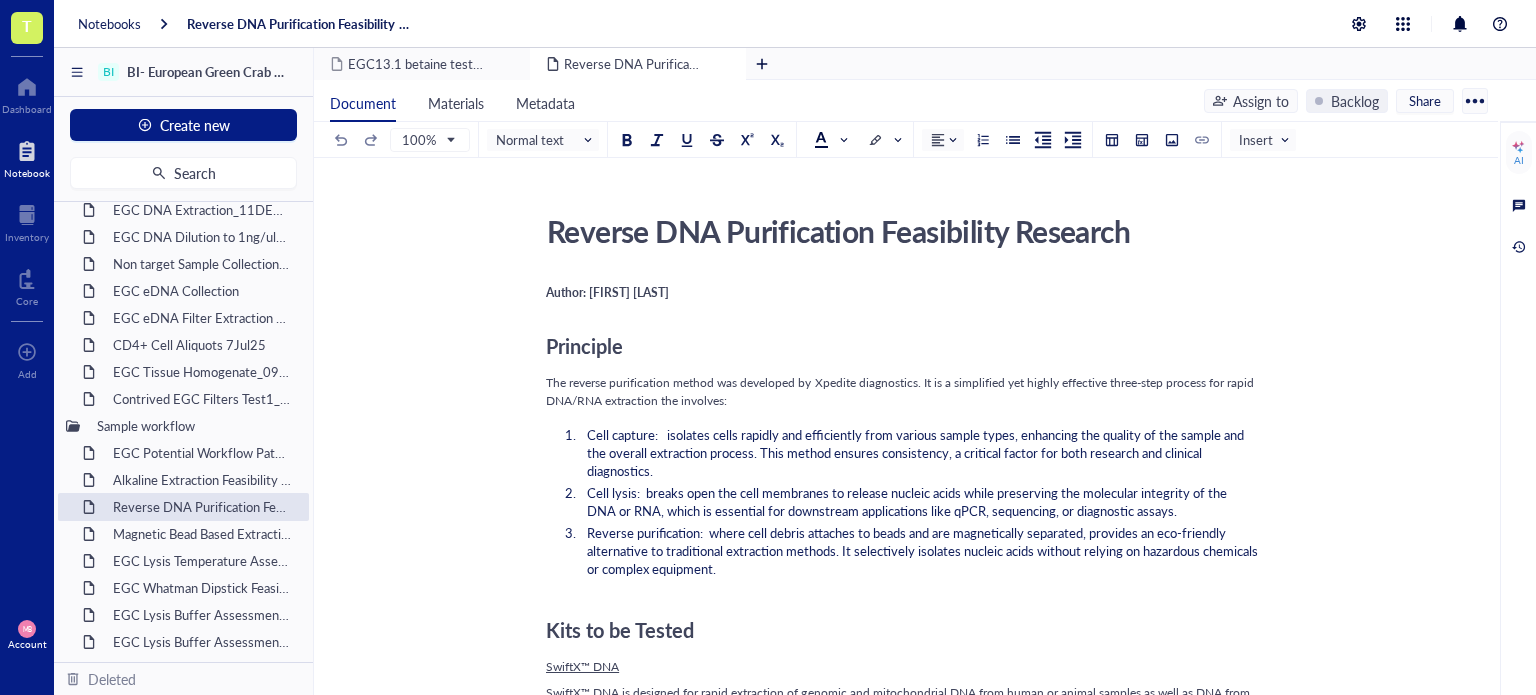 scroll, scrollTop: 600, scrollLeft: 0, axis: vertical 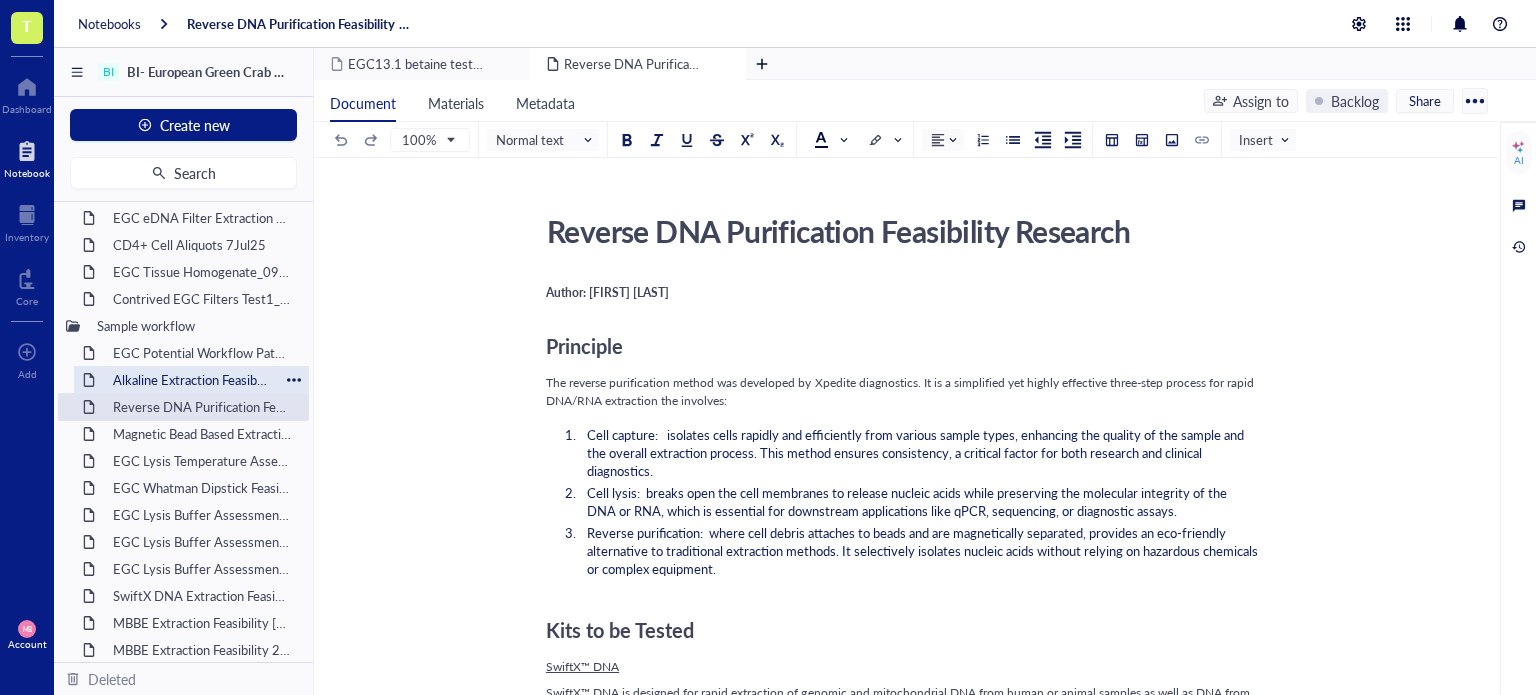 click on "Alkaline Extraction Feasibility Research" at bounding box center [191, 380] 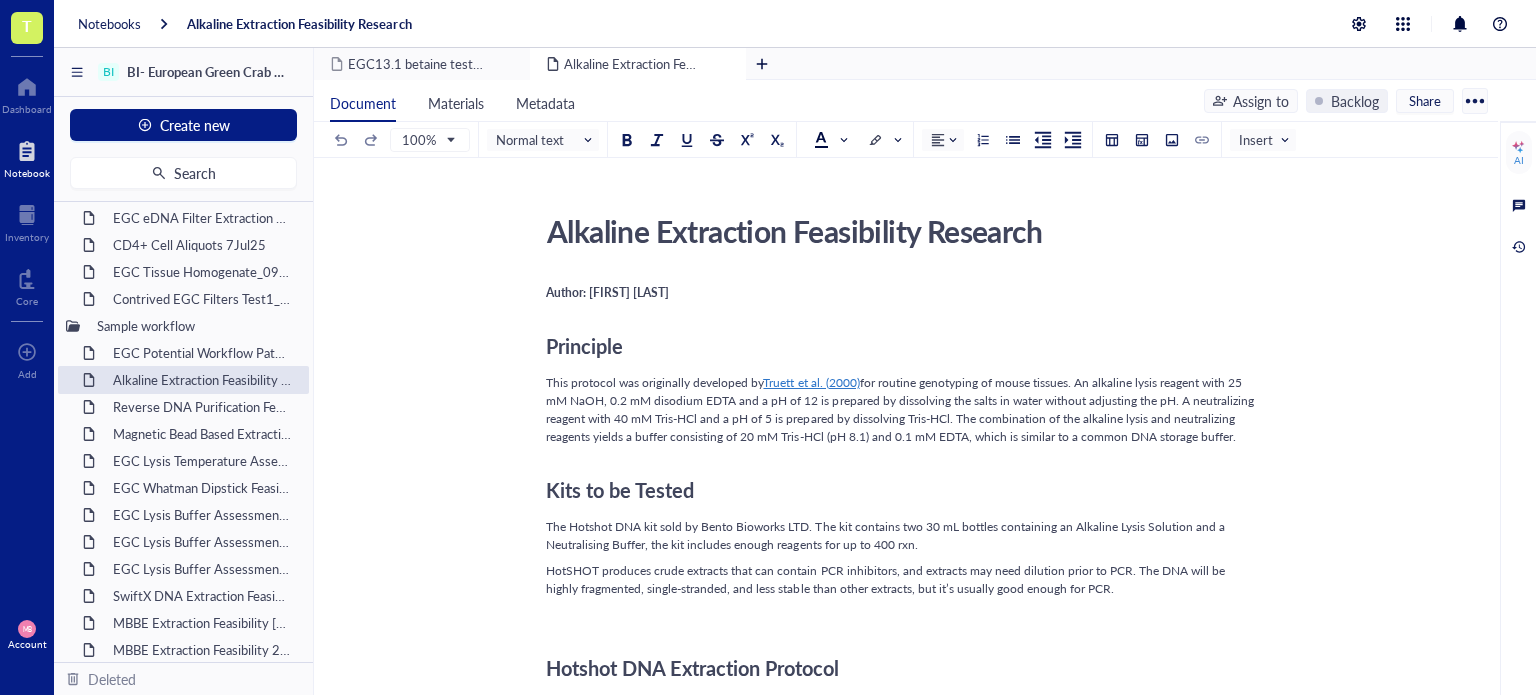 scroll, scrollTop: 100, scrollLeft: 0, axis: vertical 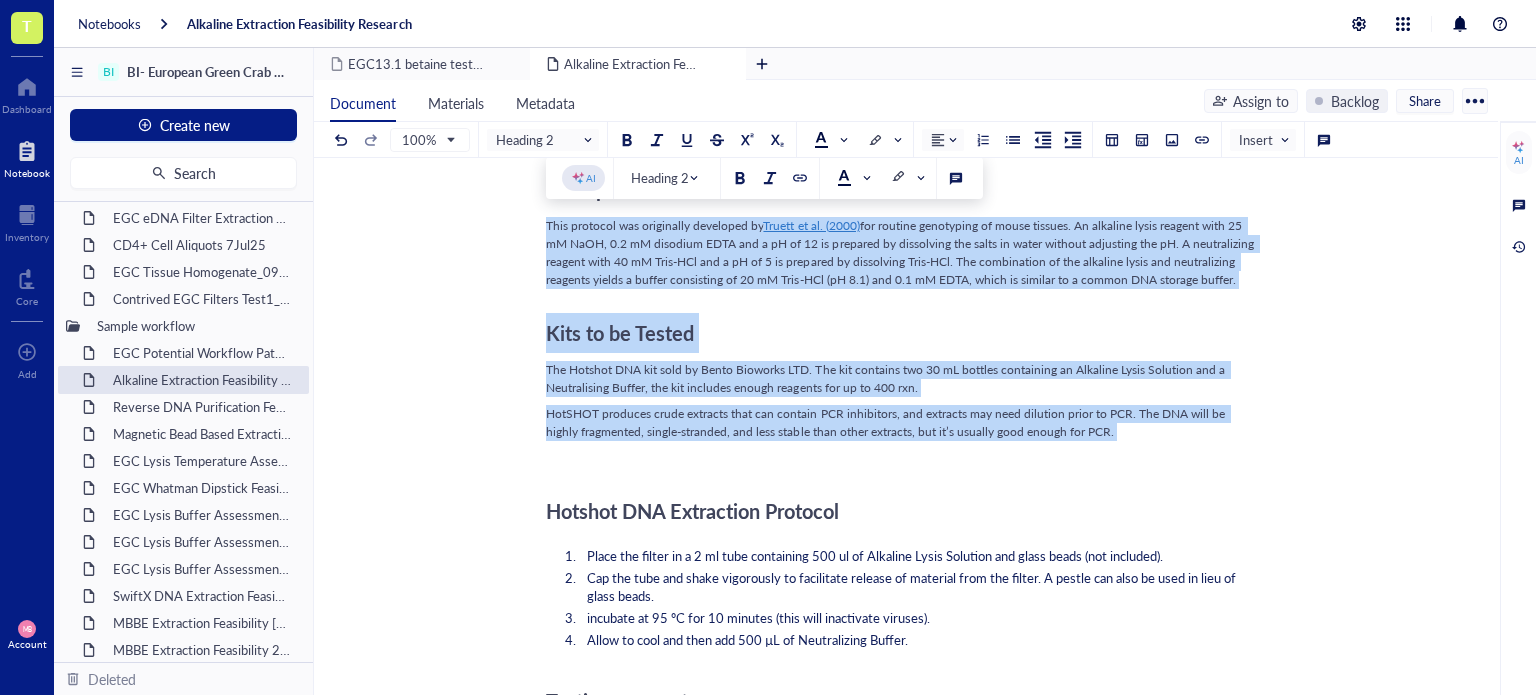 drag, startPoint x: 548, startPoint y: 283, endPoint x: 1097, endPoint y: 449, distance: 573.5477 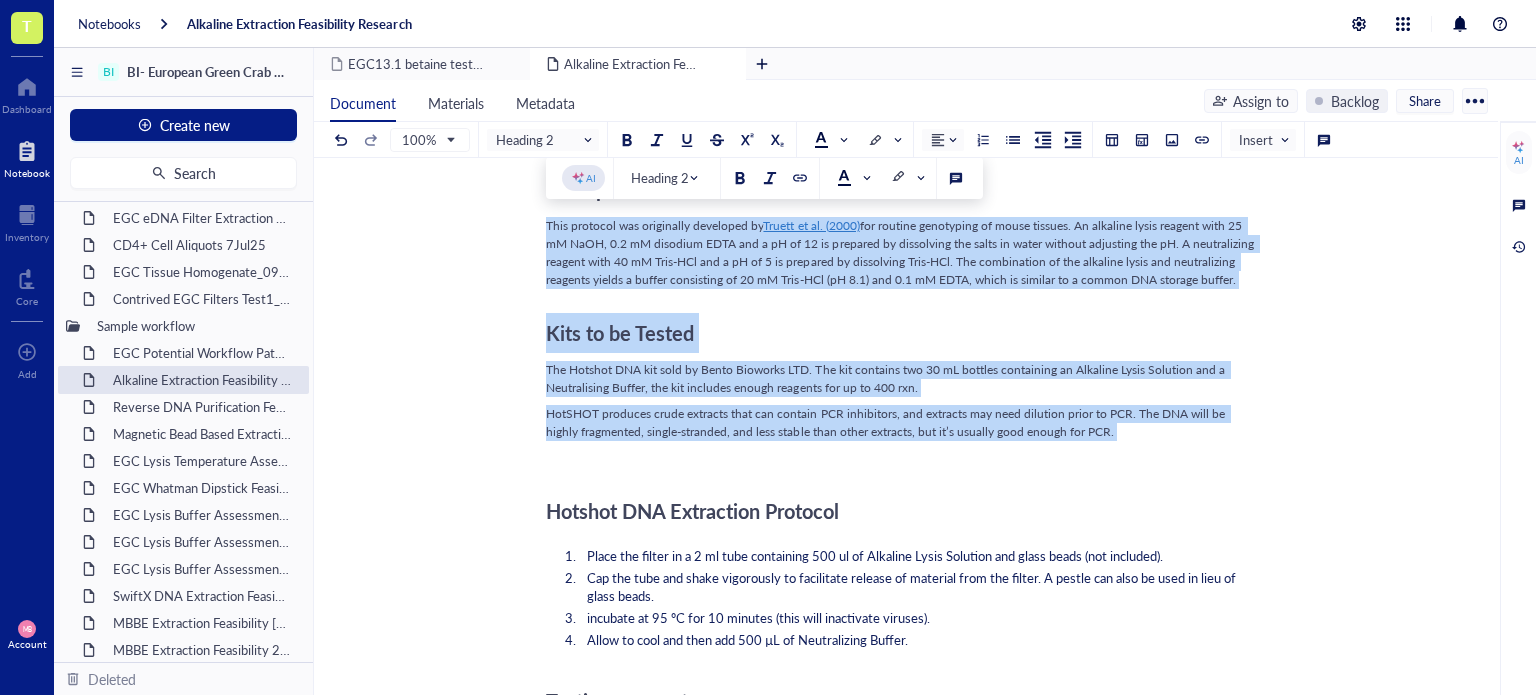 click on "Author: [FIRST] [LAST] Principle This protocol was originally developed by  Truett et al. (2000)  for routine genotyping of mouse tissues. An alkaline lysis reagent with 25 mM NaOH, 0.2 mM disodium EDTA and a pH of 12 is prepared by dissolving the salts in water without adjusting the pH. A neutralizing reagent with 40 mM Tris-HCl and a pH of 5 is prepared by dissolving Tris-HCl. The combination of the alkaline lysis and neutralizing reagents yields a buffer consisting of 20 mM Tris-HCl (pH 8.1) and 0.1 mM EDTA, which is similar to a common DNA storage buffer. Kits to be Tested The Hotshot DNA kit sold by Bento Bioworks LTD. The kit contains two 30 mL bottles containing an Alkaline Lysis Solution and a Neutralising Buffer, the kit includes enough reagents for up to 400 rxn. HotSHOT produces crude extracts that can contain PCR inhibitors, and extracts may need dilution prior to PCR. The DNA will be highly fragmented, single-stranded, and less stable than other extracts, but it’s usually good enough for PCR." at bounding box center (902, 724) 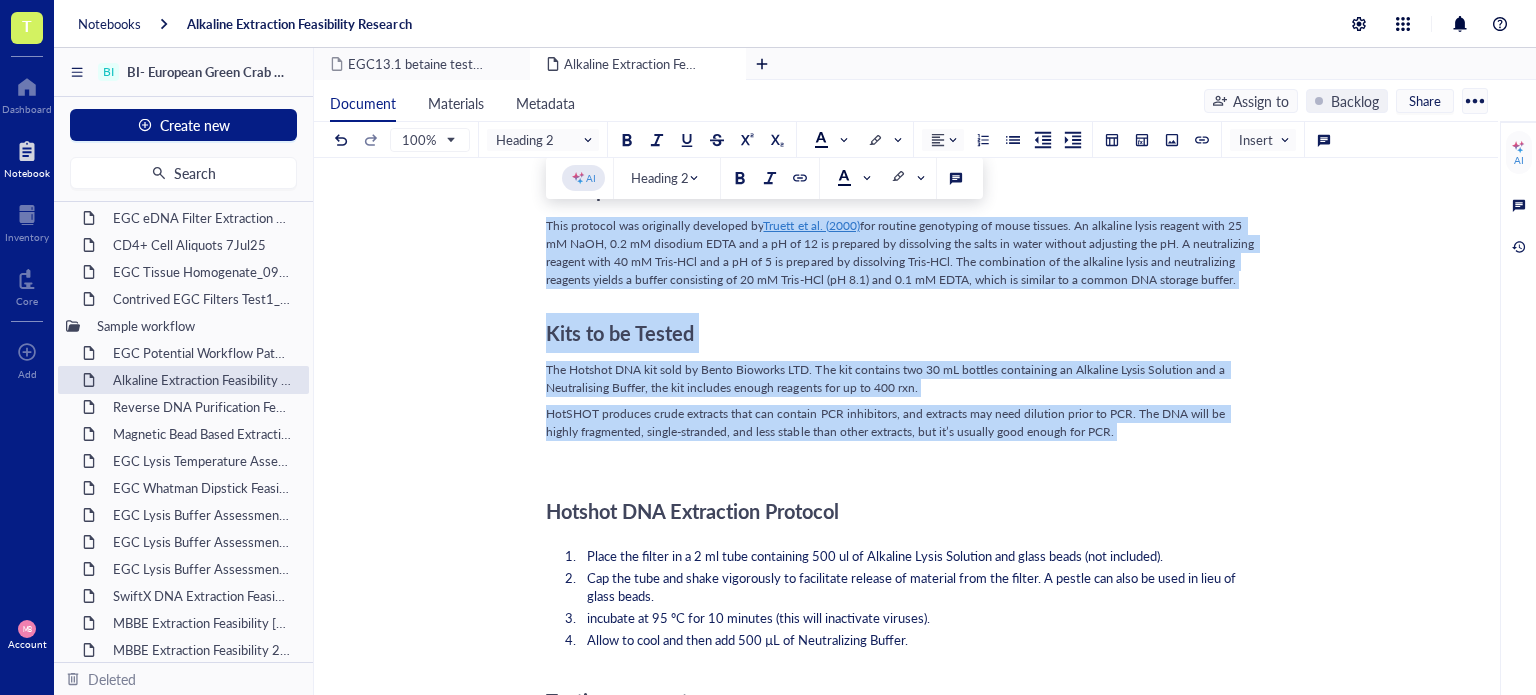 copy on "This protocol was originally developed by  [LAST] et al. ([YEAR])  for routine genotyping of mouse tissues. An alkaline lysis reagent with 25 mM NaOH, 0.2 mM disodium EDTA and a pH of 12 is prepared by dissolving the salts in water without adjusting the pH. A neutralizing reagent with 40 mM Tris-HCl and a pH of 5 is prepared by dissolving Tris-HCl. The combination of the alkaline lysis and neutralizing reagents yields a buffer consisting of 20 mM Tris-HCl (pH 8.1) and 0.1 mM EDTA, which is similar to a common DNA storage buffer. Kits to be Tested The Hotshot DNA kit sold by Bento Bioworks LTD. The kit contains two 30 mL bottles containing an Alkaline Lysis Solution and a Neutralising Buffer, the kit includes enough reagents for up to 400 rxn. HotSHOT produces crude extracts that can contain PCR inhibitors, and extracts may need dilution prior to PCR. The DNA will be highly fragmented, single-stranded, and less stable than other extracts, but it’s usually good enough for PCR. ﻿" 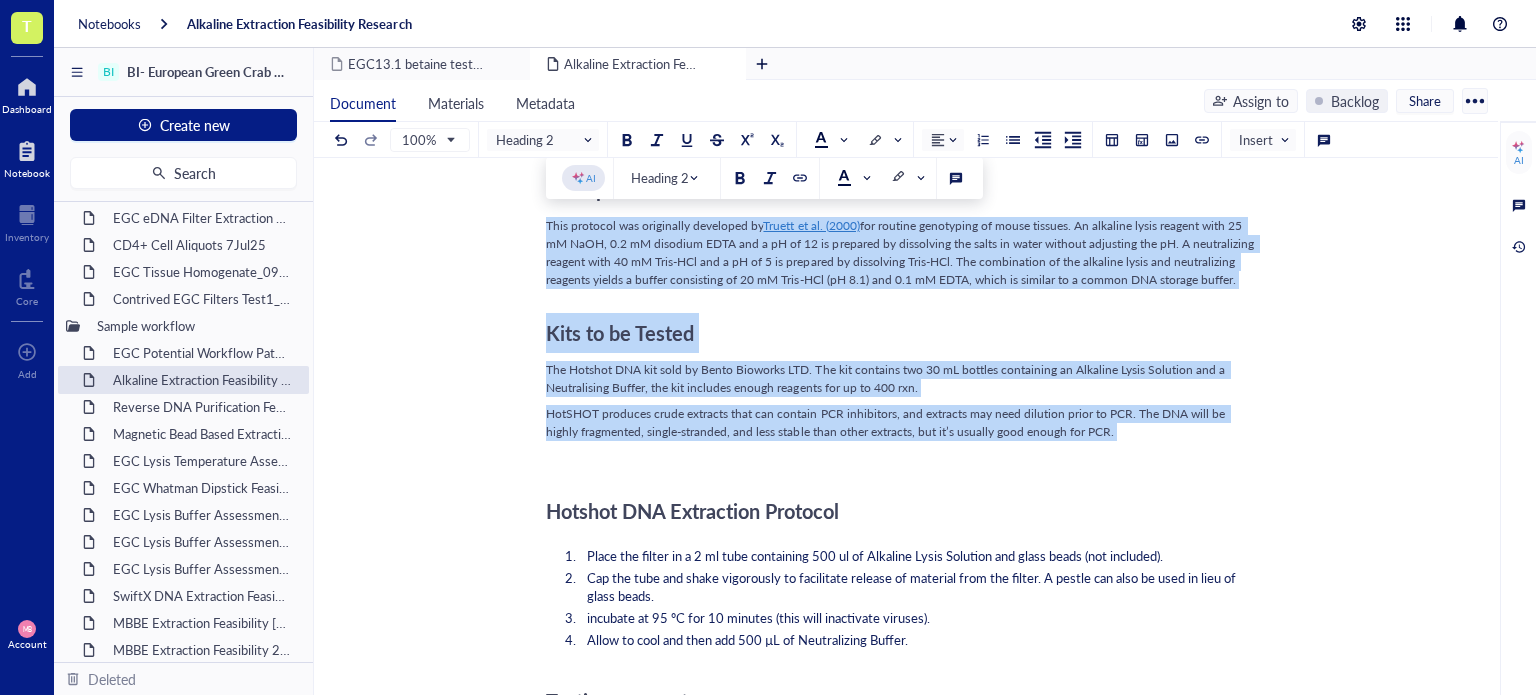click at bounding box center (27, 87) 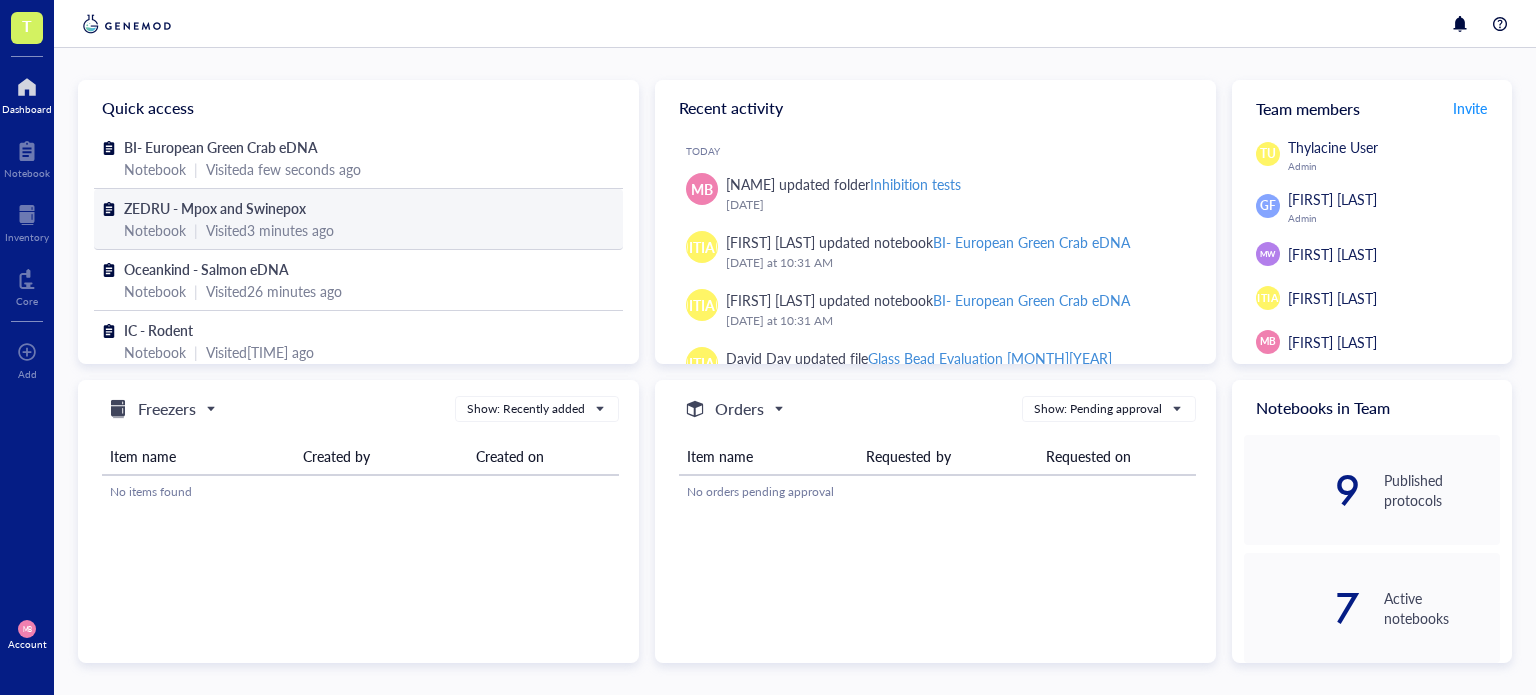 click on "ZEDRU - Mpox and Swinepox" at bounding box center (358, 208) 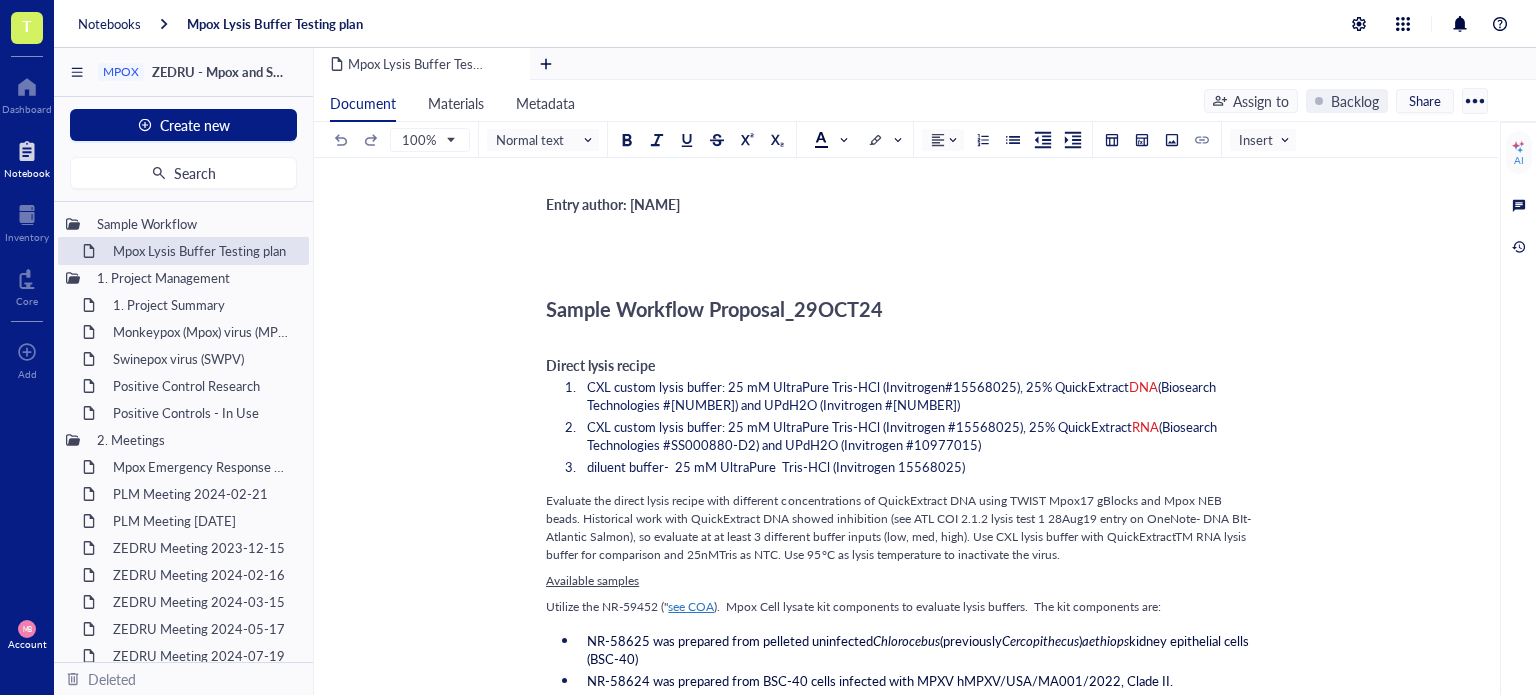 scroll, scrollTop: 0, scrollLeft: 0, axis: both 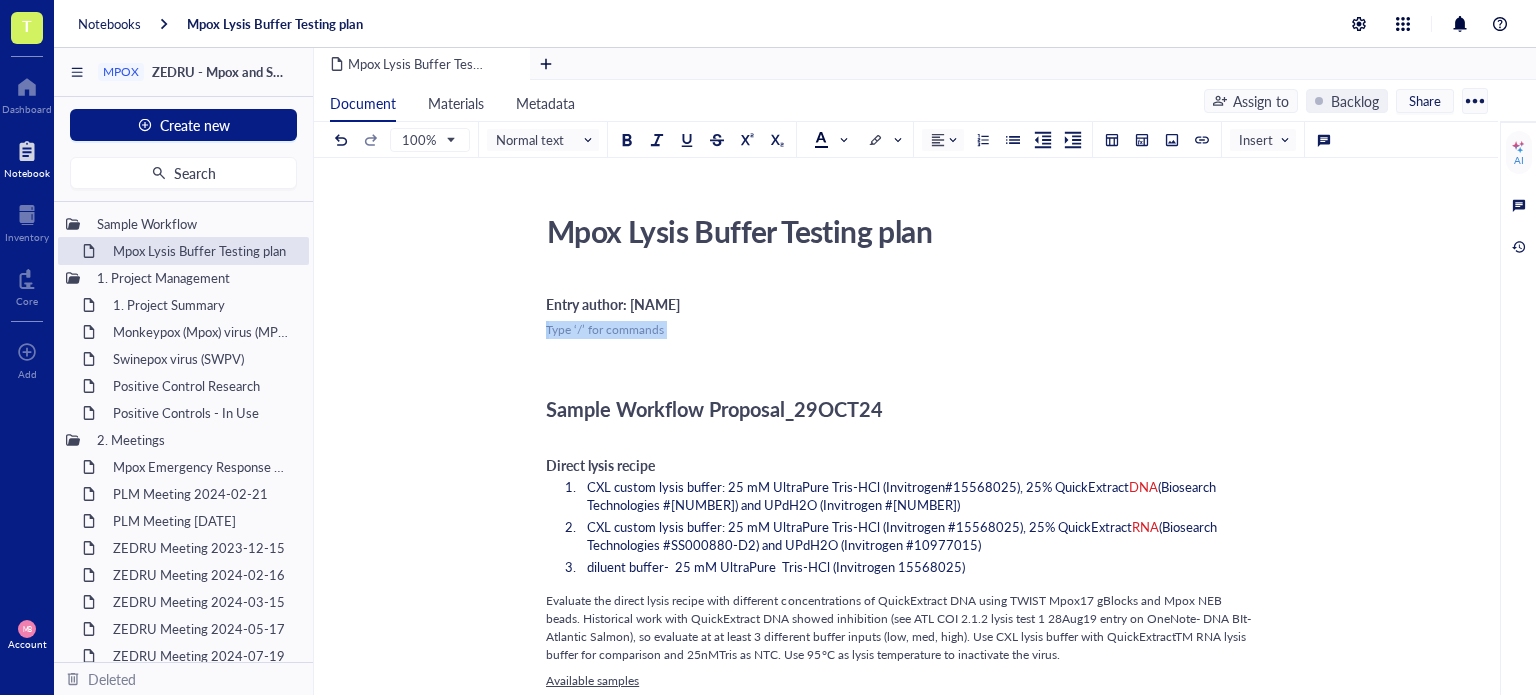 drag, startPoint x: 561, startPoint y: 339, endPoint x: 580, endPoint y: 354, distance: 24.207438 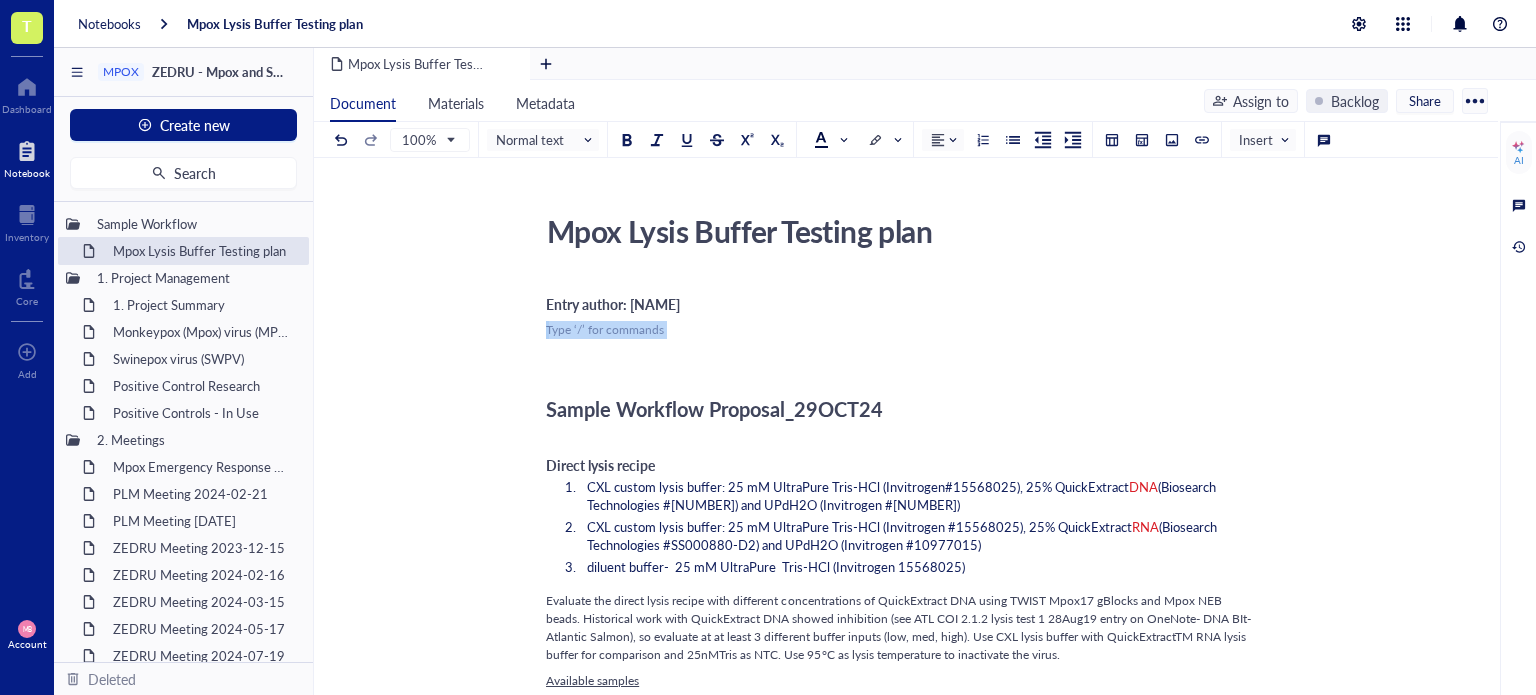 click on "Entry author: [FIRST] [LAST] ﻿ Type ‘/’ for commands ﻿ Sample Workflow Proposal_29OCT24 Direct lysis recipe  CXL custom lysis buffer: 25 mM UltraPure Tris-HCl (Invitrogen#15568025), 25% QuickExtract  DNA  (Biosearch Technologies #SS000035-D2) and UPdH2O (Invitrogen #10977015) CXL custom lysis buffer: 25 mM UltraPure Tris-HCl (Invitrogen #15568025), 25% QuickExtract  RNA  (Biosearch Technologies #SS000880-D2) and UPdH2O (Invitrogen #10977015) diluent buffer-  25 mM UltraPure  Tris-HCl (Invitrogen 15568025) Evaluate the direct lysis recipe with different concentrations of QuickExtract DNA using TWIST Mpox17 gBlocks and Mpox NEB beads. Historical work with QuickExtract DNA showed inhibition (see ATL COI 2.1.2 lysis test 1 28Aug19 entry on OneNote- DNA BIt- Atlantic Salmon), so evaluate at at least 3 different buffer inputs (low, med, high). Use CXL lysis buffer with QuickExtractTM RNA lysis buffer for comparison and 25nMTris as NTC. Use 95°C as lysis temperature to inactivate the virus. Available samples Utilize the NR-59452  ( see COA )" at bounding box center (902, 1591) 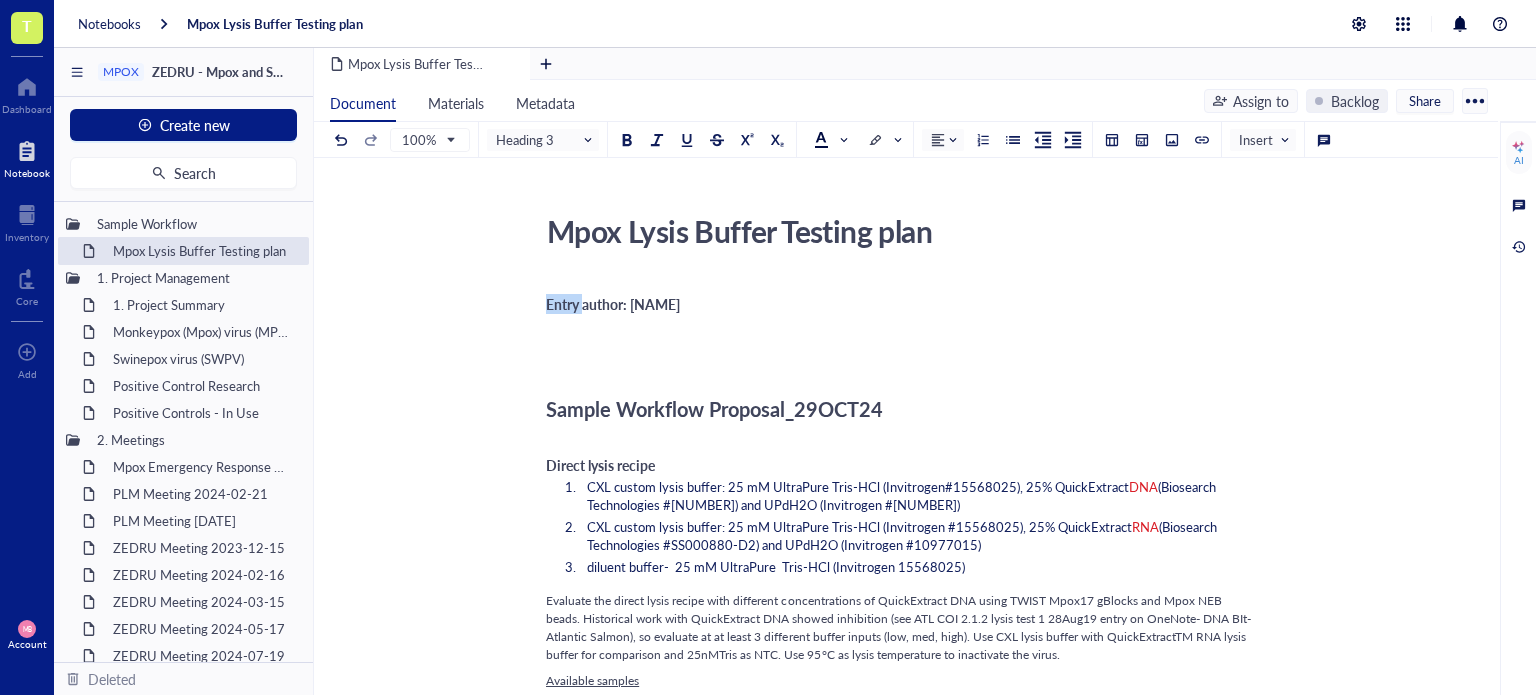 drag, startPoint x: 581, startPoint y: 301, endPoint x: 542, endPoint y: 303, distance: 39.051247 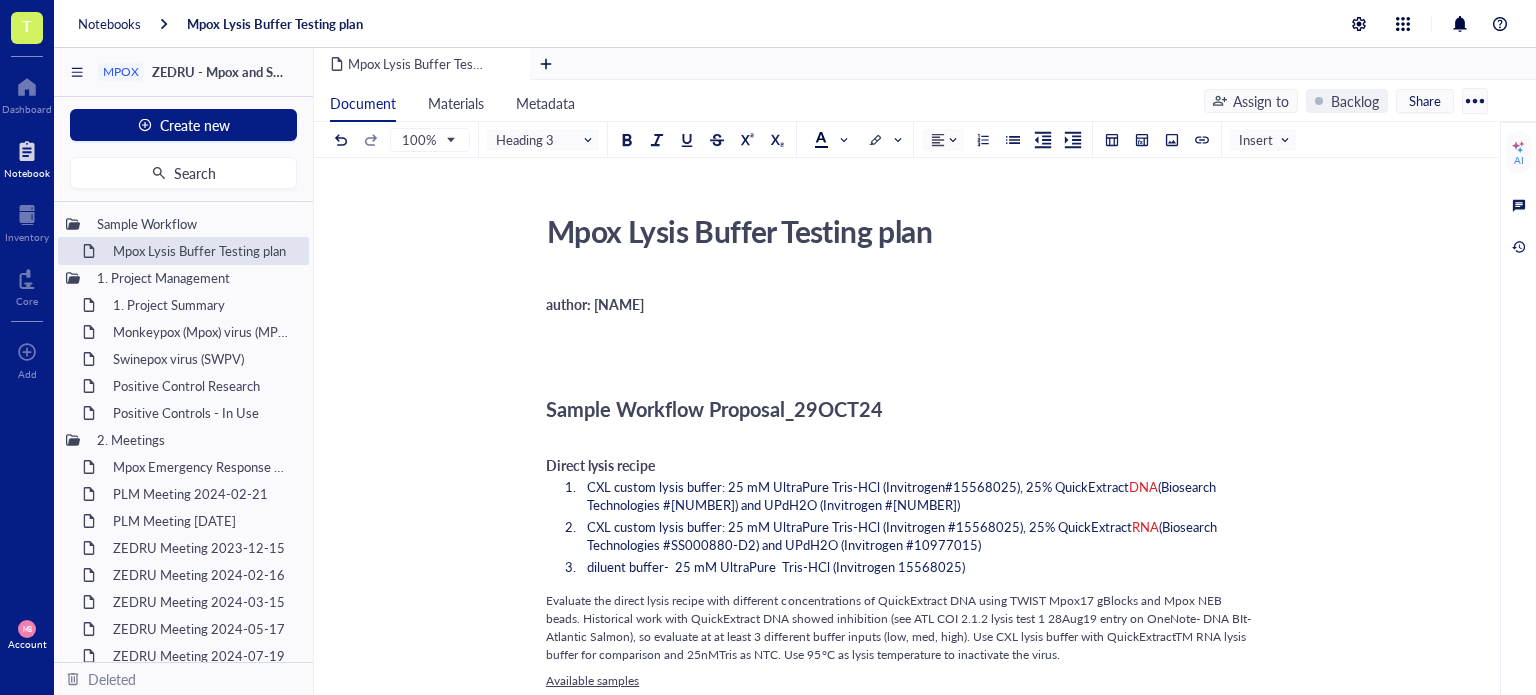 click on "author: [NAME]" at bounding box center [902, 304] 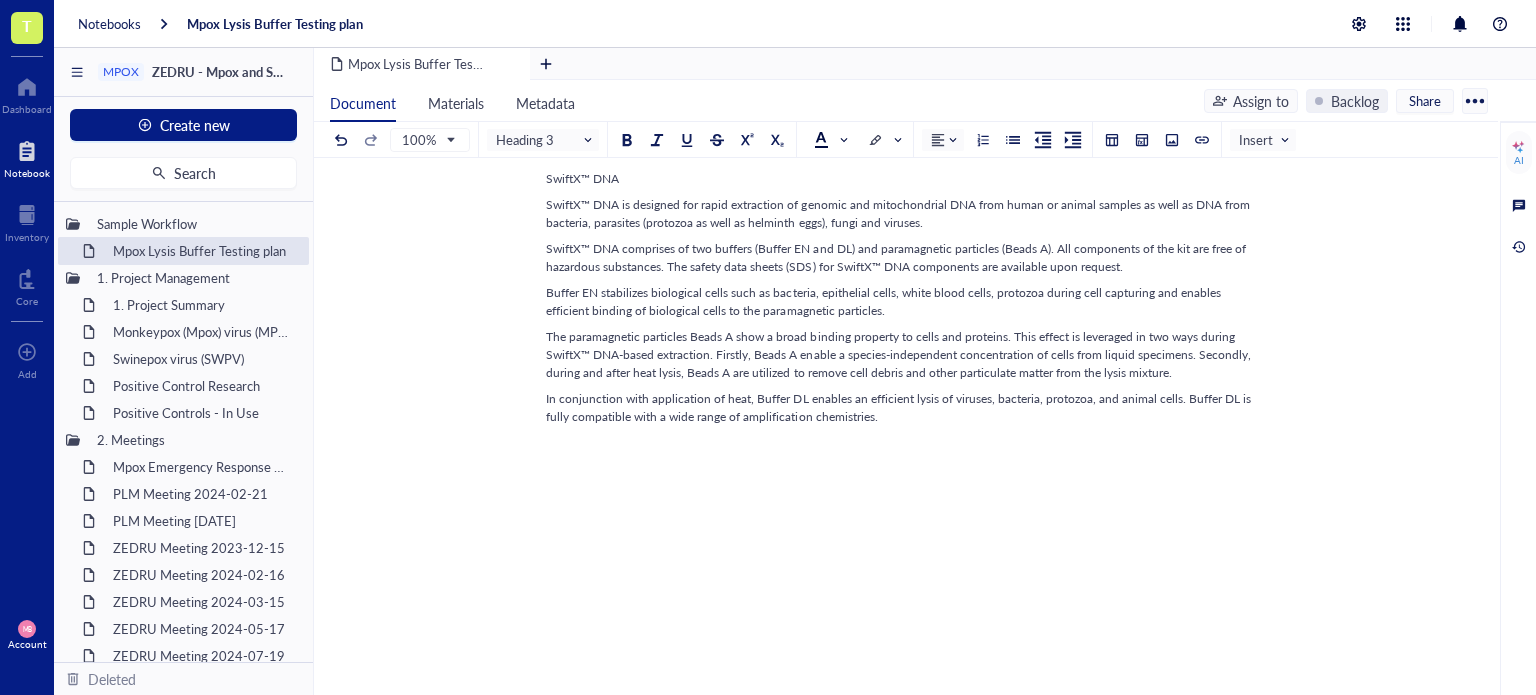 scroll, scrollTop: 1800, scrollLeft: 0, axis: vertical 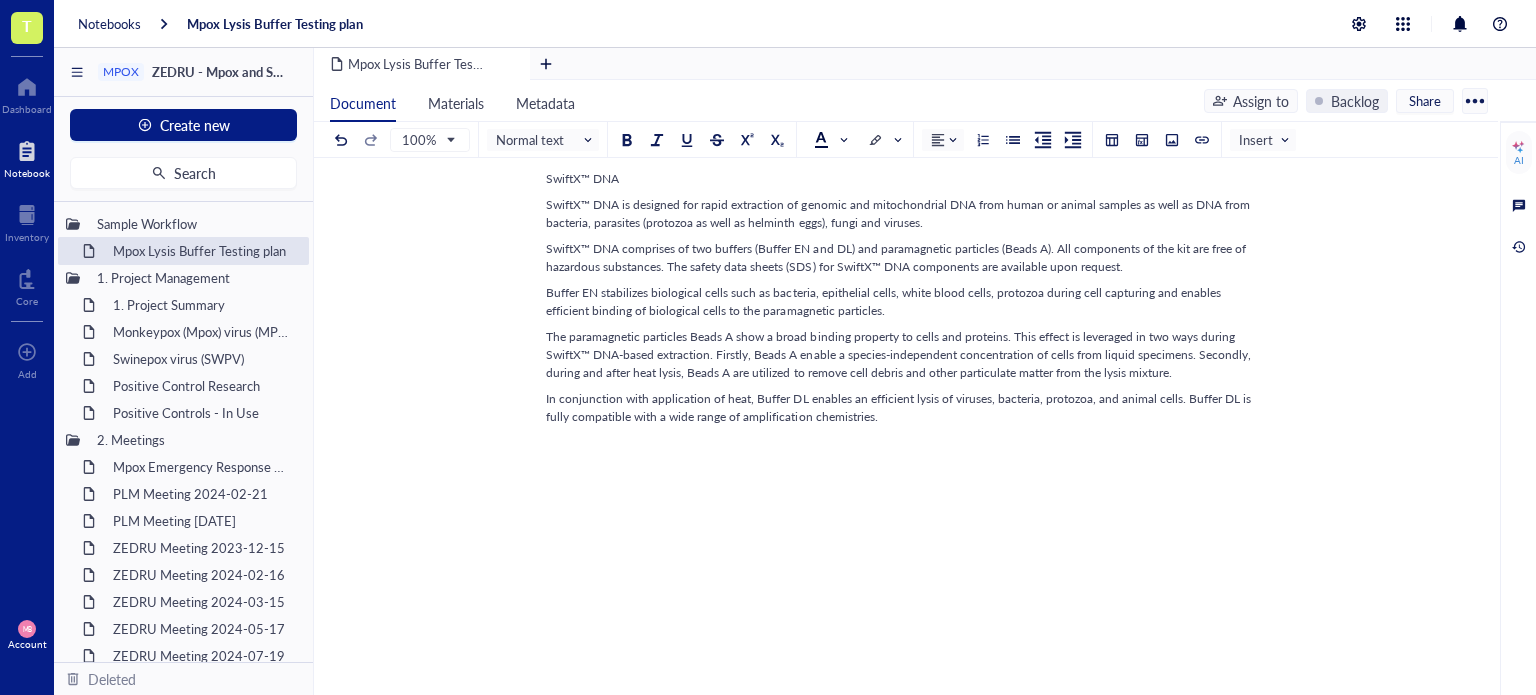 click on "author: [FIRST] [LAST] Sample Workflow Proposal_29OCT24 Direct lysis recipe  CXL custom lysis buffer: 25 mM UltraPure Tris-HCl (Invitrogen#15568025), 25% QuickExtract  DNA  (Biosearch Technologies #SS000035-D2) and UPdH2O (Invitrogen #10977015) CXL custom lysis buffer: 25 mM UltraPure Tris-HCl (Invitrogen #15568025), 25% QuickExtract  RNA  (Biosearch Technologies #SS000880-D2) and UPdH2O (Invitrogen #10977015) diluent buffer-  25 mM UltraPure  Tris-HCl (Invitrogen 15568025) Evaluate the direct lysis recipe with different concentrations of QuickExtract DNA using TWIST Mpox17 gBlocks and Mpox NEB beads. Historical work with QuickExtract DNA showed inhibition (see ATL COI 2.1.2 lysis test 1 28Aug19 entry on OneNote- DNA BIt- Atlantic Salmon), so evaluate at at least 3 different buffer inputs (low, med, high). Use CXL lysis buffer with QuickExtractTM RNA lysis buffer for comparison and 25nMTris as NTC. Use 95°C as lysis temperature to inactivate the virus. Available samples Utilize the NR-59452  ( see COA )" at bounding box center [902, -235] 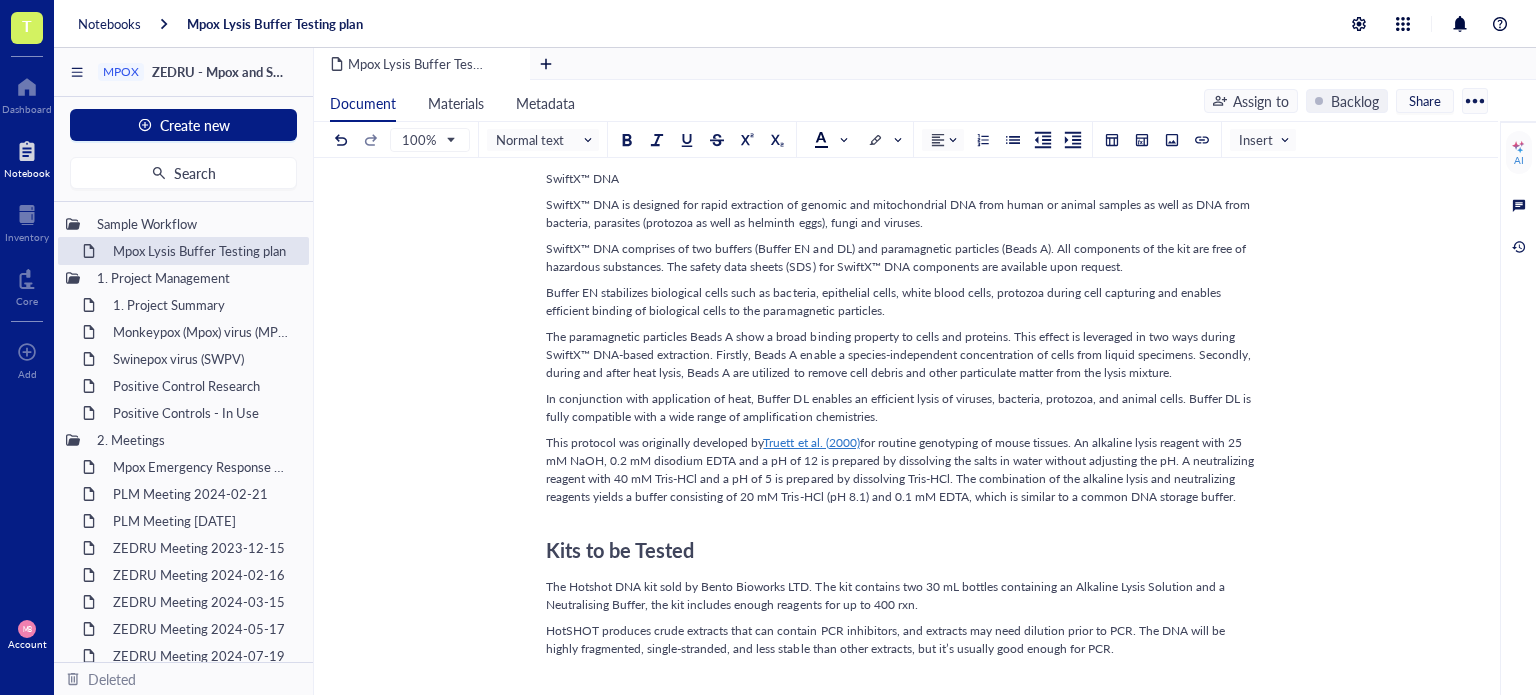 click on "This protocol was originally developed by" at bounding box center [654, 442] 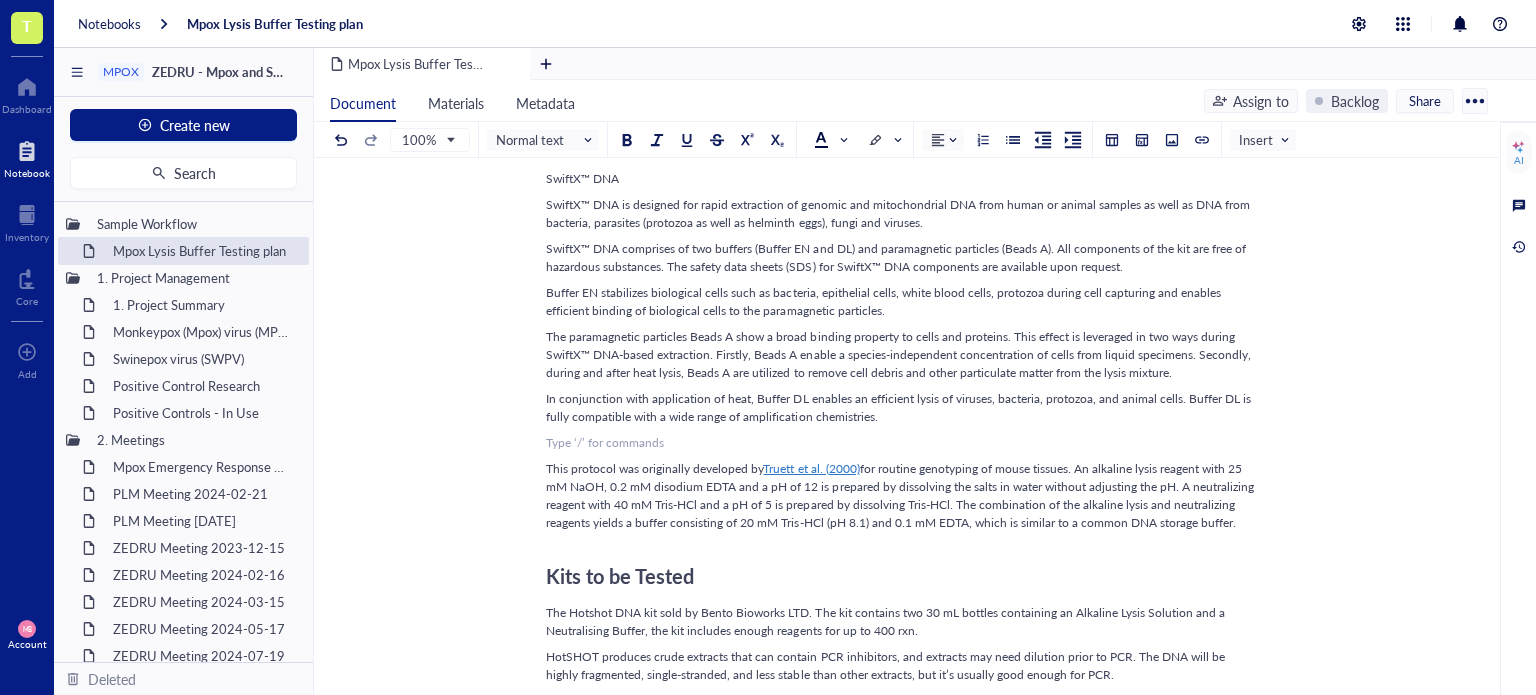 click on "﻿ Type ‘/’ for commands" at bounding box center (902, 443) 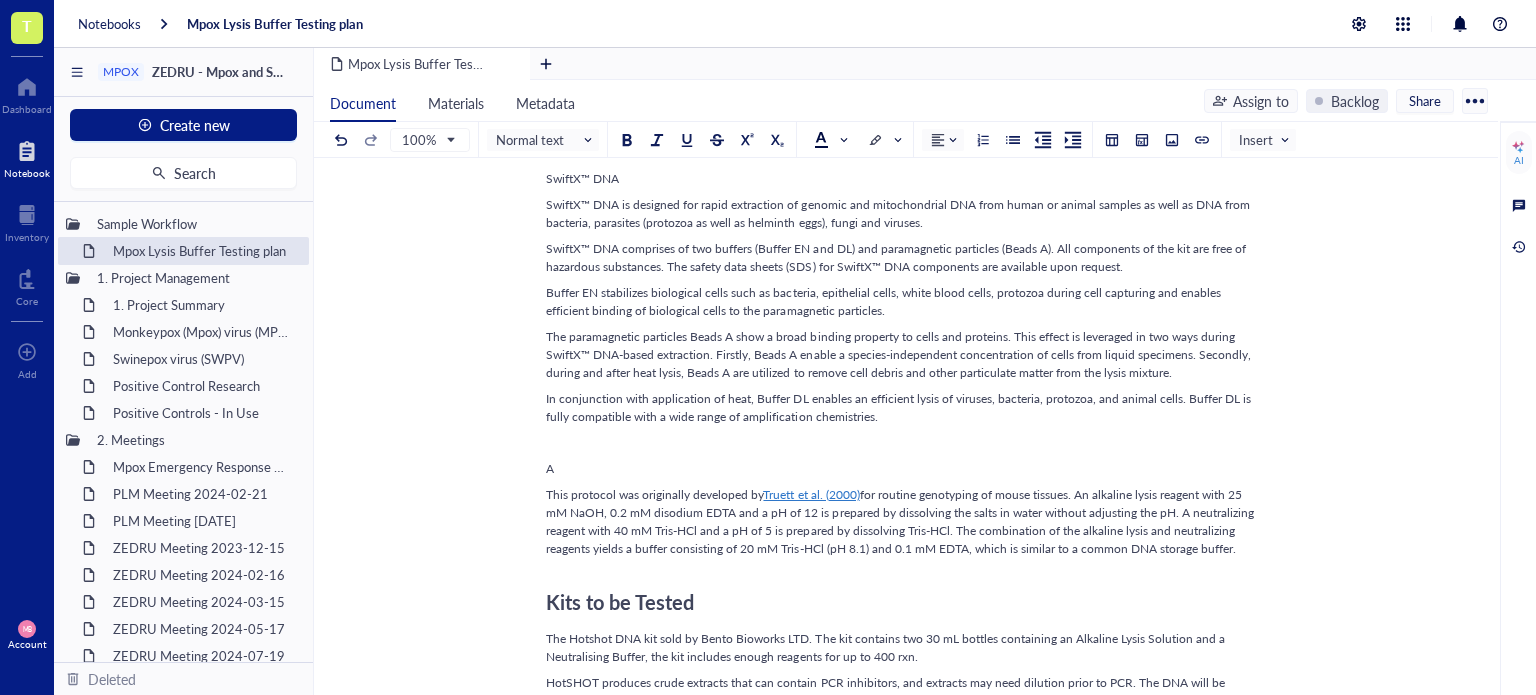 type 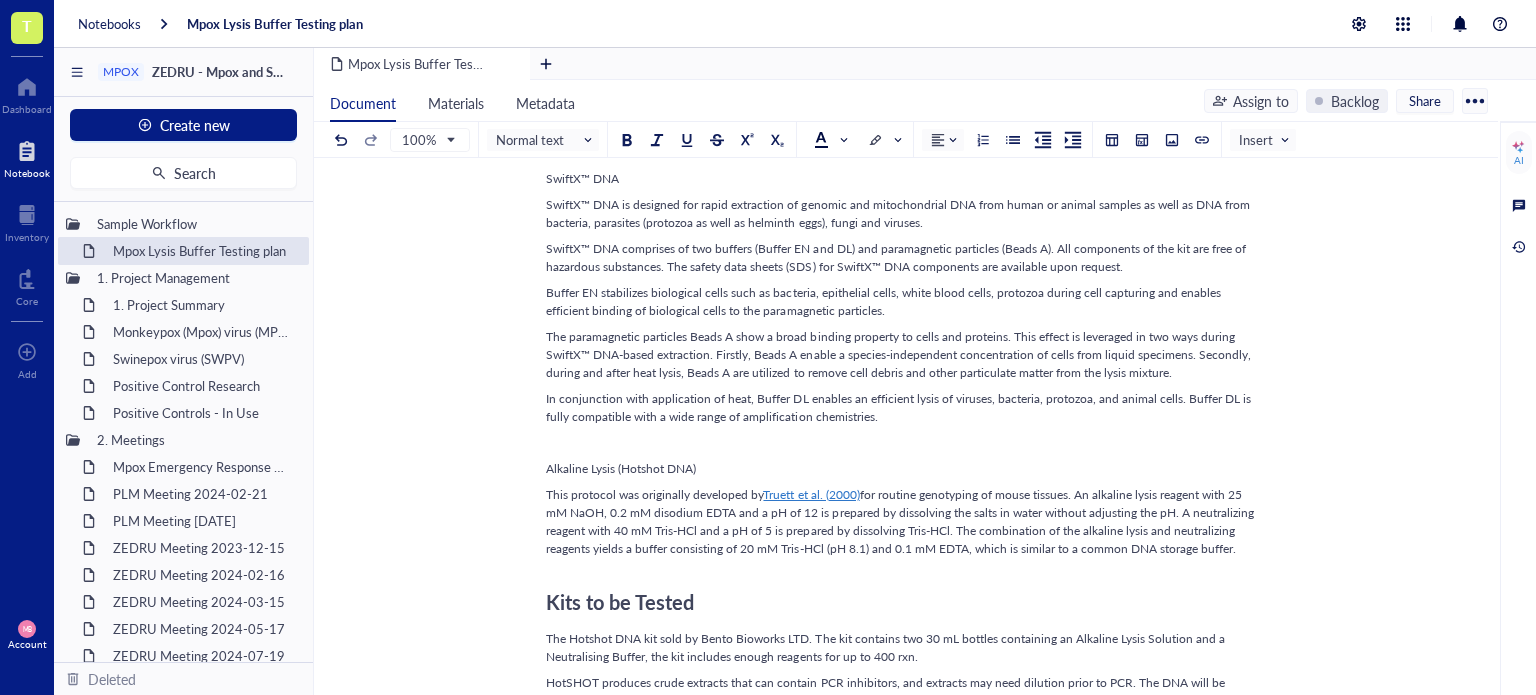 click on "Alkaline Lysis (Hotshot DNA)" at bounding box center [621, 468] 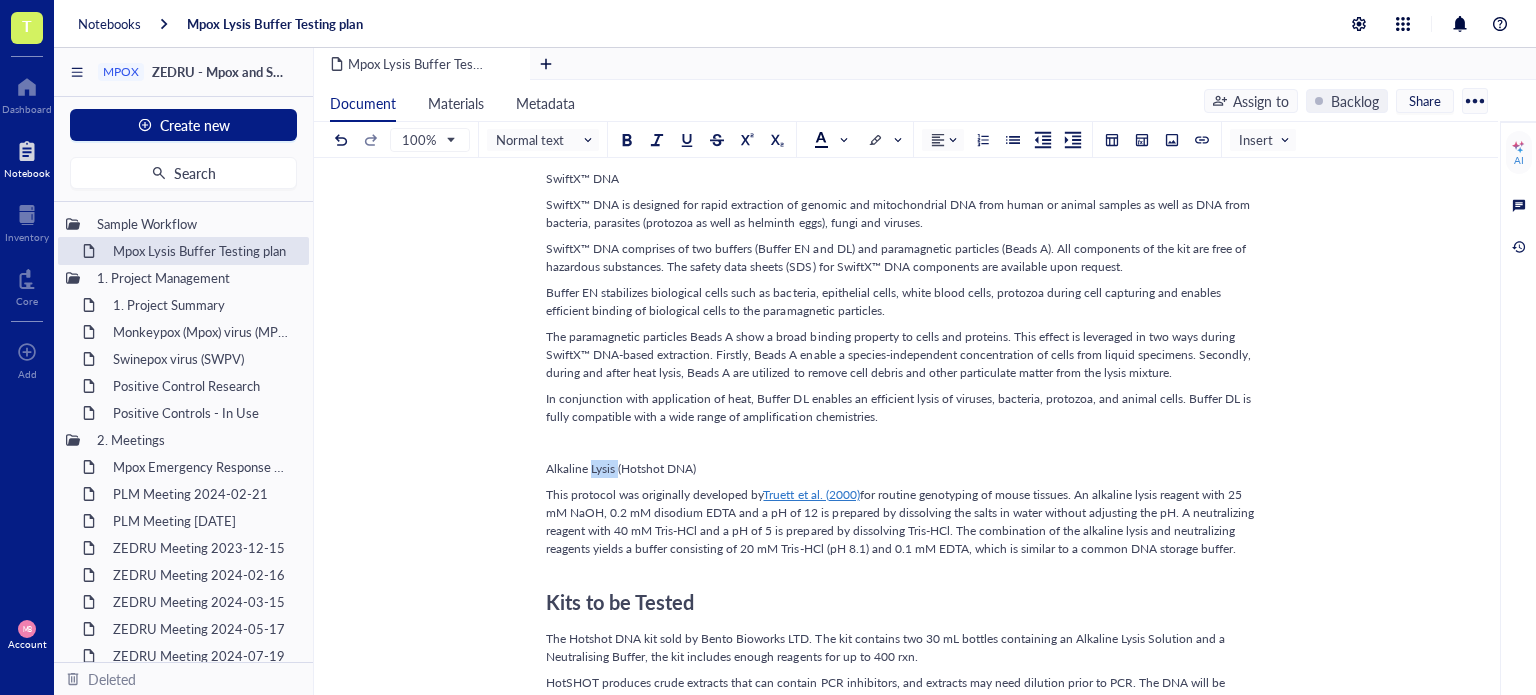 click on "Alkaline Lysis (Hotshot DNA)" at bounding box center [621, 468] 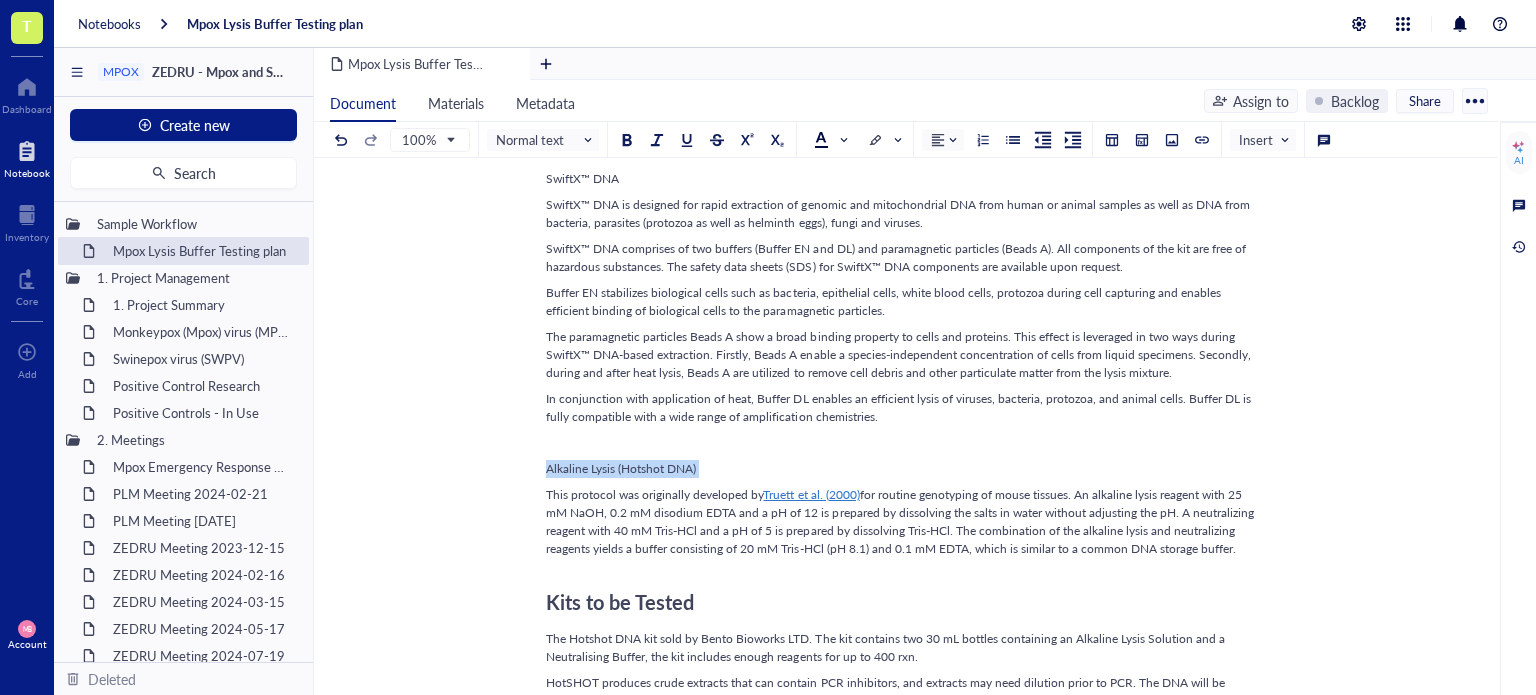 click on "Alkaline Lysis (Hotshot DNA)" at bounding box center (621, 468) 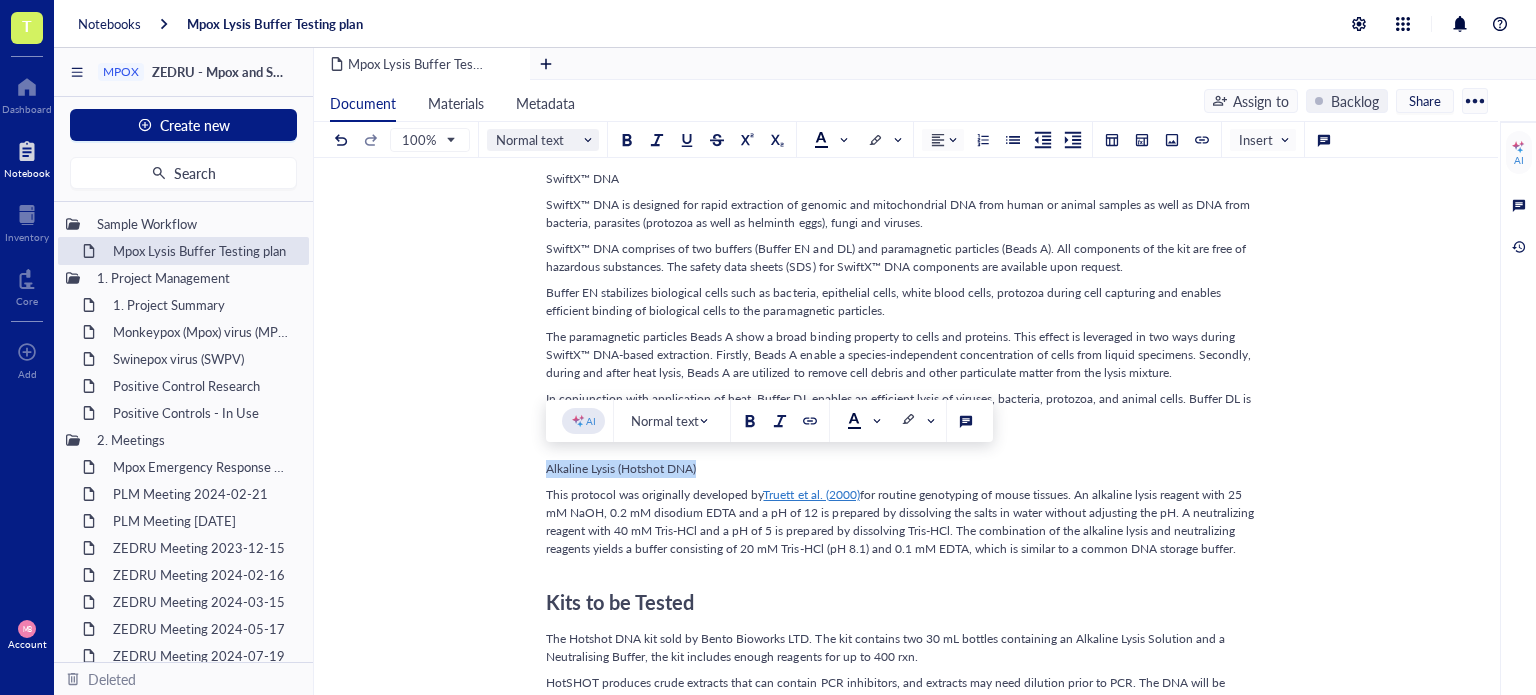 click on "Normal text" at bounding box center [545, 140] 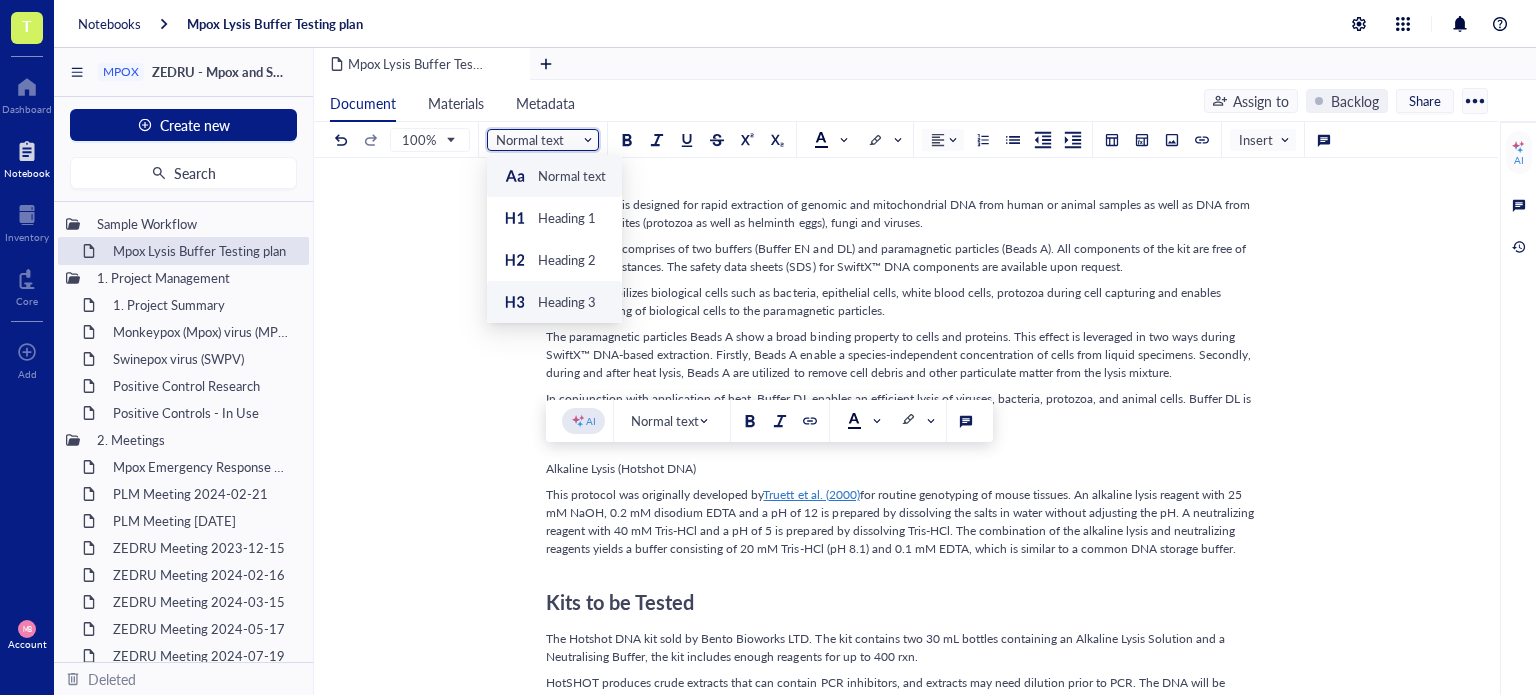 click on "Heading 3" at bounding box center (567, 302) 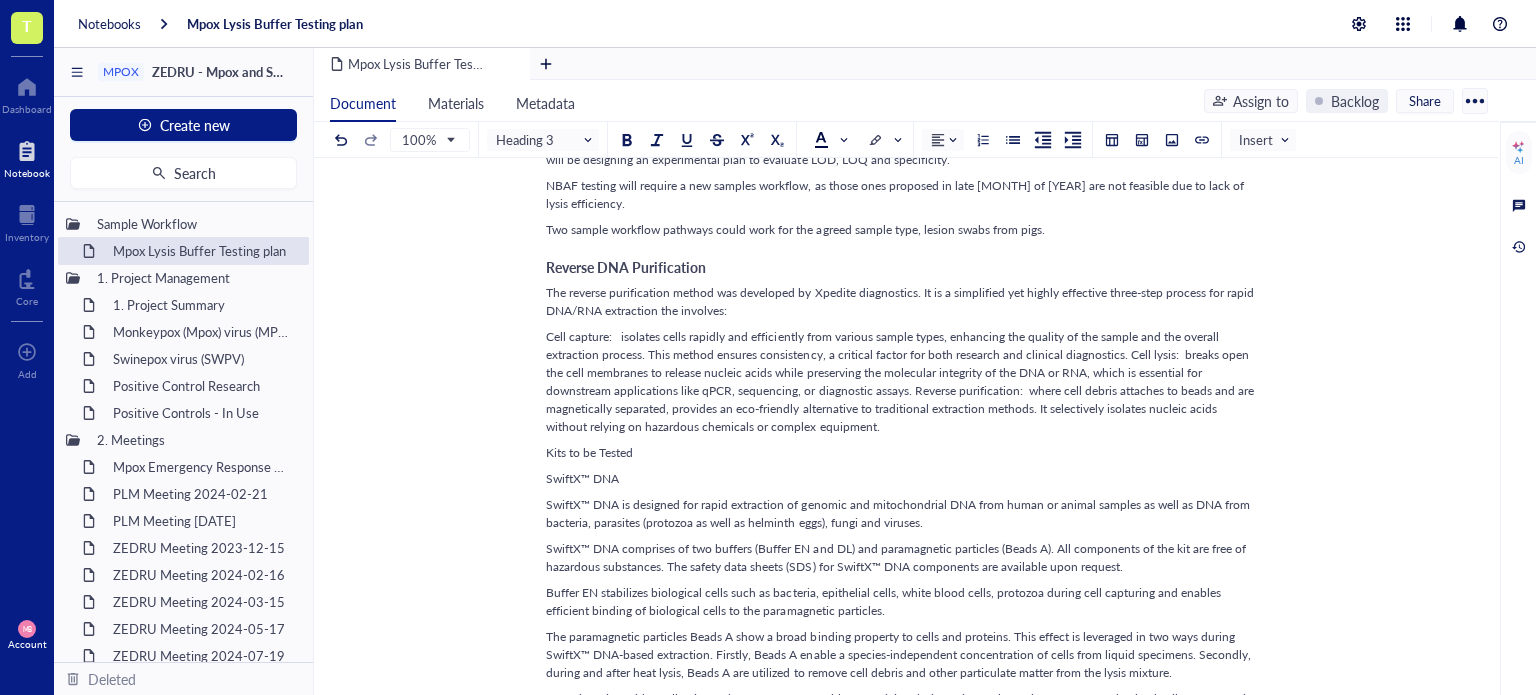 scroll, scrollTop: 1600, scrollLeft: 0, axis: vertical 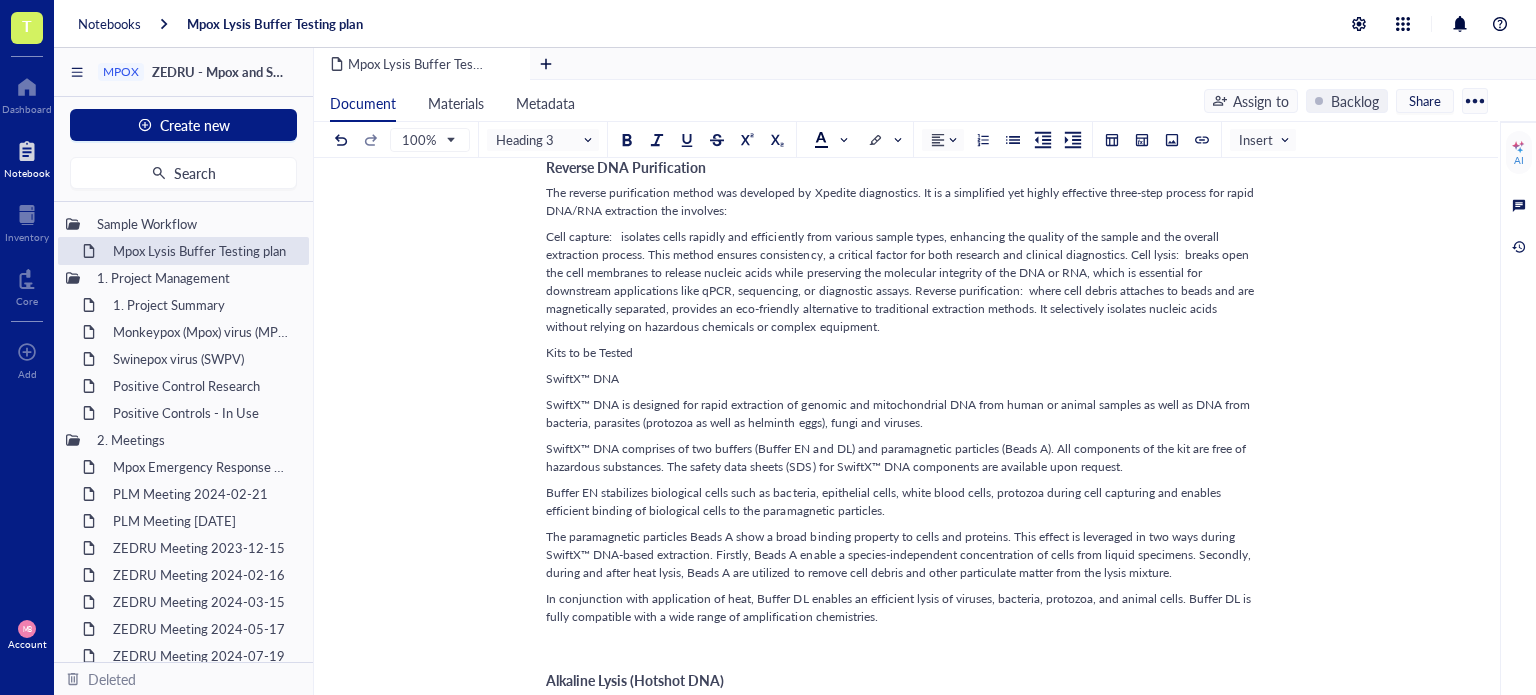click on "Kits to be Tested" at bounding box center [589, 352] 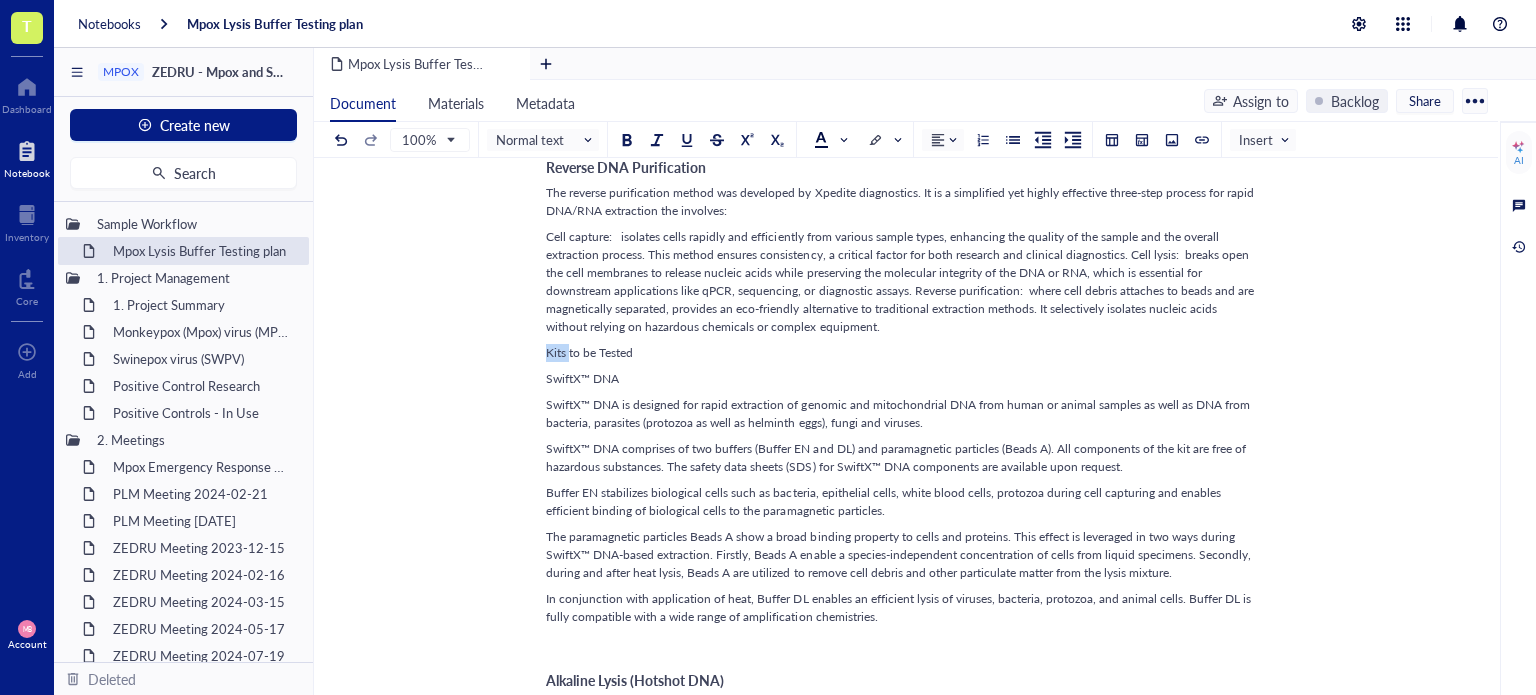 click on "Kits to be Tested" at bounding box center (589, 352) 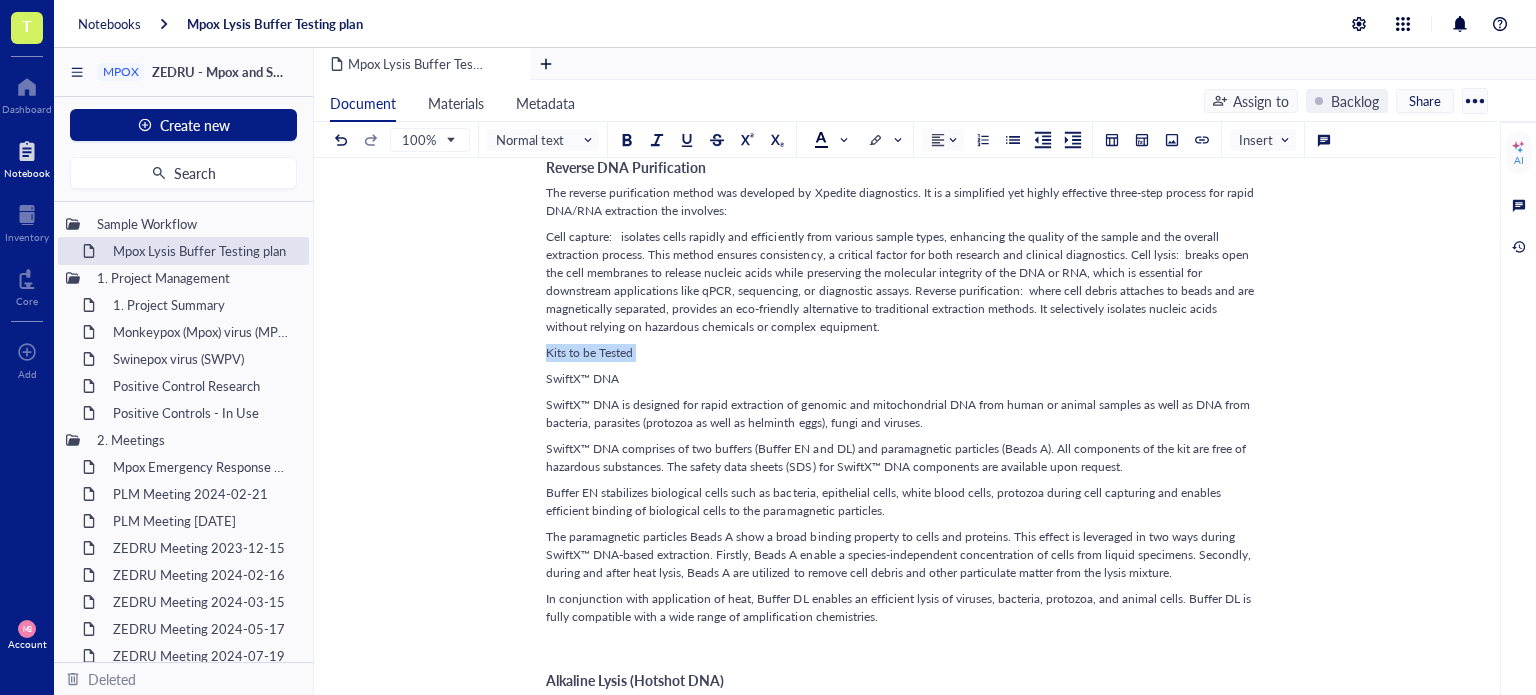 click on "Kits to be Tested" at bounding box center (589, 352) 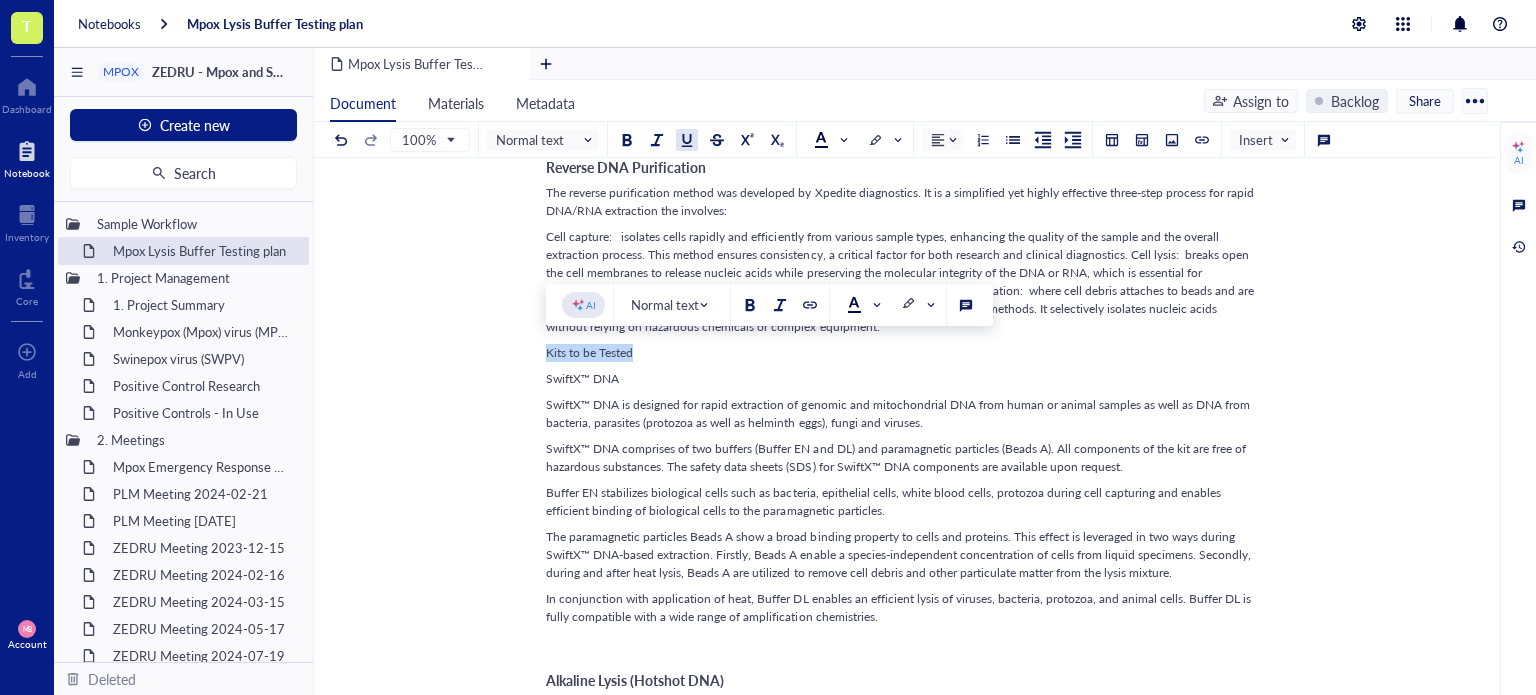click at bounding box center [687, 140] 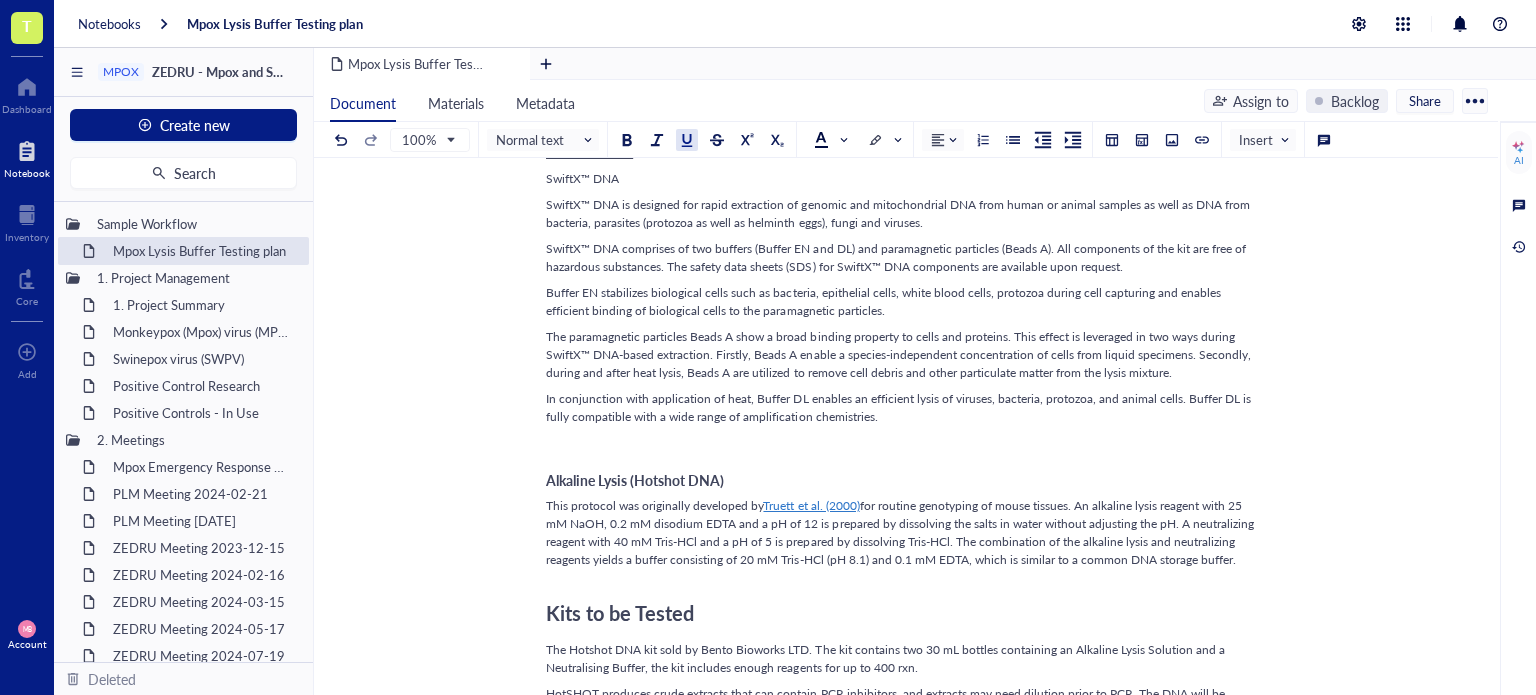 scroll, scrollTop: 1900, scrollLeft: 0, axis: vertical 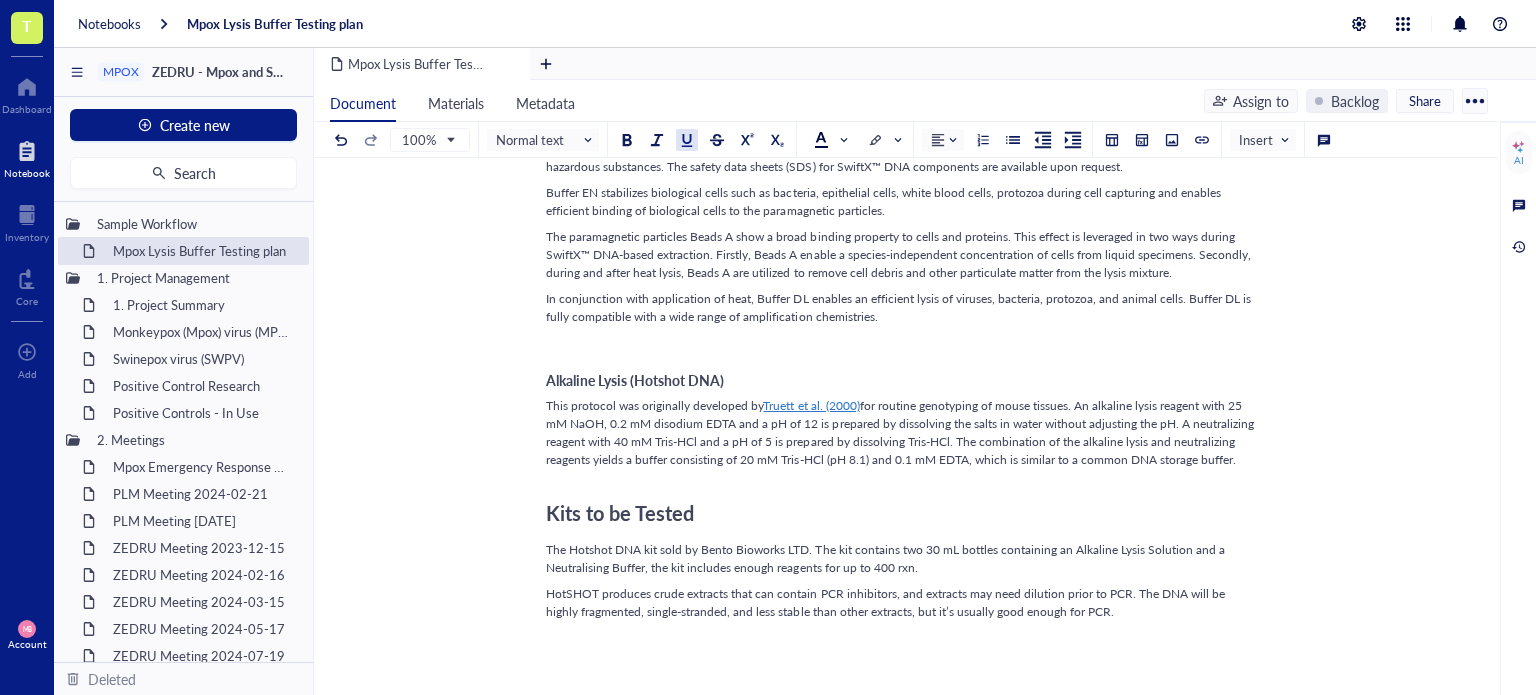 click on "Kits to be Tested" at bounding box center (620, 513) 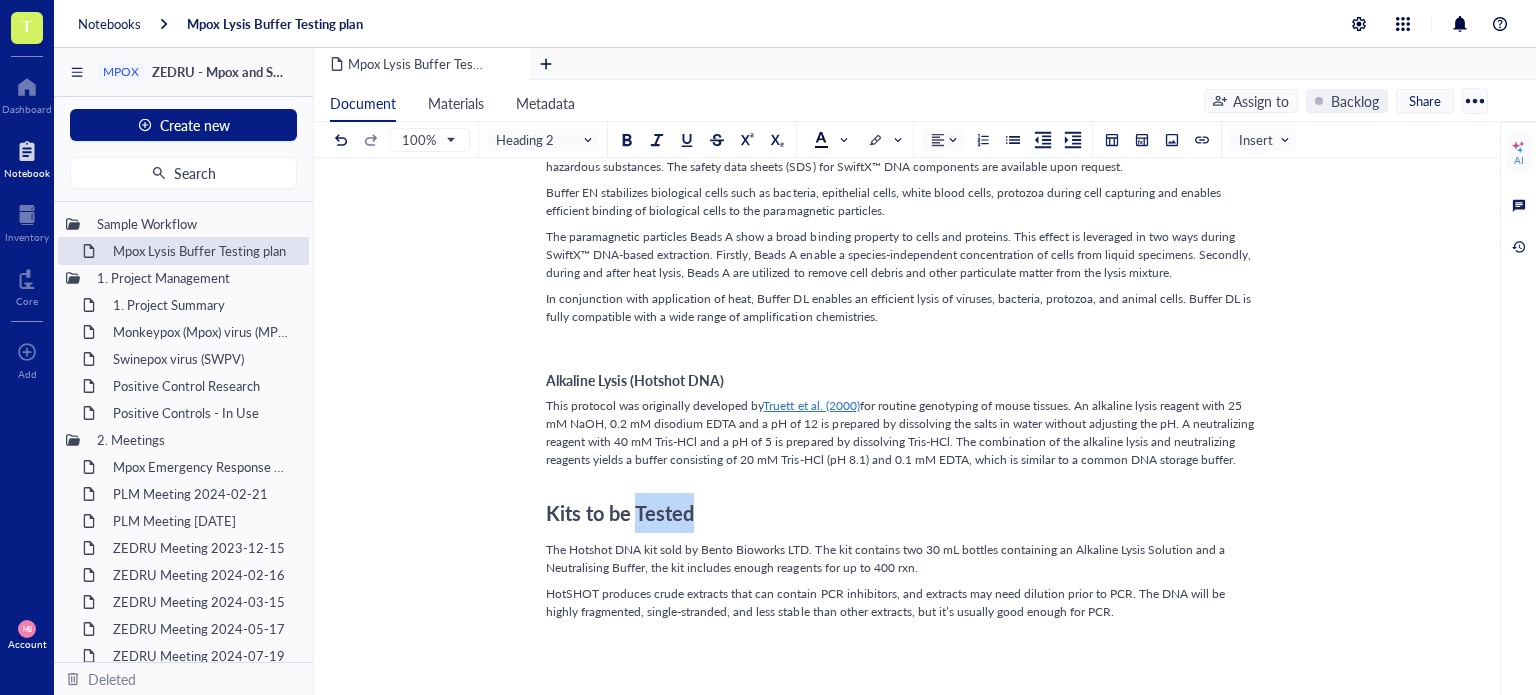click on "Kits to be Tested" at bounding box center [620, 513] 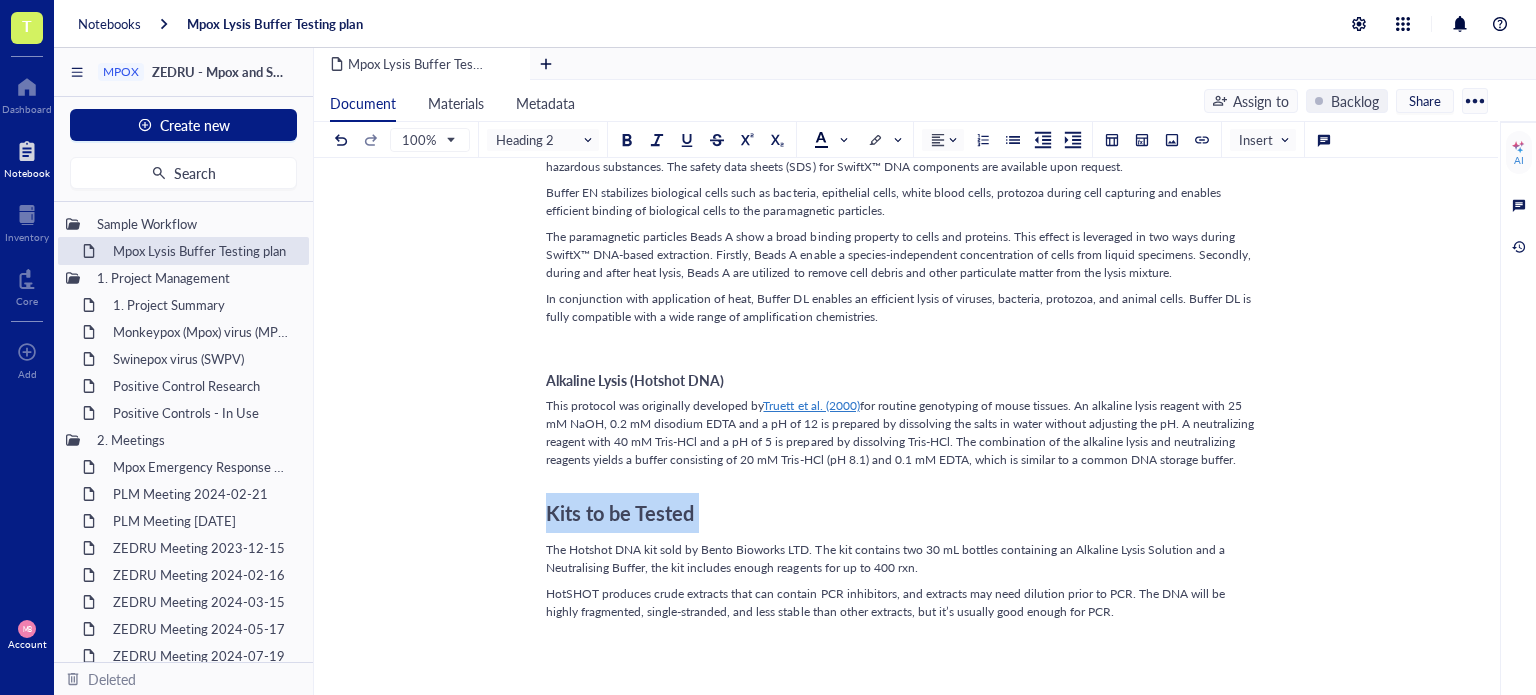 click on "Kits to be Tested" at bounding box center (620, 513) 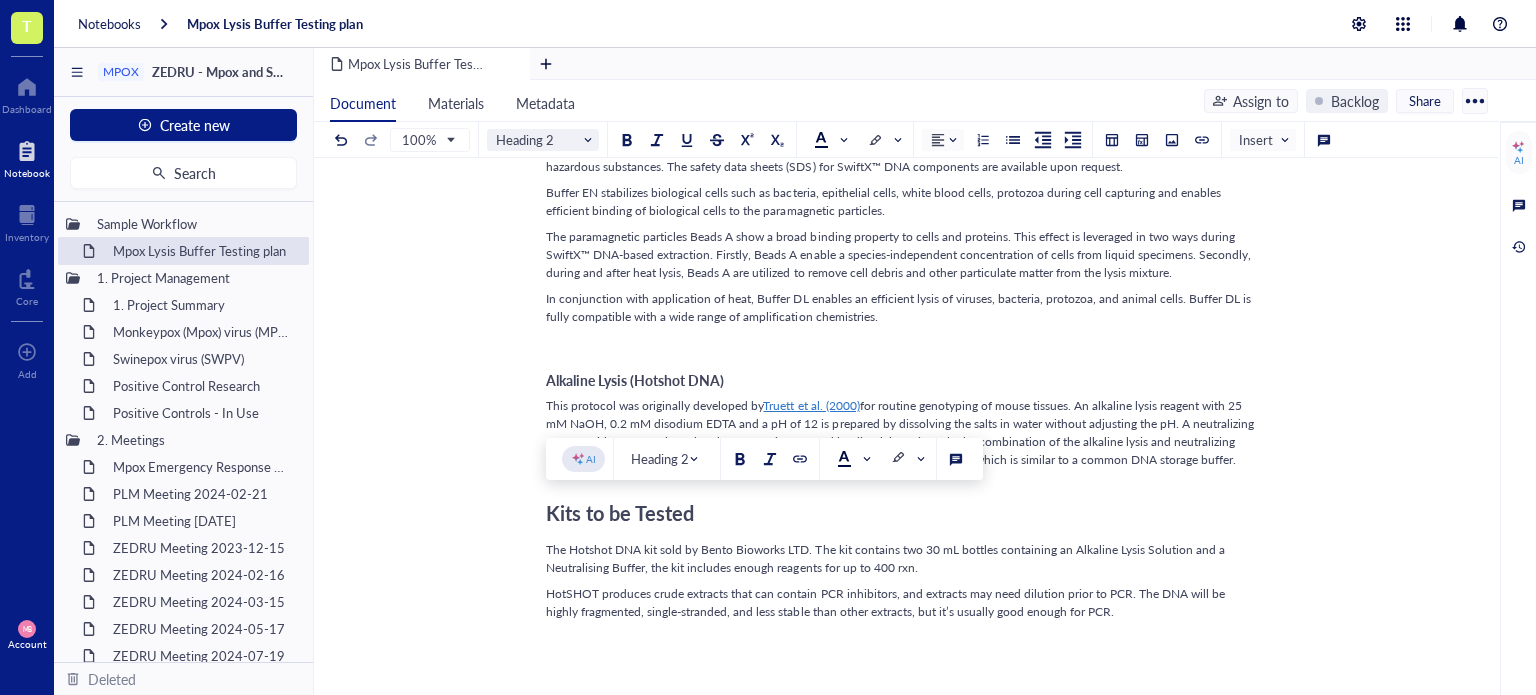 click at bounding box center (538, 140) 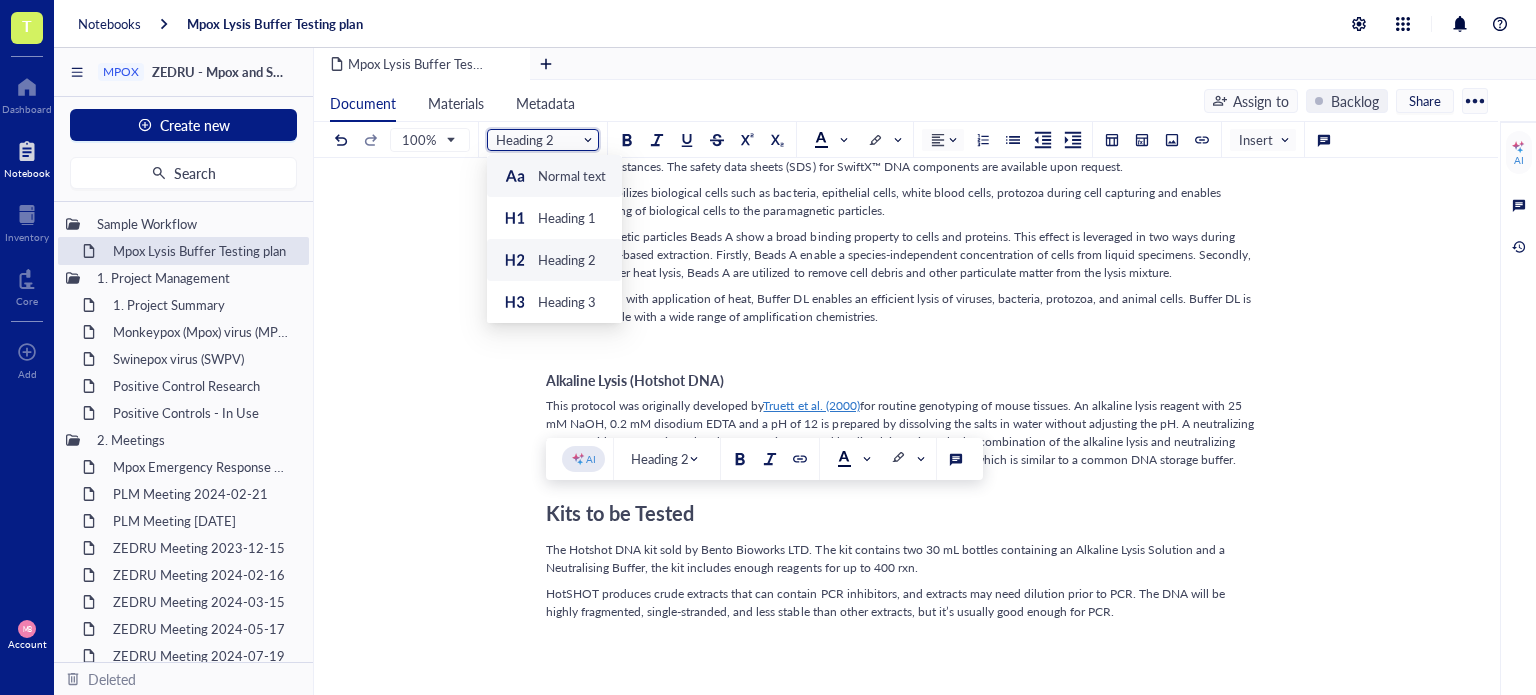 click on "Normal text" at bounding box center (572, 176) 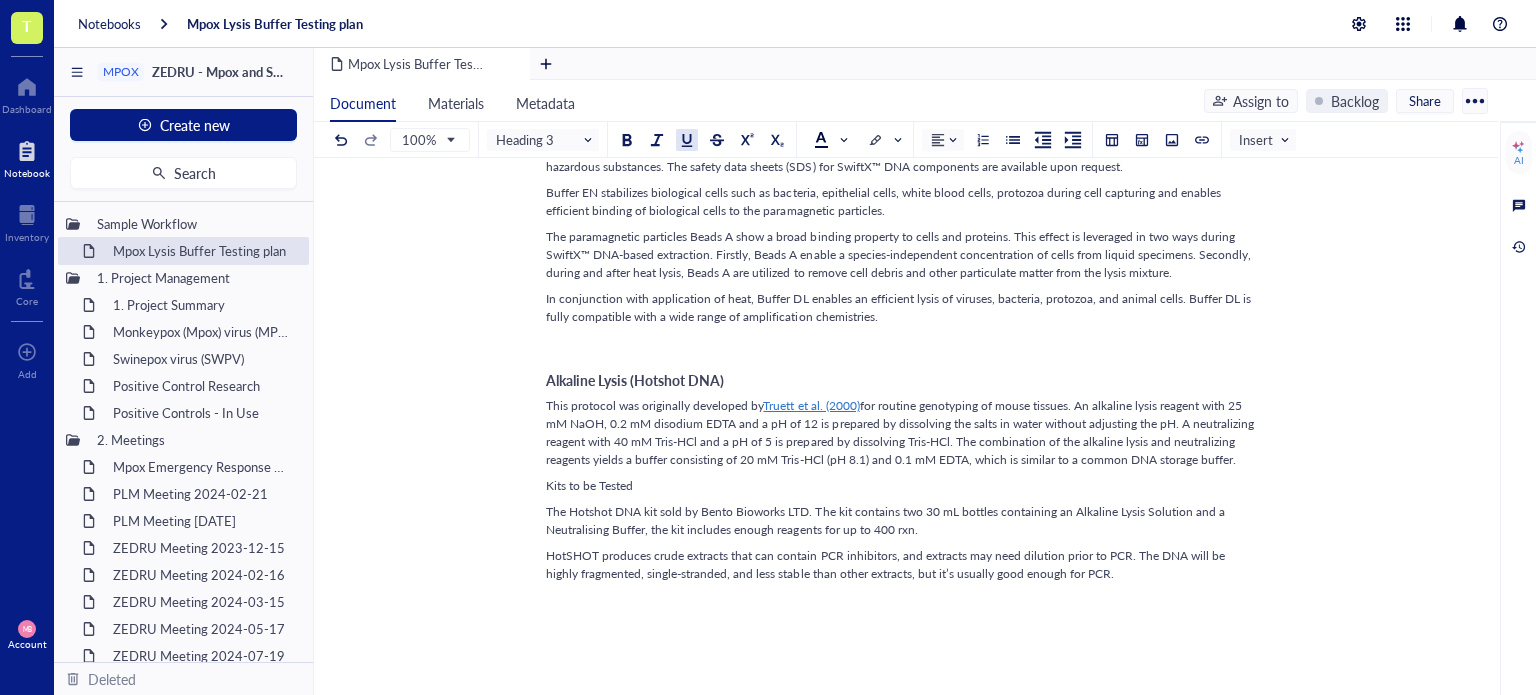 click at bounding box center (687, 140) 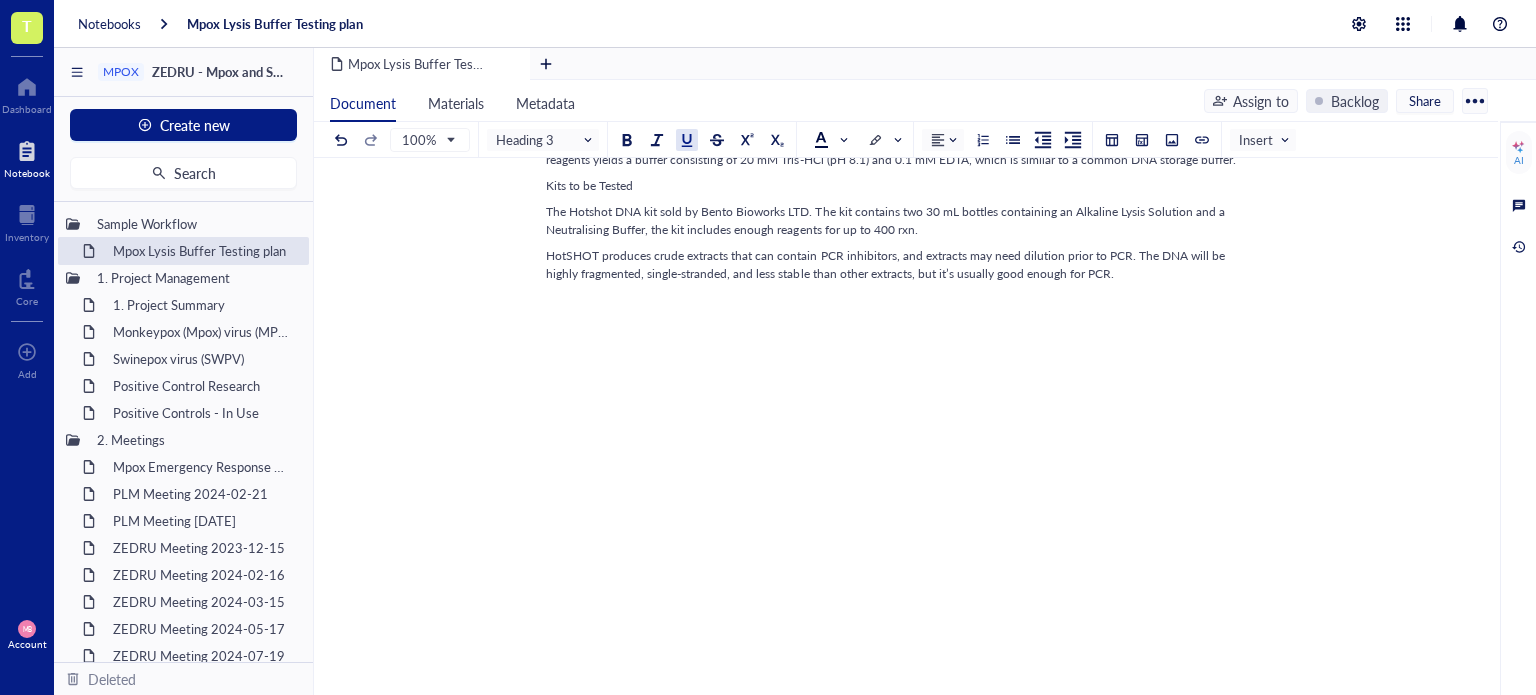 scroll, scrollTop: 2100, scrollLeft: 0, axis: vertical 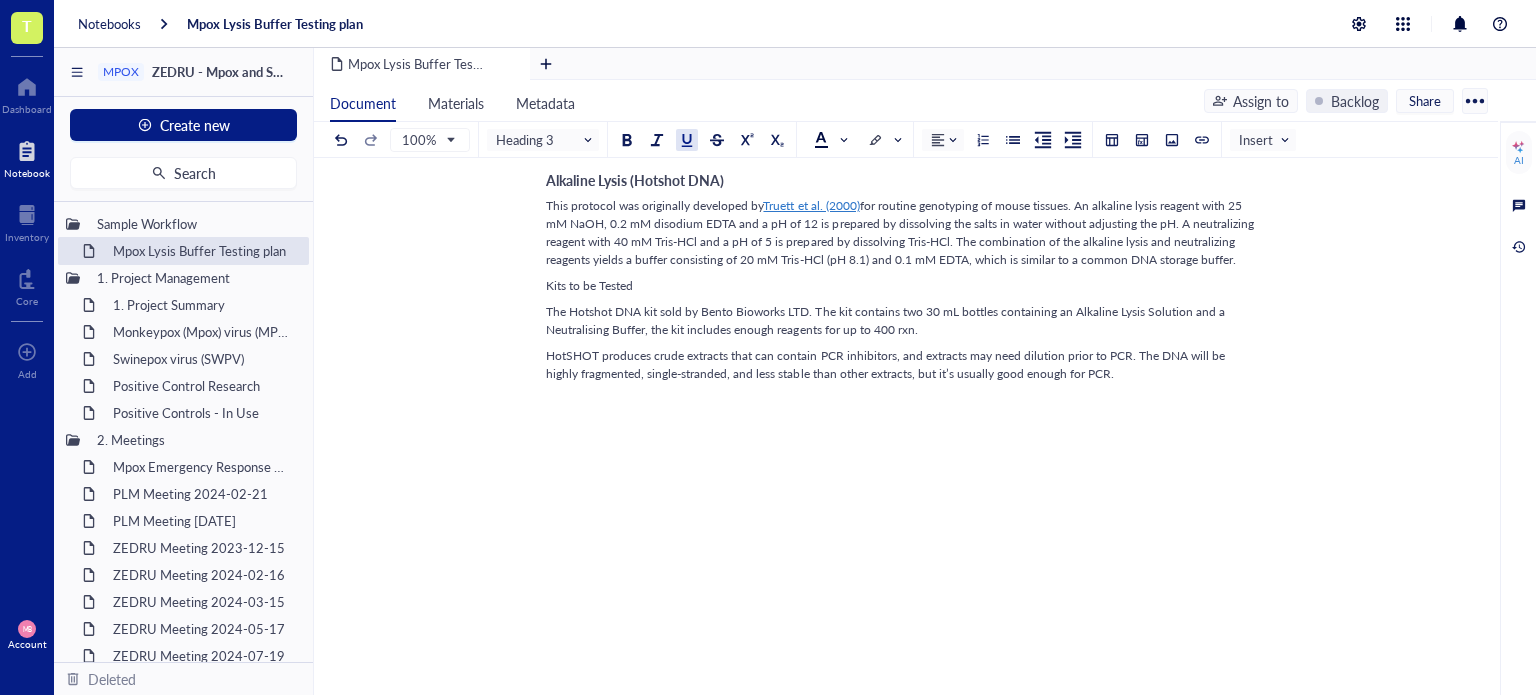 click on "Kits to be Tested" at bounding box center [589, 285] 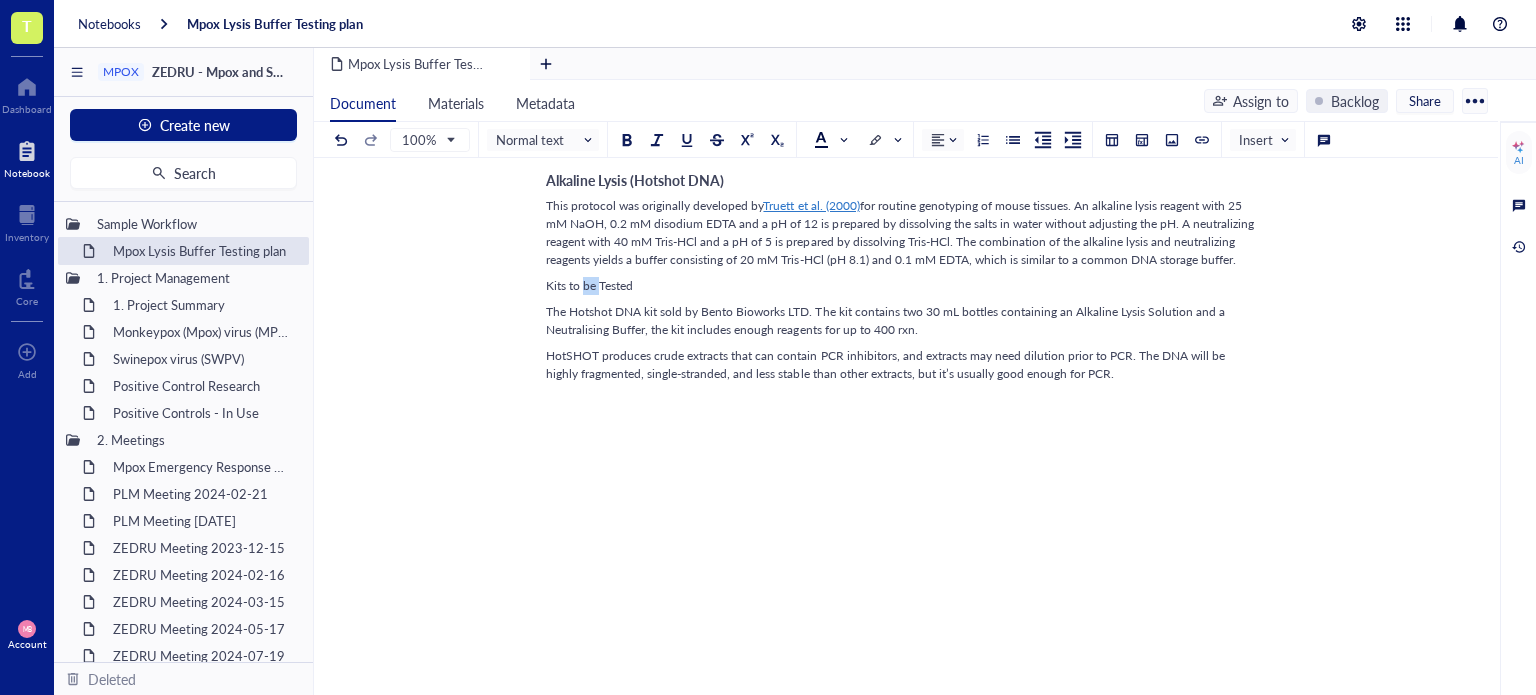 click on "Kits to be Tested" at bounding box center [589, 285] 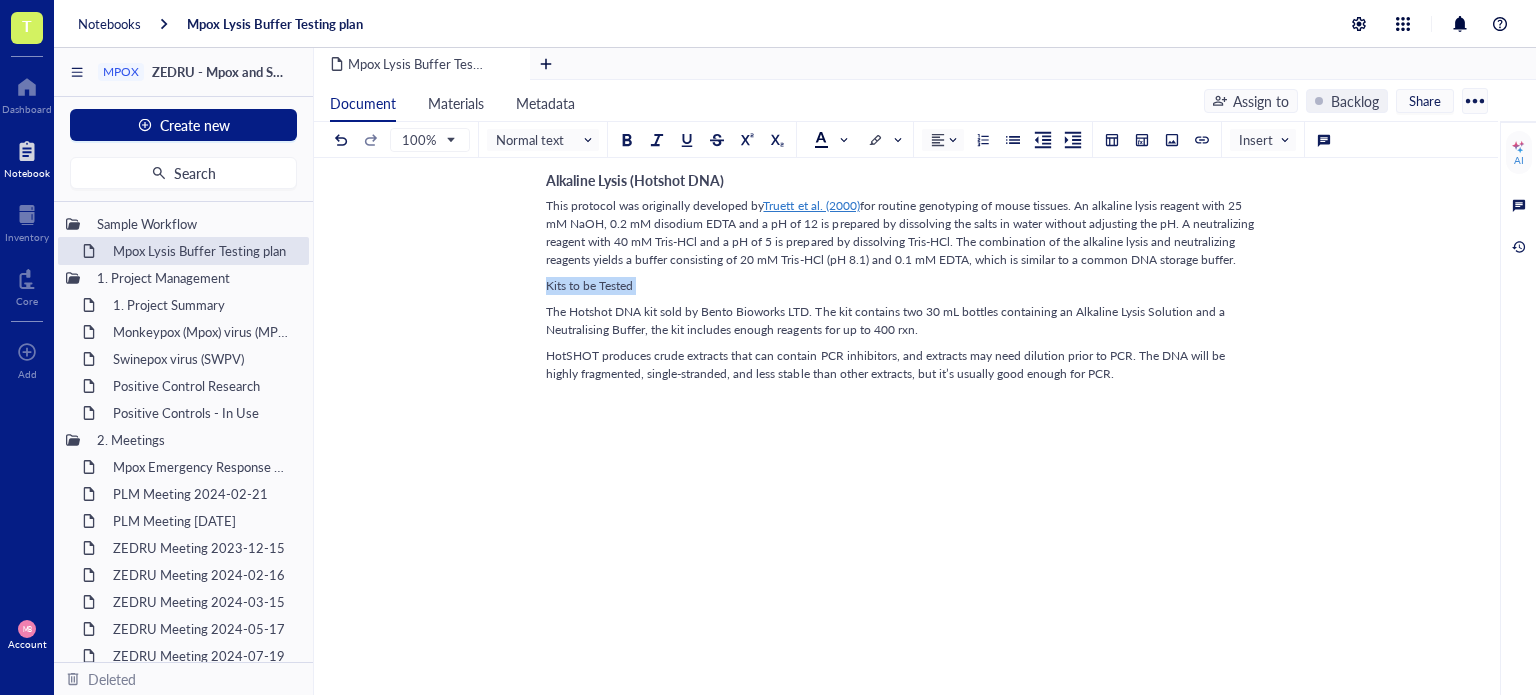 click on "Kits to be Tested" at bounding box center [589, 285] 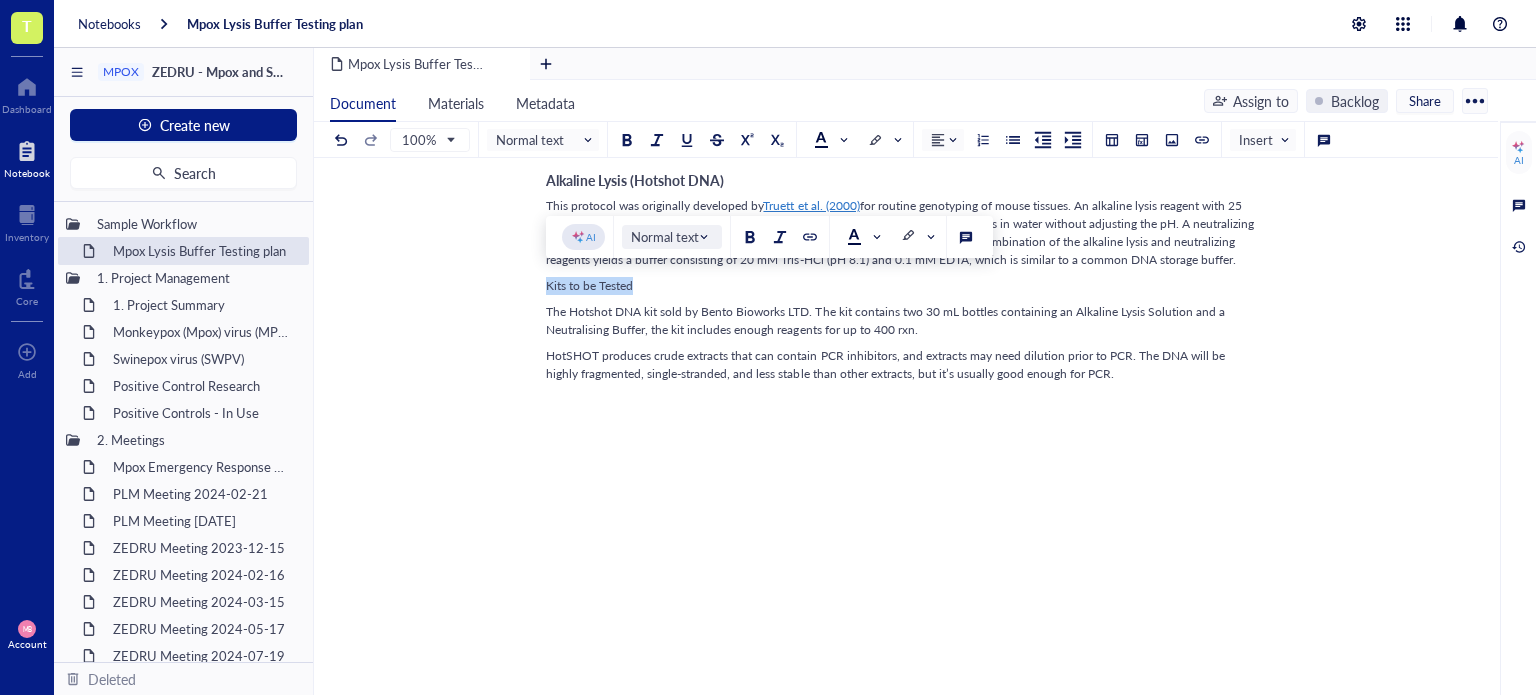 drag, startPoint x: 687, startPoint y: 143, endPoint x: 693, endPoint y: 235, distance: 92.19544 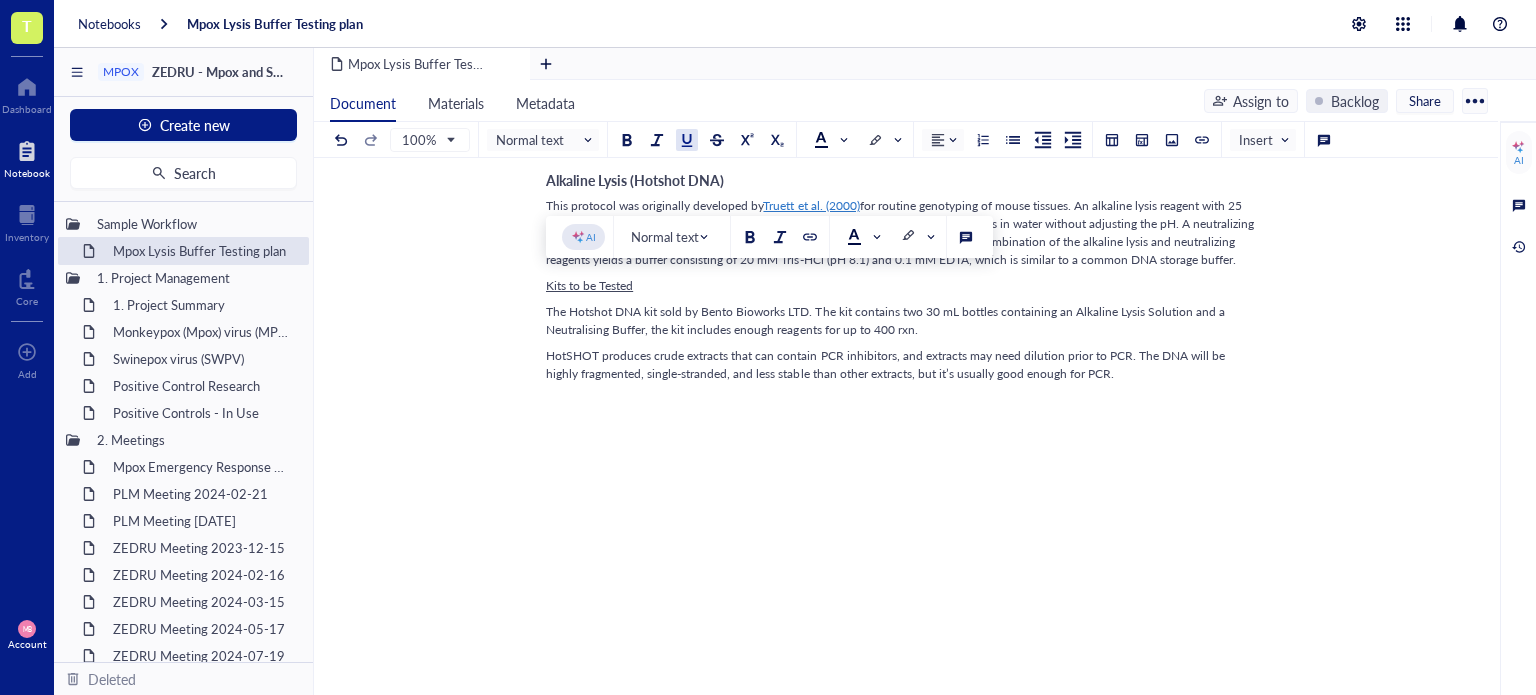 click on "Mpox Lysis Buffer Testing plan Mpox Lysis Buffer Testing plan author: [FIRST] [LAST] Sample Workflow Proposal_29OCT24 Direct lysis recipe  CXL custom lysis buffer: 25 mM UltraPure Tris-HCl (Invitrogen#15568025), 25% QuickExtract  DNA  (Biosearch Technologies #SS000035-D2) and UPdH2O (Invitrogen #10977015) CXL custom lysis buffer: 25 mM UltraPure Tris-HCl (Invitrogen#15568025), 25% QuickExtract  RNA  (Biosearch Technologies #SS000880-D2) and UPdH2O (Invitrogen #10977015) diluent buffer-  25 mM UltraPure  Tris-HCl (Invitrogen 15568025) Available samples Utilize the NR-59452  ( see COA ).  Mpox Cell lysate kit components to evaluate lysis buffers.  The kit components are: NR-58625 was prepared from pelleted uninfected  Chlorocebus  (previously  Cercopithecus )  aethiops  kidney epithelial cells (BSC-40)  NR-58624 was prepared from BSC-40 cells infected with MPXV hMPXV/USA/MA001/2022, Clade II.
The cell lysates will be dispensed to a  Polyester spun swabs  (20 µL per swab). ﻿ Extraction solutions   1" at bounding box center (902, -431) 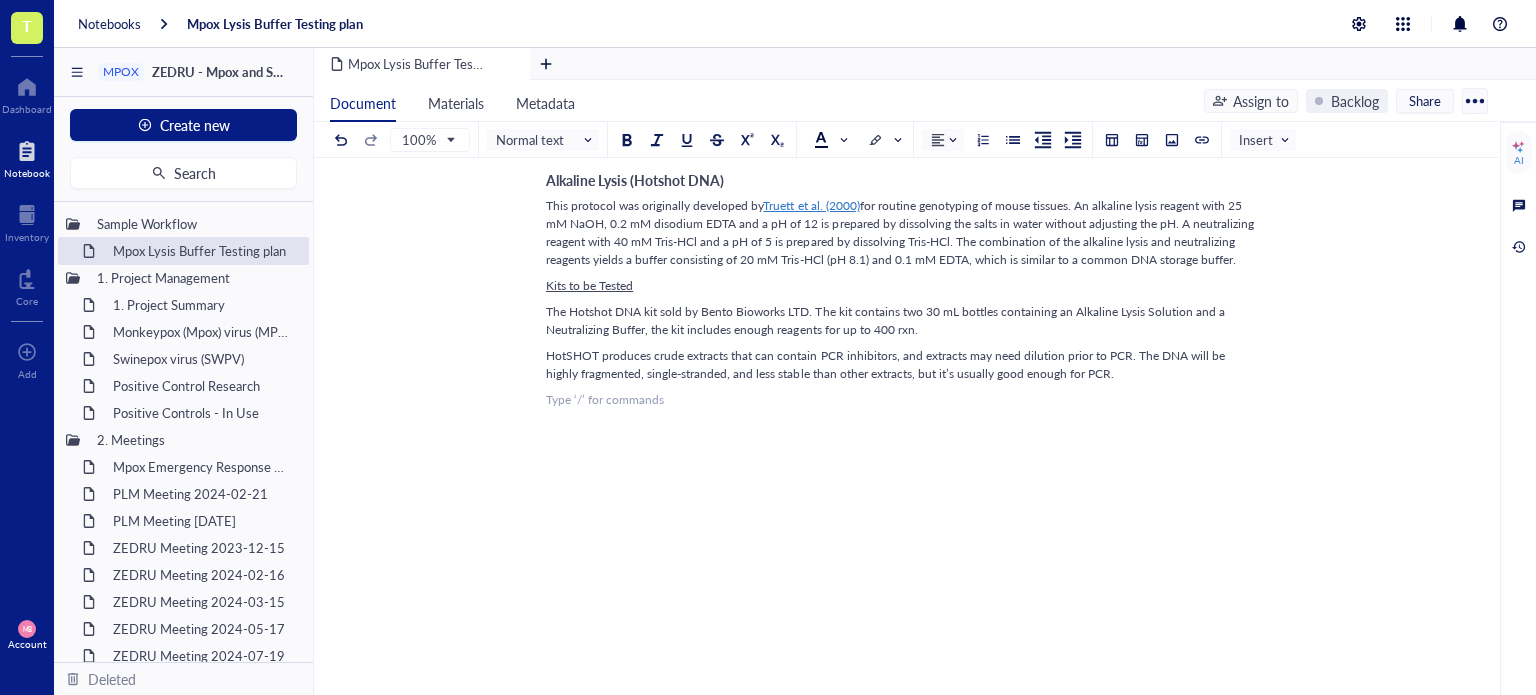 drag, startPoint x: 816, startPoint y: 405, endPoint x: 789, endPoint y: 418, distance: 29.966648 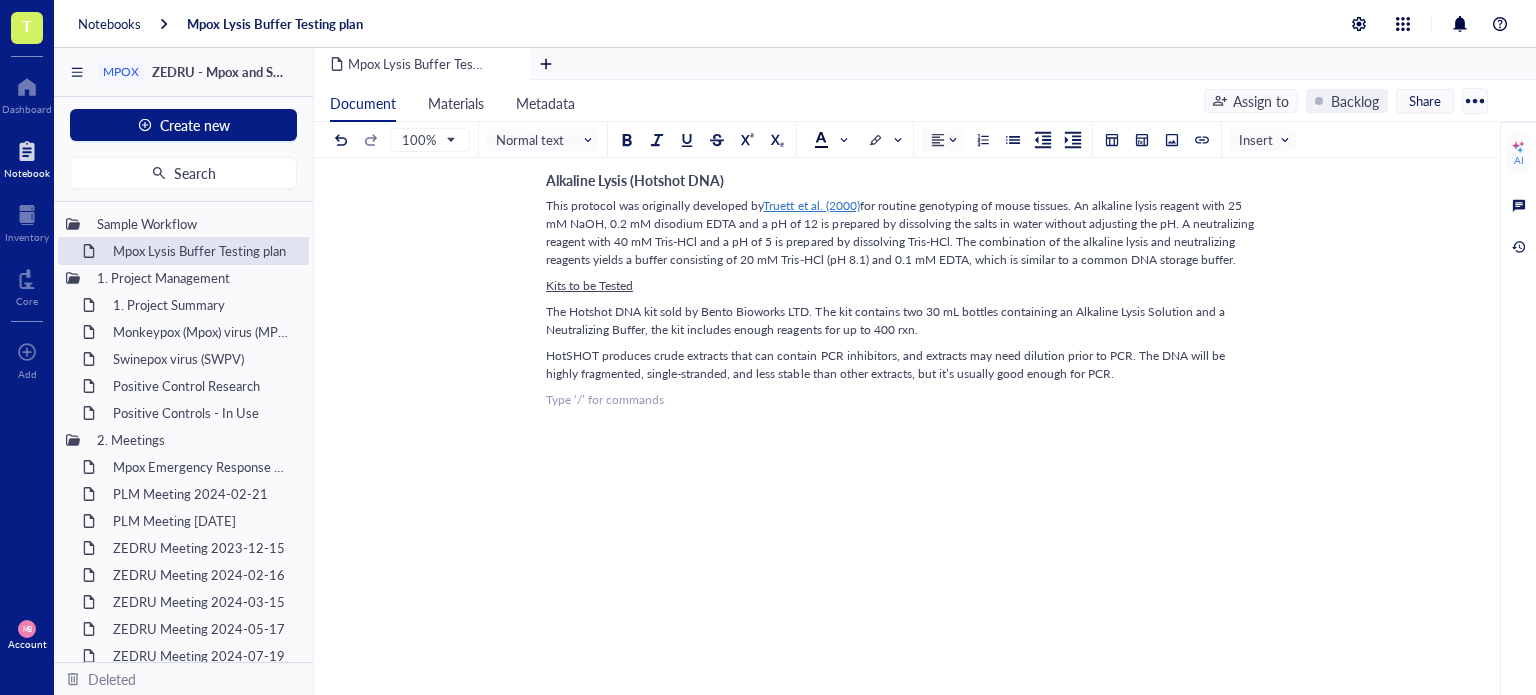 click on "﻿ Type ‘/’ for commands" at bounding box center (902, 400) 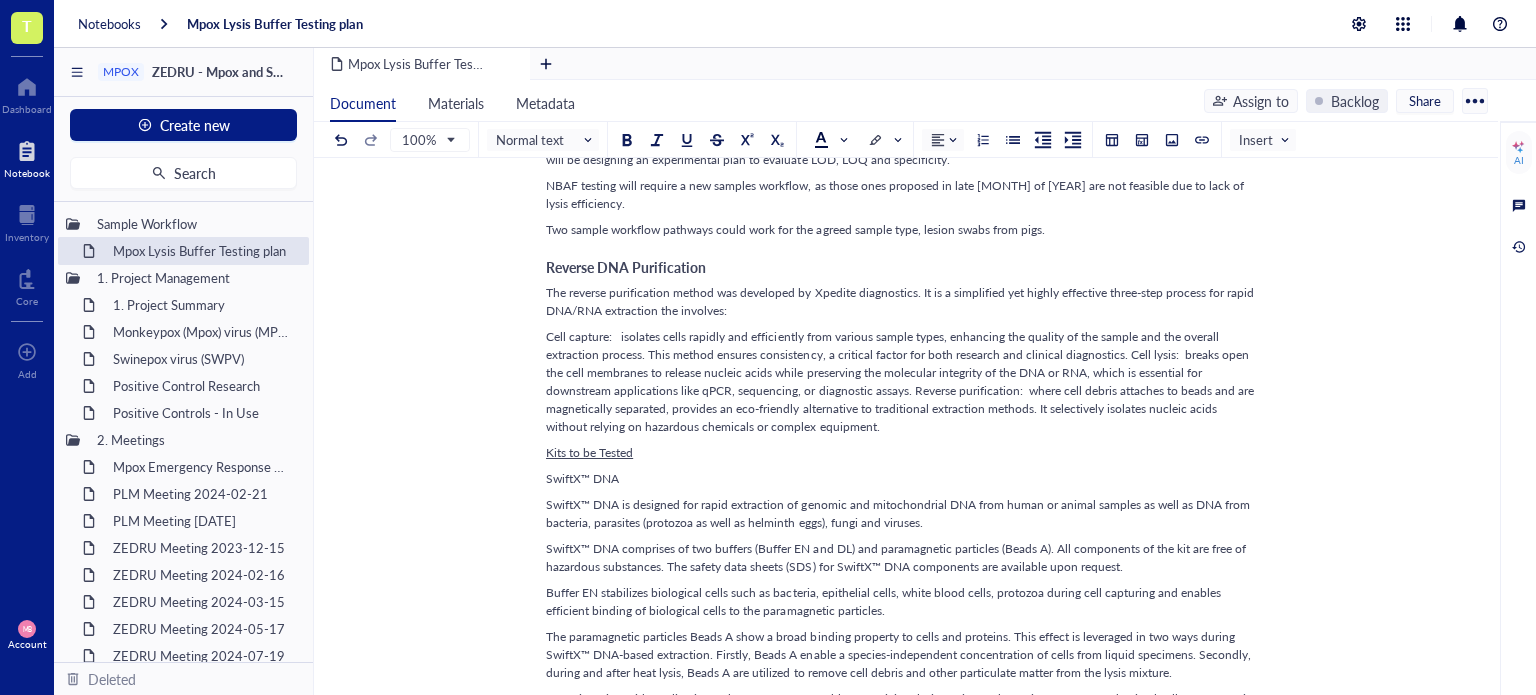scroll, scrollTop: 1600, scrollLeft: 0, axis: vertical 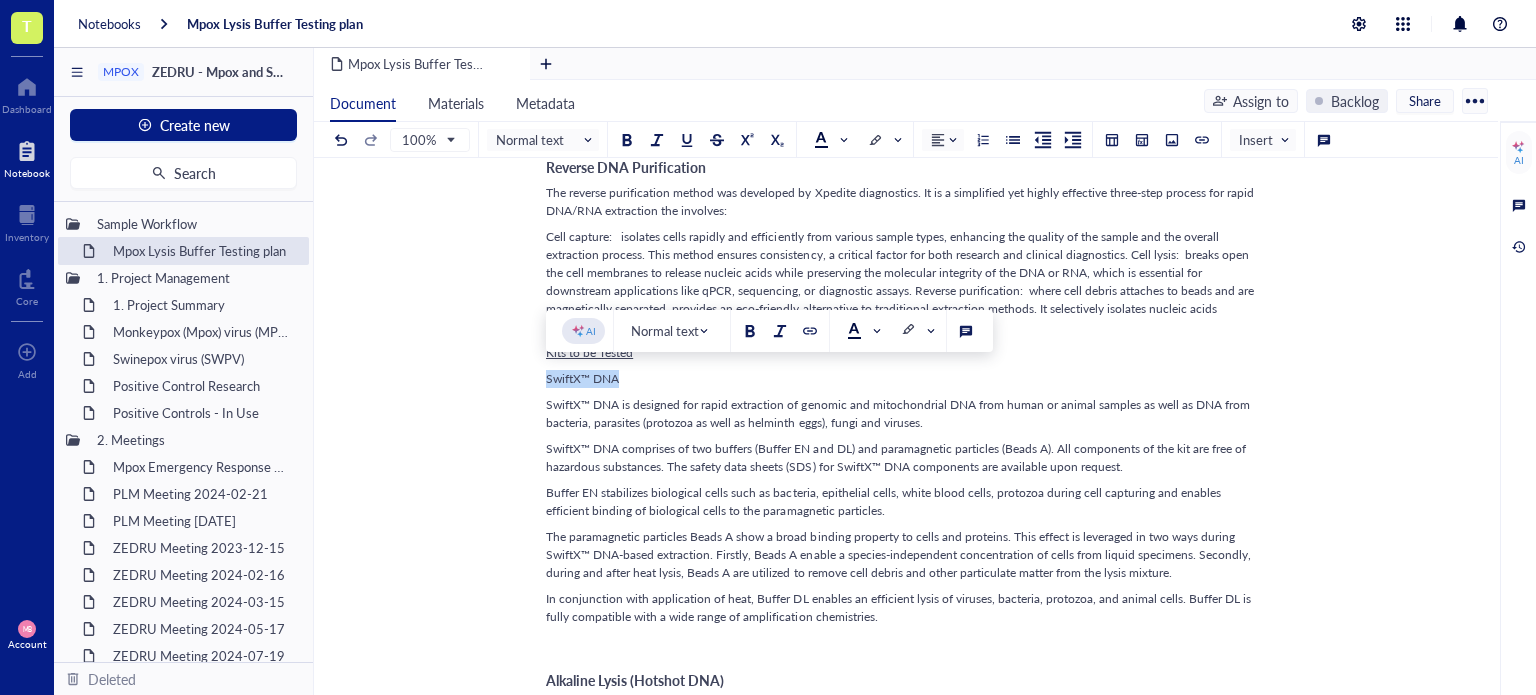 drag, startPoint x: 656, startPoint y: 377, endPoint x: 543, endPoint y: 385, distance: 113.28283 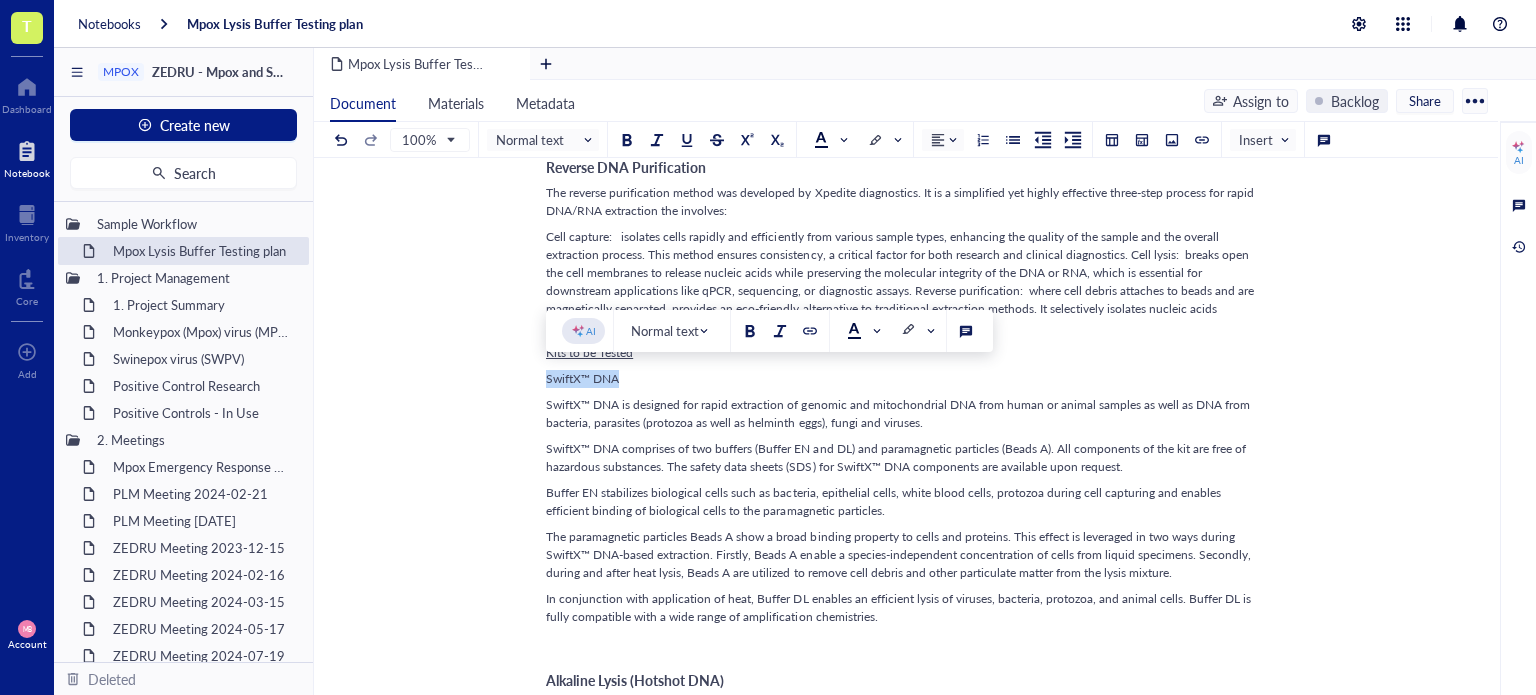 click on "Mpox Lysis Buffer Testing plan Mpox Lysis Buffer Testing plan author: [FIRST] [LAST] Sample Workflow Proposal_29OCT24 Direct lysis recipe  CXL custom lysis buffer: 25 mM UltraPure Tris-HCl (Invitrogen#15568025), 25% QuickExtract  DNA  (Biosearch Technologies #SS000035-D2) and UPdH2O (Invitrogen #10977015) CXL custom lysis buffer: 25 mM UltraPure Tris-HCl (Invitrogen#15568025), 25% QuickExtract  RNA  (Biosearch Technologies #SS000880-D2) and UPdH2O (Invitrogen #10977015) diluent buffer-  25 mM UltraPure  Tris-HCl (Invitrogen 15568025) Available samples Utilize the NR-59452  ( see COA ).  Mpox Cell lysate kit components to evaluate lysis buffers.  The kit components are: NR-58625 was prepared from pelleted uninfected  Chlorocebus  (previously  Cercopithecus )  aethiops  kidney epithelial cells (BSC-40)  NR-58624 was prepared from BSC-40 cells infected with MPXV hMPXV/USA/MA001/2022, Clade II.
The cell lysates will be dispensed to a  Polyester spun swabs  (20 µL per swab). ﻿ Extraction solutions   1" at bounding box center (902, 69) 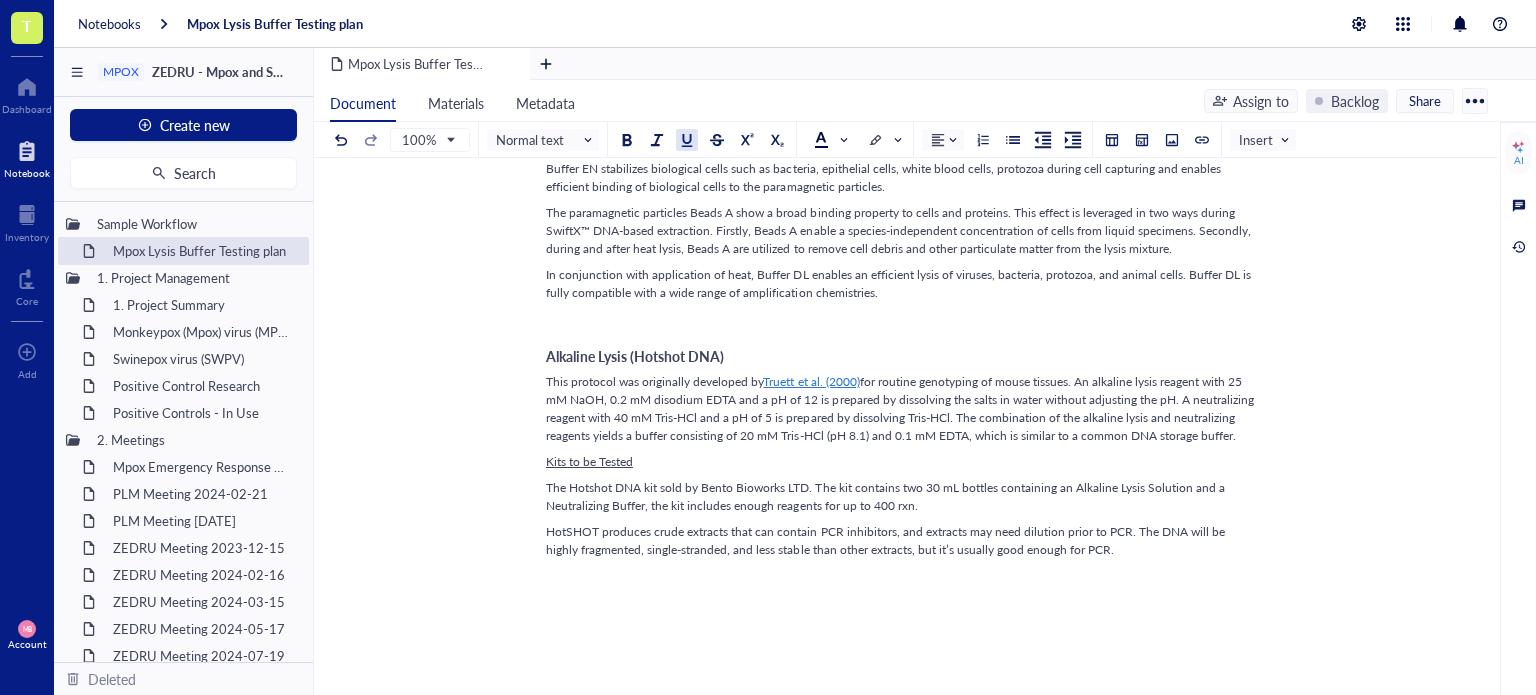 scroll, scrollTop: 2000, scrollLeft: 0, axis: vertical 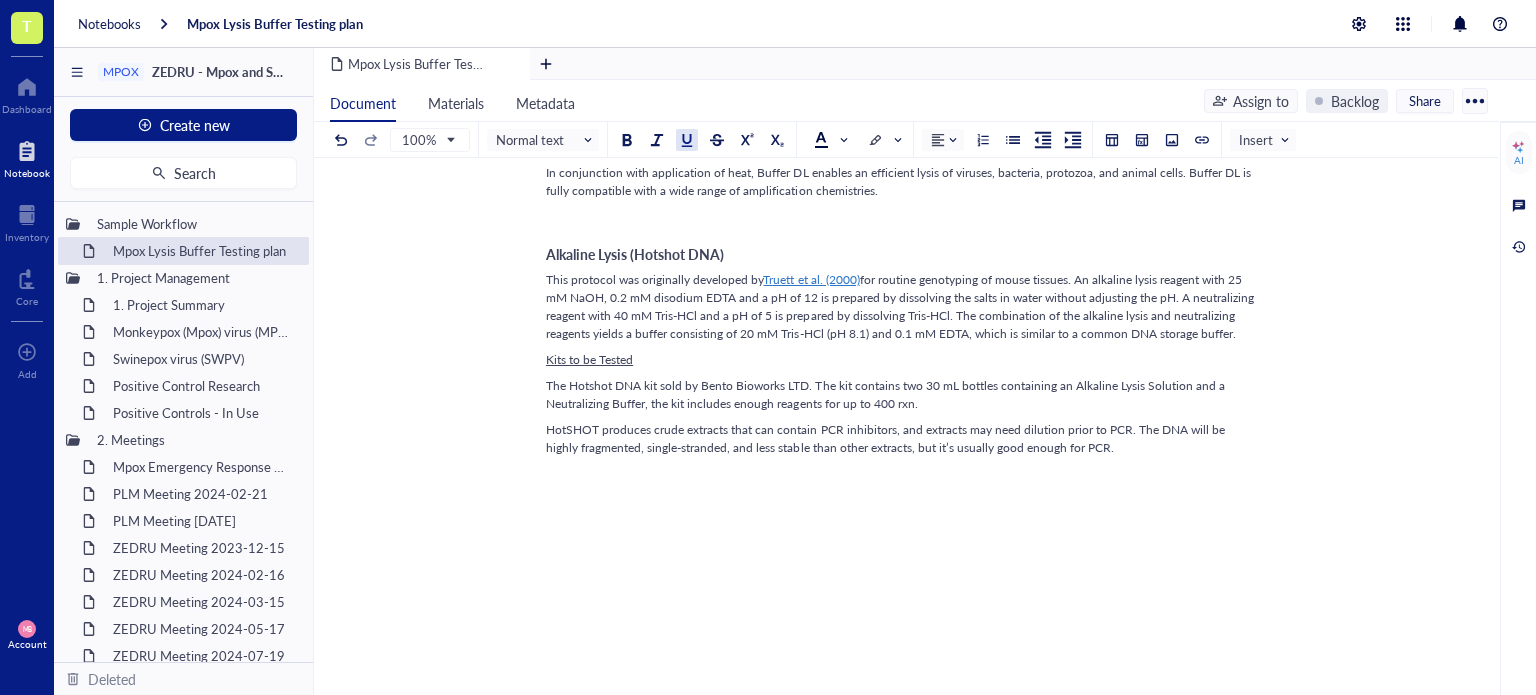 click on "﻿" at bounding box center (902, 500) 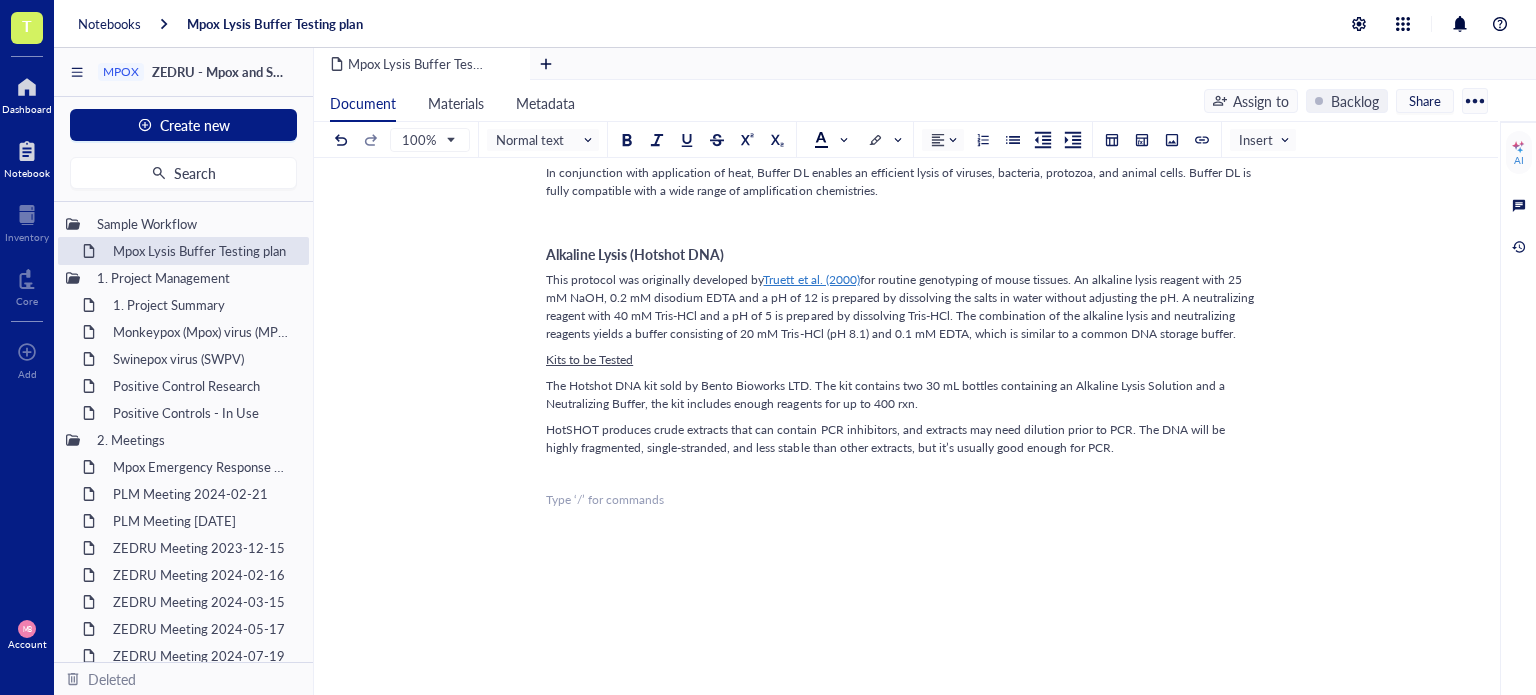click at bounding box center [27, 87] 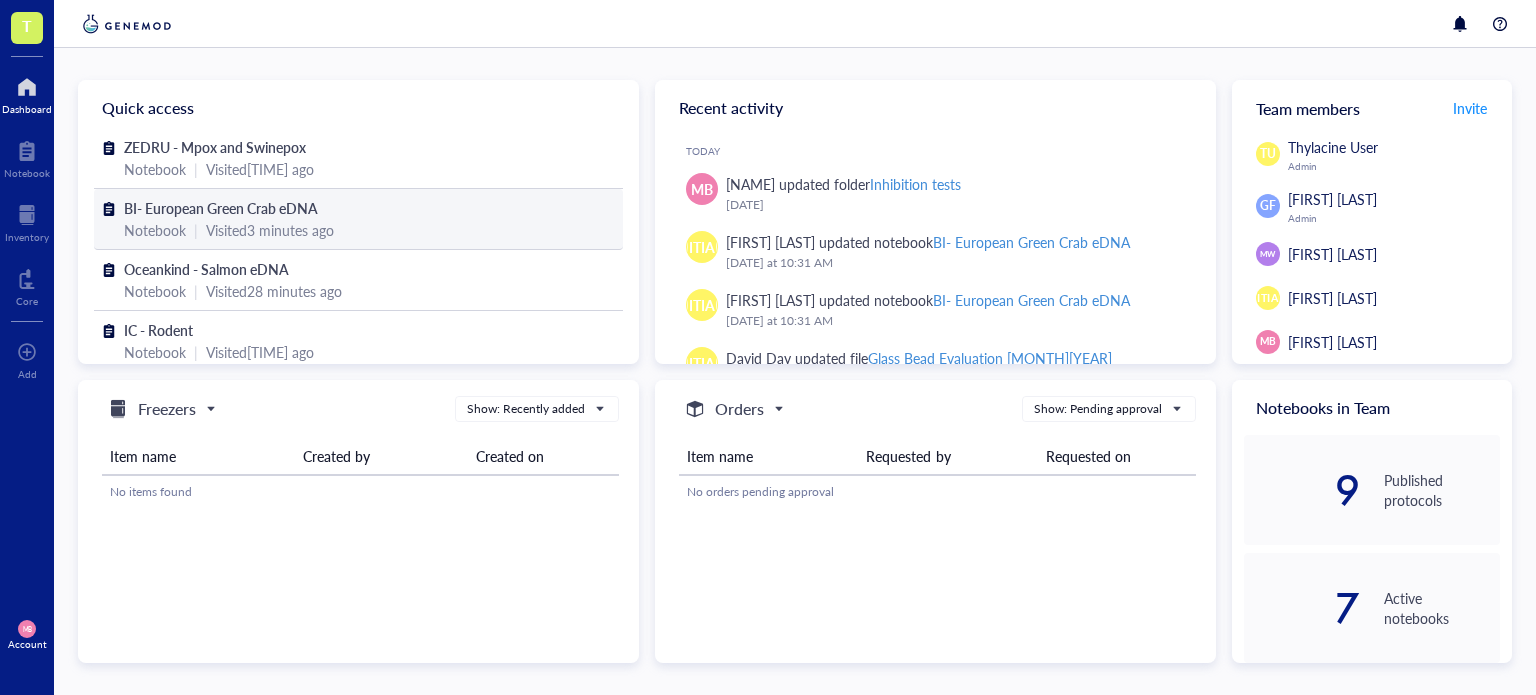 click on "BI- European Green Crab eDNA" at bounding box center (221, 208) 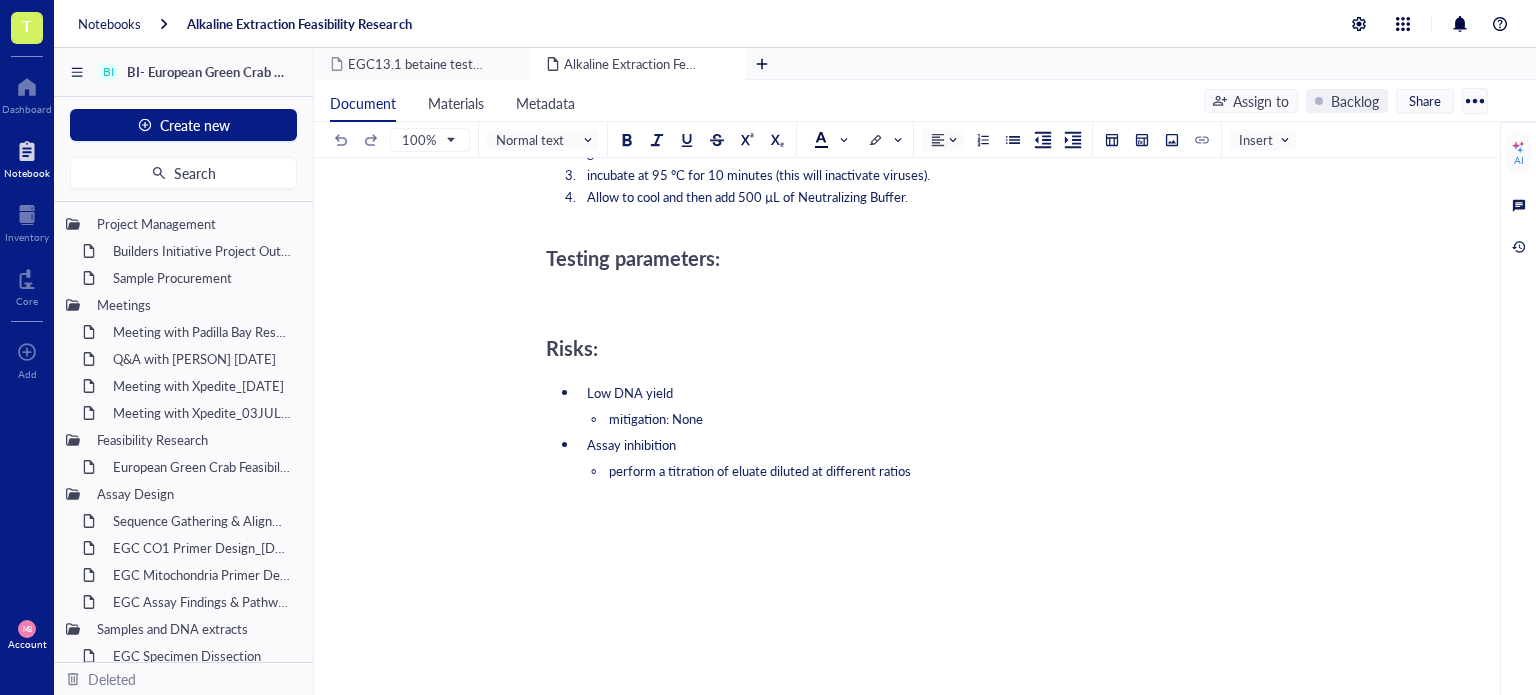 scroll, scrollTop: 500, scrollLeft: 0, axis: vertical 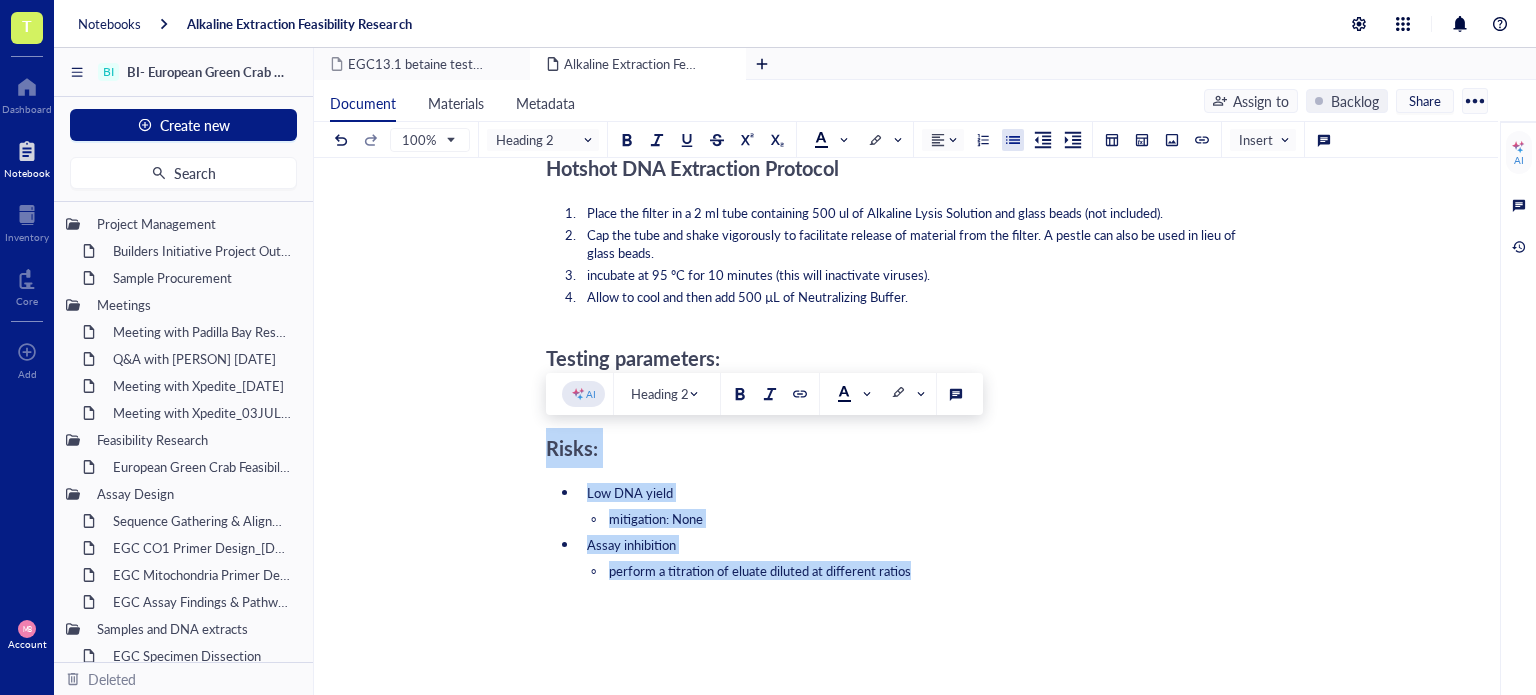 drag, startPoint x: 548, startPoint y: 448, endPoint x: 964, endPoint y: 571, distance: 433.80295 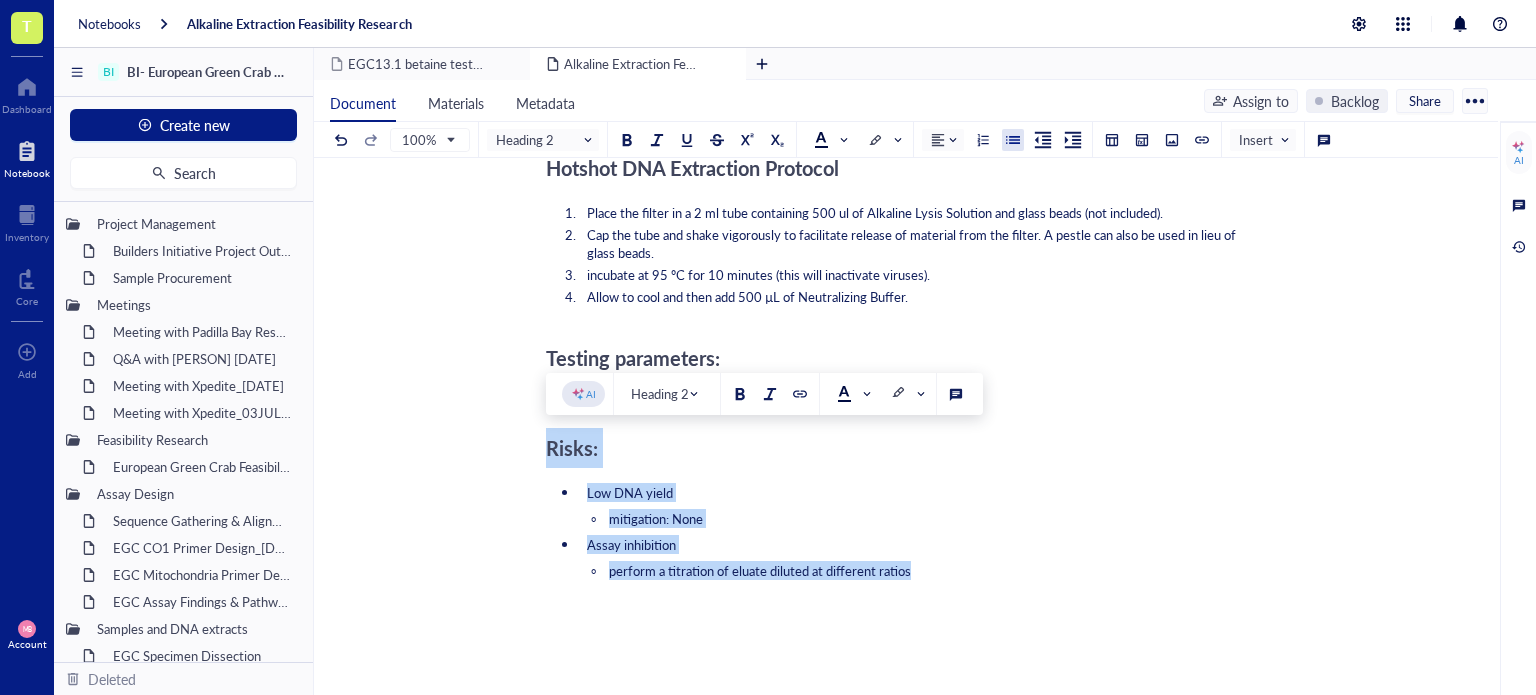 click on "Author: [FIRST] [LAST] Principle This protocol was originally developed by  Truett et al. (2000)  for routine genotyping of mouse tissues. An alkaline lysis reagent with 25 mM NaOH, 0.2 mM disodium EDTA and a pH of 12 is prepared by dissolving the salts in water without adjusting the pH. A neutralizing reagent with 40 mM Tris-HCl and a pH of 5 is prepared by dissolving Tris-HCl. The combination of the alkaline lysis and neutralizing reagents yields a buffer consisting of 20 mM Tris-HCl (pH 8.1) and 0.1 mM EDTA, which is similar to a common DNA storage buffer. Kits to be Tested The Hotshot DNA kit sold by Bento Bioworks LTD. The kit contains two 30 mL bottles containing an Alkaline Lysis Solution and a Neutralising Buffer, the kit includes enough reagents for up to 400 rxn. HotSHOT produces crude extracts that can contain PCR inhibitors, and extracts may need dilution prior to PCR. The DNA will be highly fragmented, single-stranded, and less stable than other extracts, but it’s usually good enough for PCR." at bounding box center (902, 381) 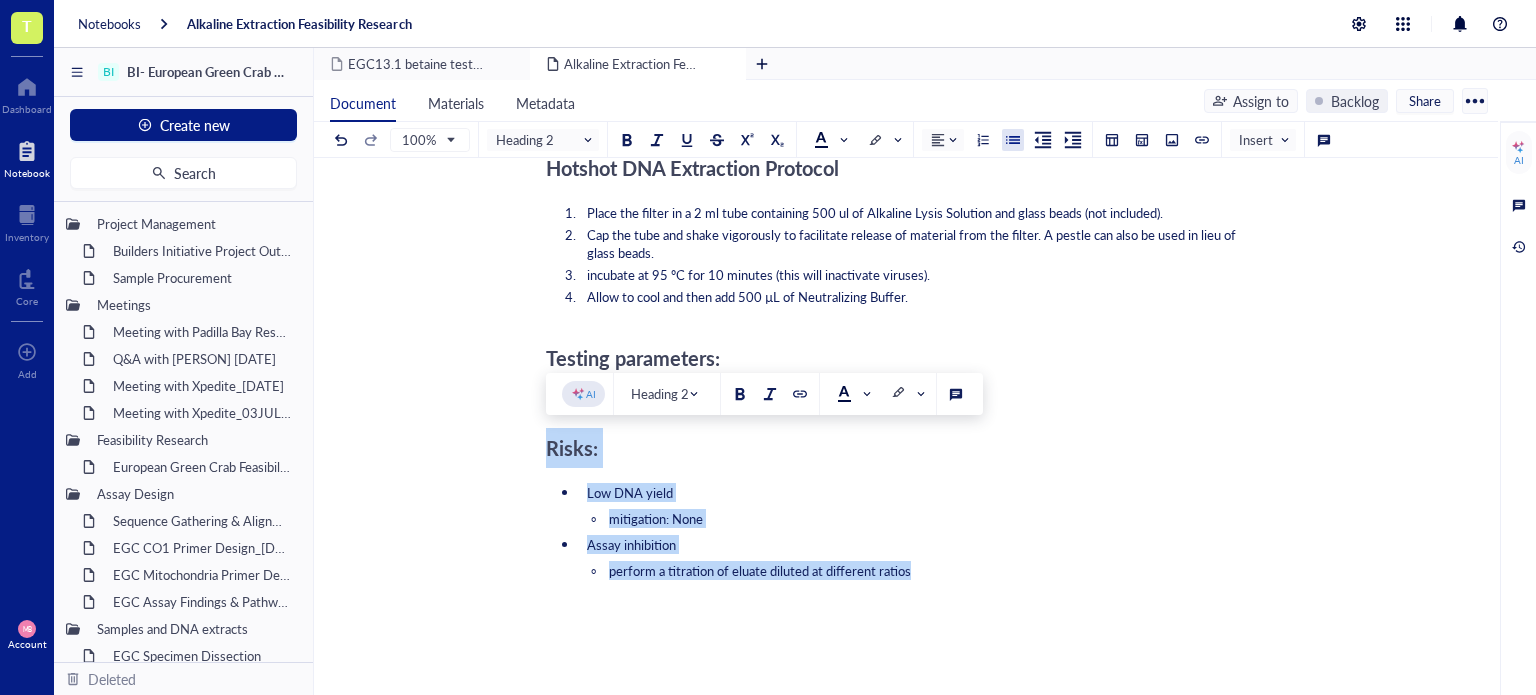 copy on "Risks: Low DNA yield  mitigation: None Assay inhibition  perform a titration of eluate diluted at different ratios" 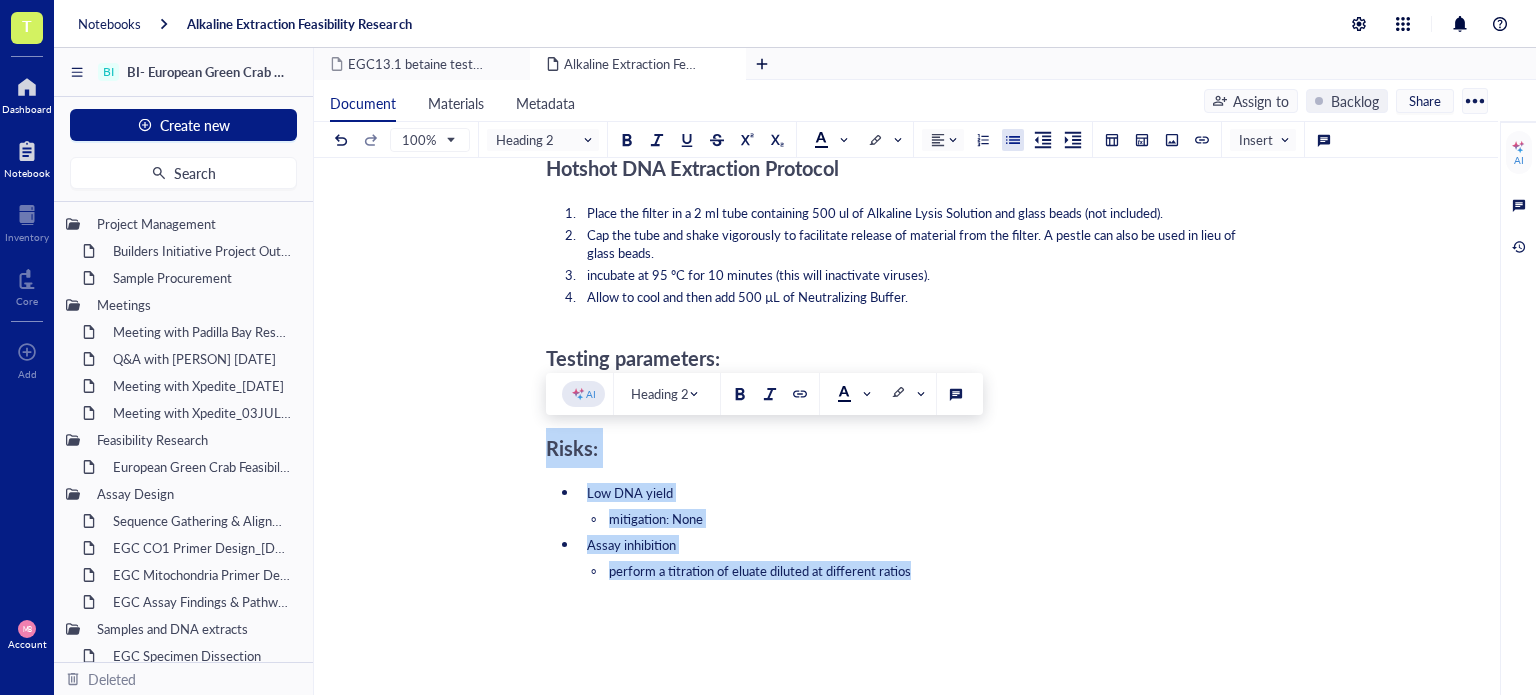 click at bounding box center [27, 87] 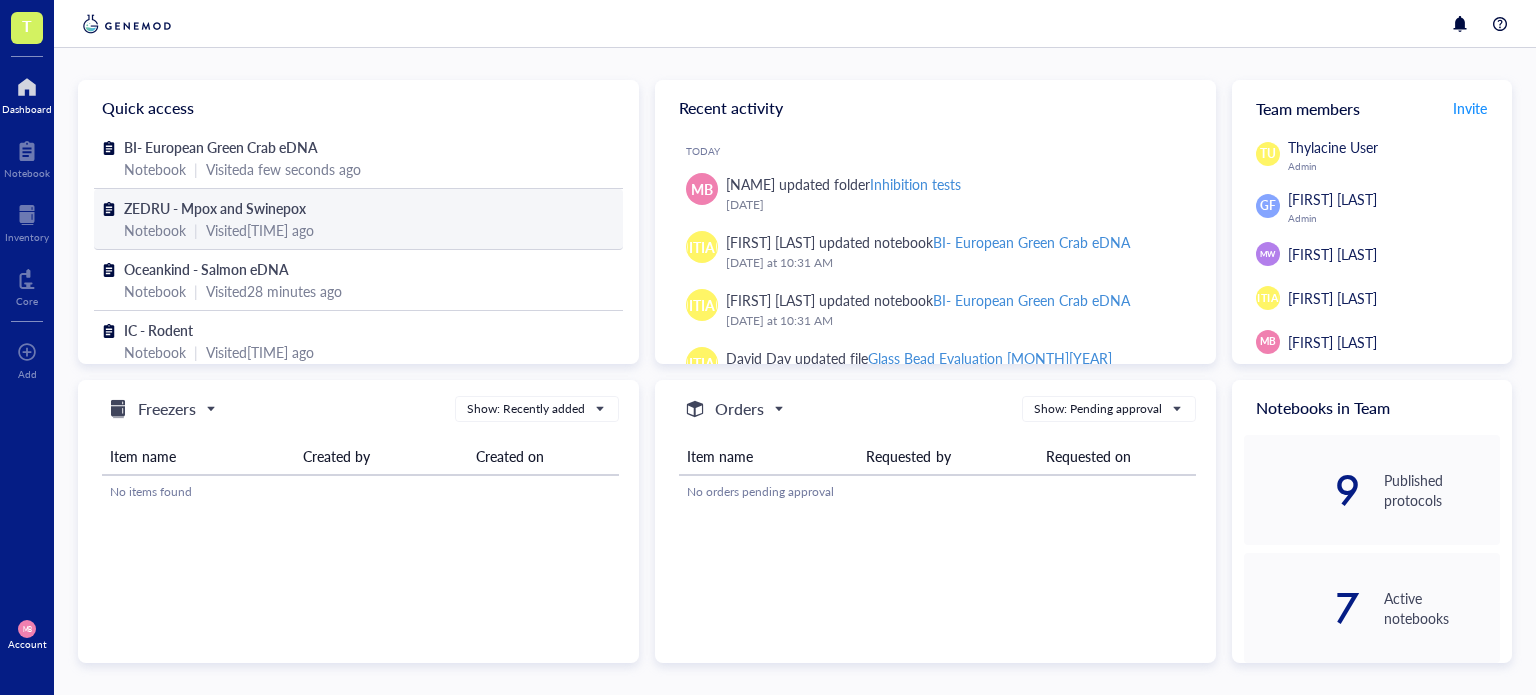 click on "Visited  [DATE] ago" at bounding box center (260, 230) 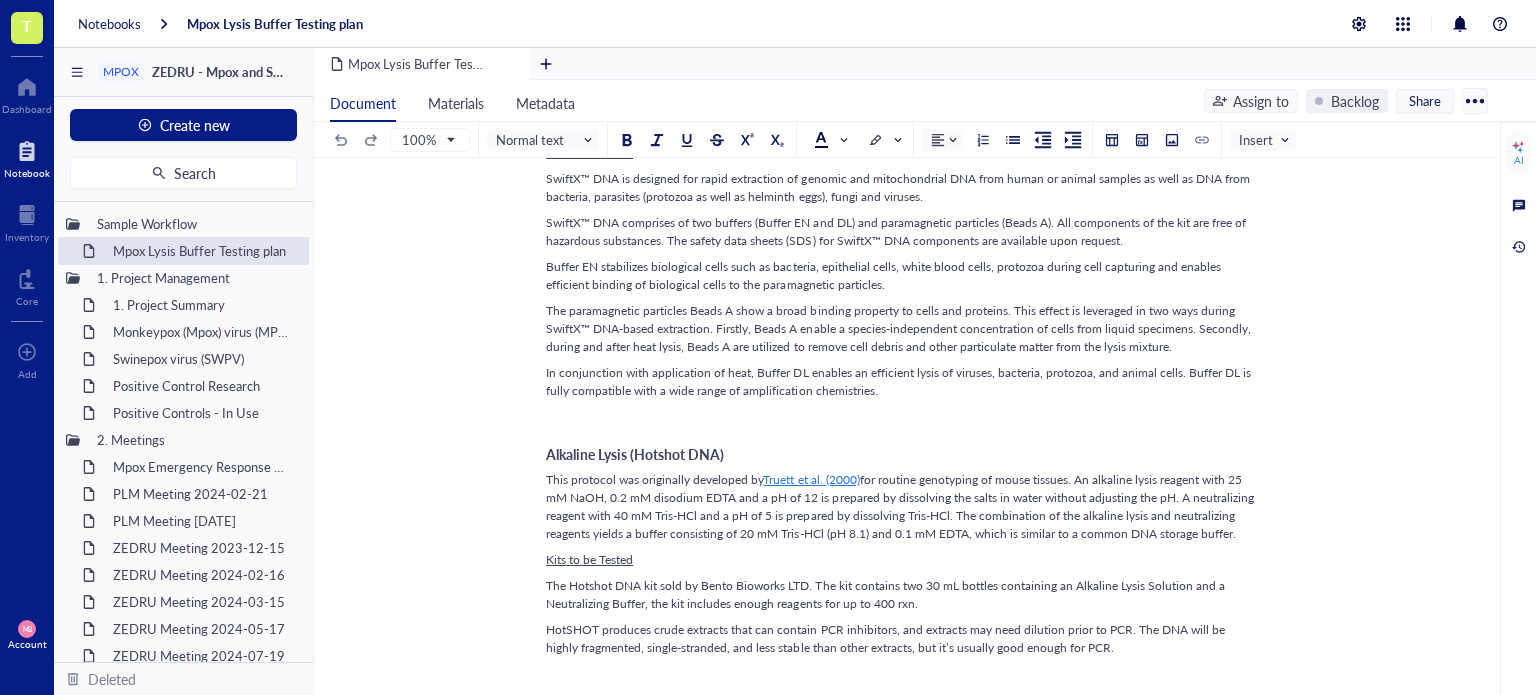 scroll, scrollTop: 2200, scrollLeft: 0, axis: vertical 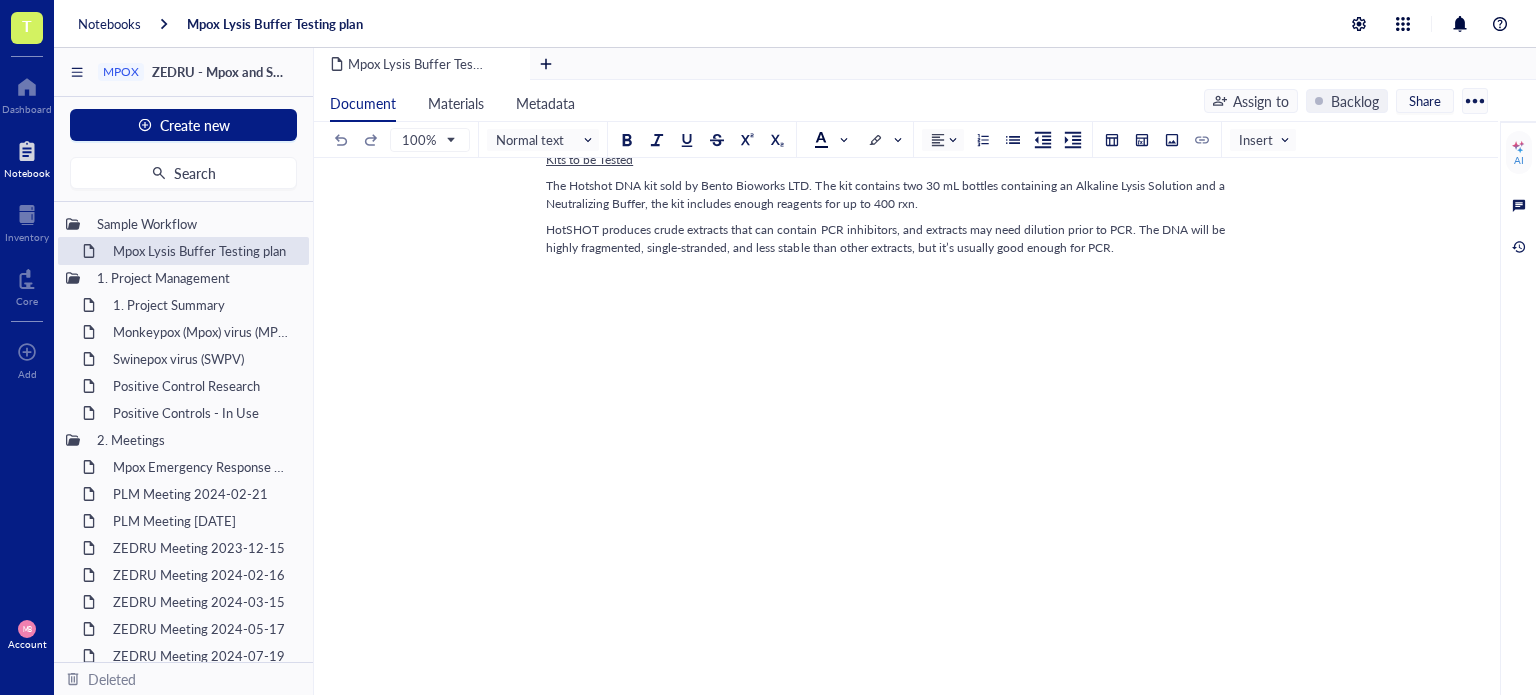 click on "Mpox Lysis Buffer Testing plan Mpox Lysis Buffer Testing plan author: [FIRST] [LAST] Sample Workflow Proposal_29OCT24 Direct lysis recipe  CXL custom lysis buffer: 25 mM UltraPure Tris-HCl (Invitrogen#15568025), 25% QuickExtract  DNA  (Biosearch Technologies #SS000035-D2) and UPdH2O (Invitrogen #10977015) CXL custom lysis buffer: 25 mM UltraPure Tris-HCl (Invitrogen#15568025), 25% QuickExtract  RNA  (Biosearch Technologies #SS000880-D2) and UPdH2O (Invitrogen #10977015) diluent buffer-  25 mM UltraPure  Tris-HCl (Invitrogen 15568025) Available samples Utilize the NR-59452  ( see COA ).  Mpox Cell lysate kit components to evaluate lysis buffers.  The kit components are: NR-58625 was prepared from pelleted uninfected  Chlorocebus  (previously  Cercopithecus )  aethiops  kidney epithelial cells (BSC-40)  NR-58624 was prepared from BSC-40 cells infected with MPXV hMPXV/USA/MA001/2022, Clade II.
The cell lysates will be dispensed to a  Polyester spun swabs  (20 µL per swab). ﻿ Extraction solutions   1" at bounding box center (902, -544) 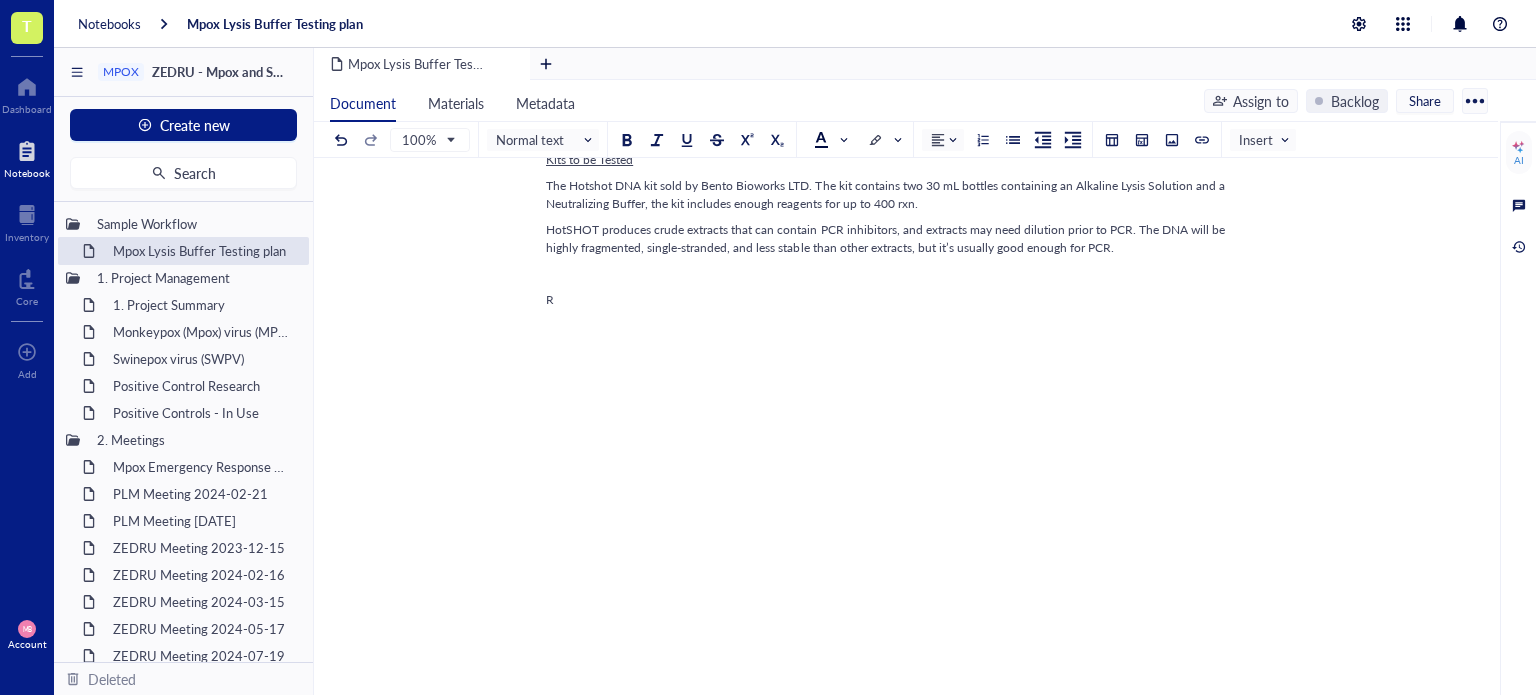 type 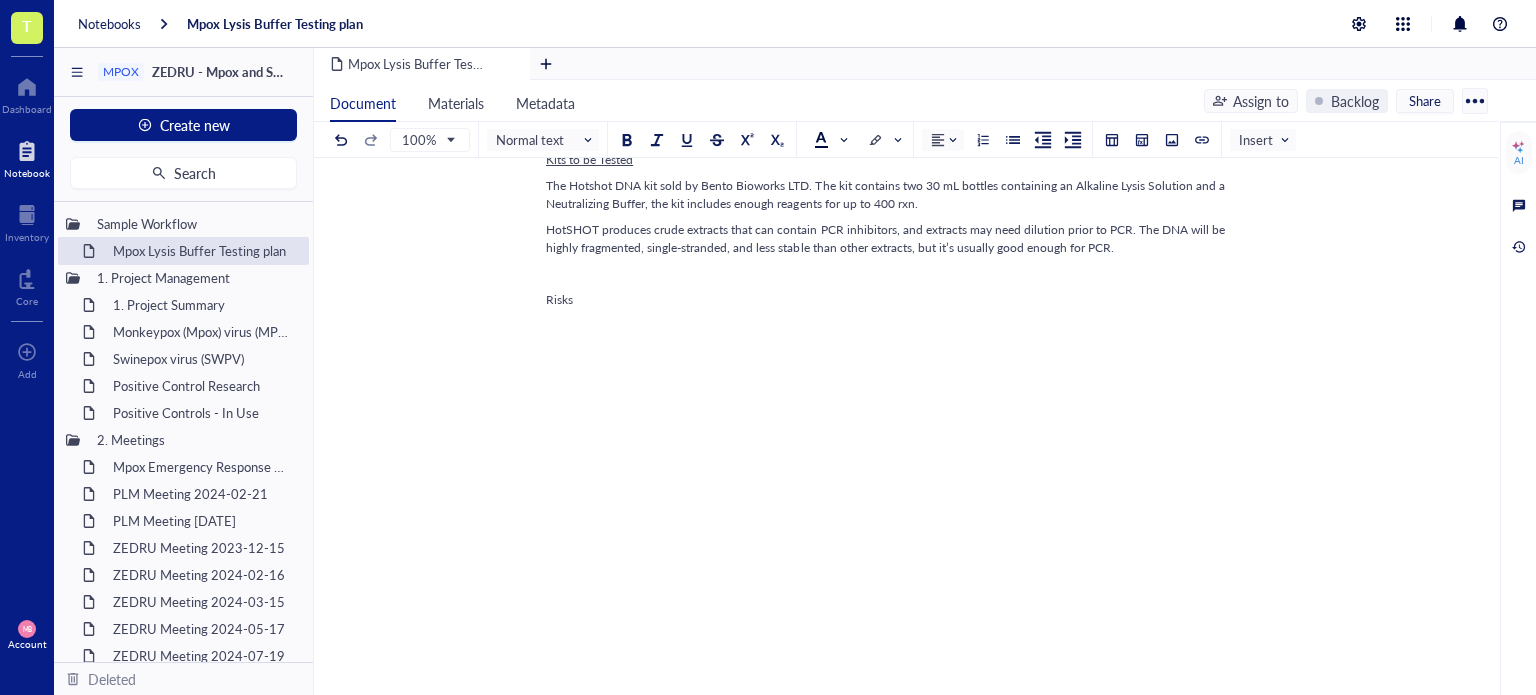 click on "Risks" at bounding box center [559, 299] 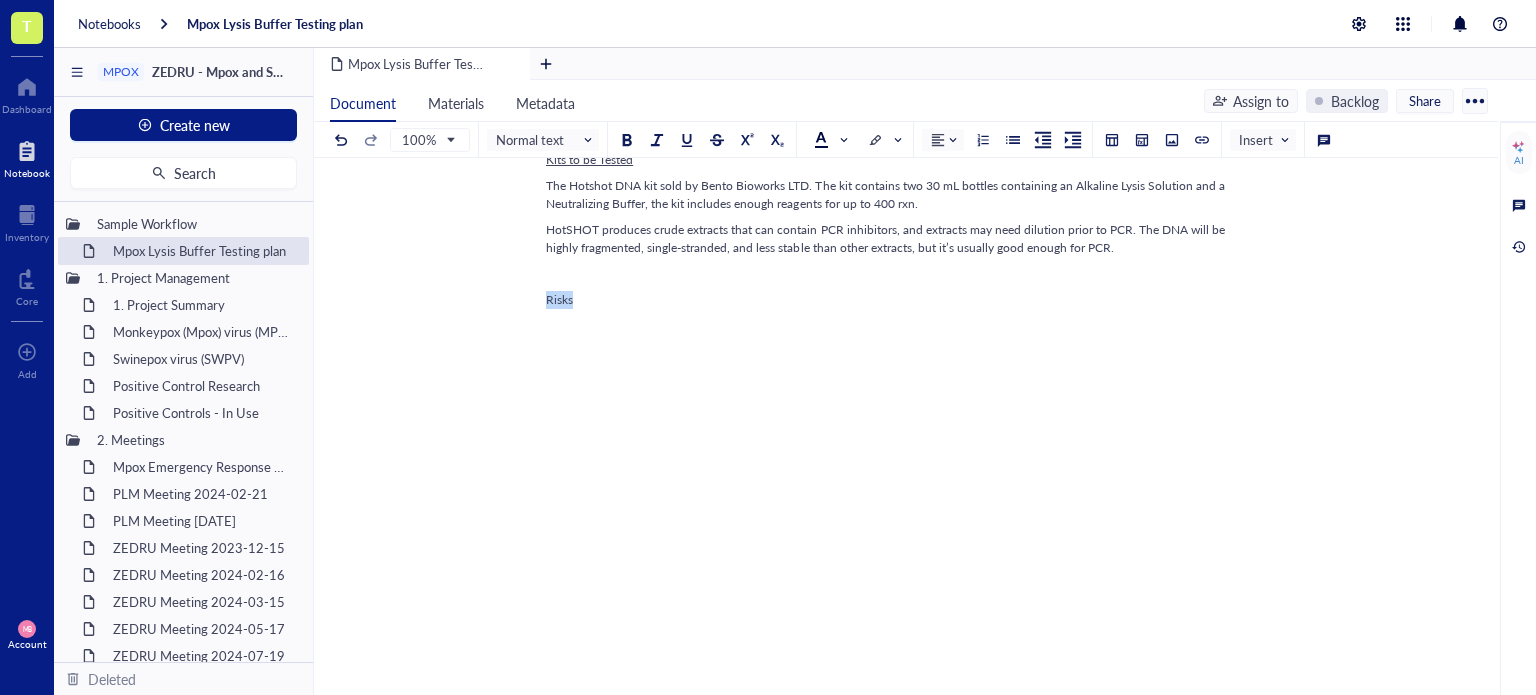 click on "Risks" at bounding box center [559, 299] 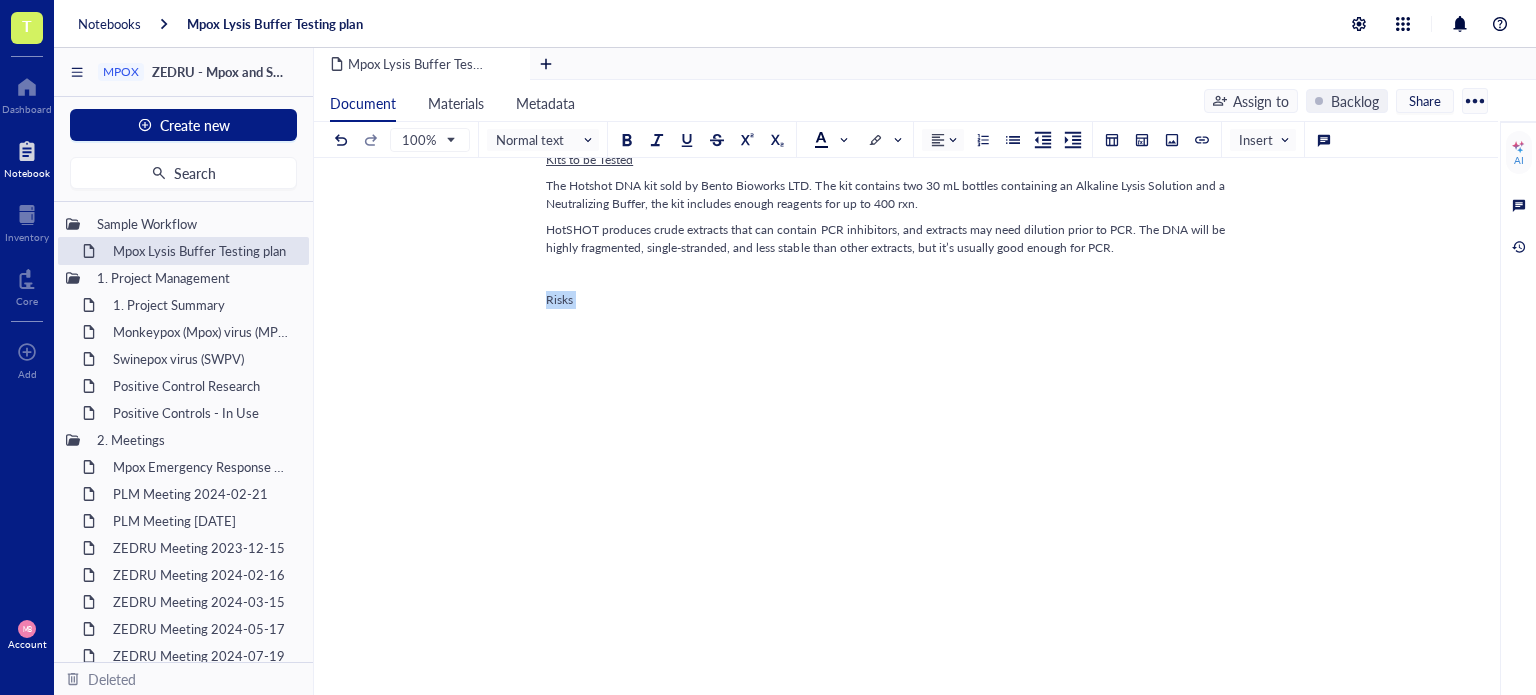click on "Risks" at bounding box center [559, 299] 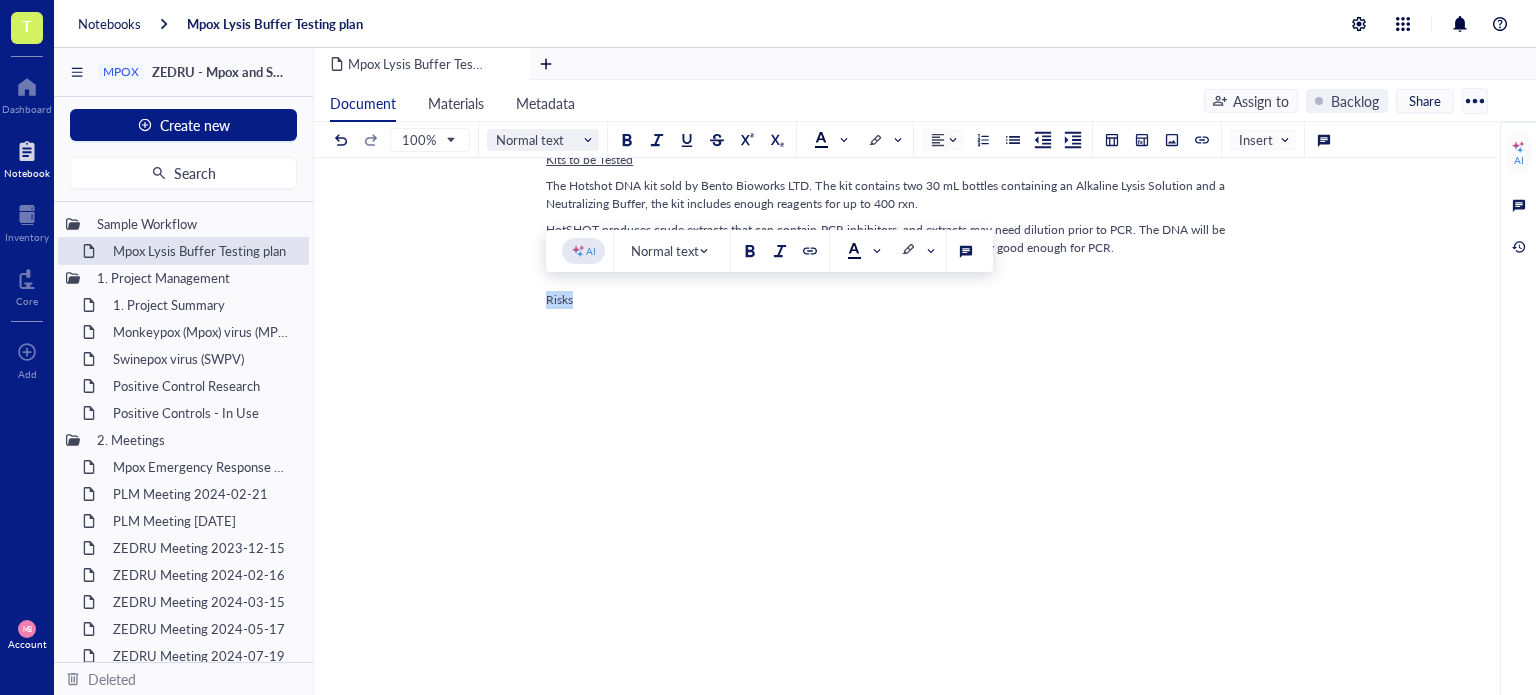 click on "Normal text" at bounding box center [545, 140] 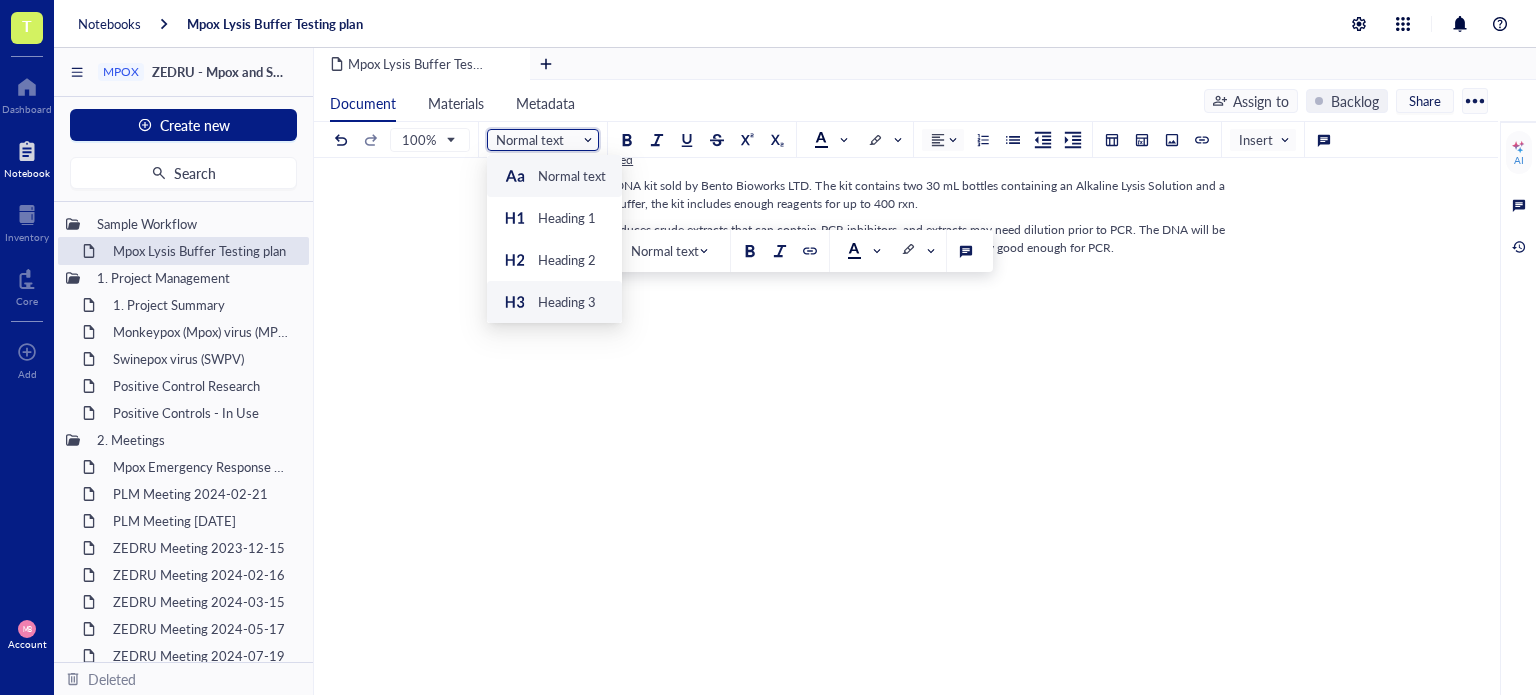 click on "Heading 3" at bounding box center (549, 302) 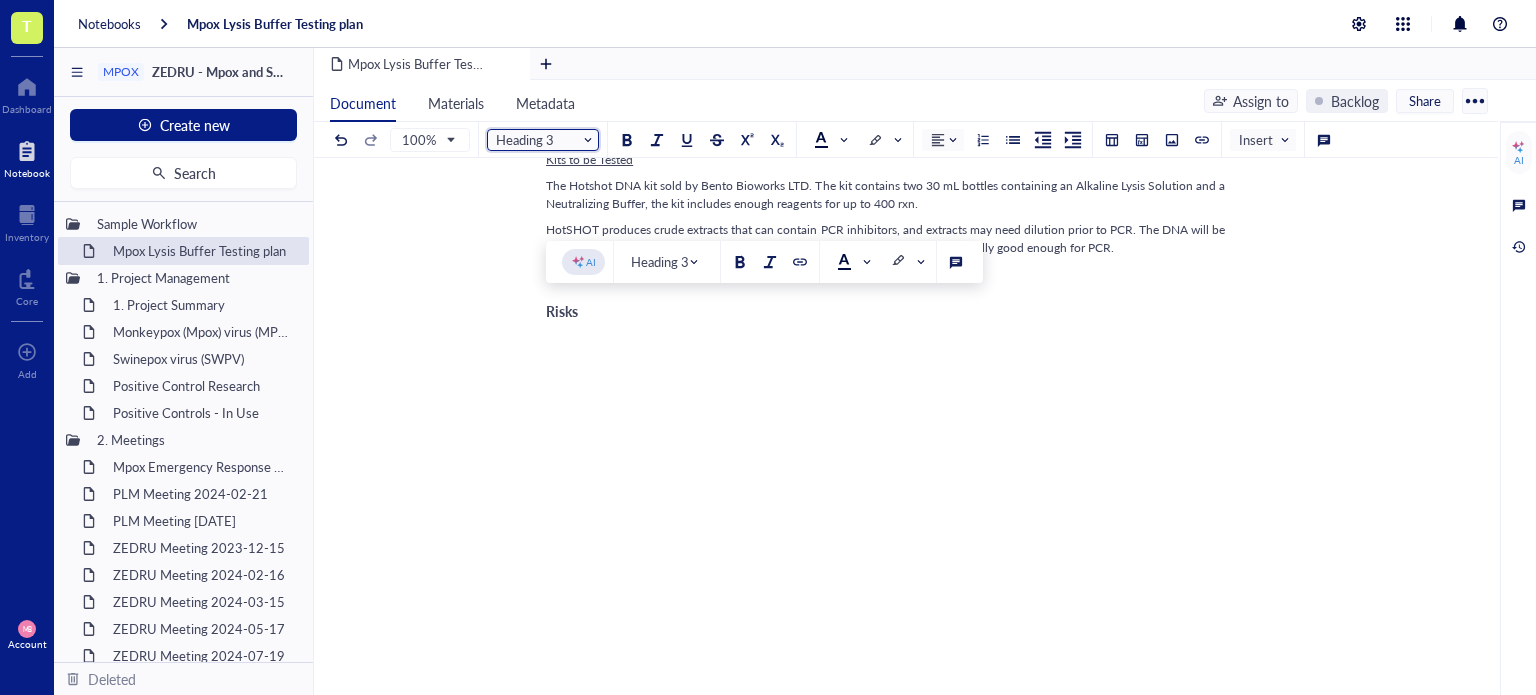 click on "Mpox Lysis Buffer Testing plan Mpox Lysis Buffer Testing plan author: [FIRST] [LAST] Sample Workflow Proposal_29OCT24 Direct lysis recipe  CXL custom lysis buffer: 25 mM UltraPure Tris-HCl (Invitrogen#15568025), 25% QuickExtract  DNA  (Biosearch Technologies #SS000035-D2) and UPdH2O (Invitrogen #10977015) CXL custom lysis buffer: 25 mM UltraPure Tris-HCl (Invitrogen#15568025), 25% QuickExtract  RNA  (Biosearch Technologies #SS000880-D2) and UPdH2O (Invitrogen #10977015) diluent buffer-  25 mM UltraPure  Tris-HCl (Invitrogen 15568025) Available samples Utilize the NR-59452  ( see COA ).  Mpox Cell lysate kit components to evaluate lysis buffers.  The kit components are: NR-58625 was prepared from pelleted uninfected  Chlorocebus  (previously  Cercopithecus )  aethiops  kidney epithelial cells (BSC-40)  NR-58624 was prepared from BSC-40 cells infected with MPXV hMPXV/USA/MA001/2022, Clade II.
The cell lysates will be dispensed to a  Polyester spun swabs  (20 µL per swab). ﻿ Extraction solutions   1" at bounding box center (902, -538) 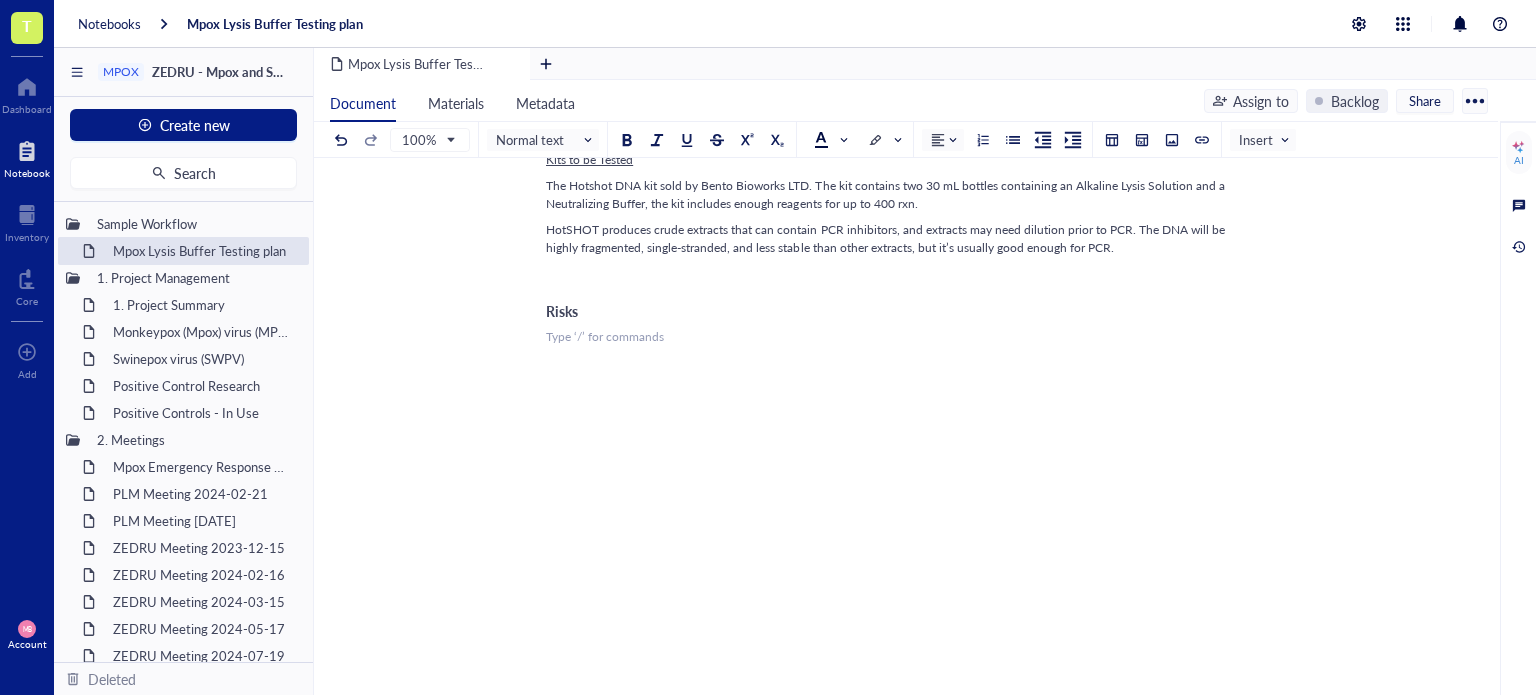 click on "﻿ Type ‘/’ for commands" at bounding box center [902, 337] 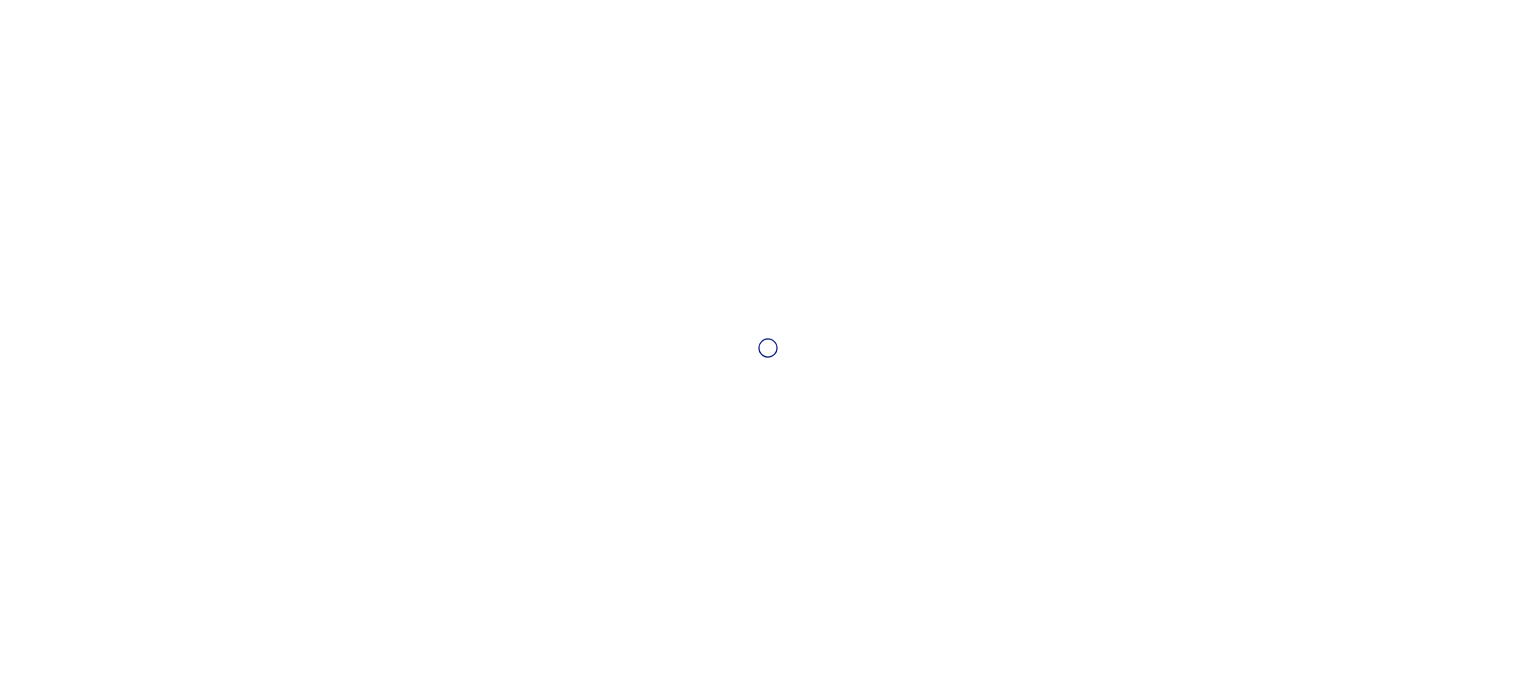 scroll, scrollTop: 0, scrollLeft: 0, axis: both 